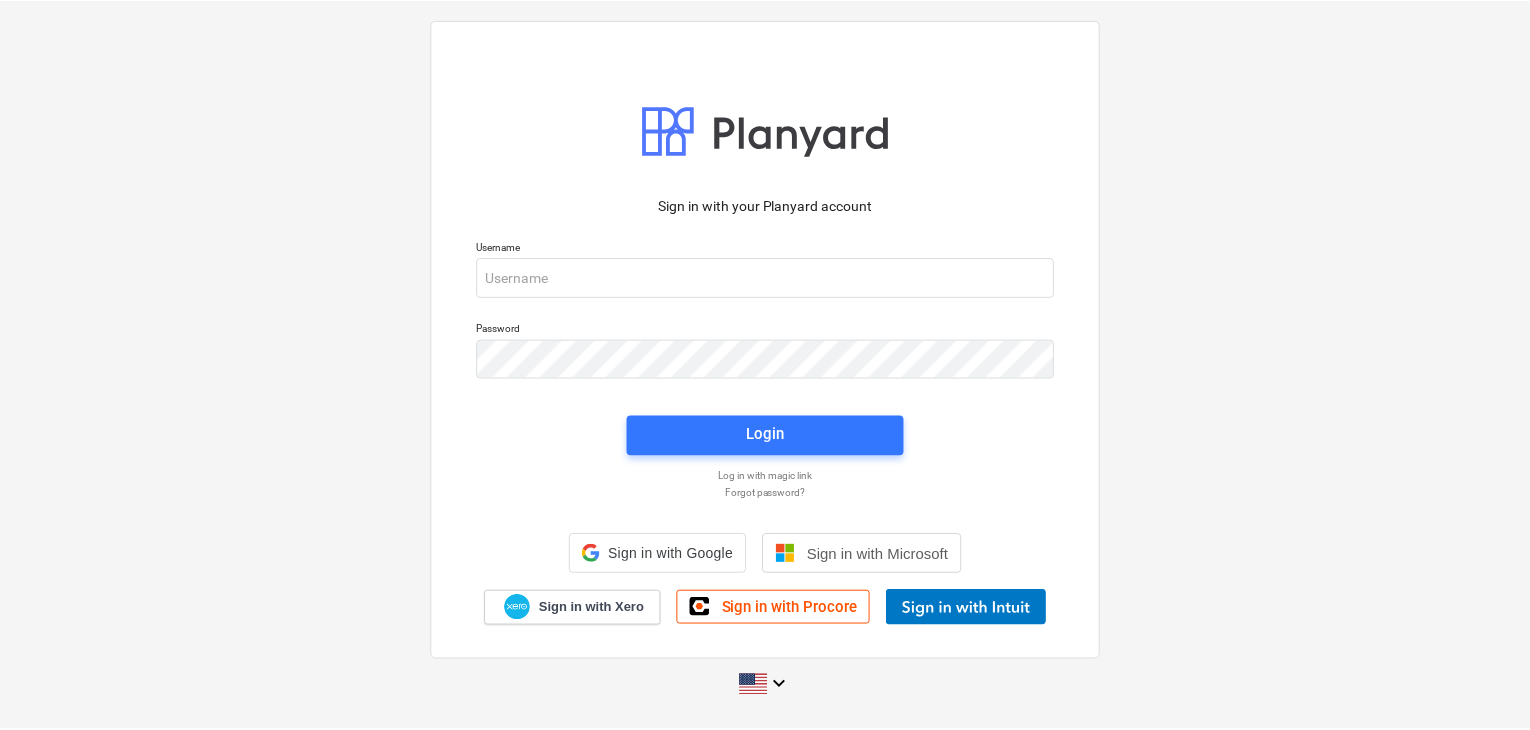 scroll, scrollTop: 0, scrollLeft: 0, axis: both 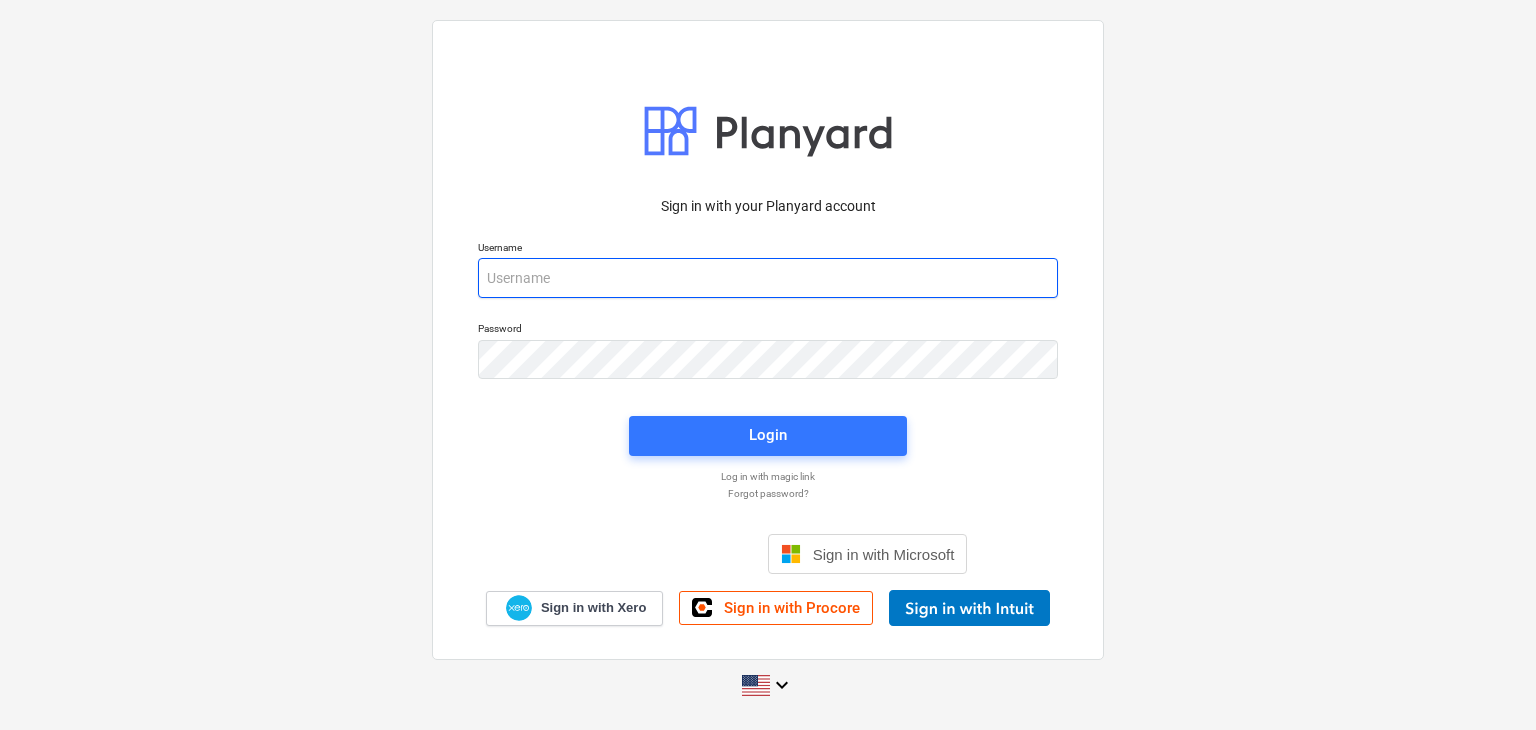 click at bounding box center [768, 278] 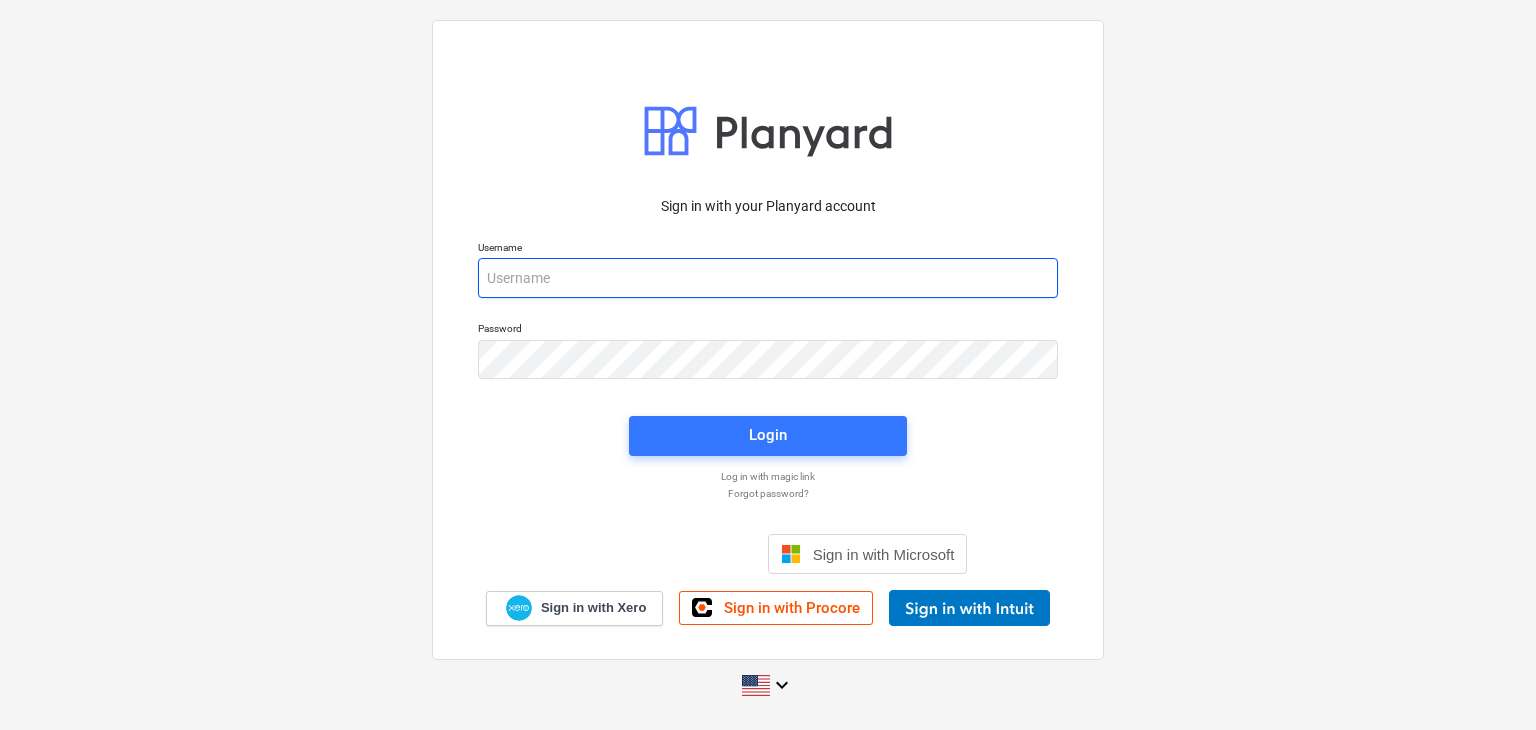 paste on "[EMAIL]" 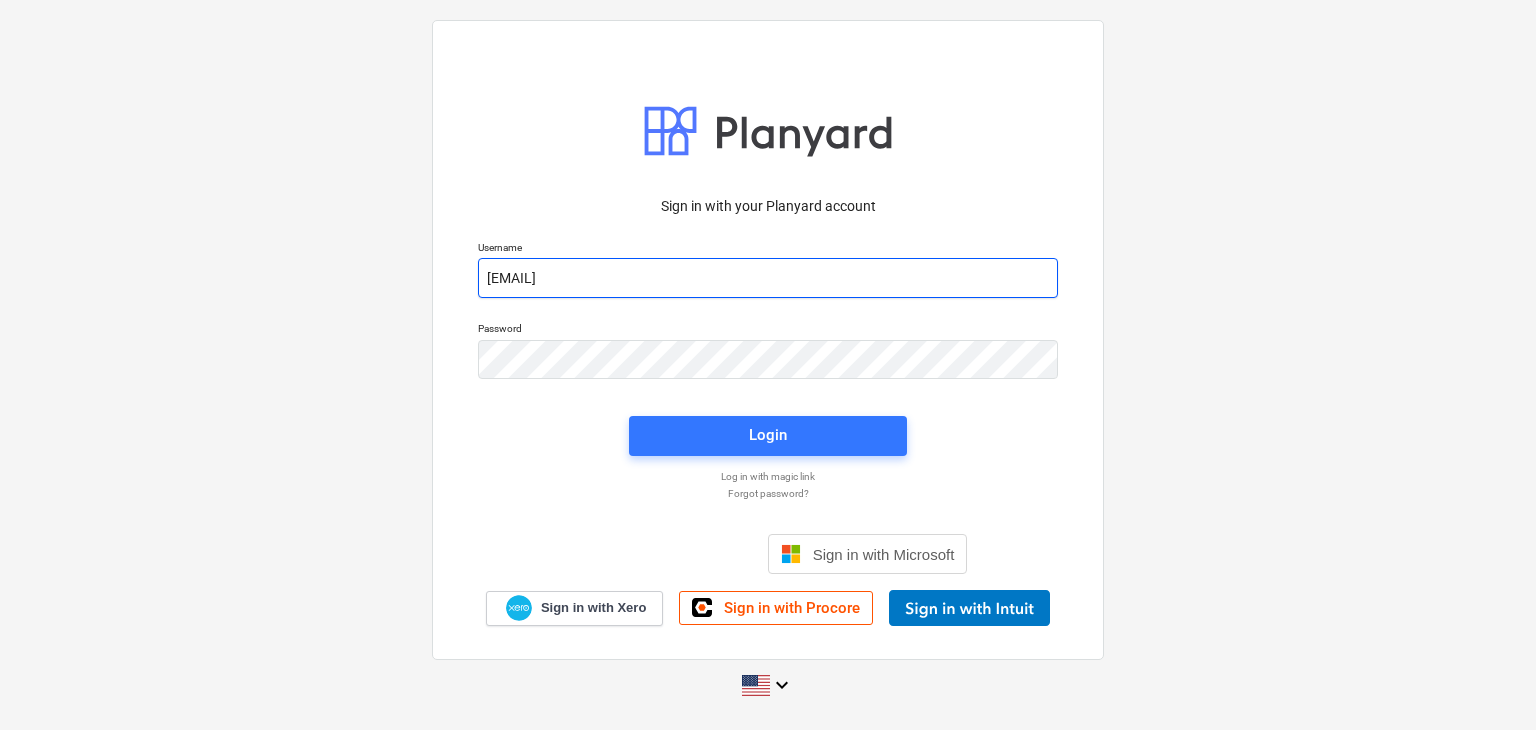 type on "[EMAIL]" 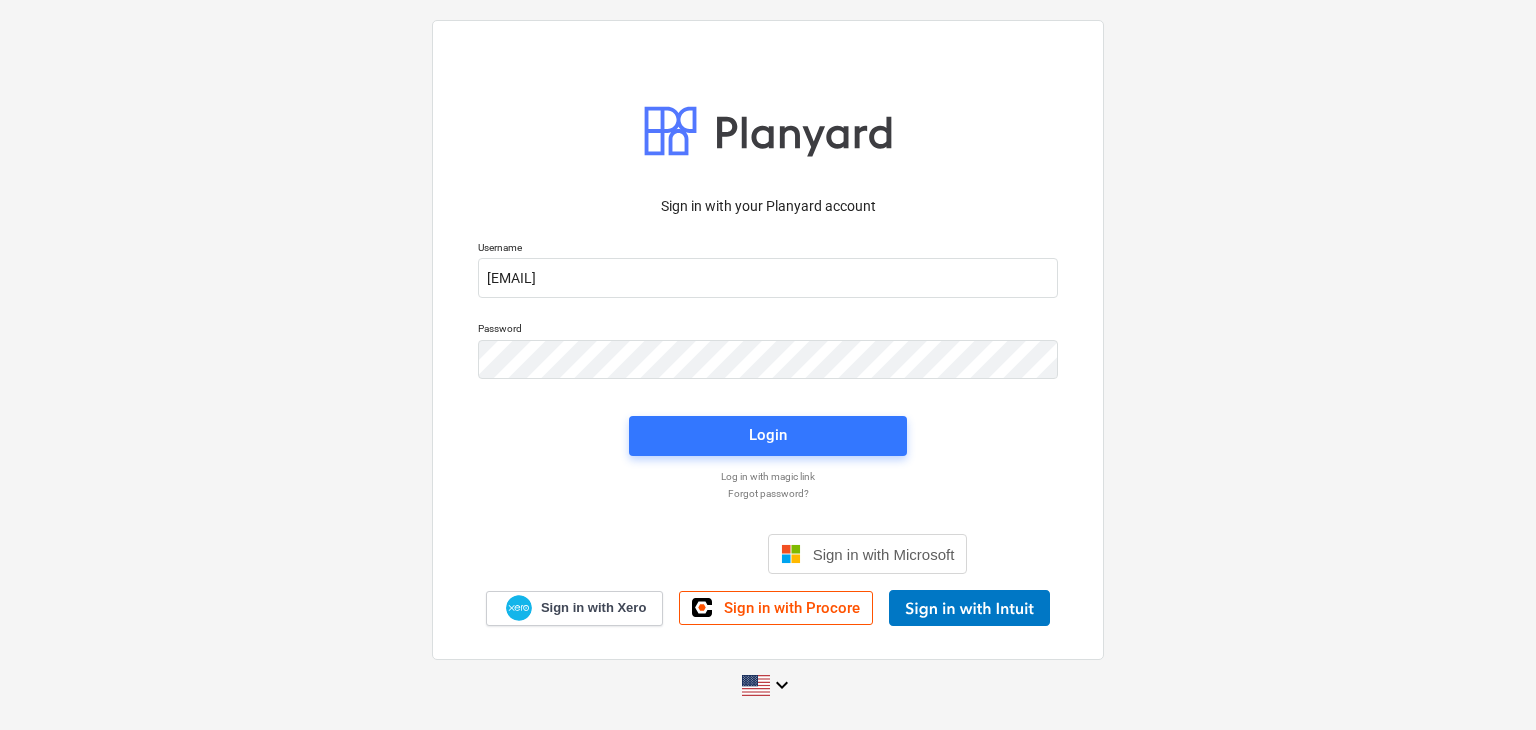 click on "Login" at bounding box center [768, 436] 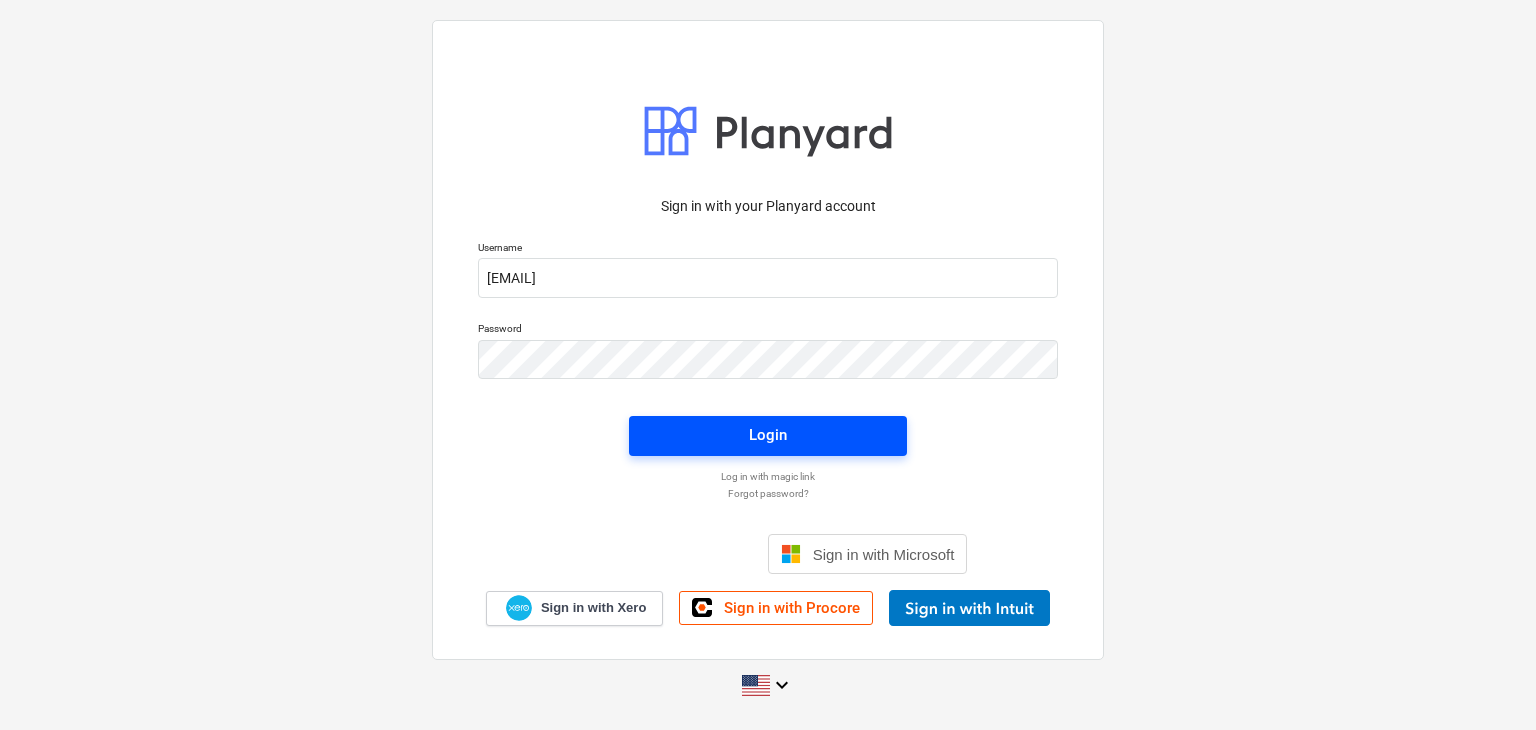 click on "Login" at bounding box center (768, 436) 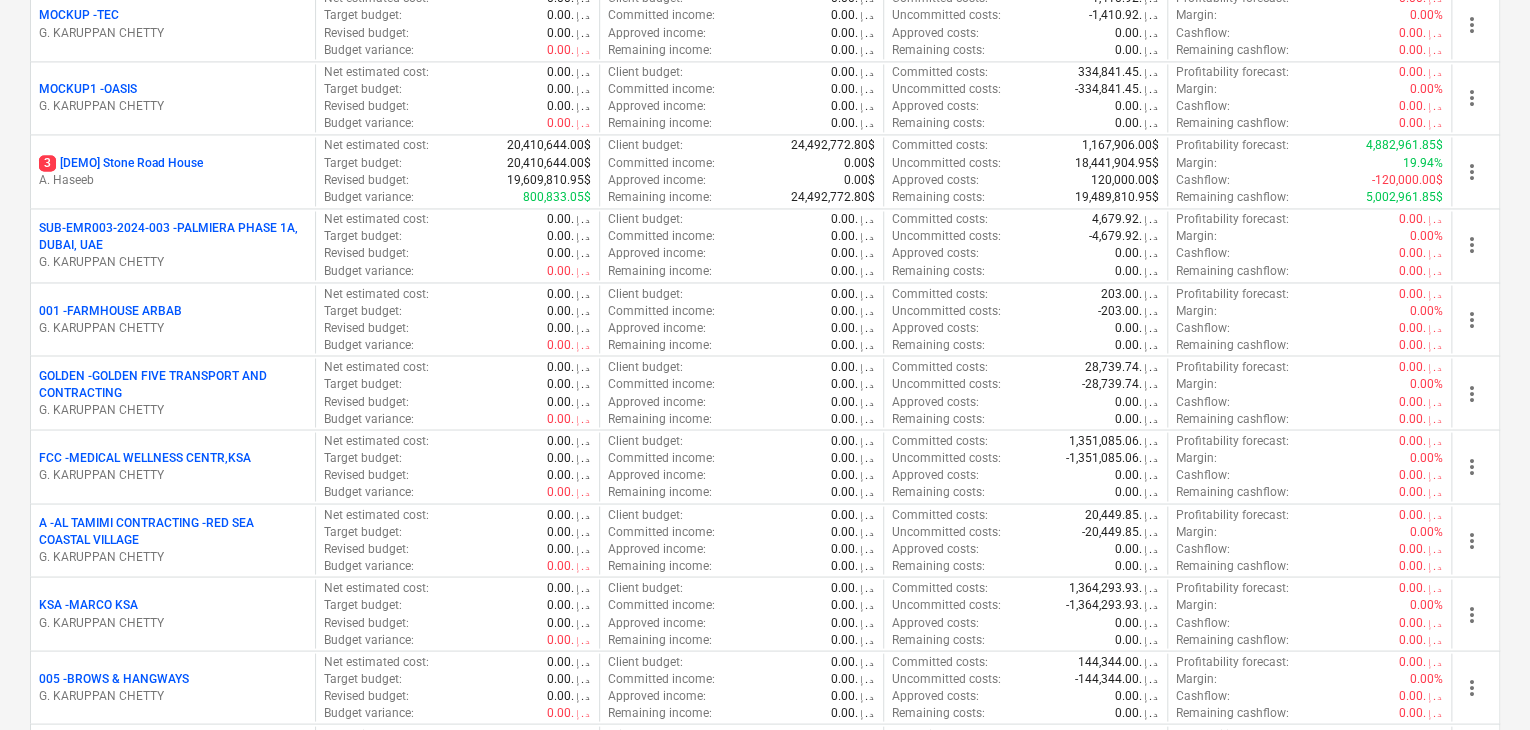 scroll, scrollTop: 1700, scrollLeft: 0, axis: vertical 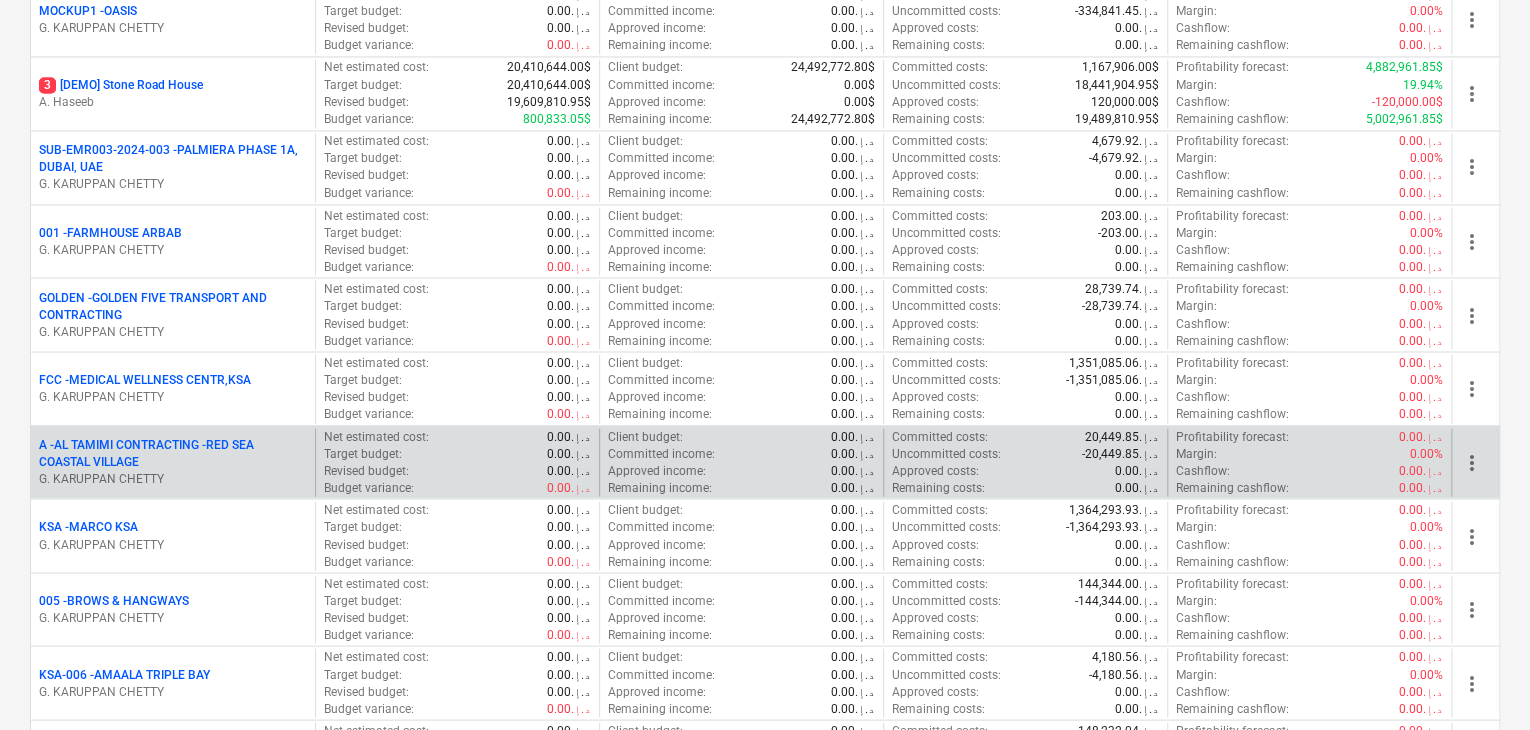 click on "A -  AL TAMIMI CONTRACTING -RED SEA COASTAL VILLAGE" at bounding box center (173, 453) 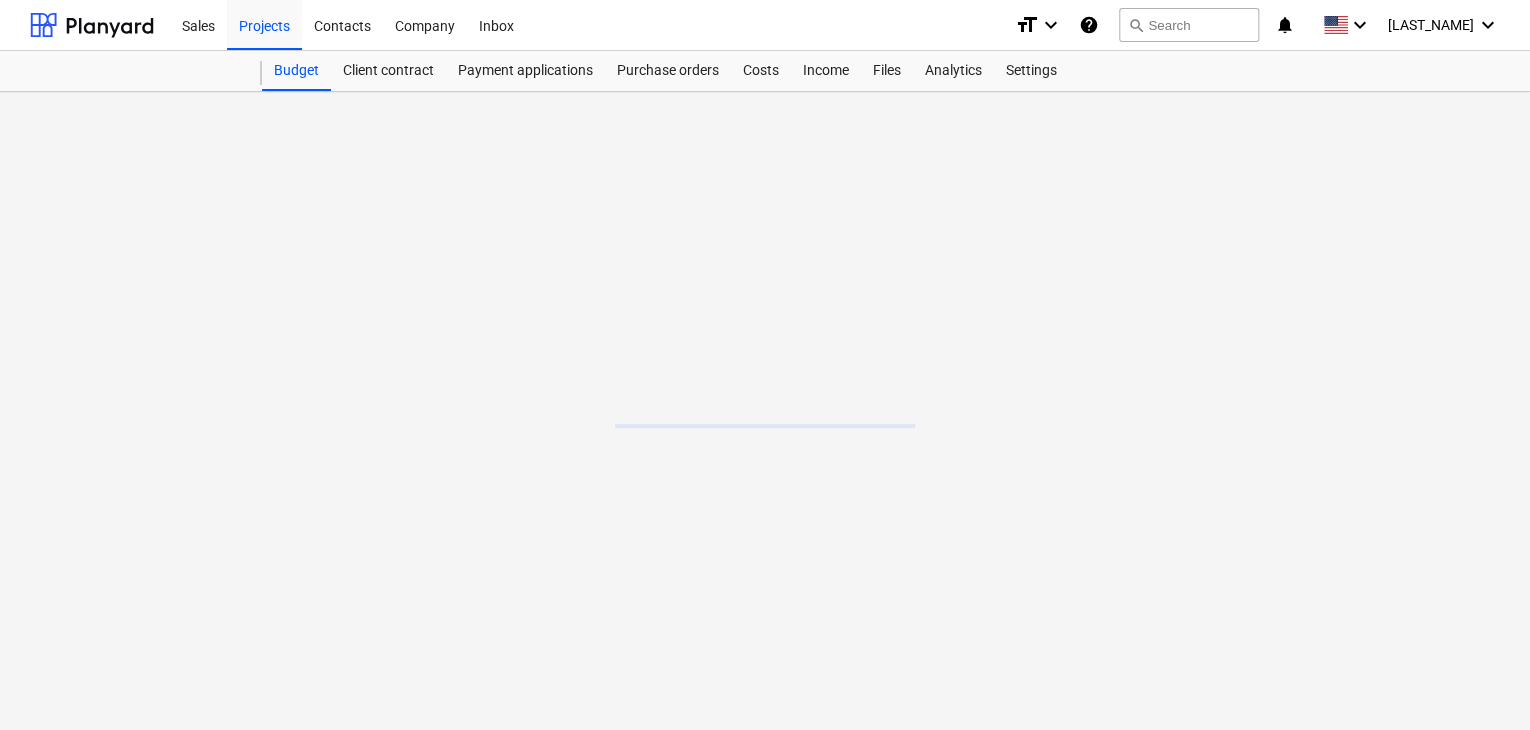 scroll, scrollTop: 0, scrollLeft: 0, axis: both 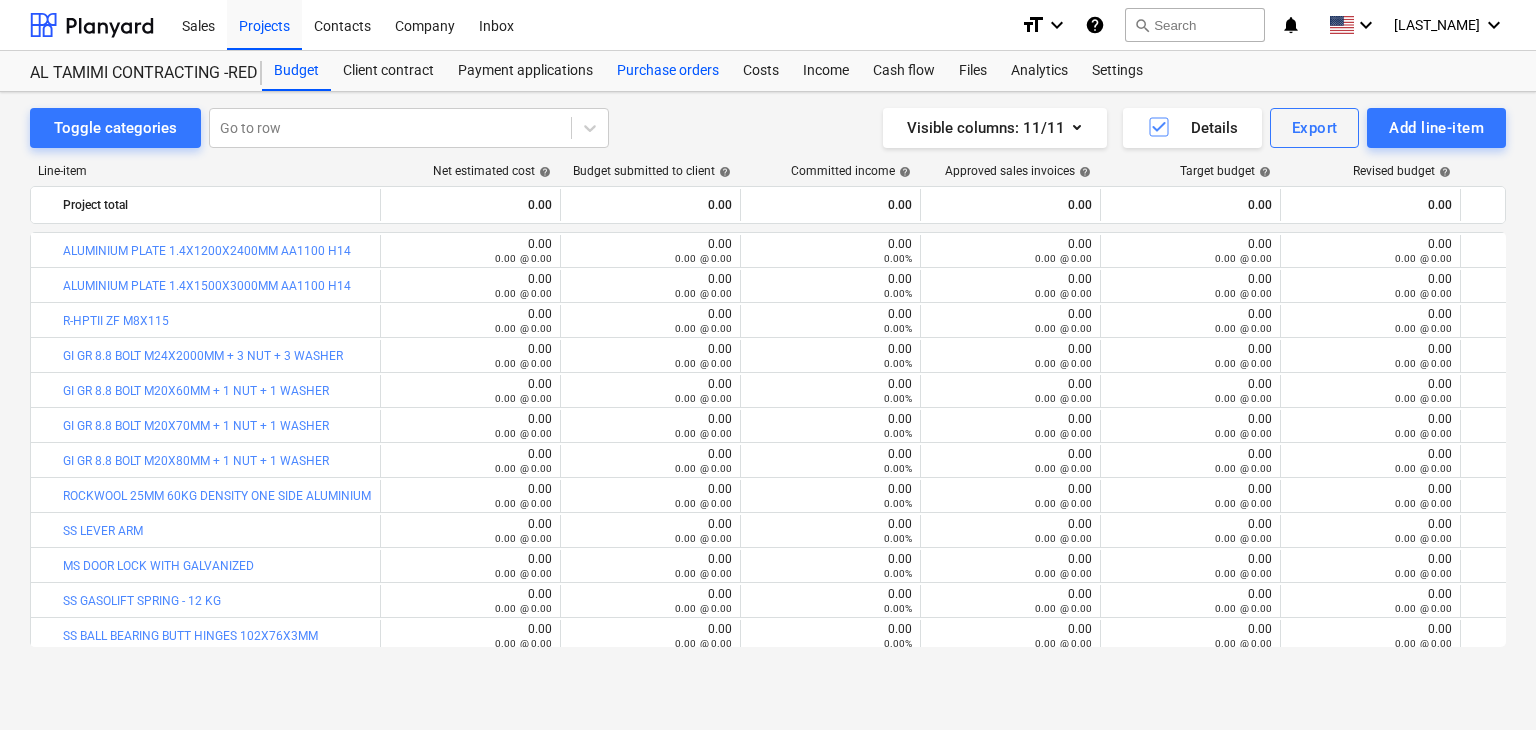 click on "Purchase orders" at bounding box center (668, 71) 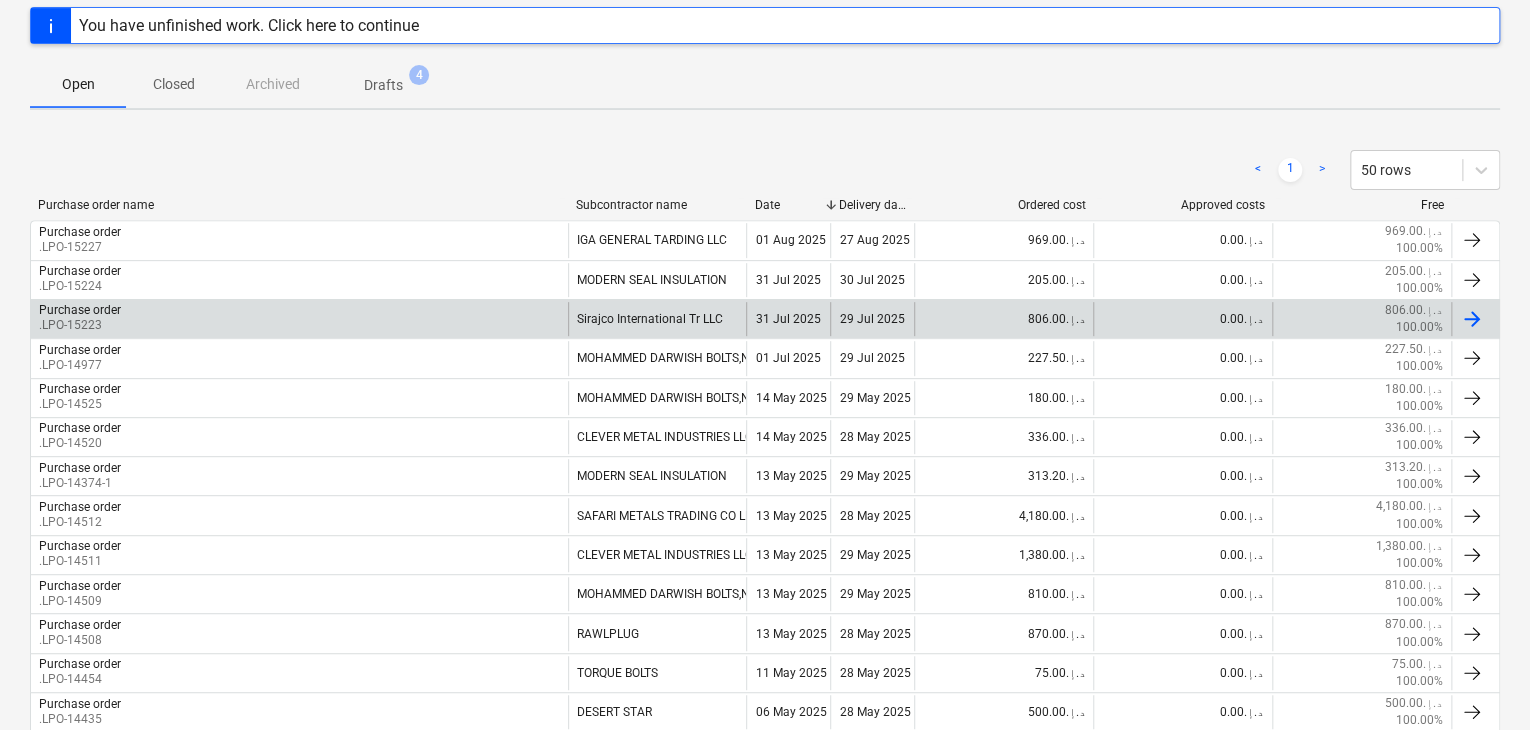 scroll, scrollTop: 400, scrollLeft: 0, axis: vertical 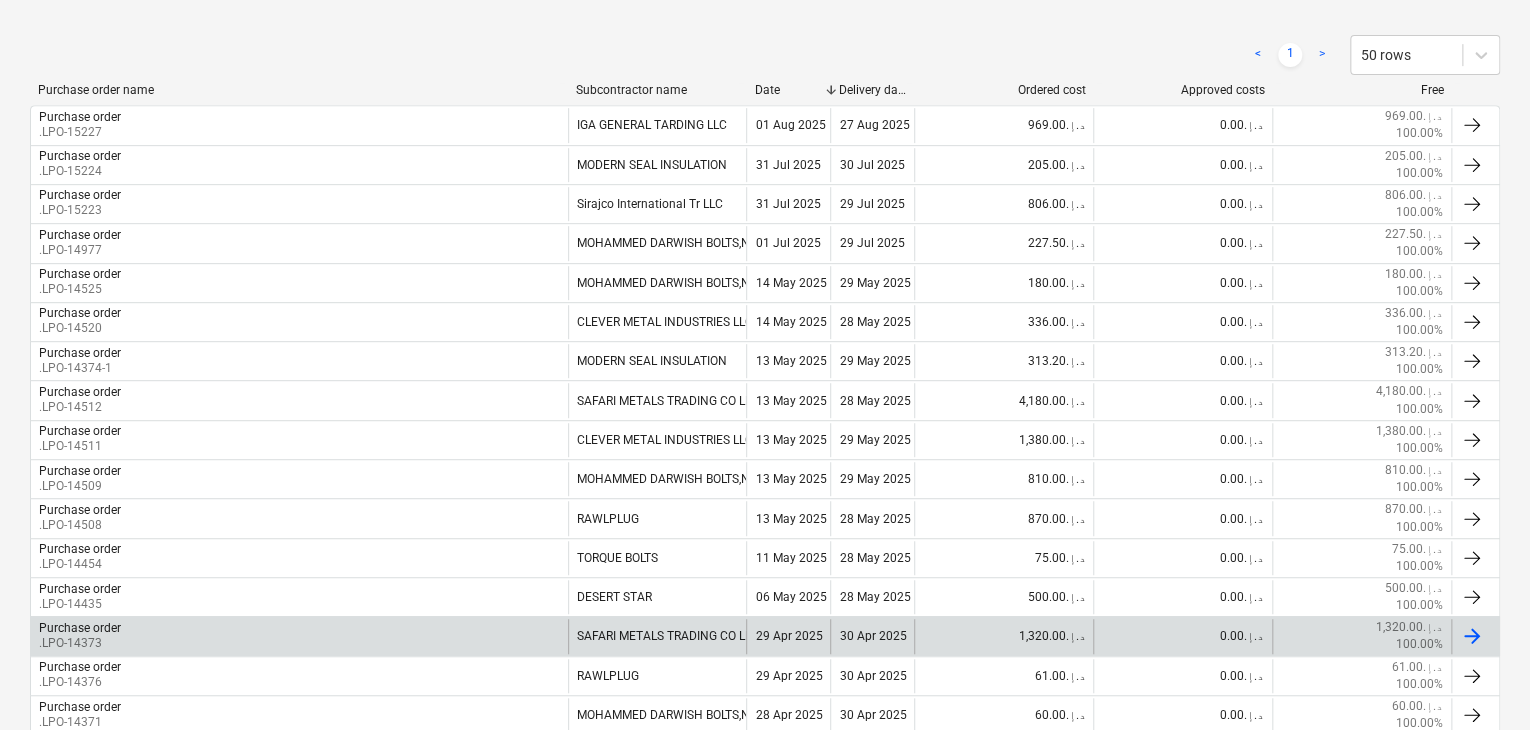 click on "Purchase order .LPO-14373" at bounding box center (299, 636) 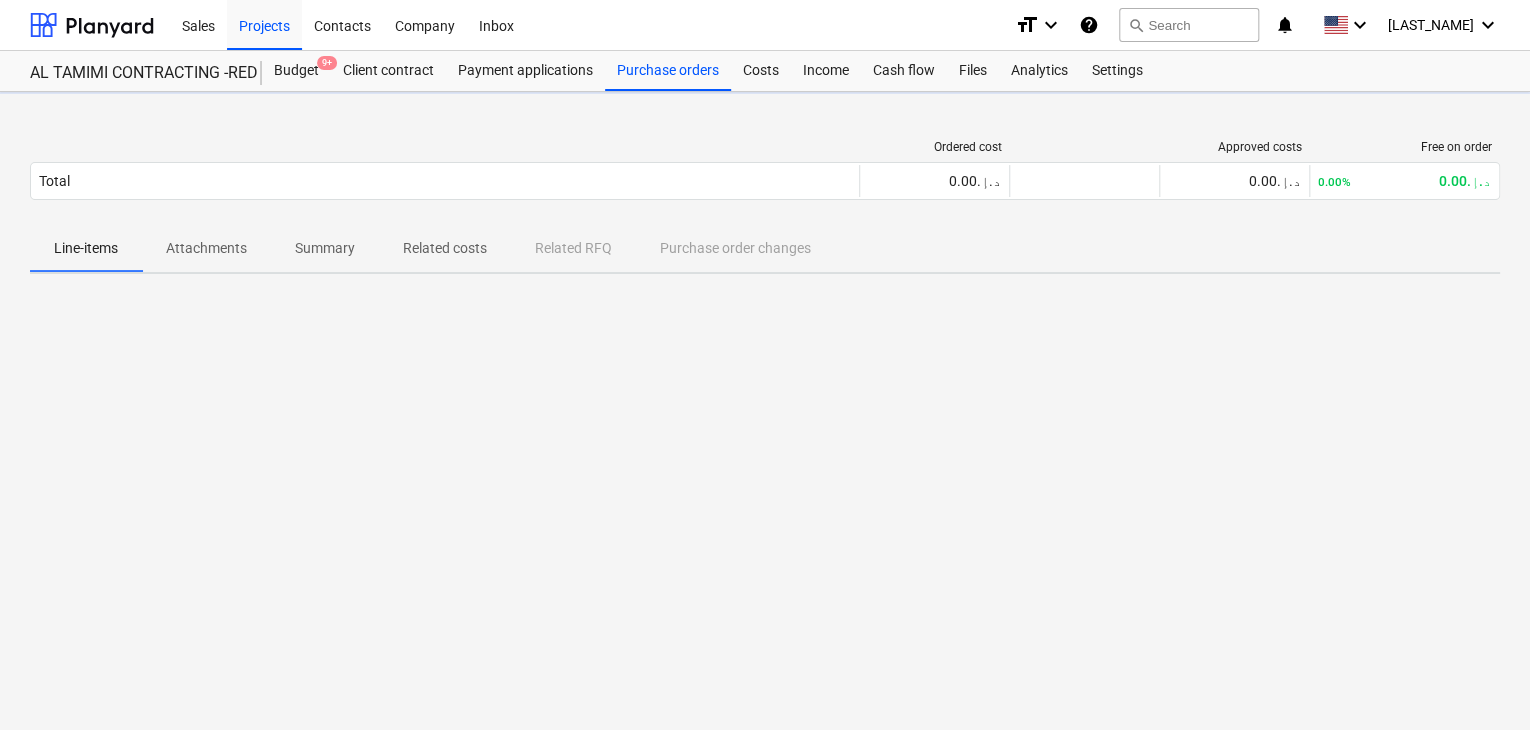 scroll, scrollTop: 0, scrollLeft: 0, axis: both 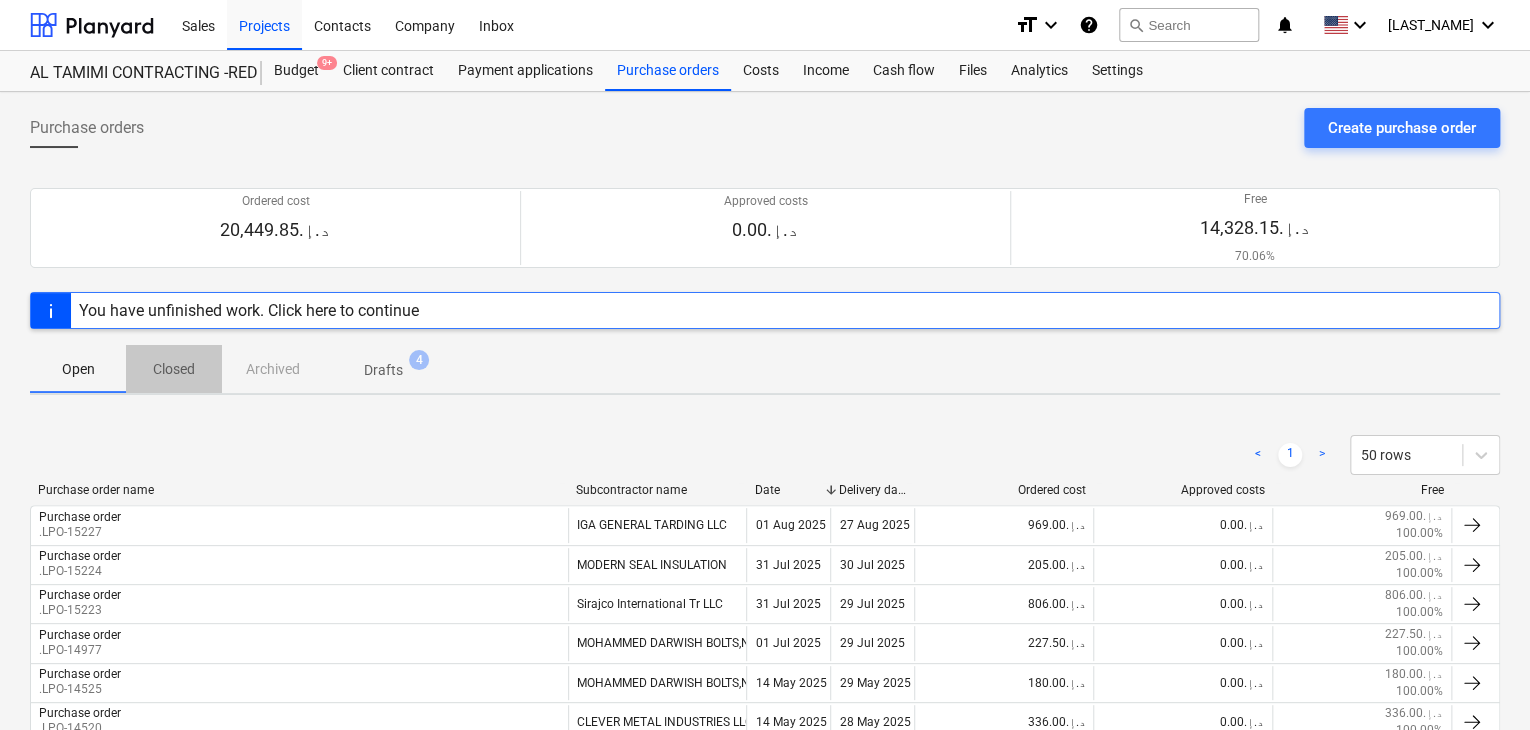 click on "Closed" at bounding box center [174, 369] 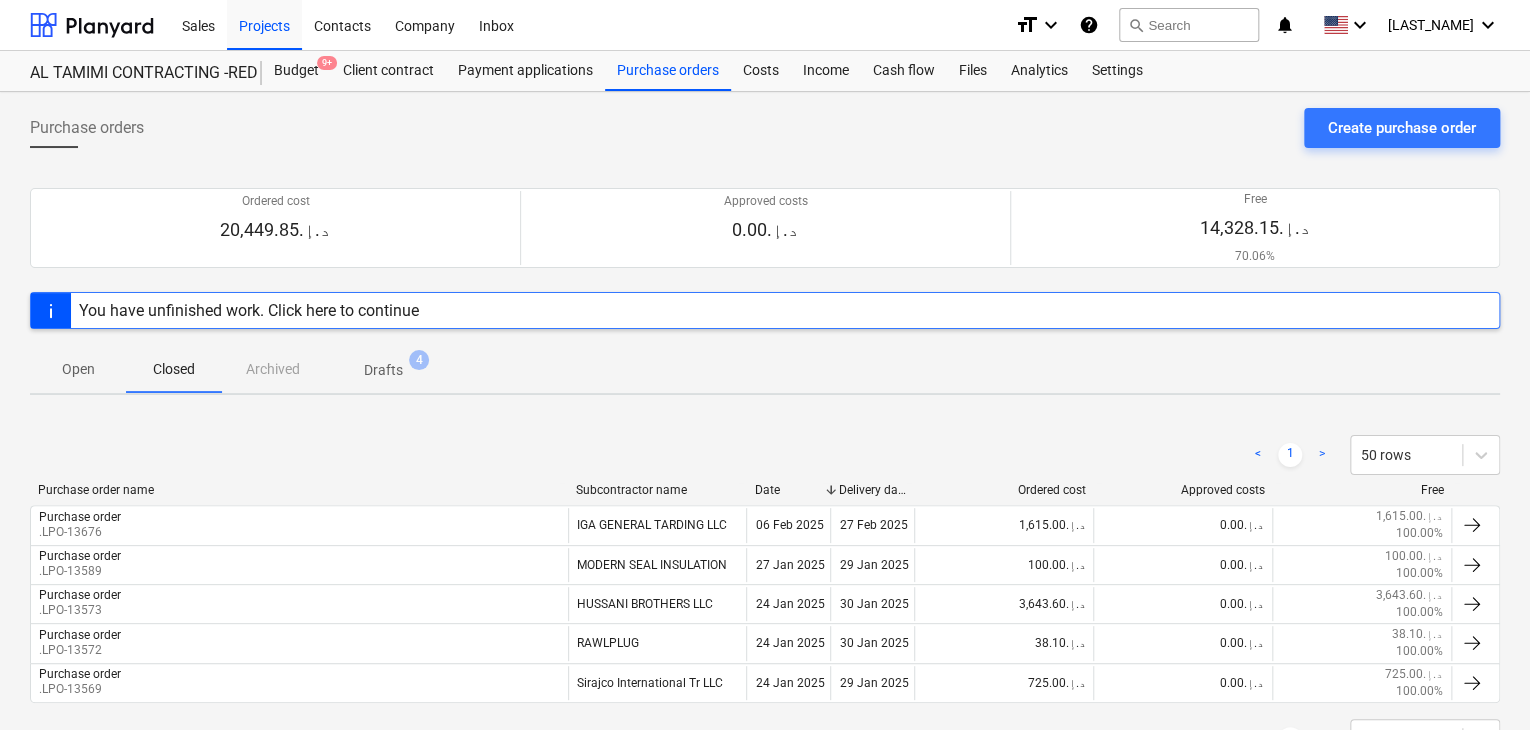 scroll, scrollTop: 83, scrollLeft: 0, axis: vertical 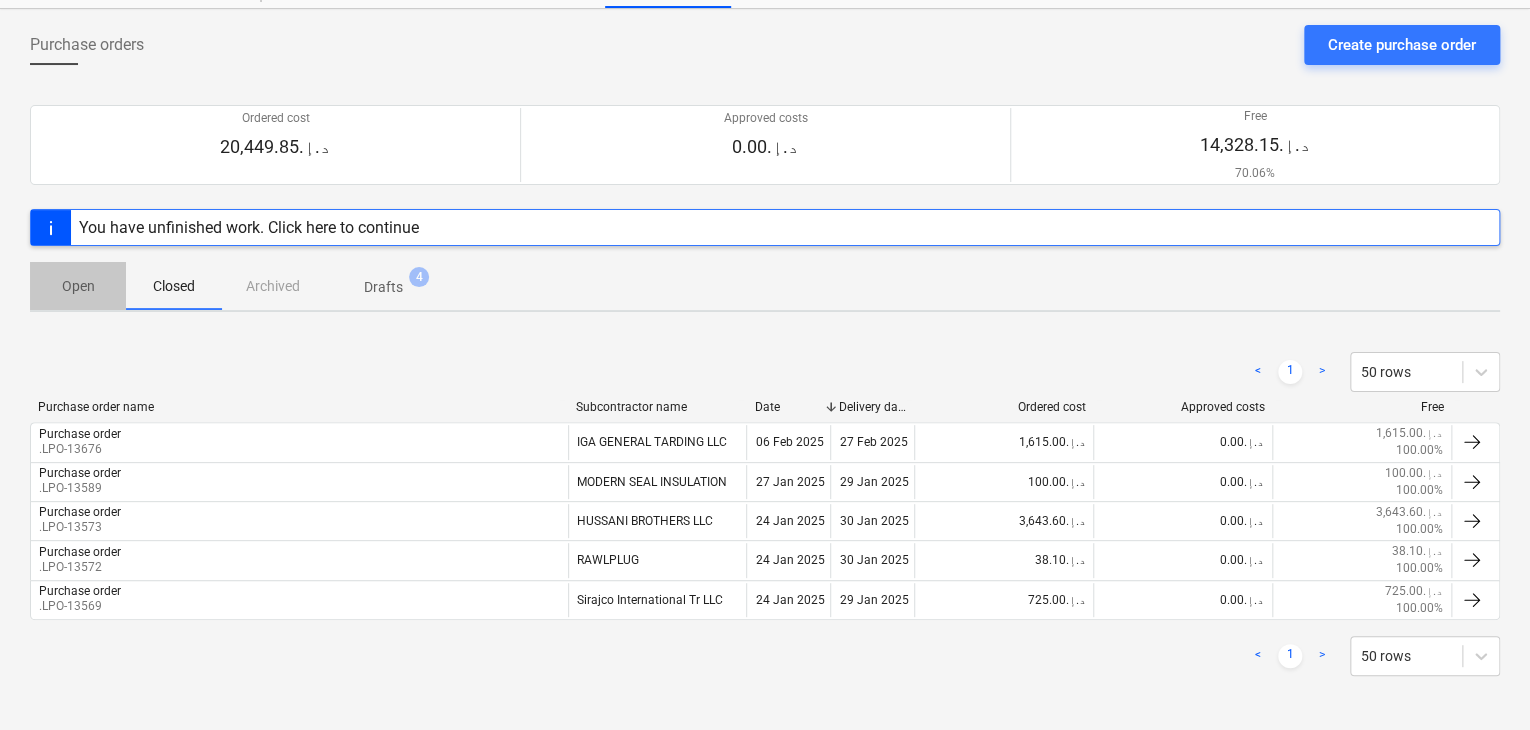 click on "Open" at bounding box center (78, 286) 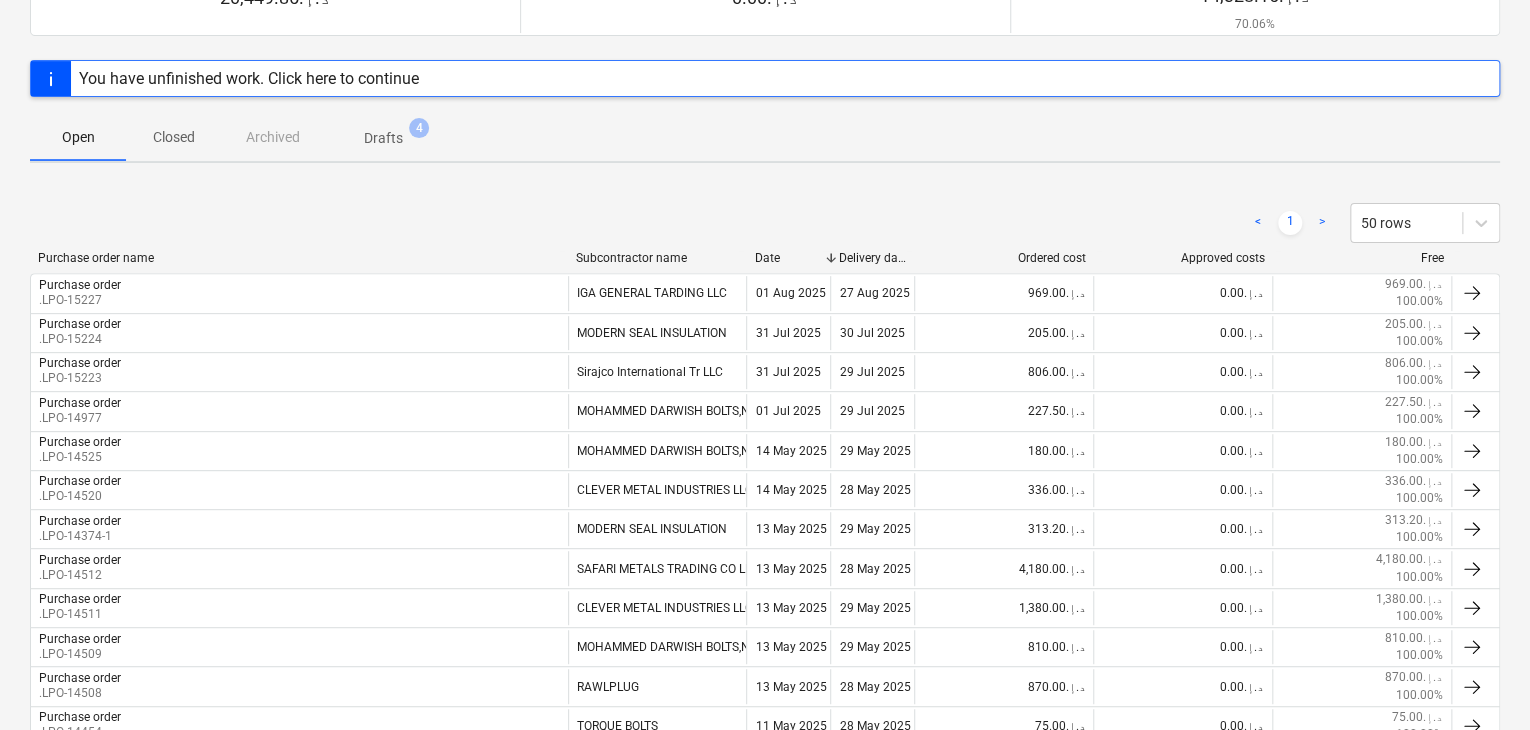 scroll, scrollTop: 383, scrollLeft: 0, axis: vertical 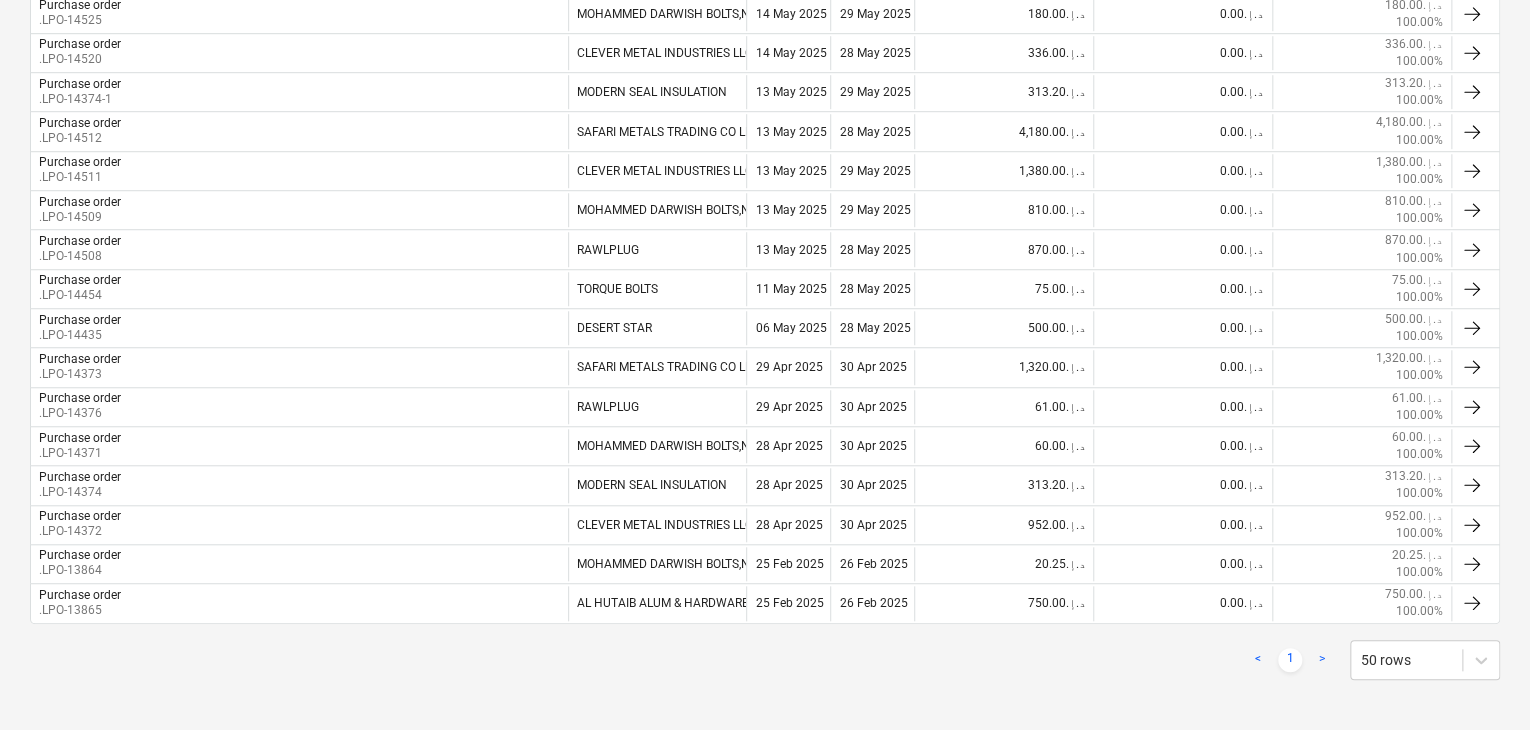 click on ">" at bounding box center [1322, 660] 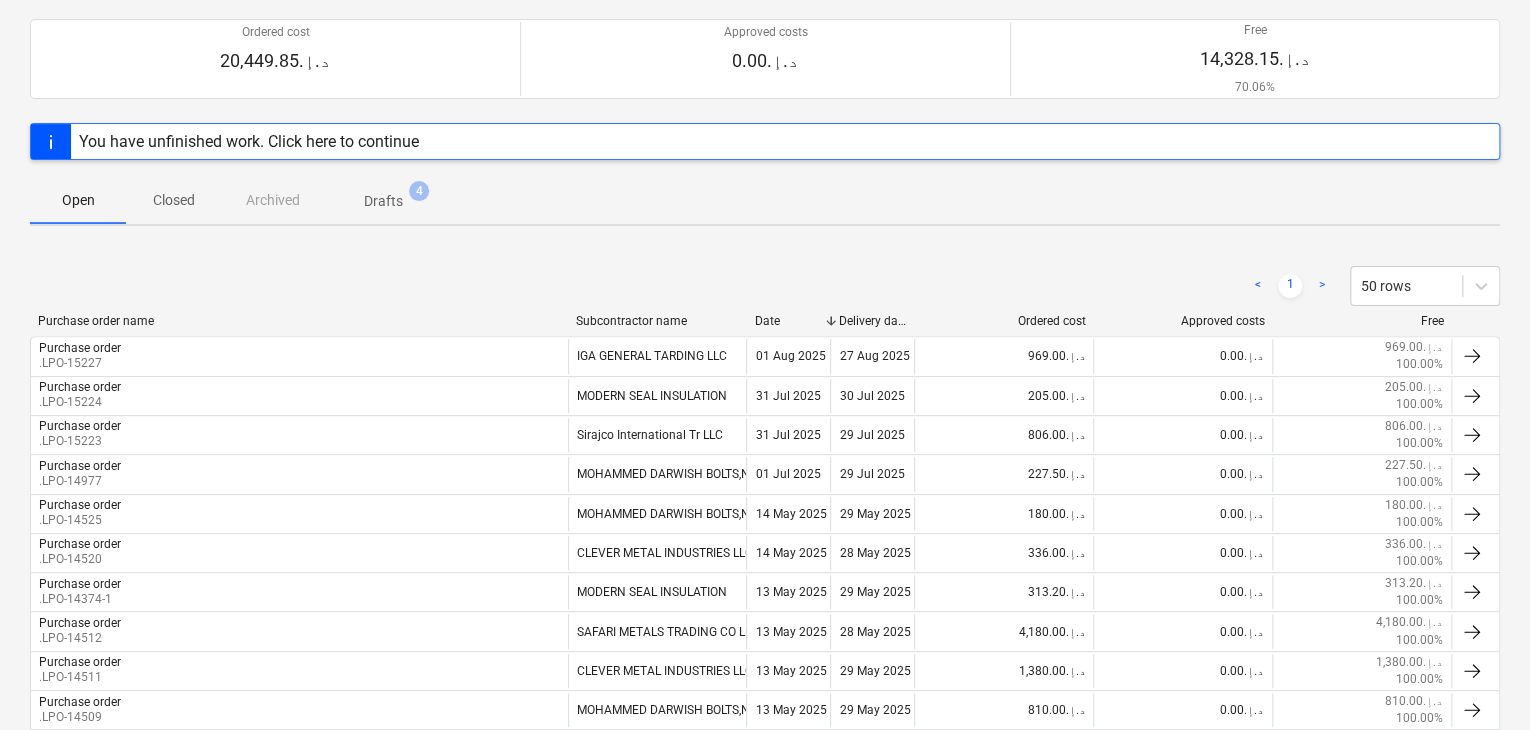 click on "Closed" at bounding box center (174, 200) 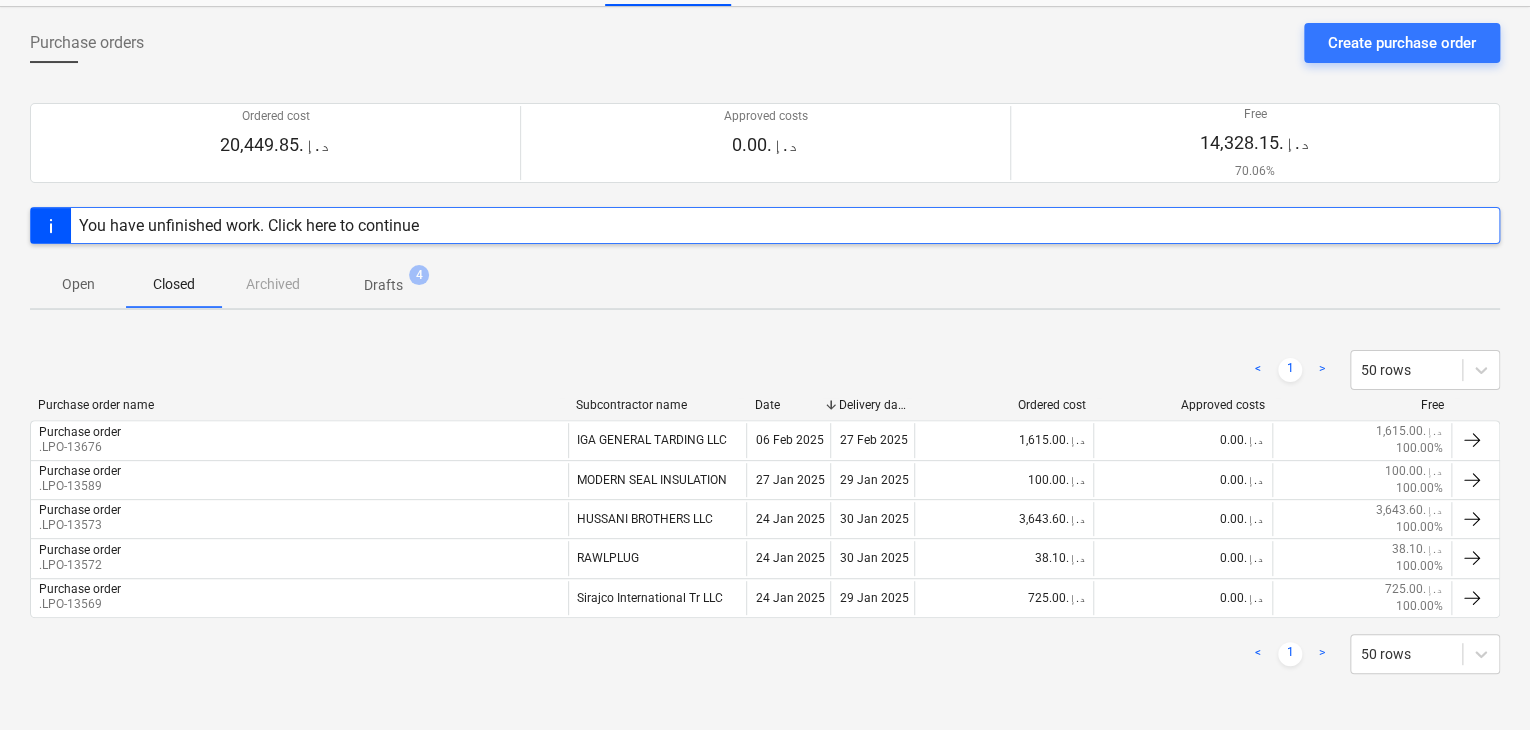 scroll, scrollTop: 83, scrollLeft: 0, axis: vertical 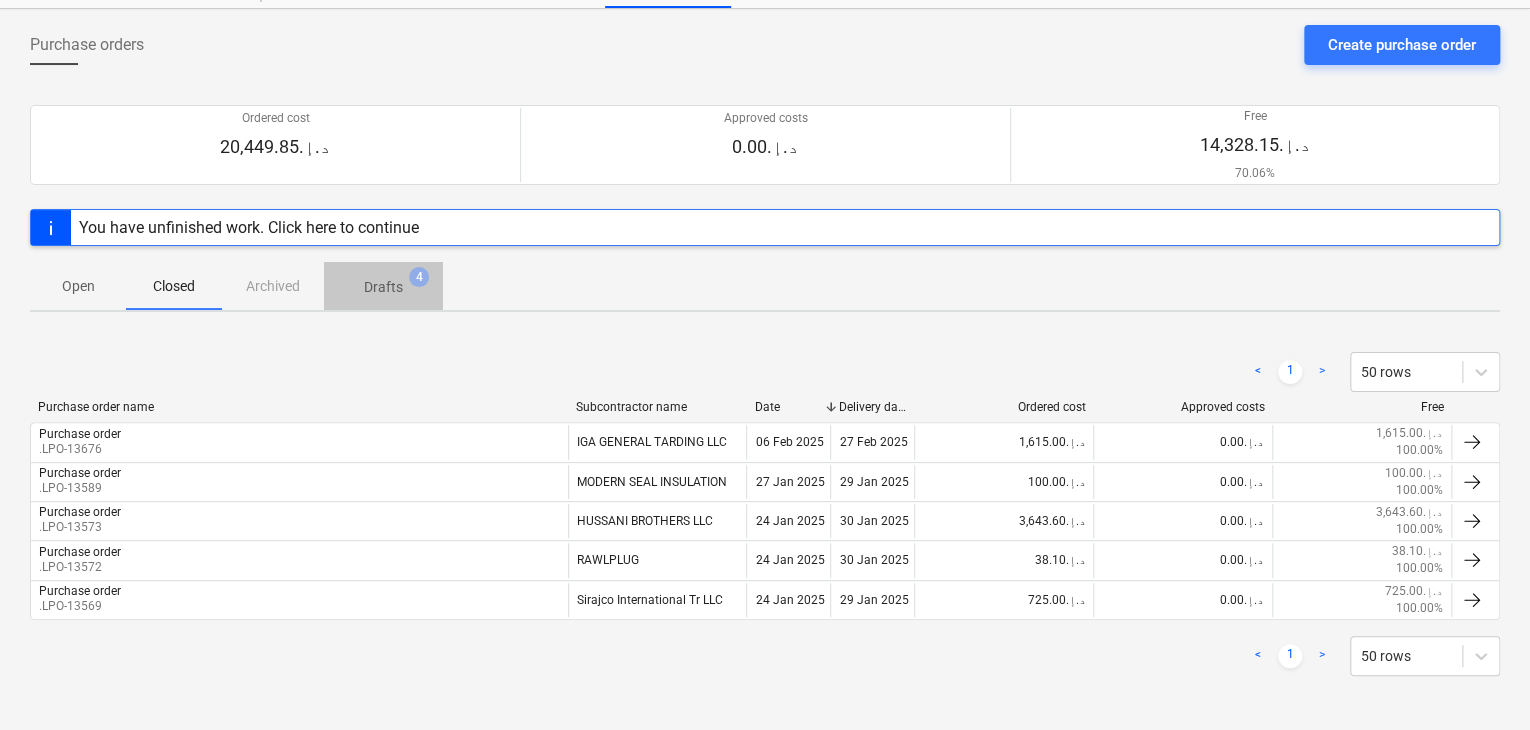 click on "Drafts" at bounding box center [383, 287] 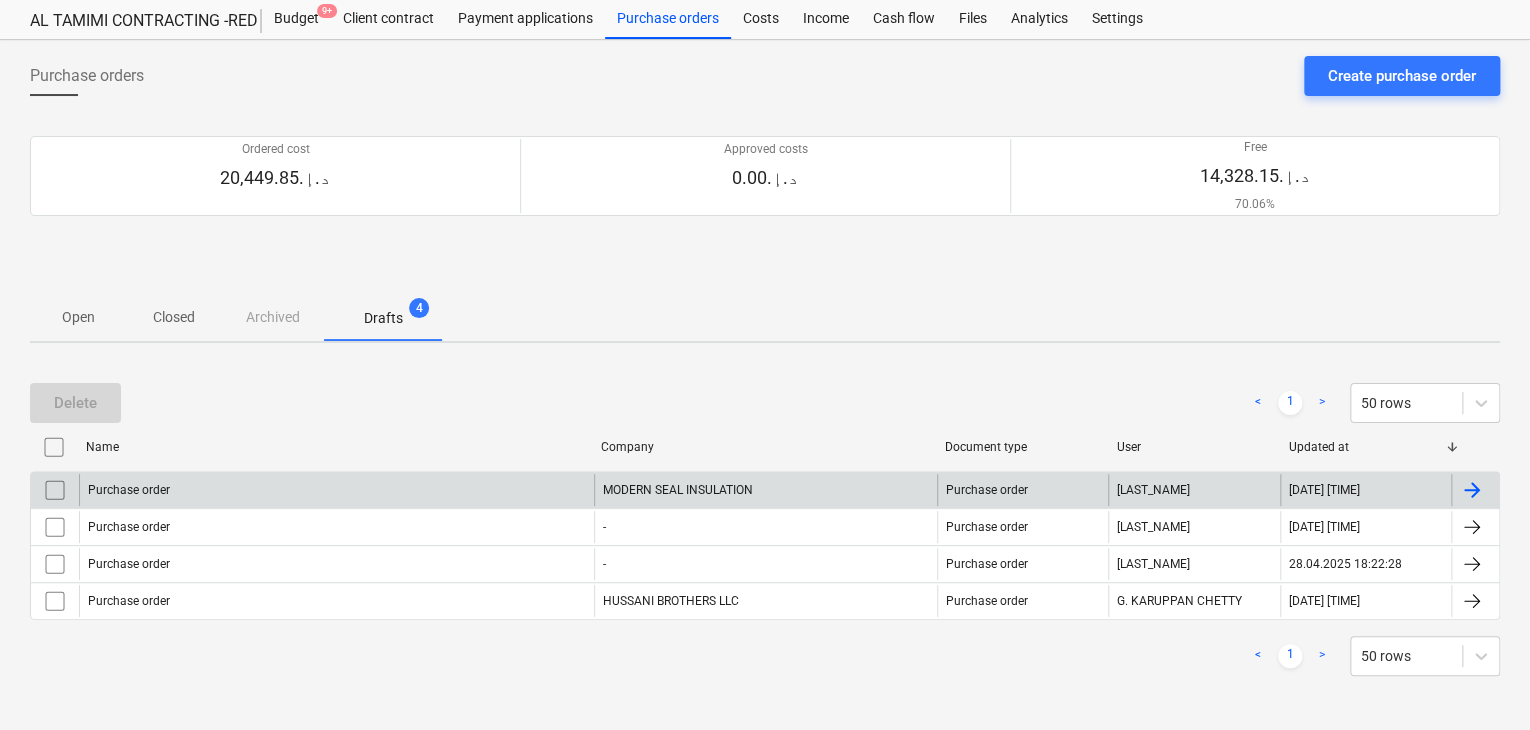 click at bounding box center (55, 490) 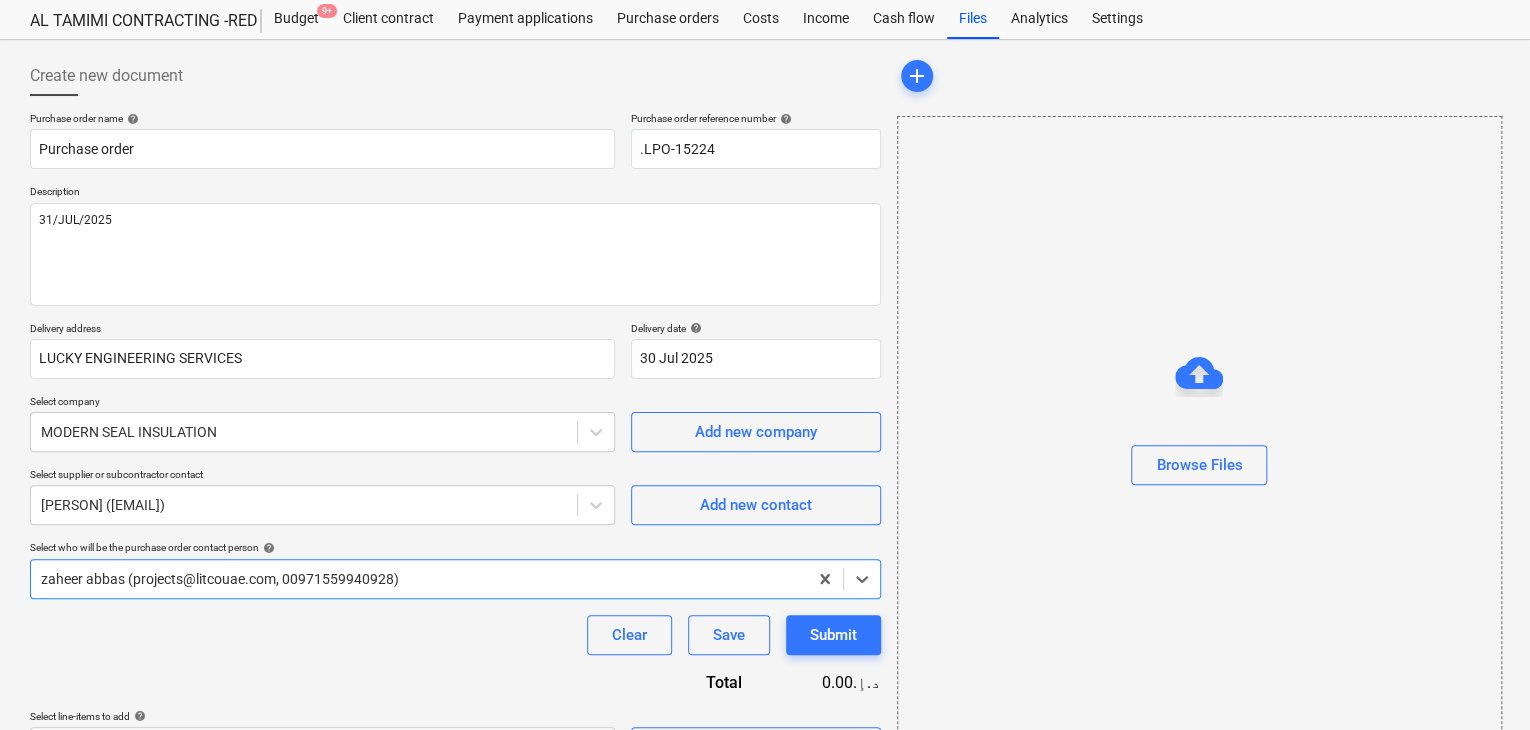 type on "x" 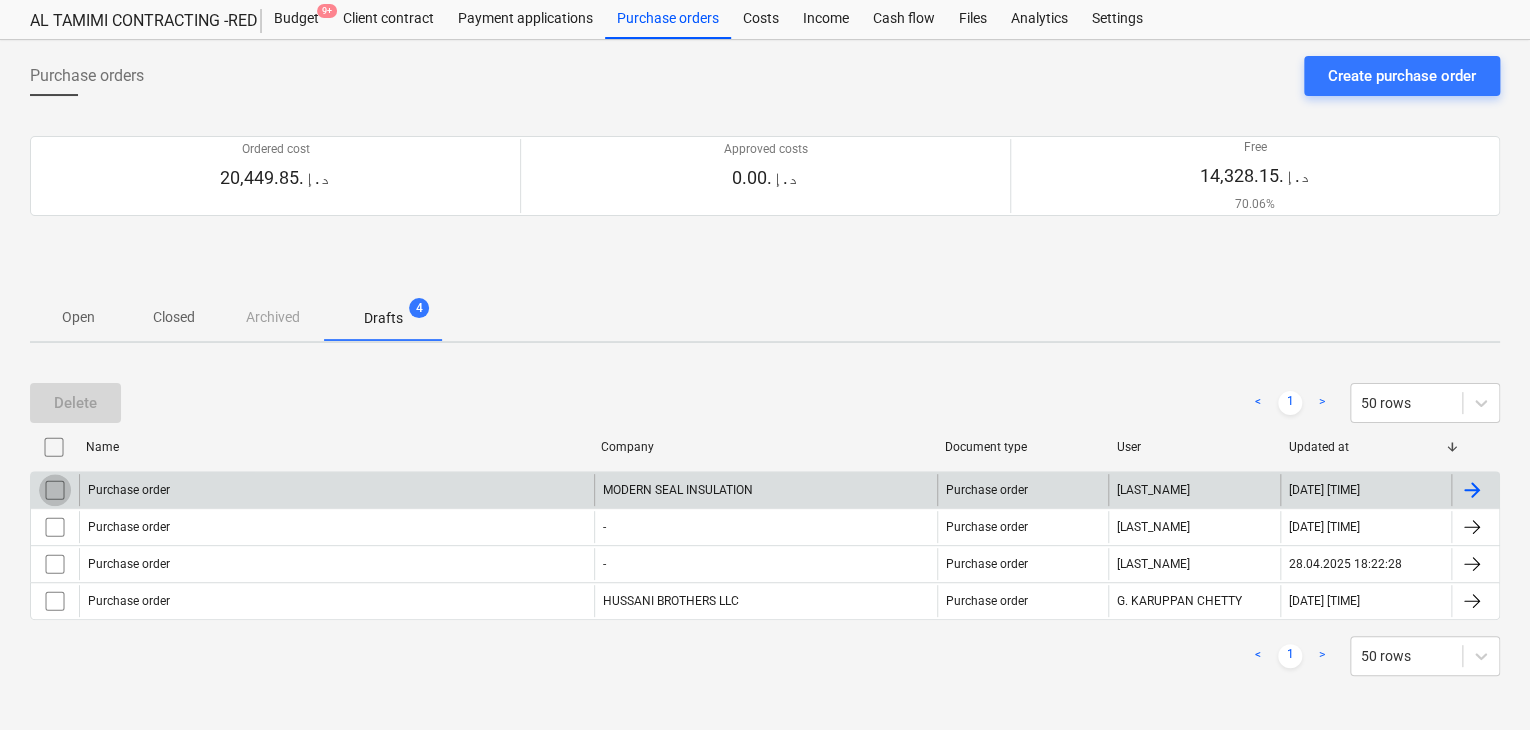 click at bounding box center [55, 490] 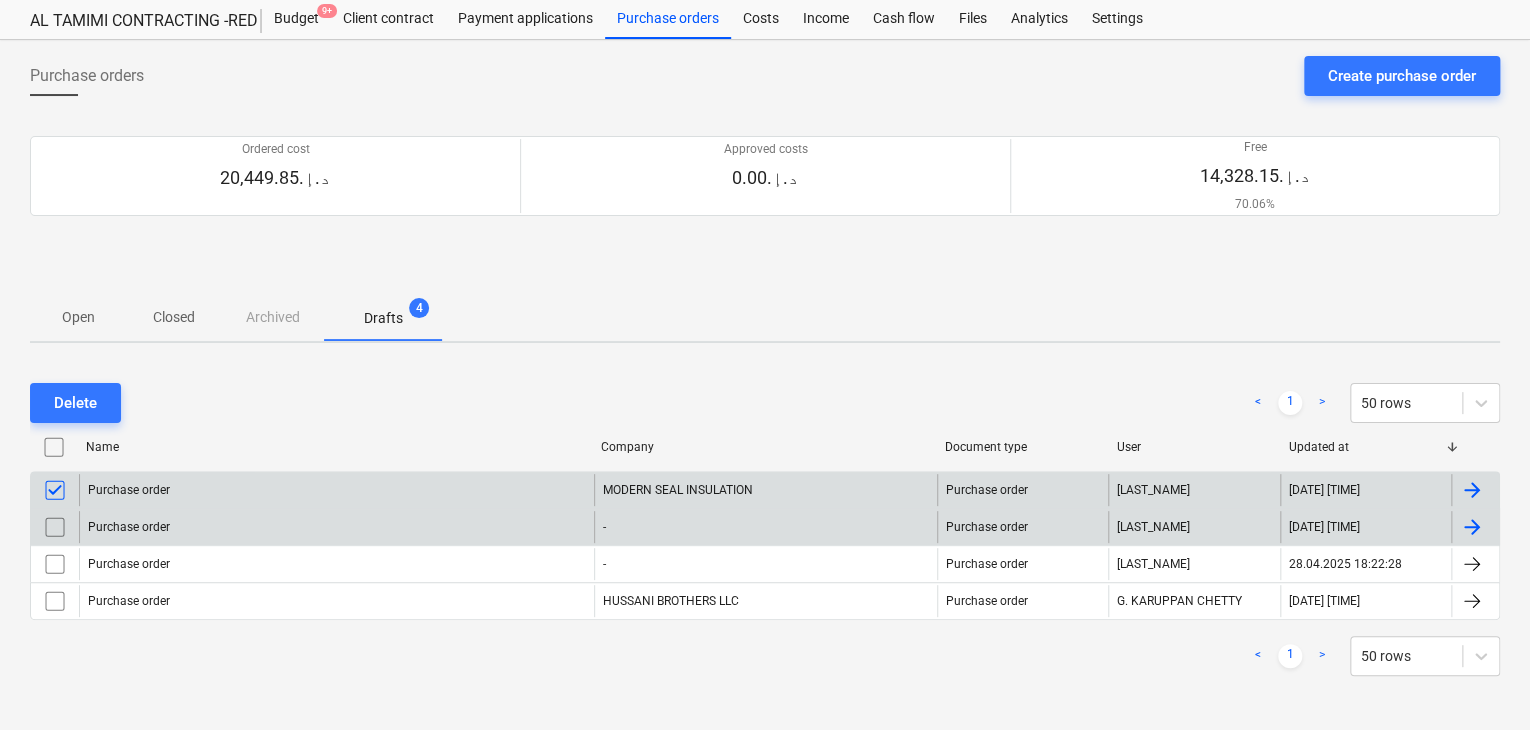 click at bounding box center [55, 527] 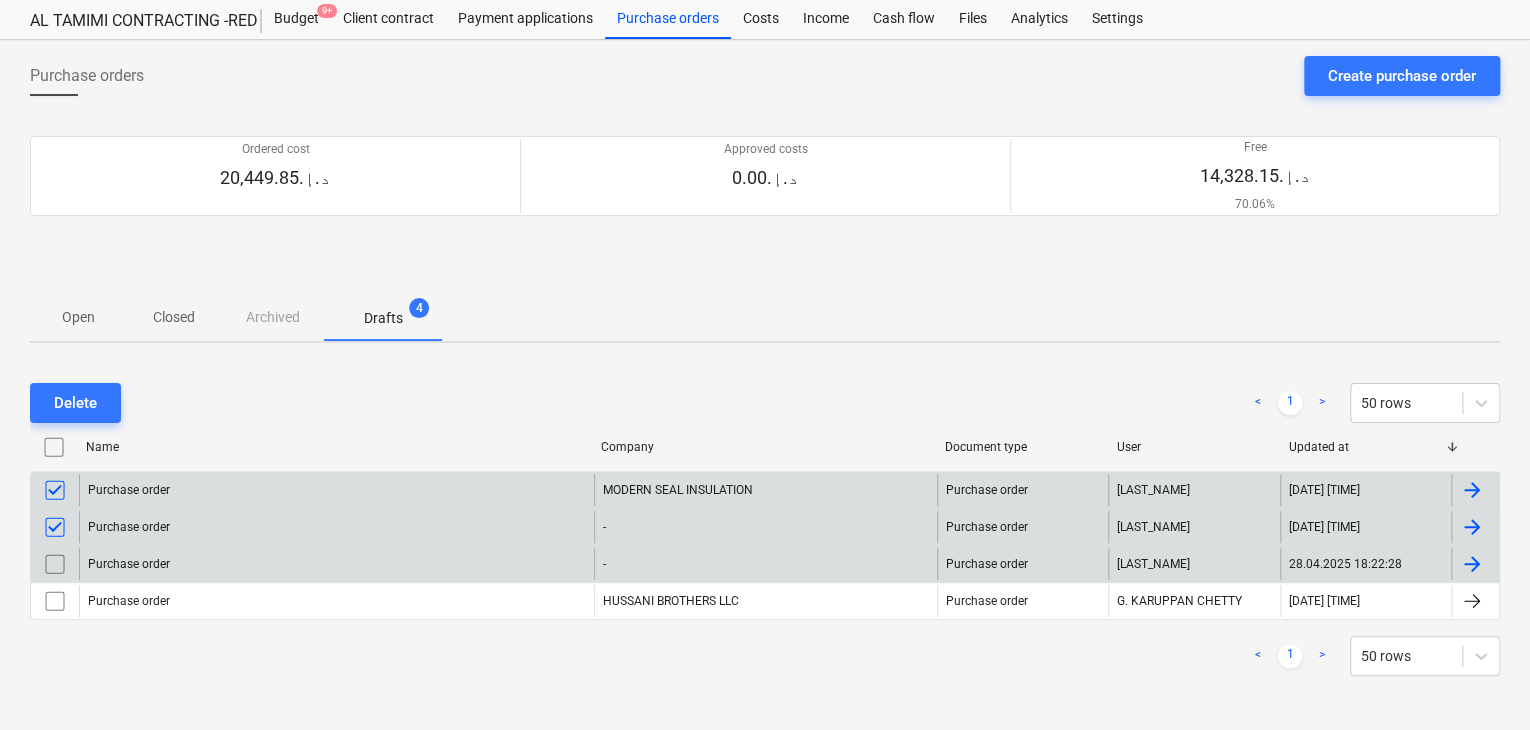 click at bounding box center [55, 564] 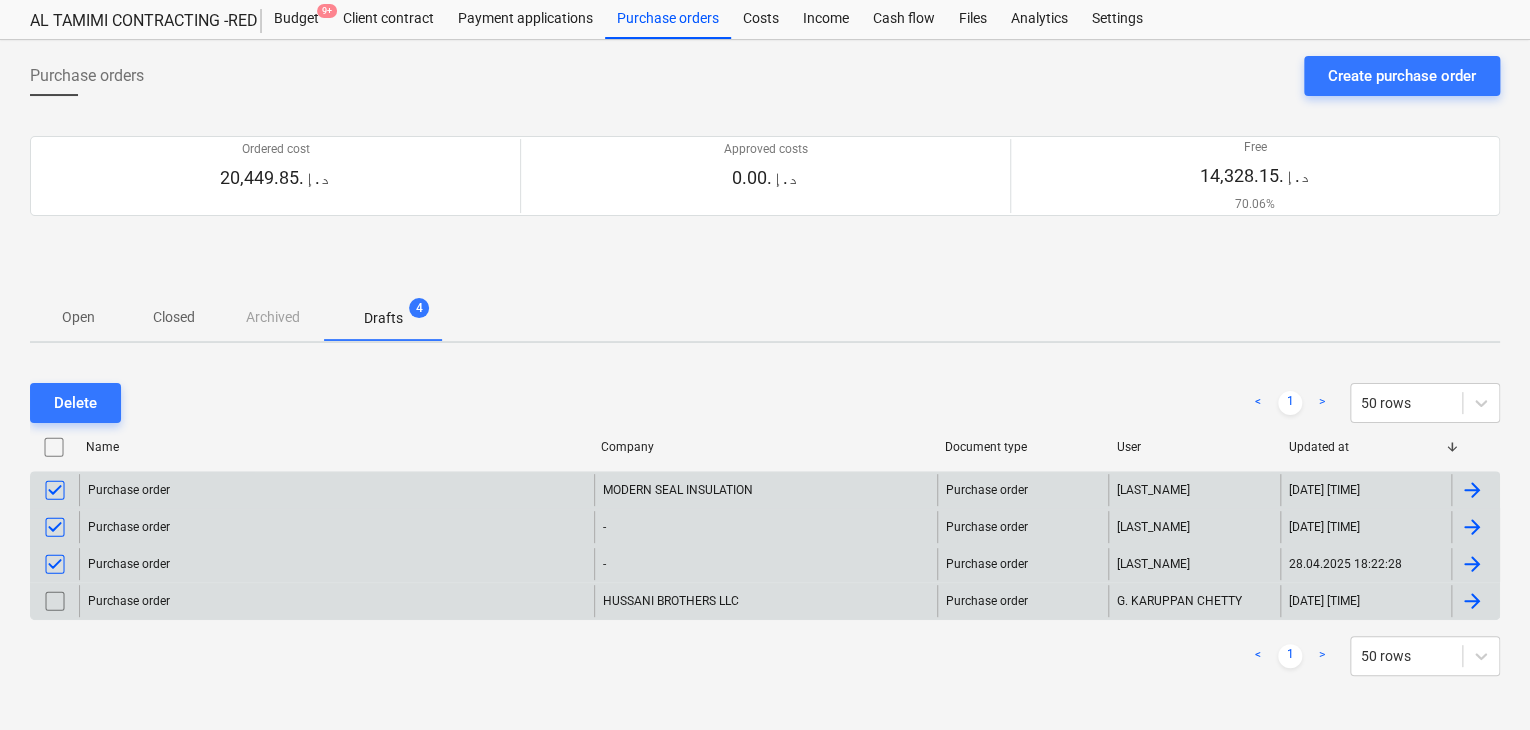 click at bounding box center [55, 601] 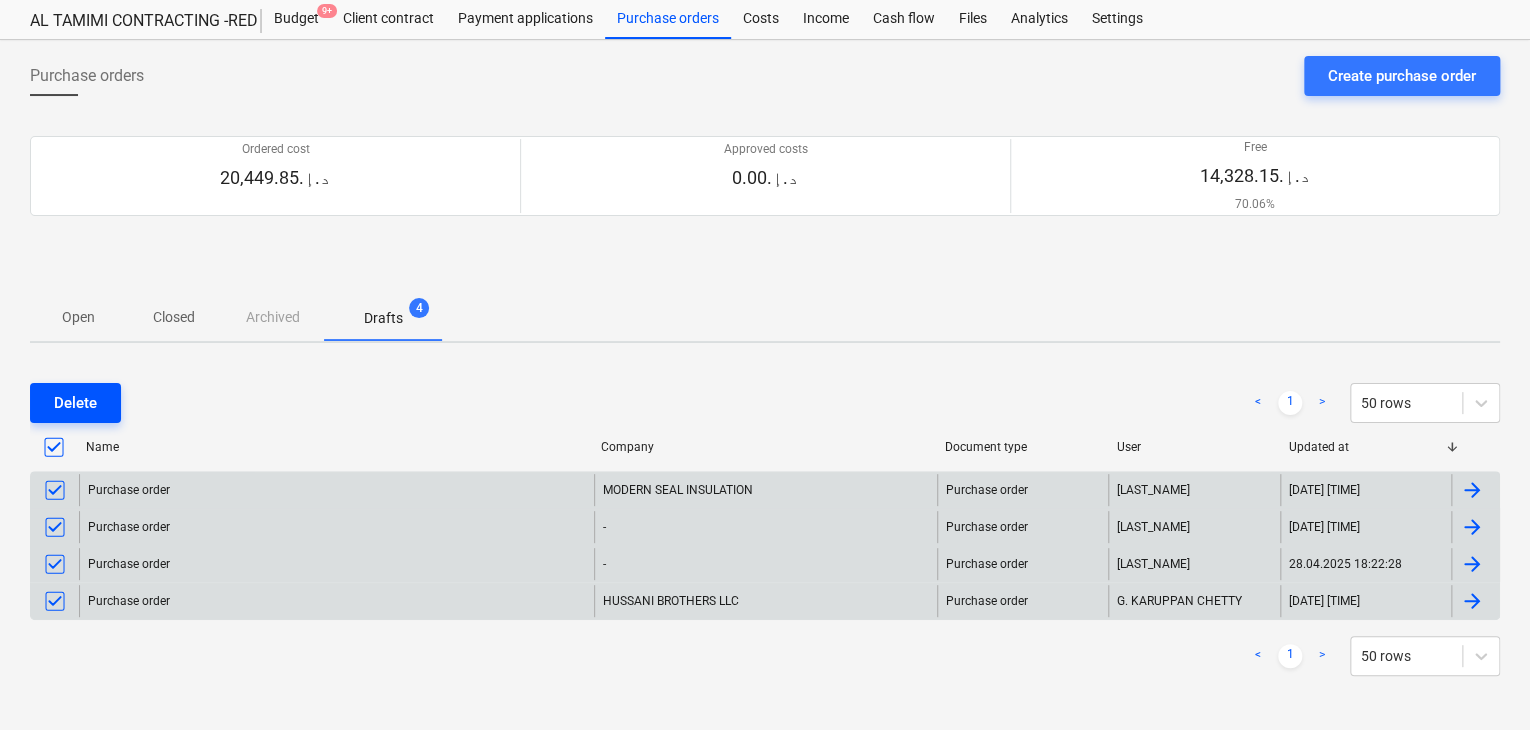 click on "Delete" at bounding box center [75, 403] 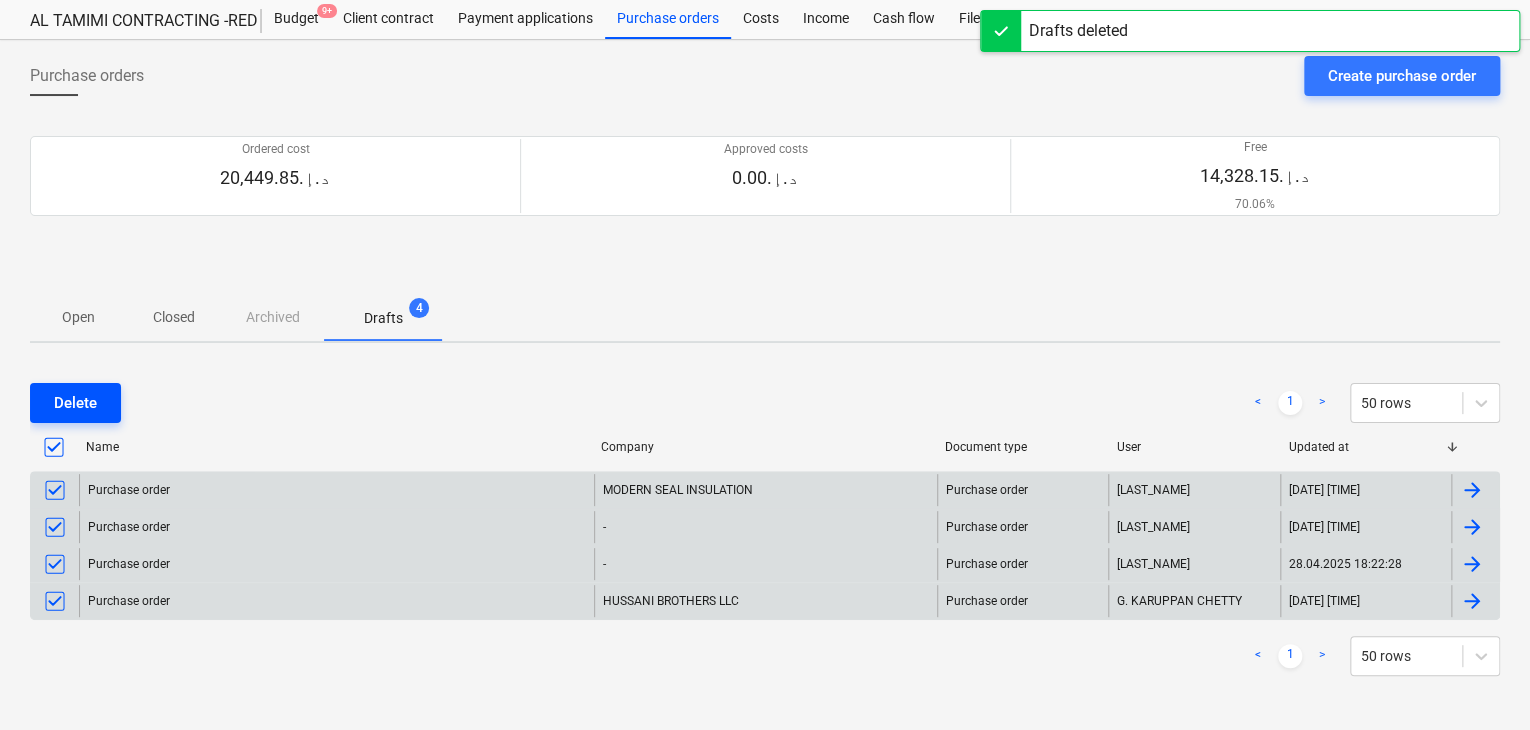 scroll, scrollTop: 0, scrollLeft: 0, axis: both 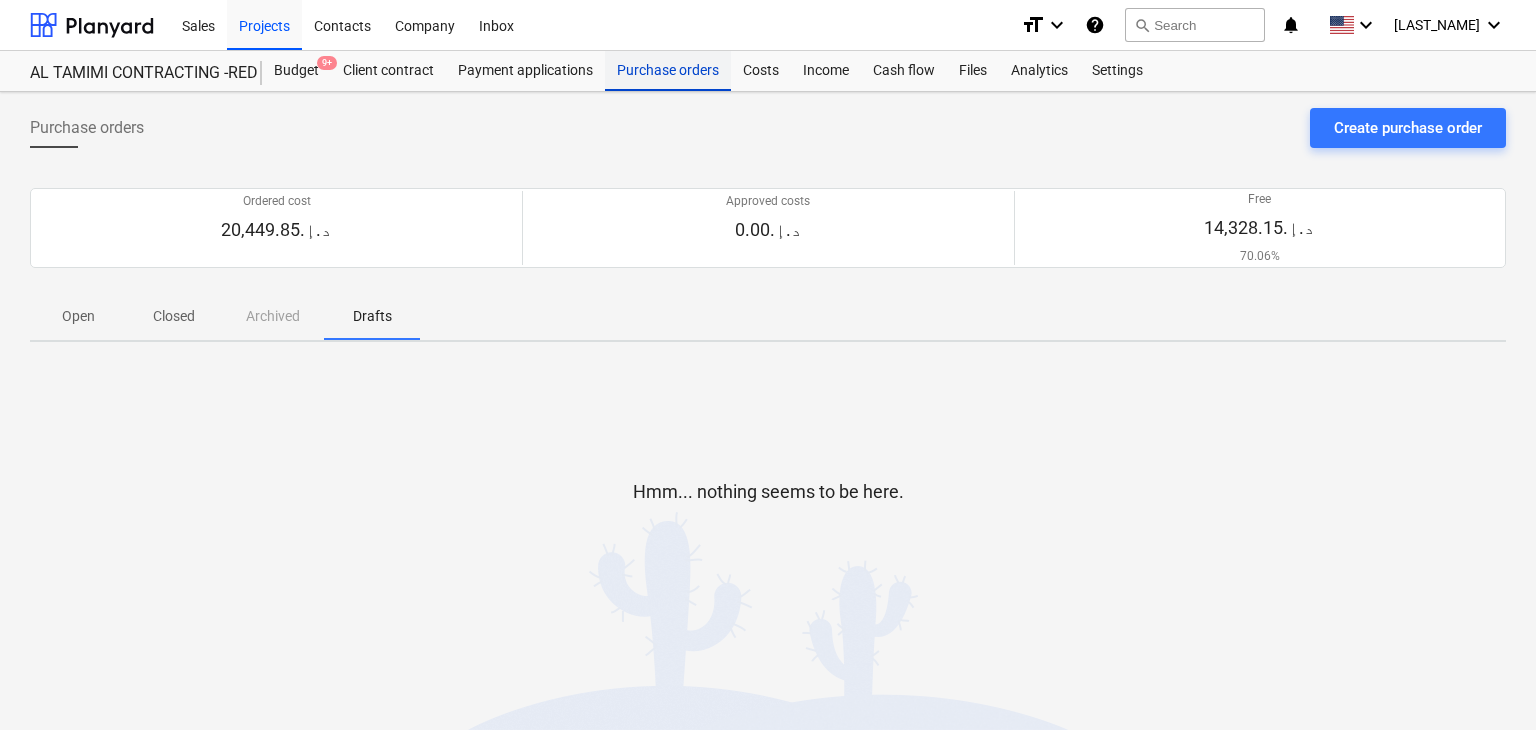 click on "Purchase orders" at bounding box center (668, 71) 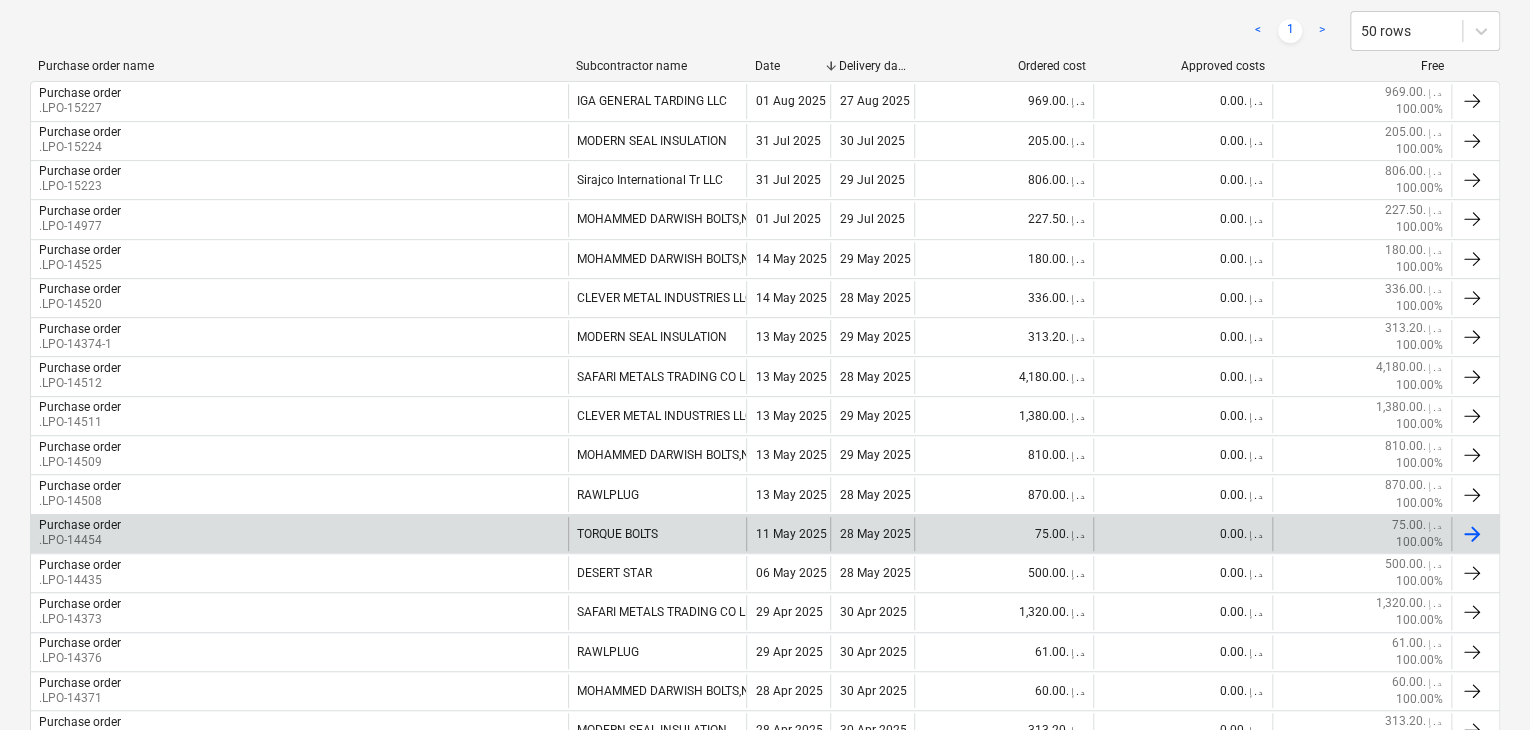 scroll, scrollTop: 500, scrollLeft: 0, axis: vertical 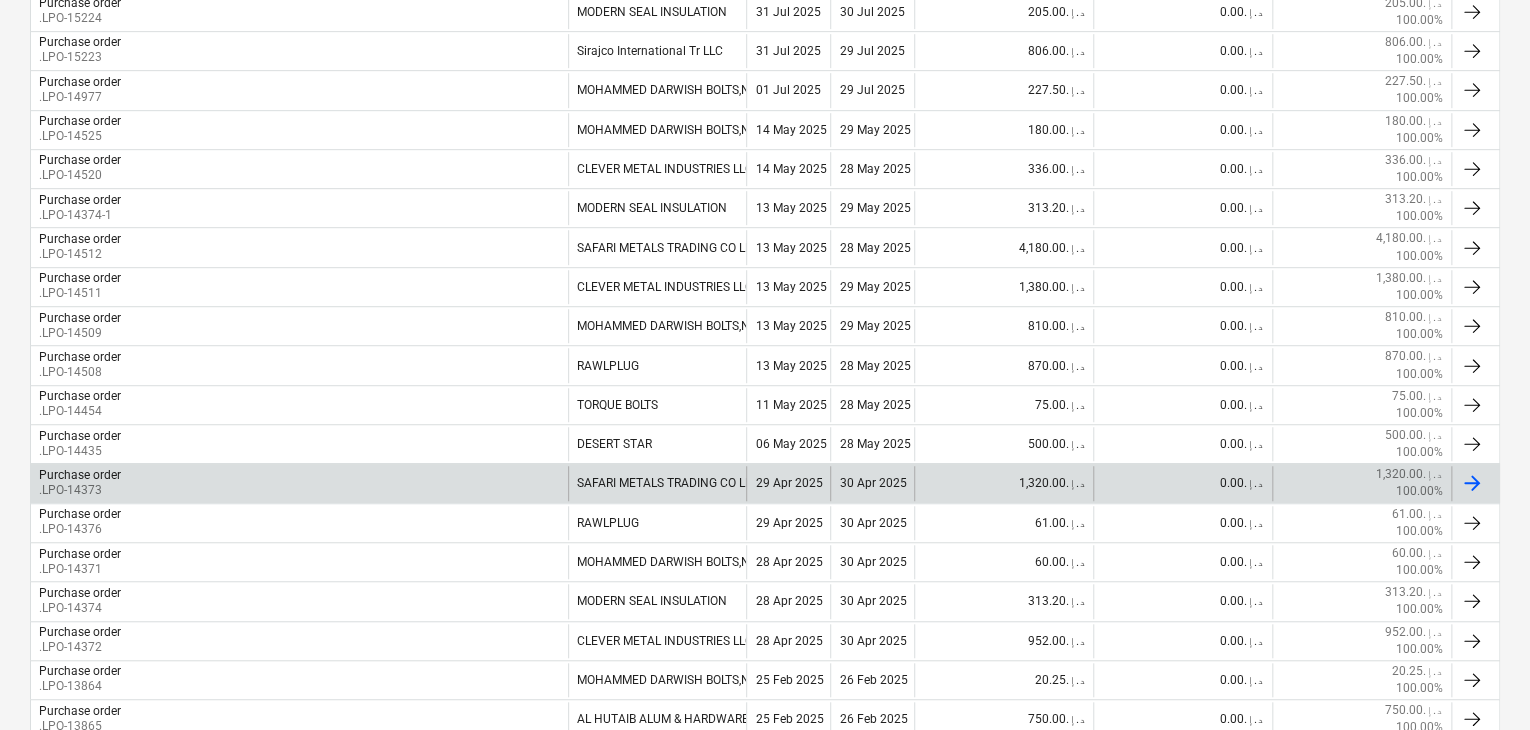 click on "Purchase order .LPO-14373" at bounding box center (299, 483) 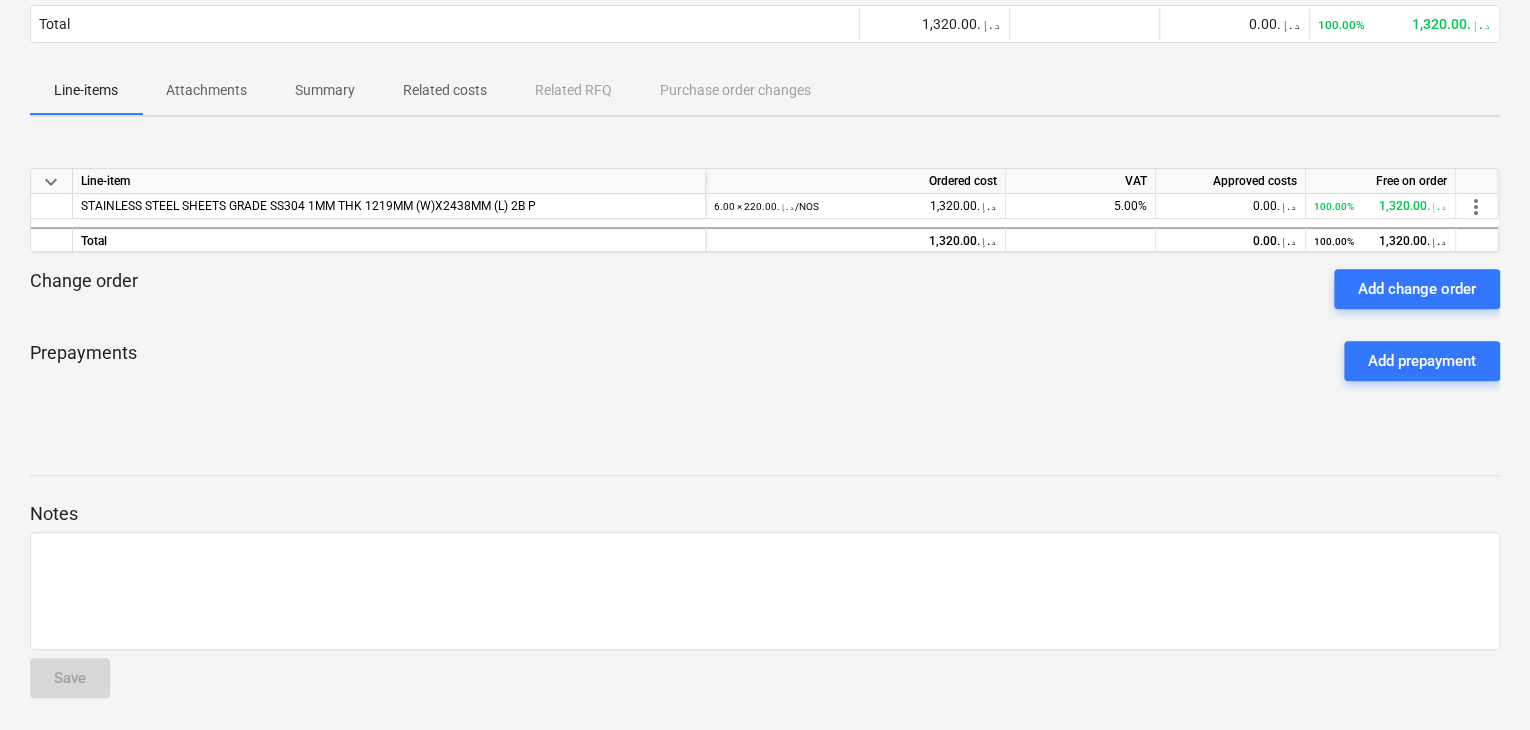 scroll, scrollTop: 228, scrollLeft: 0, axis: vertical 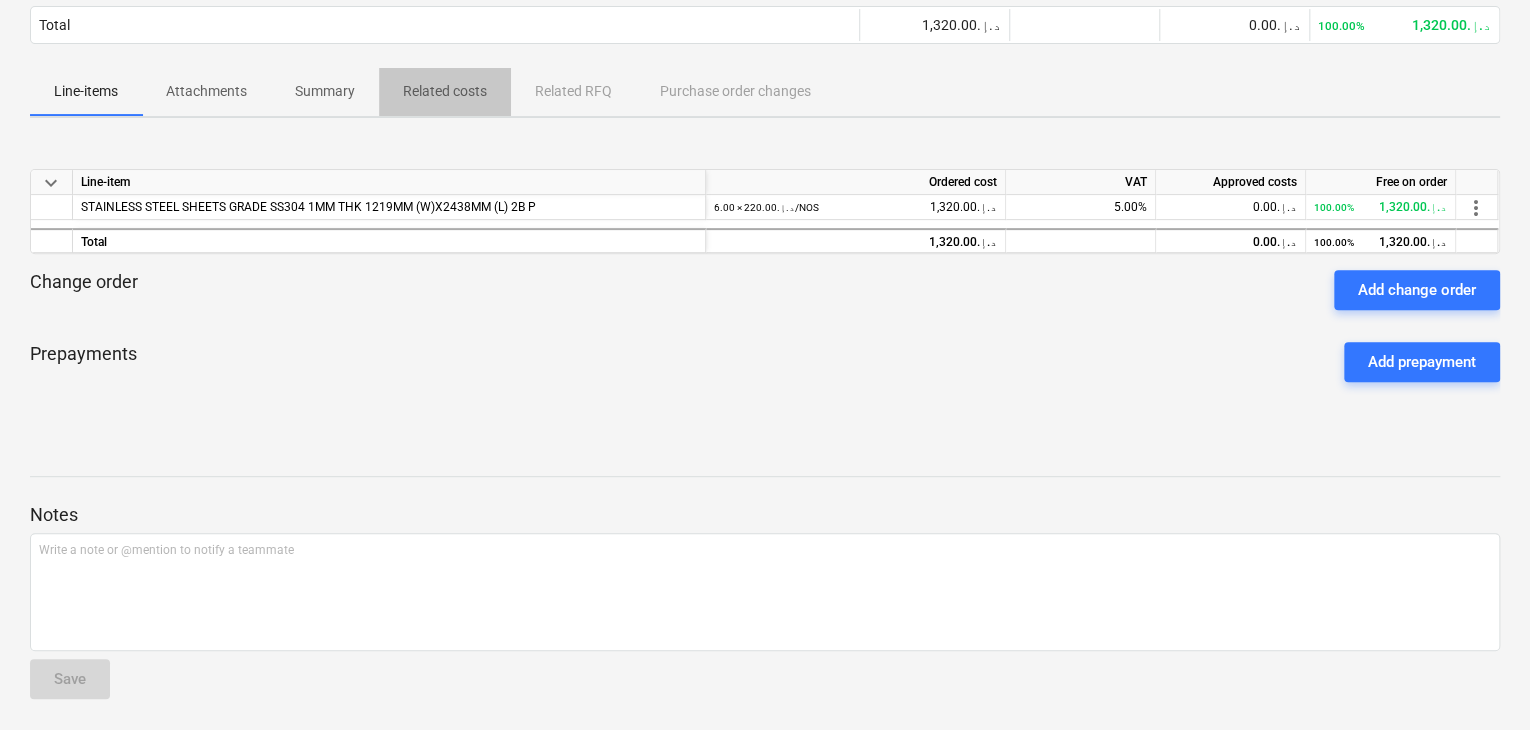 click on "Related costs" at bounding box center (445, 91) 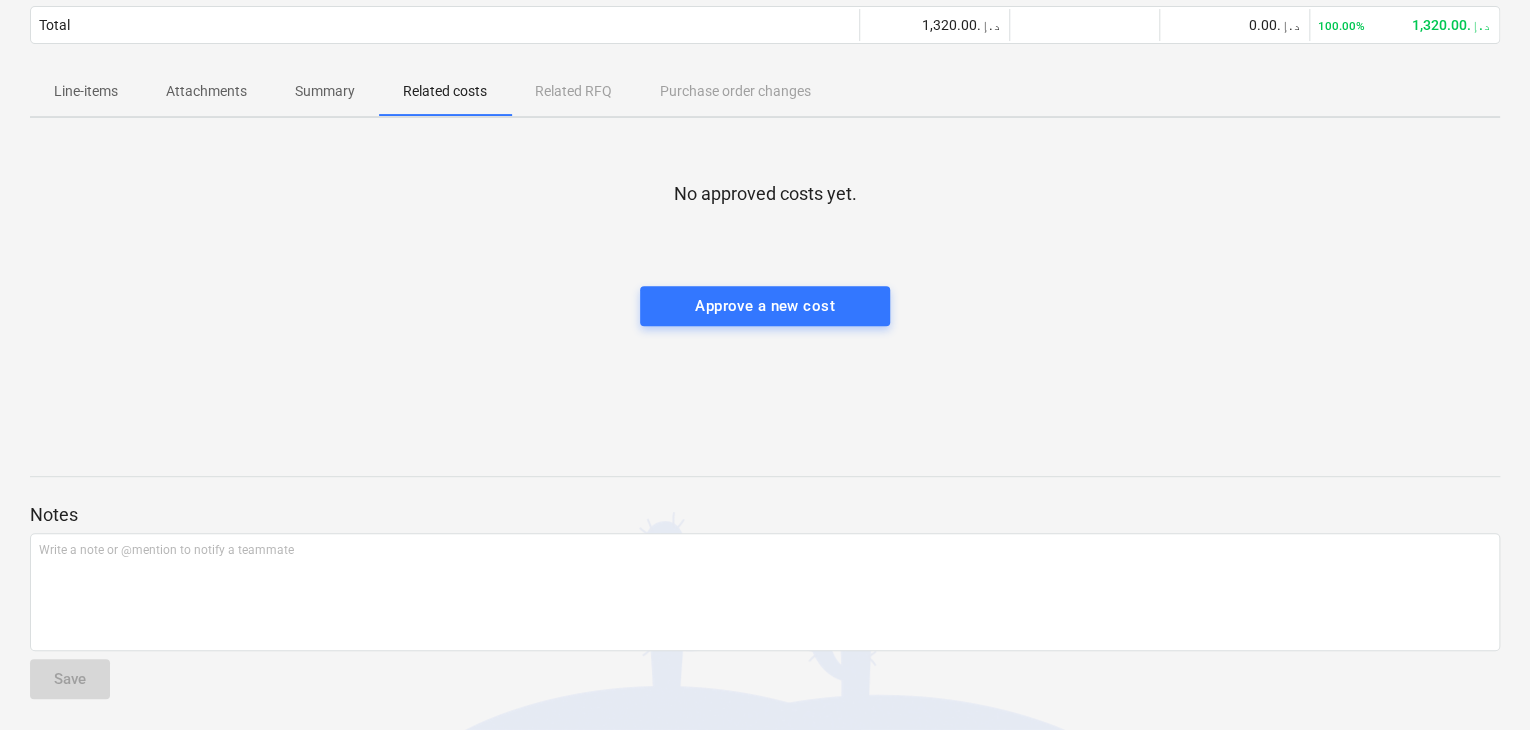 click on "Line-items Attachments Summary Related costs Related RFQ Purchase order changes" at bounding box center (765, 92) 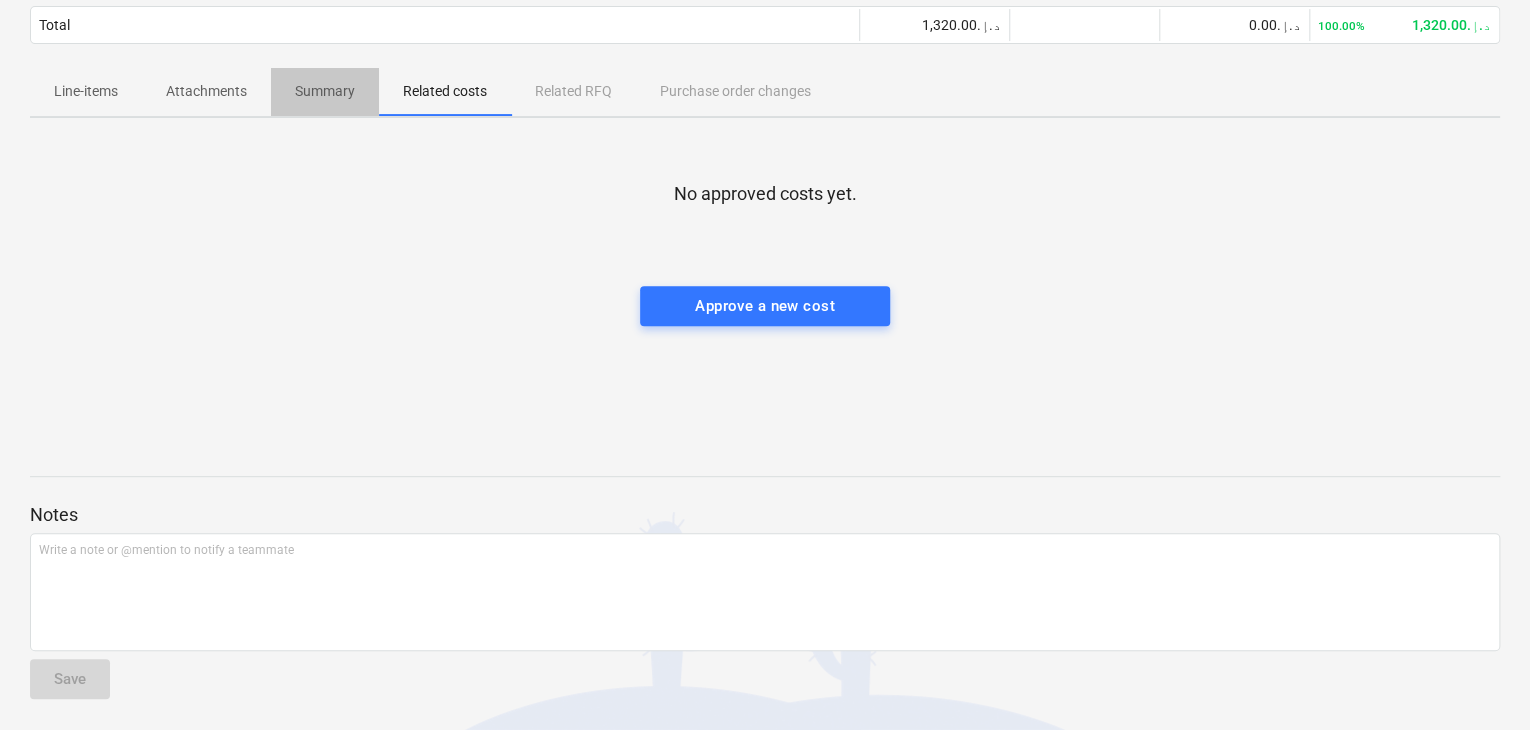 click on "Summary" at bounding box center [325, 91] 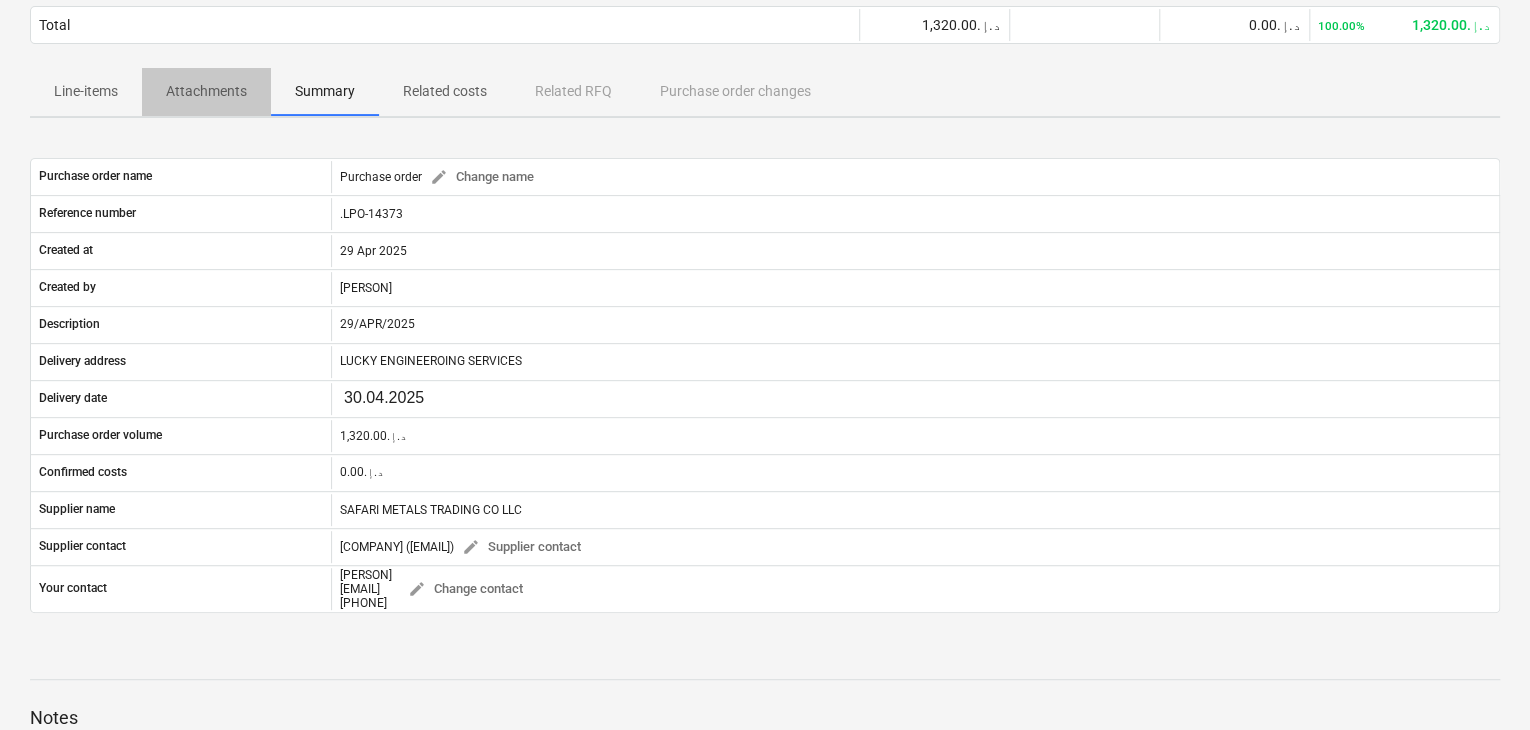 click on "Attachments" at bounding box center [206, 91] 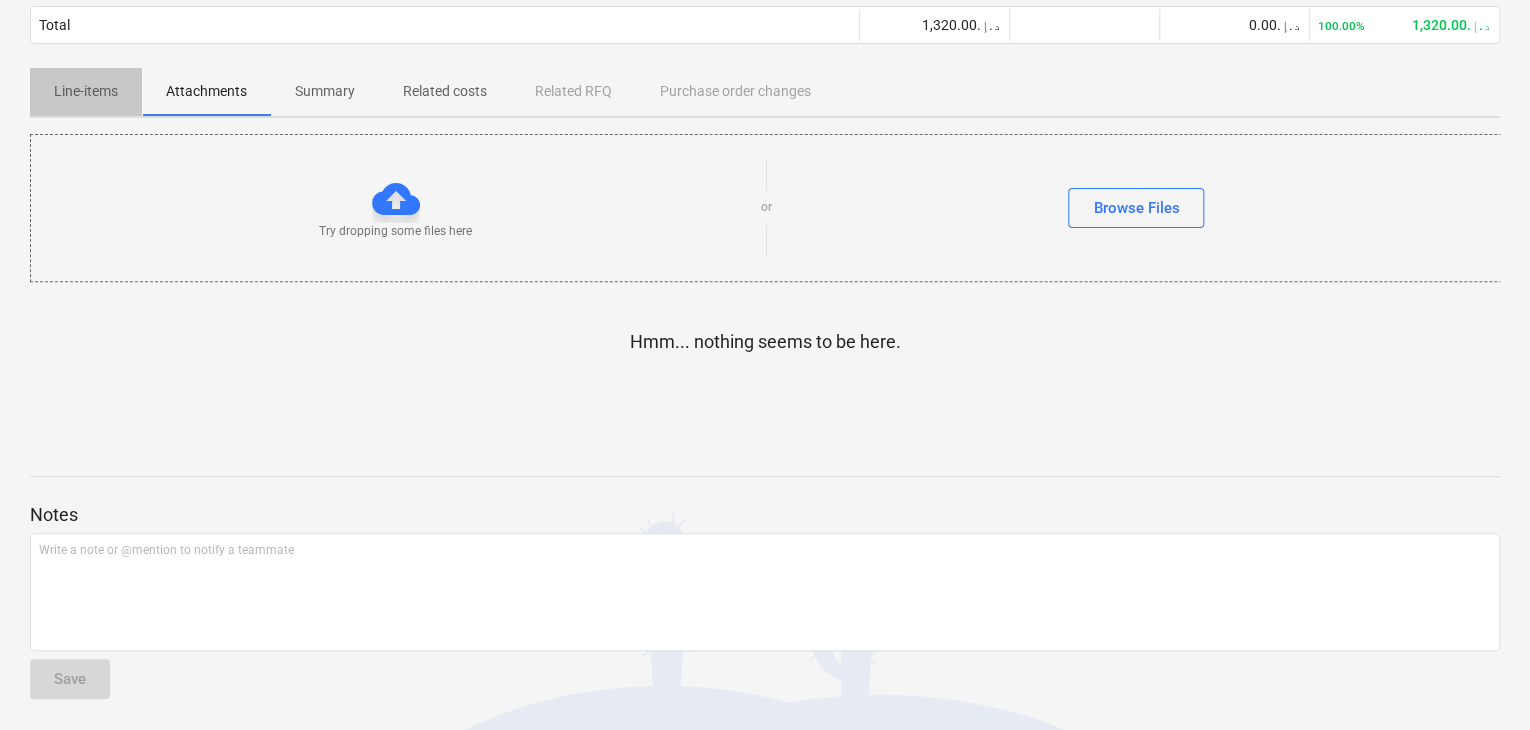 click on "Line-items" at bounding box center [86, 91] 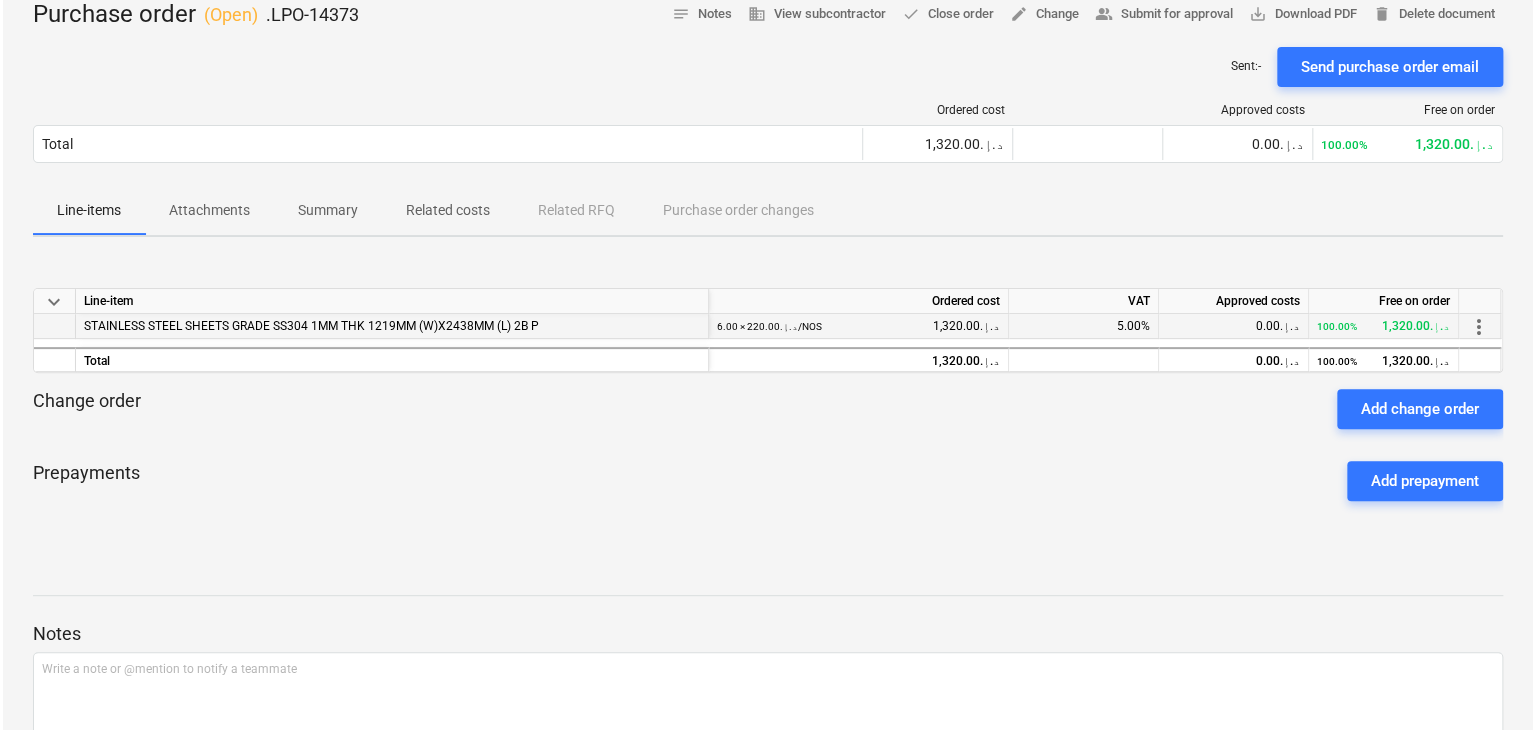 scroll, scrollTop: 0, scrollLeft: 0, axis: both 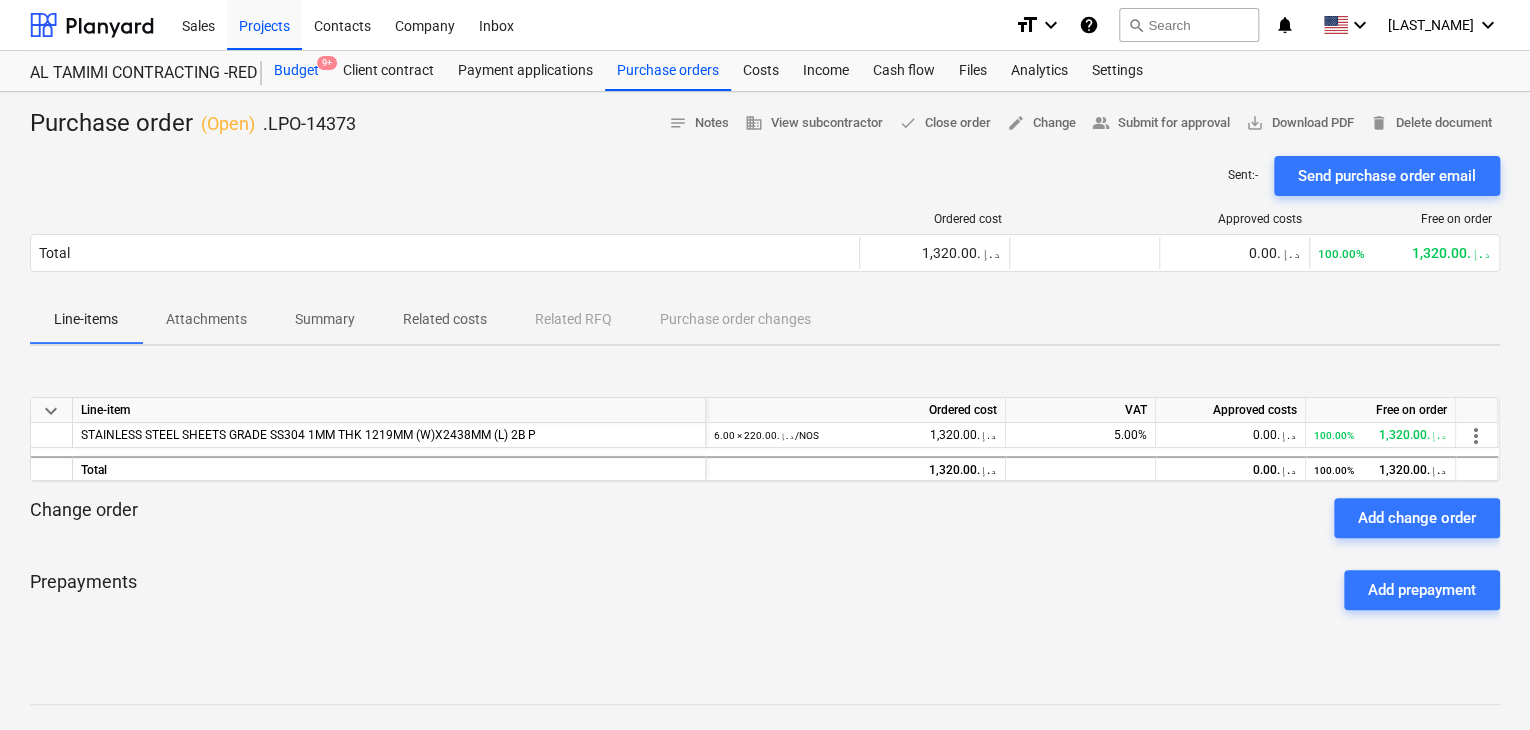 click on "Budget 9+" at bounding box center [296, 71] 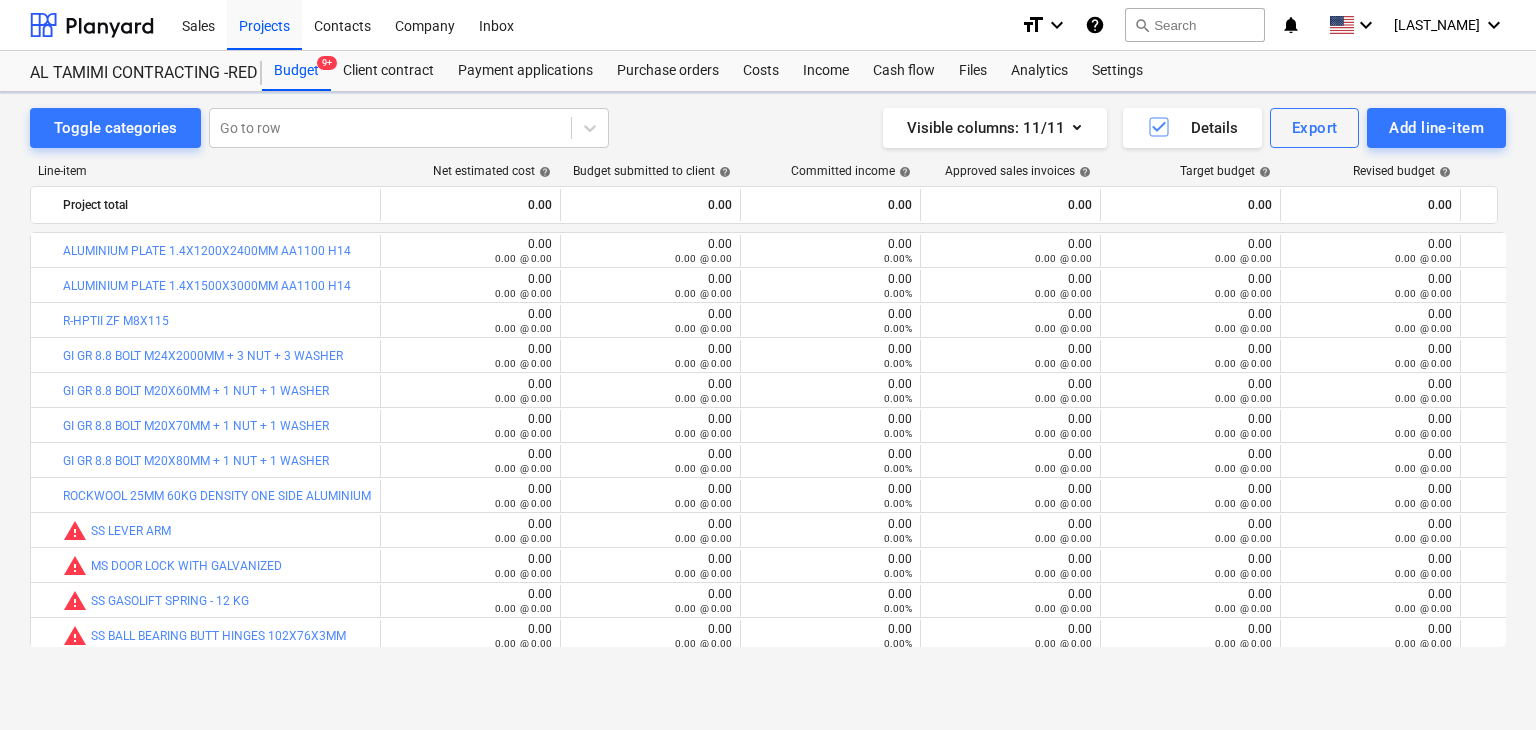 scroll, scrollTop: 69, scrollLeft: 0, axis: vertical 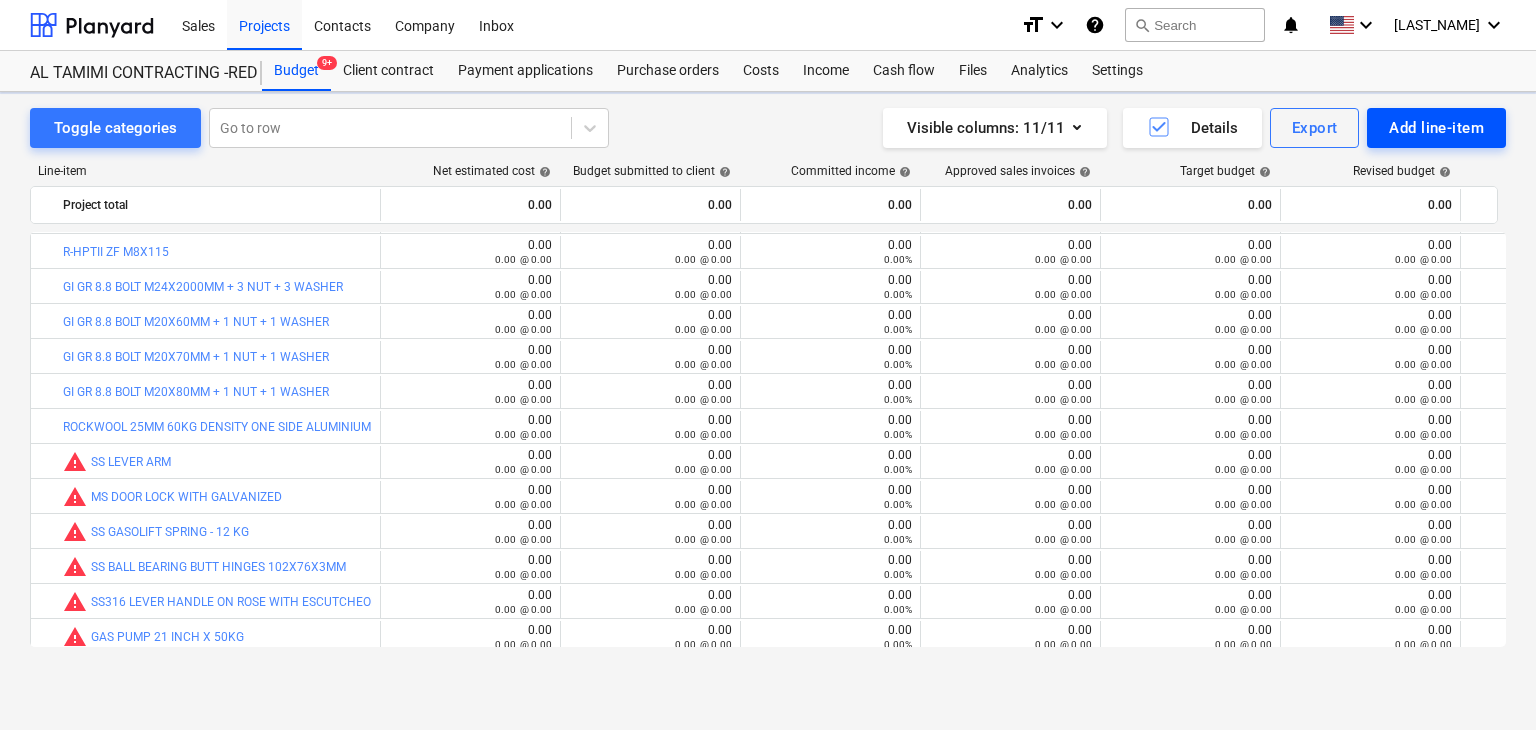 click on "Add line-item" at bounding box center (1436, 128) 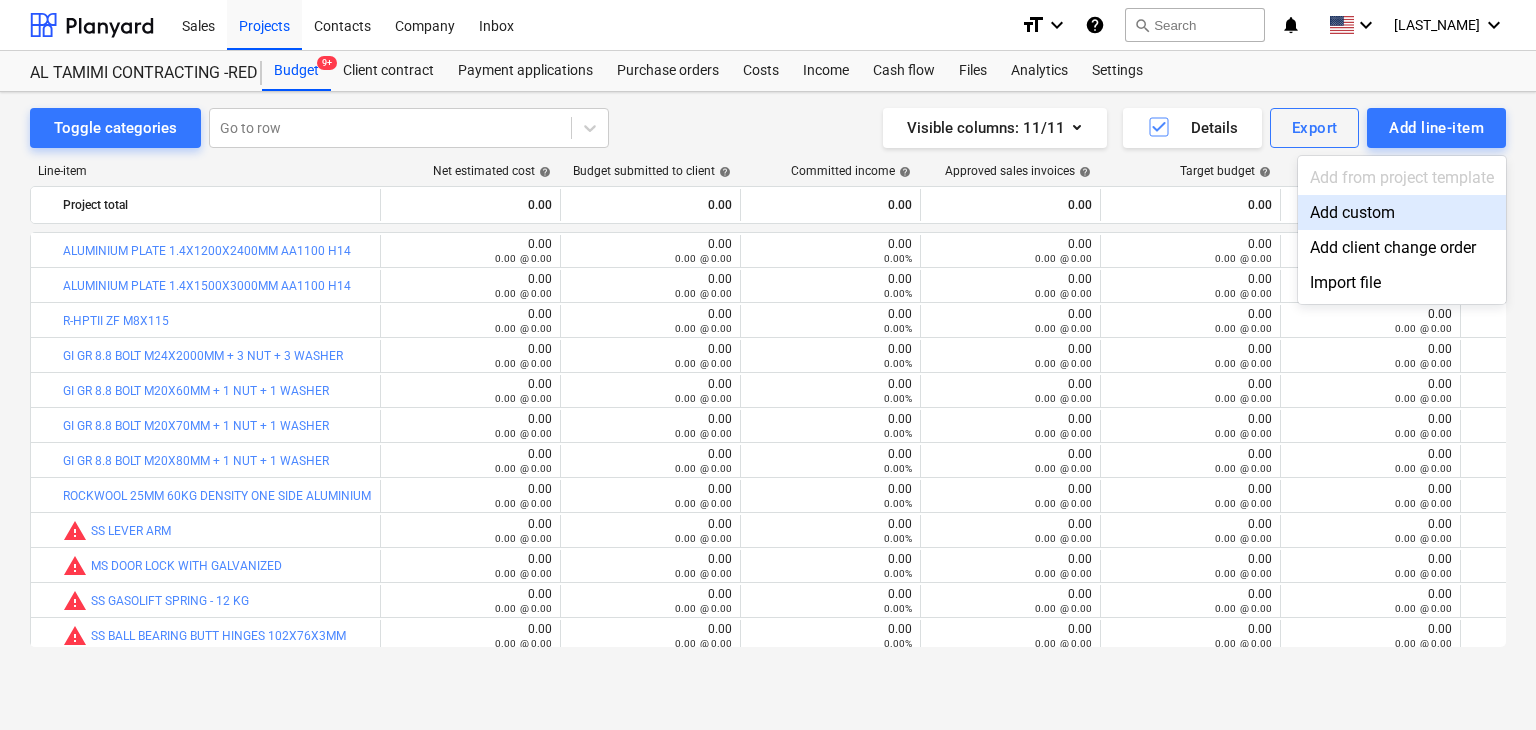 click on "Add custom" at bounding box center (1402, 212) 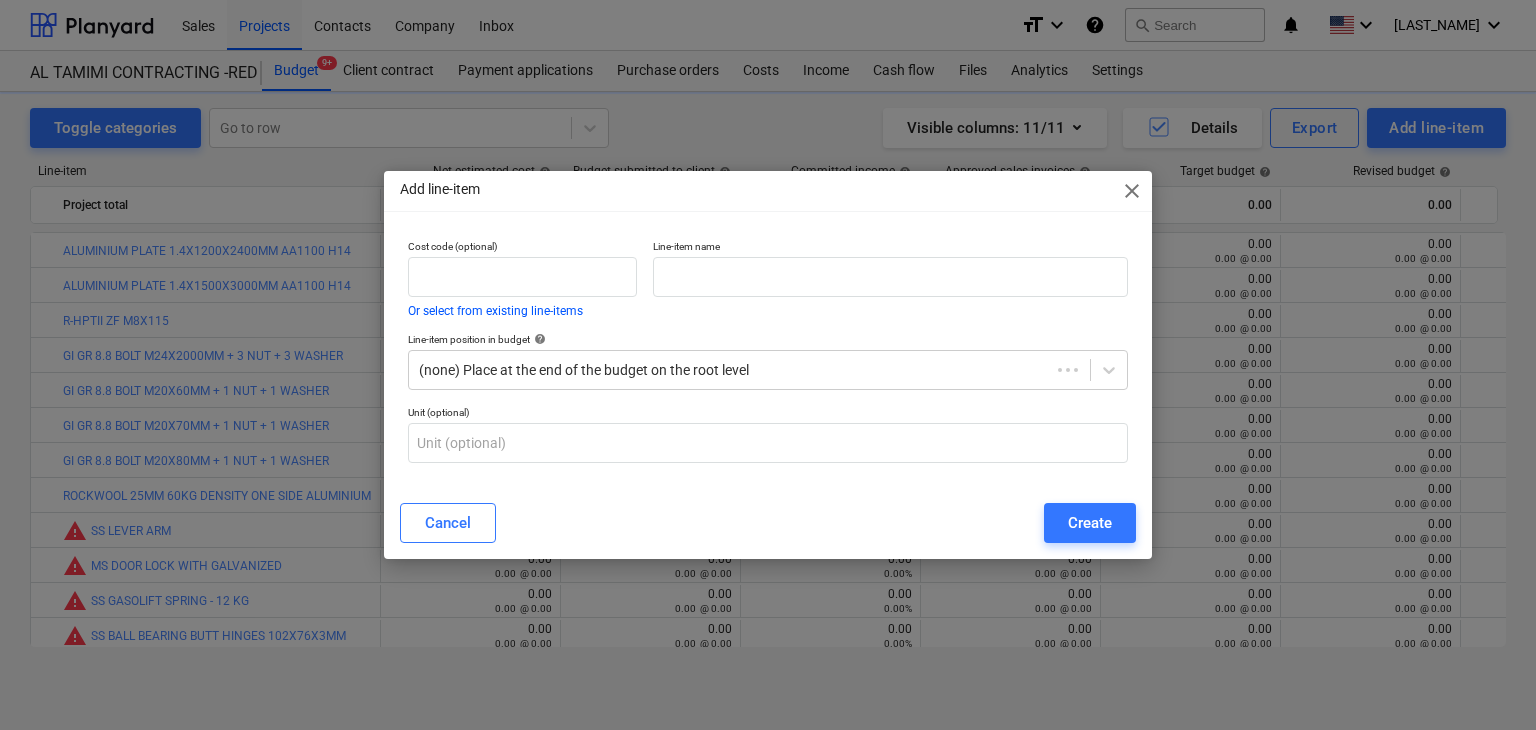 scroll, scrollTop: 69, scrollLeft: 0, axis: vertical 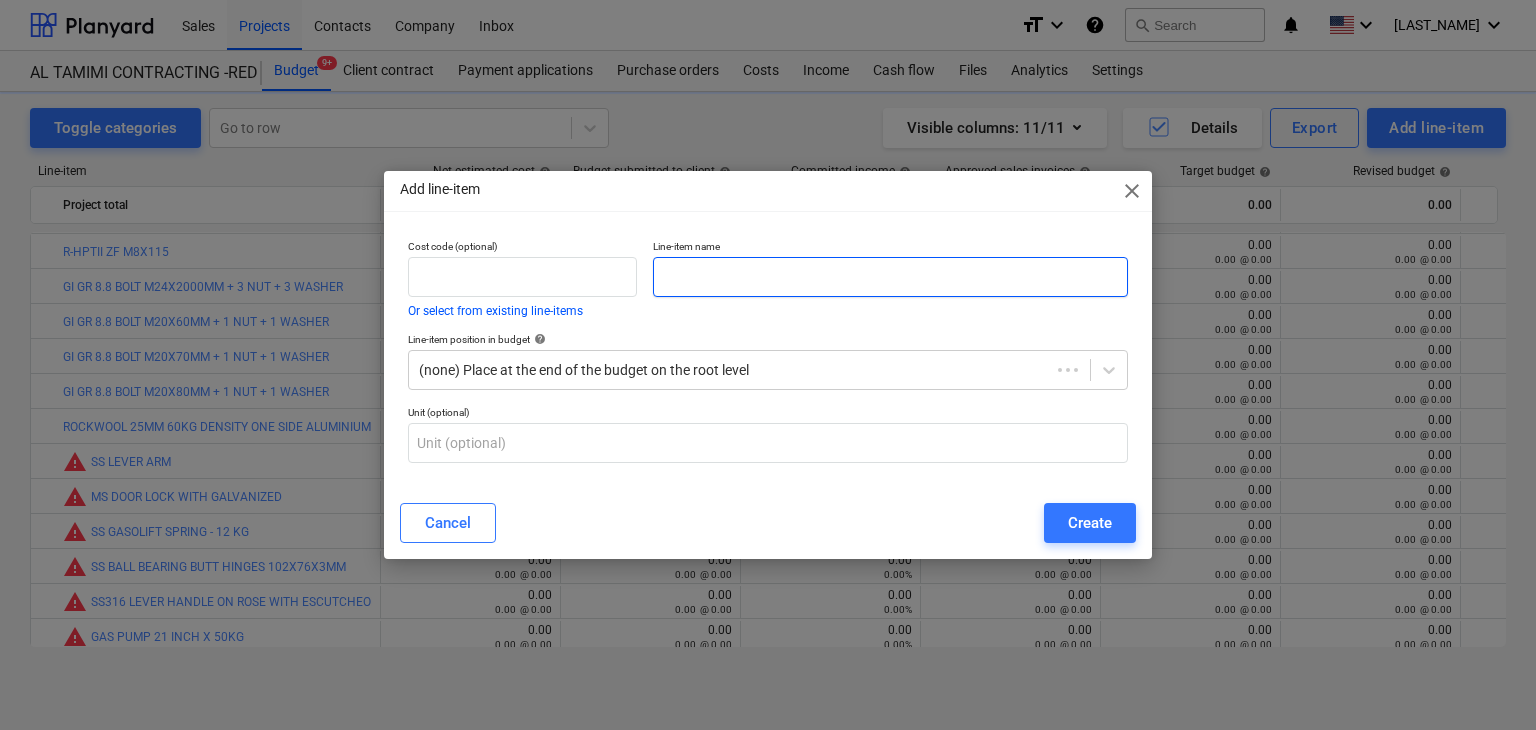 click at bounding box center [890, 277] 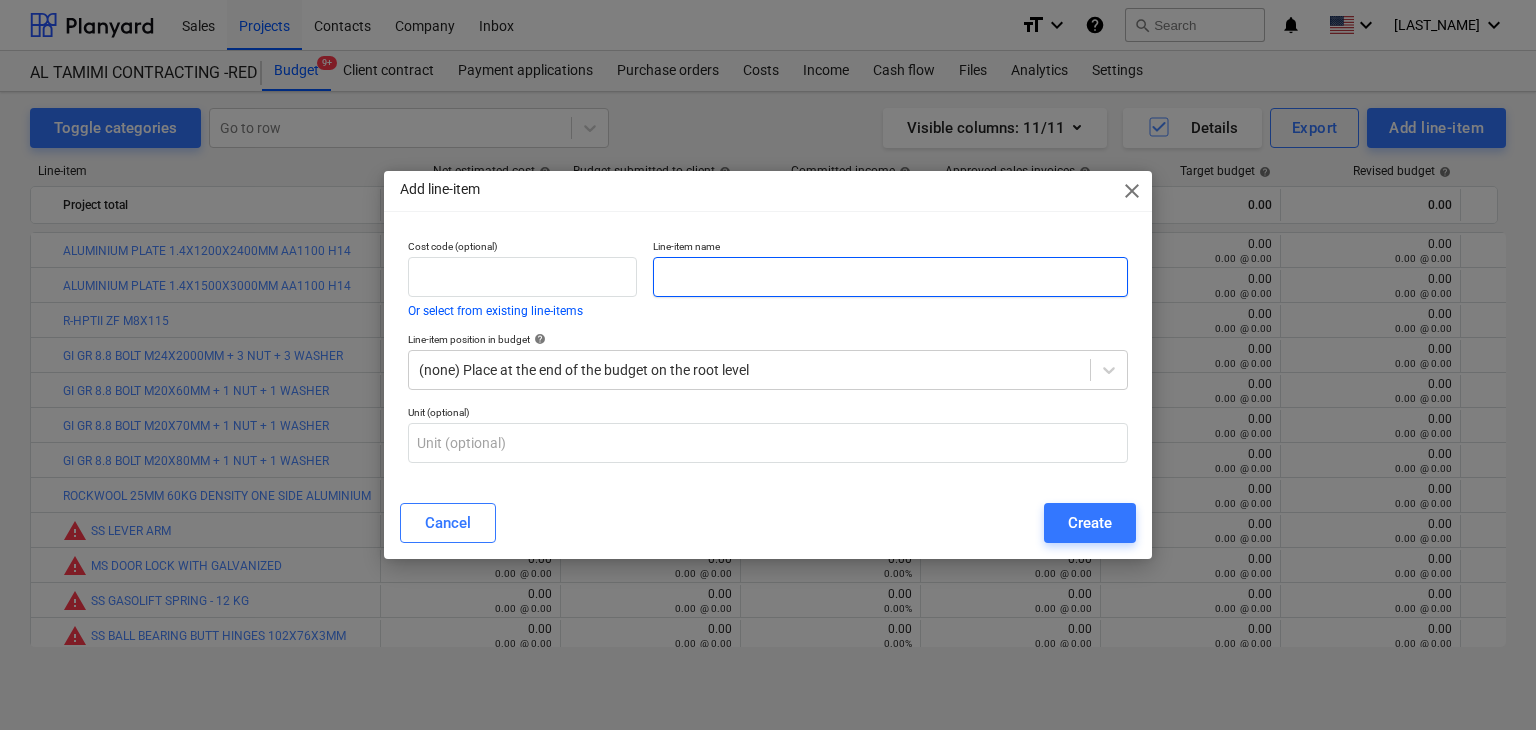 scroll, scrollTop: 69, scrollLeft: 0, axis: vertical 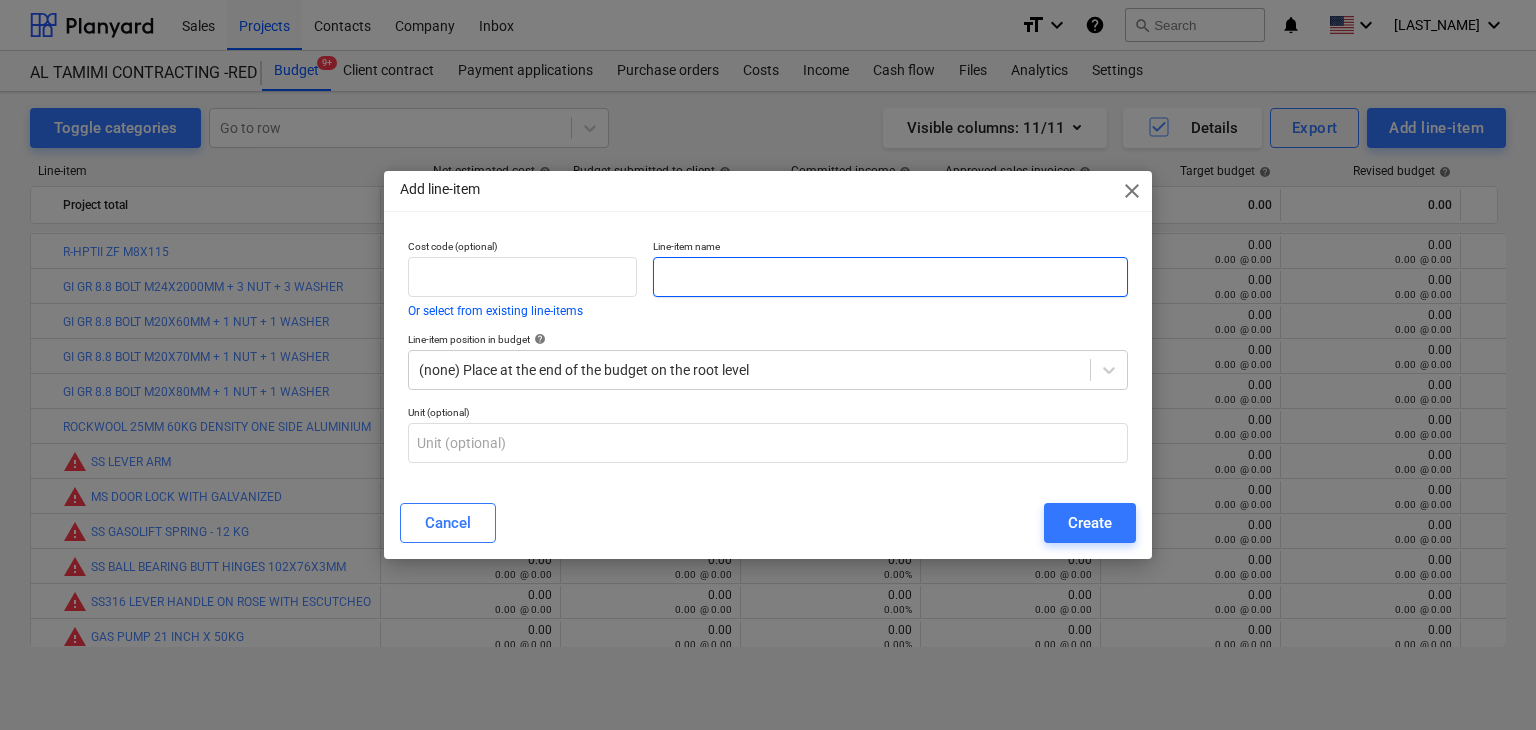 paste on "JOTUN HARDTOP XP RAL 7030 20 LTR" 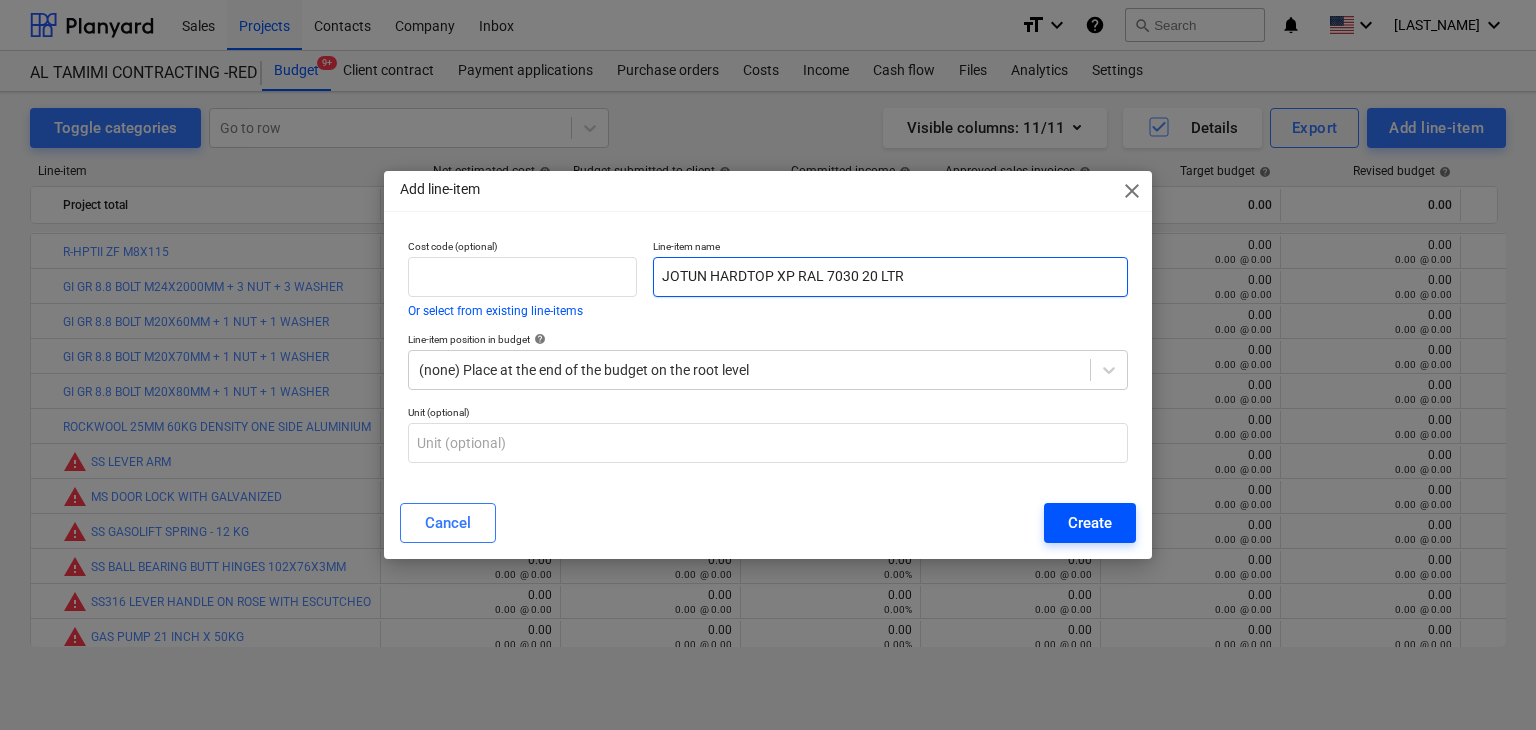 type on "JOTUN HARDTOP XP RAL 7030 20 LTR" 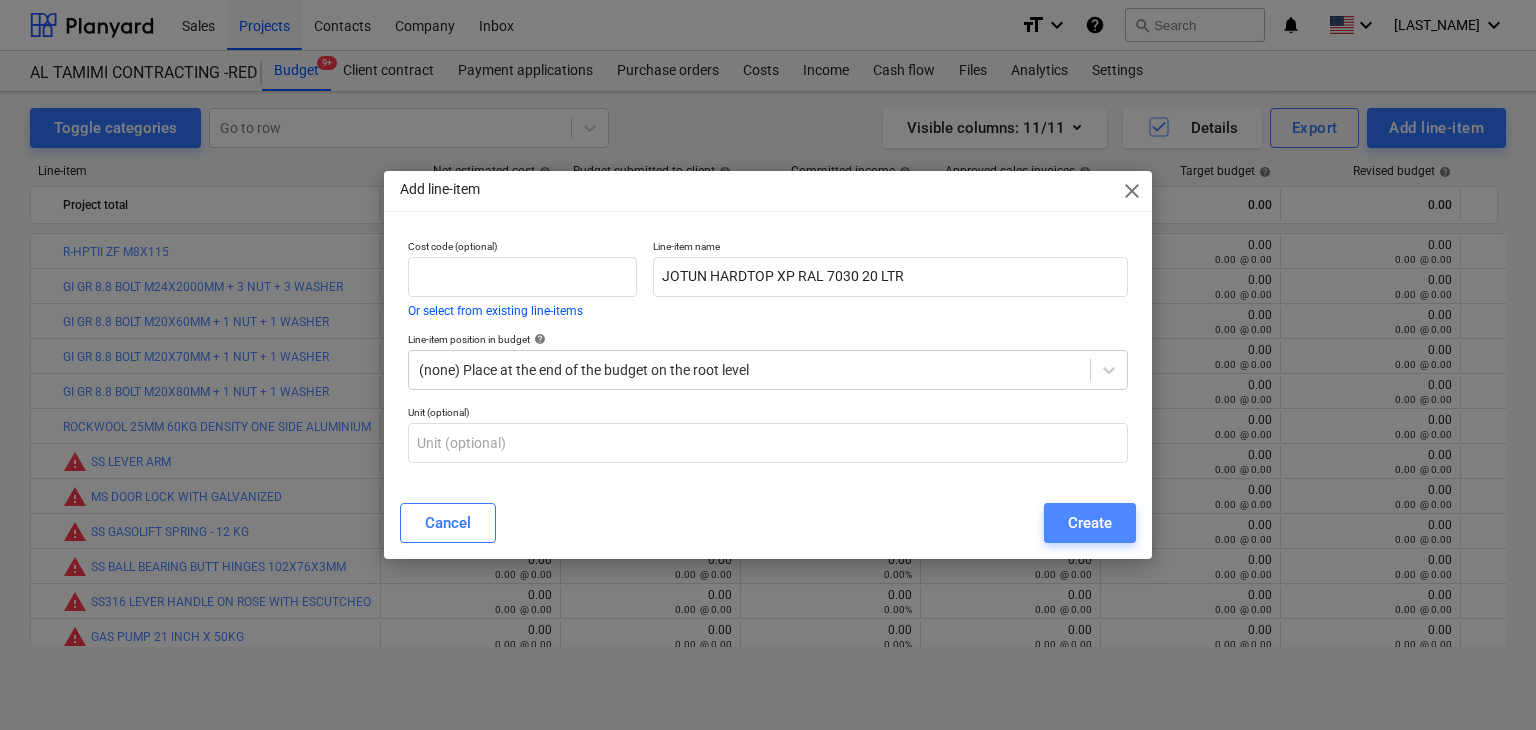 click on "Create" at bounding box center (1090, 523) 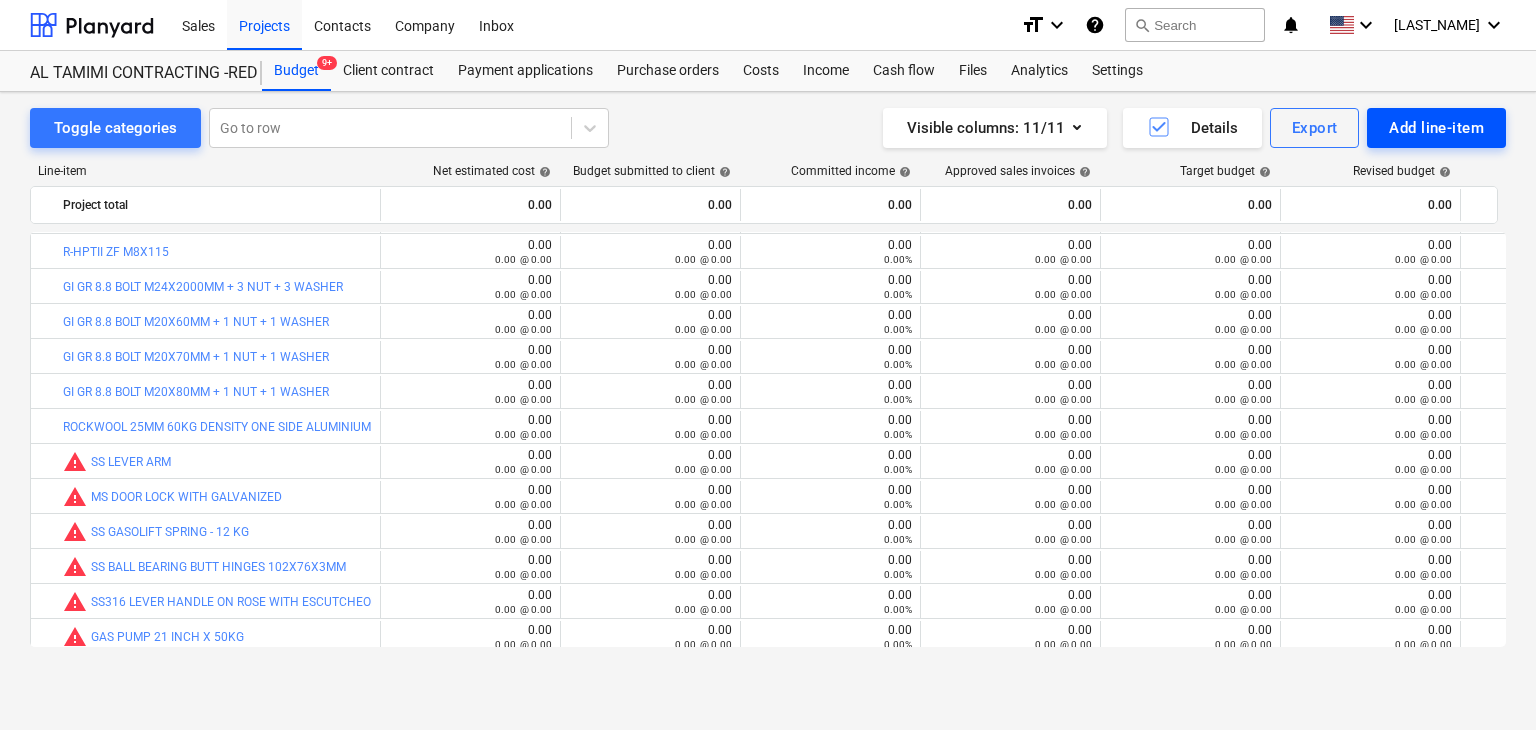 click on "Add line-item" at bounding box center (1436, 128) 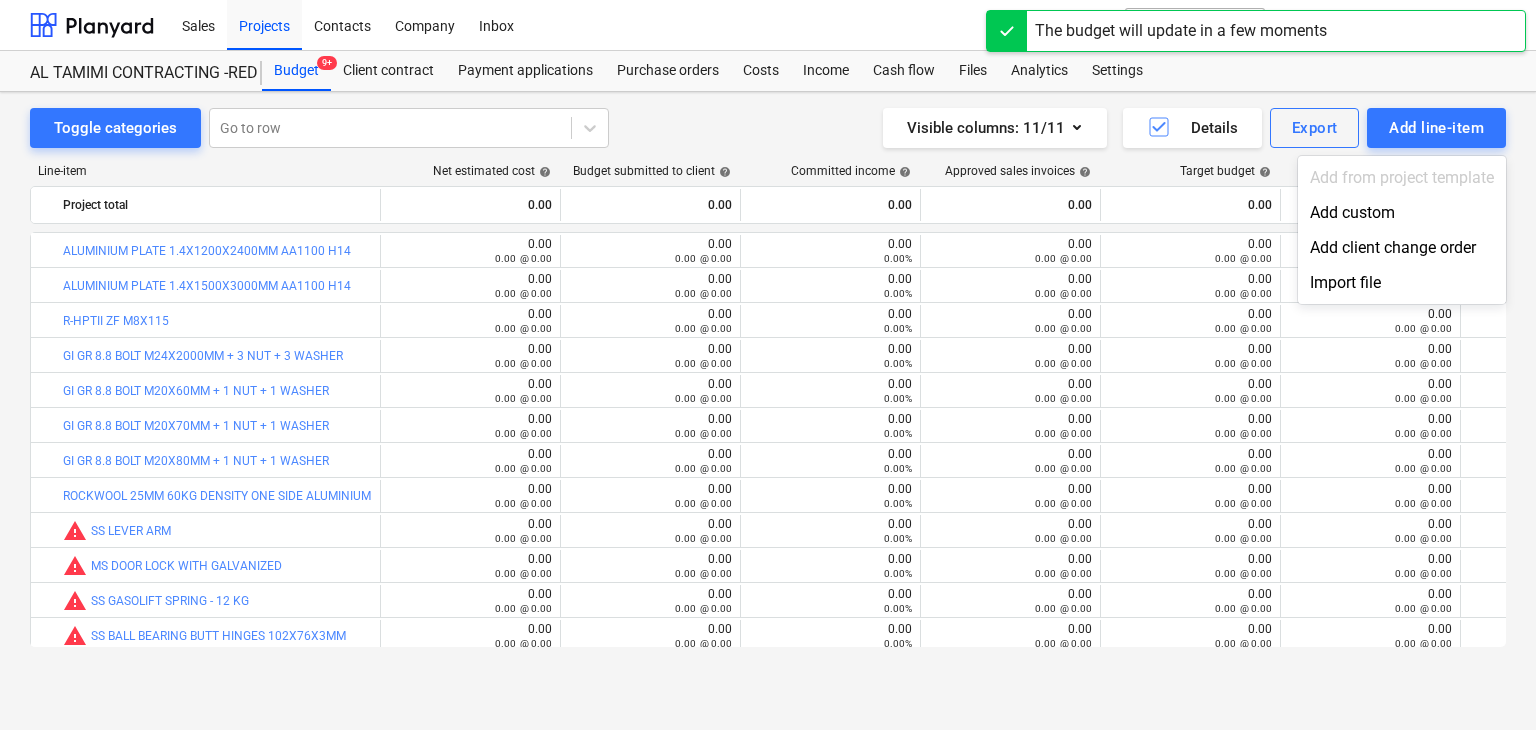 scroll, scrollTop: 69, scrollLeft: 0, axis: vertical 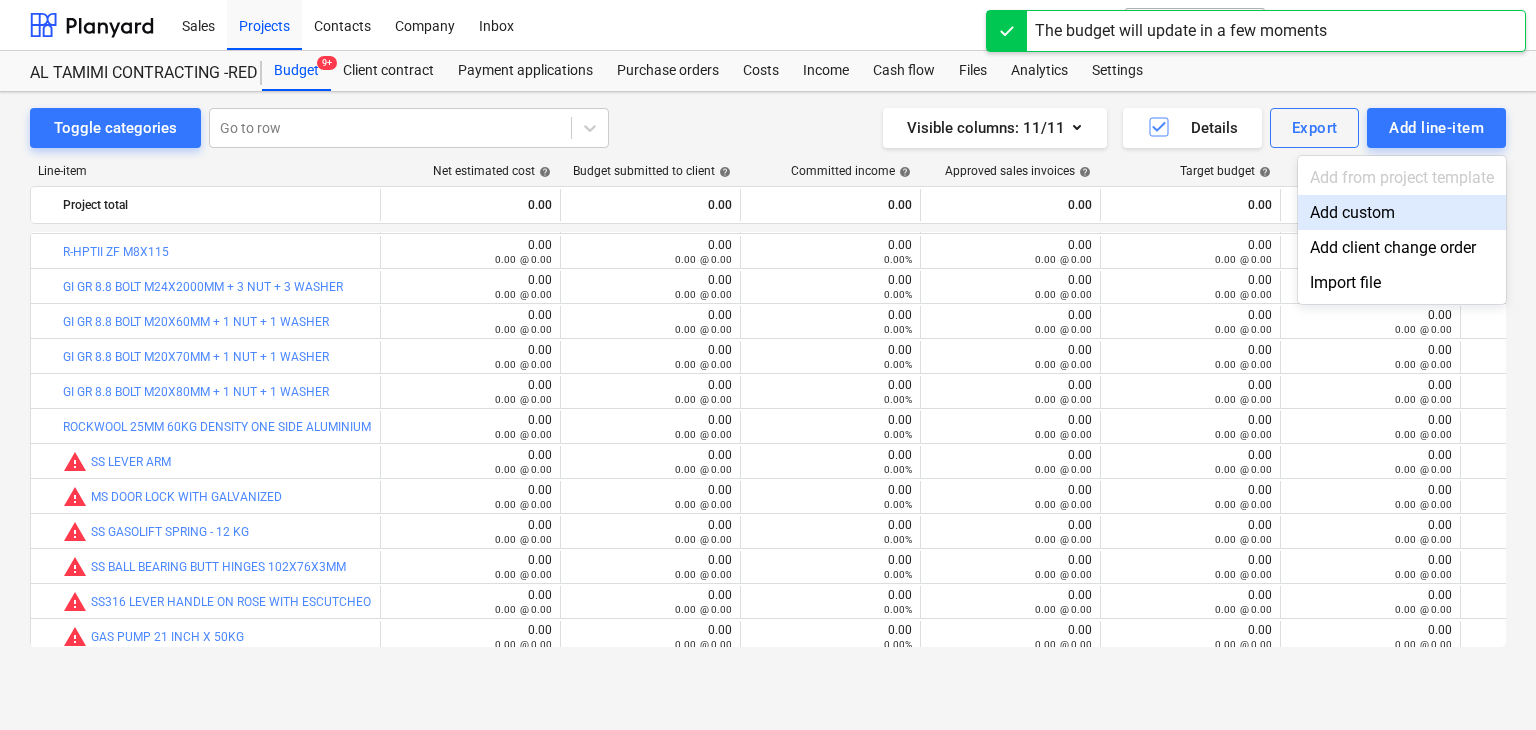 click on "Add custom" at bounding box center (1402, 212) 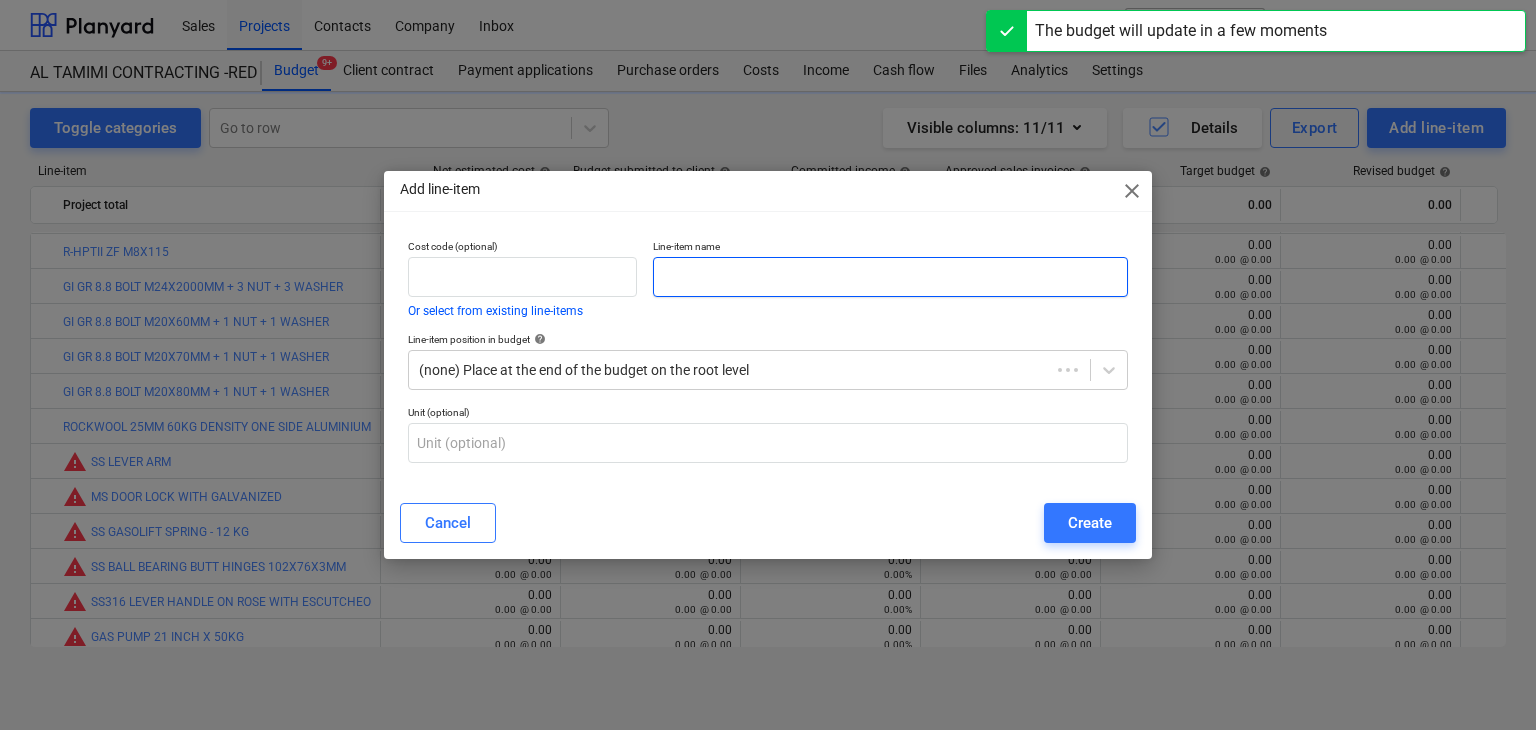 click at bounding box center (890, 277) 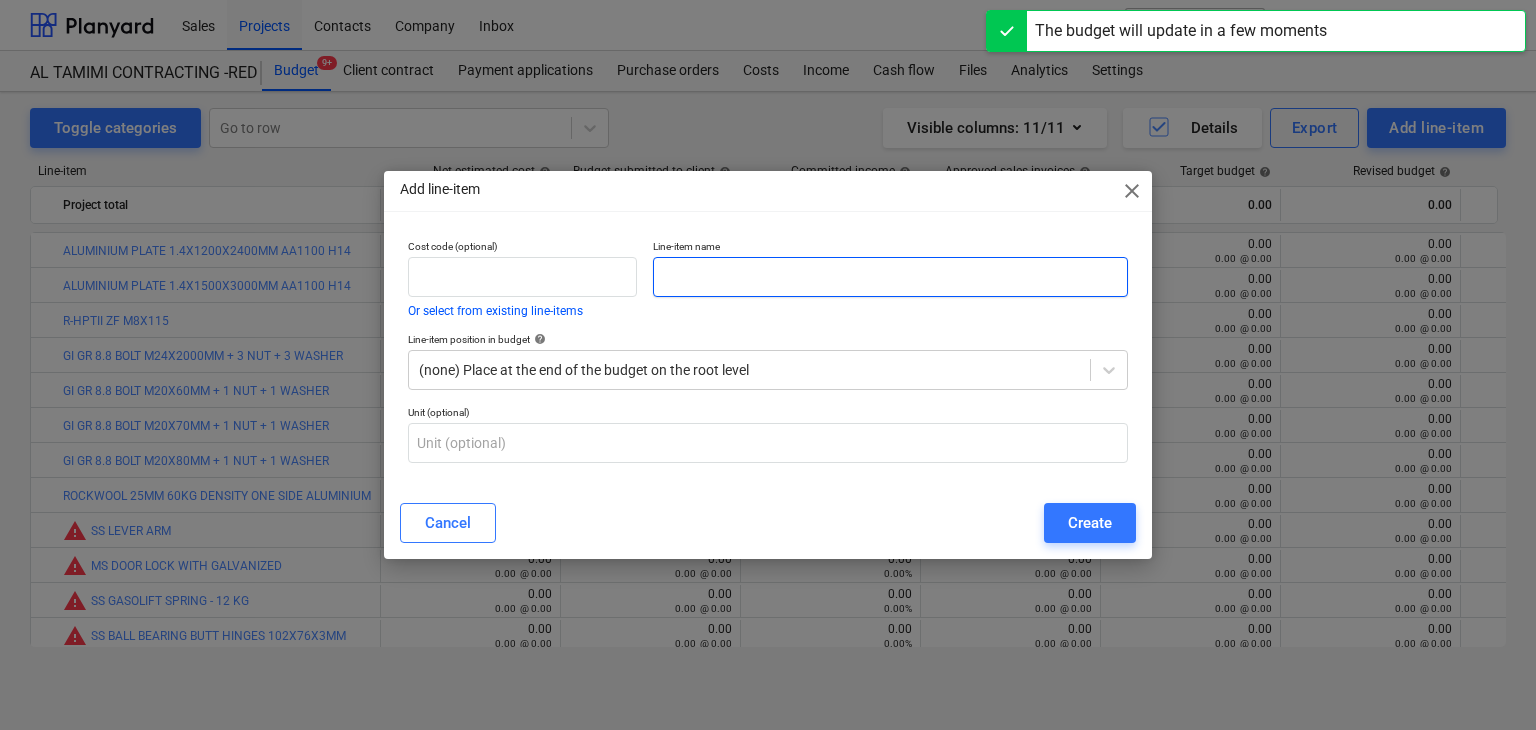 scroll, scrollTop: 69, scrollLeft: 0, axis: vertical 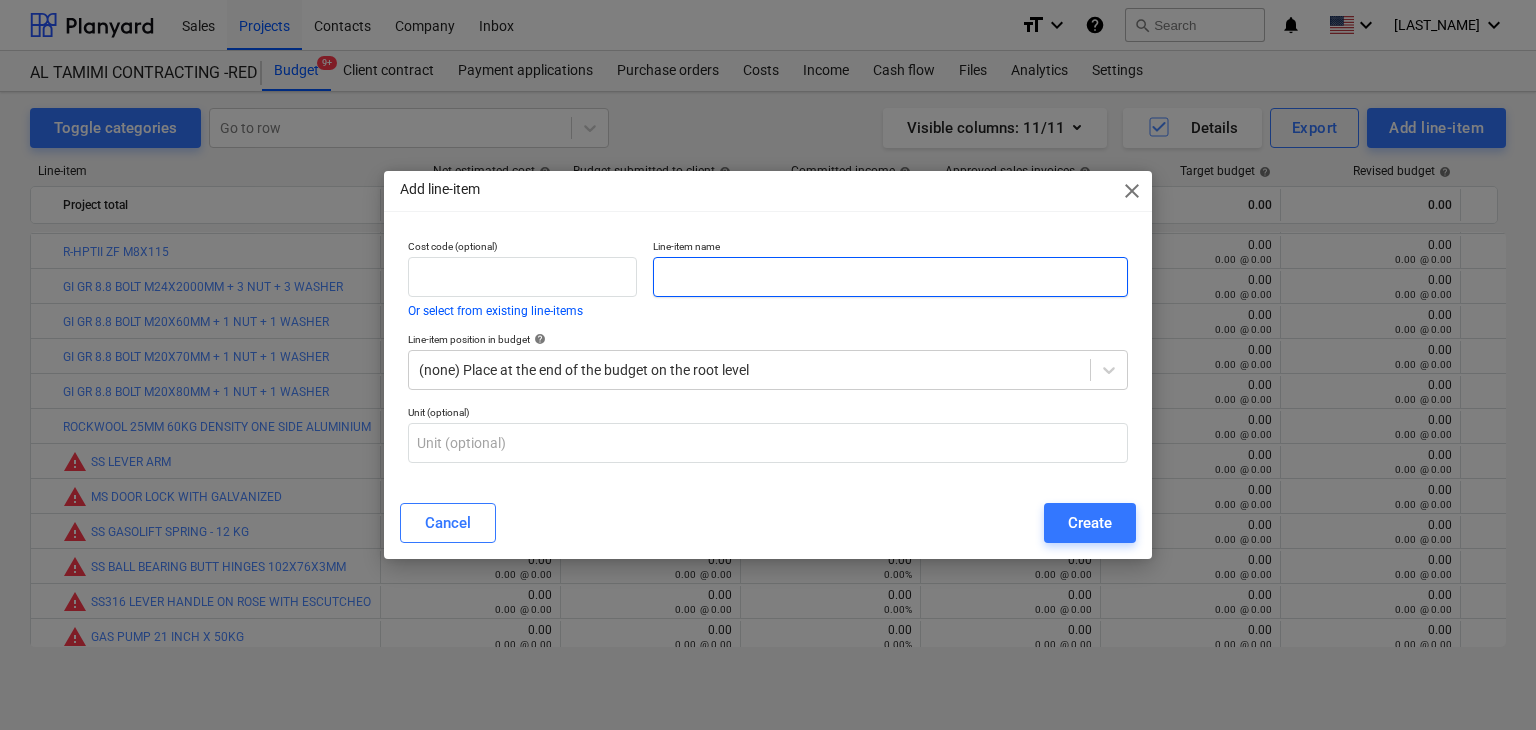 paste on "SS316L 1MM THK SHEET 1500MM W X 3000 MM L 2B P" 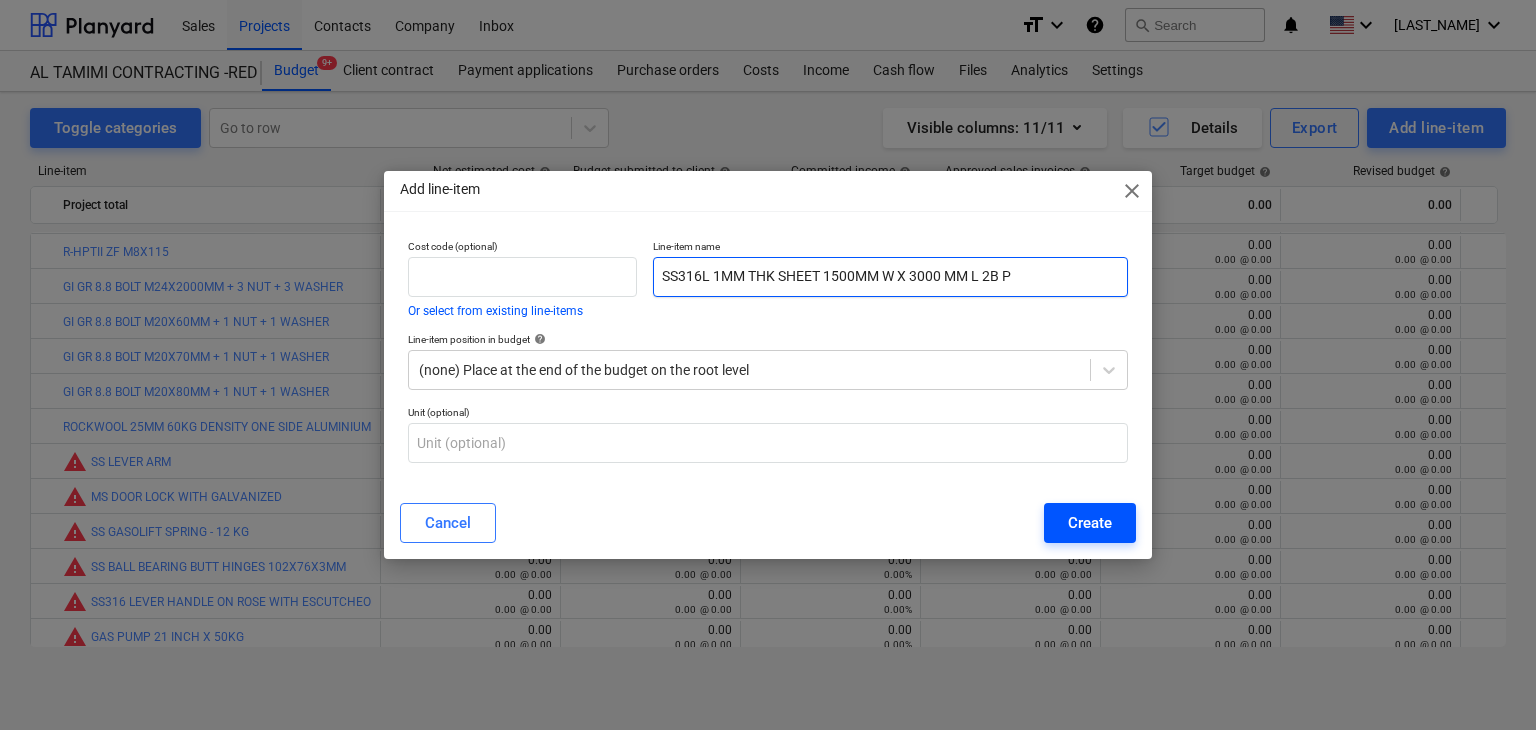 type on "SS316L 1MM THK SHEET 1500MM W X 3000 MM L 2B P" 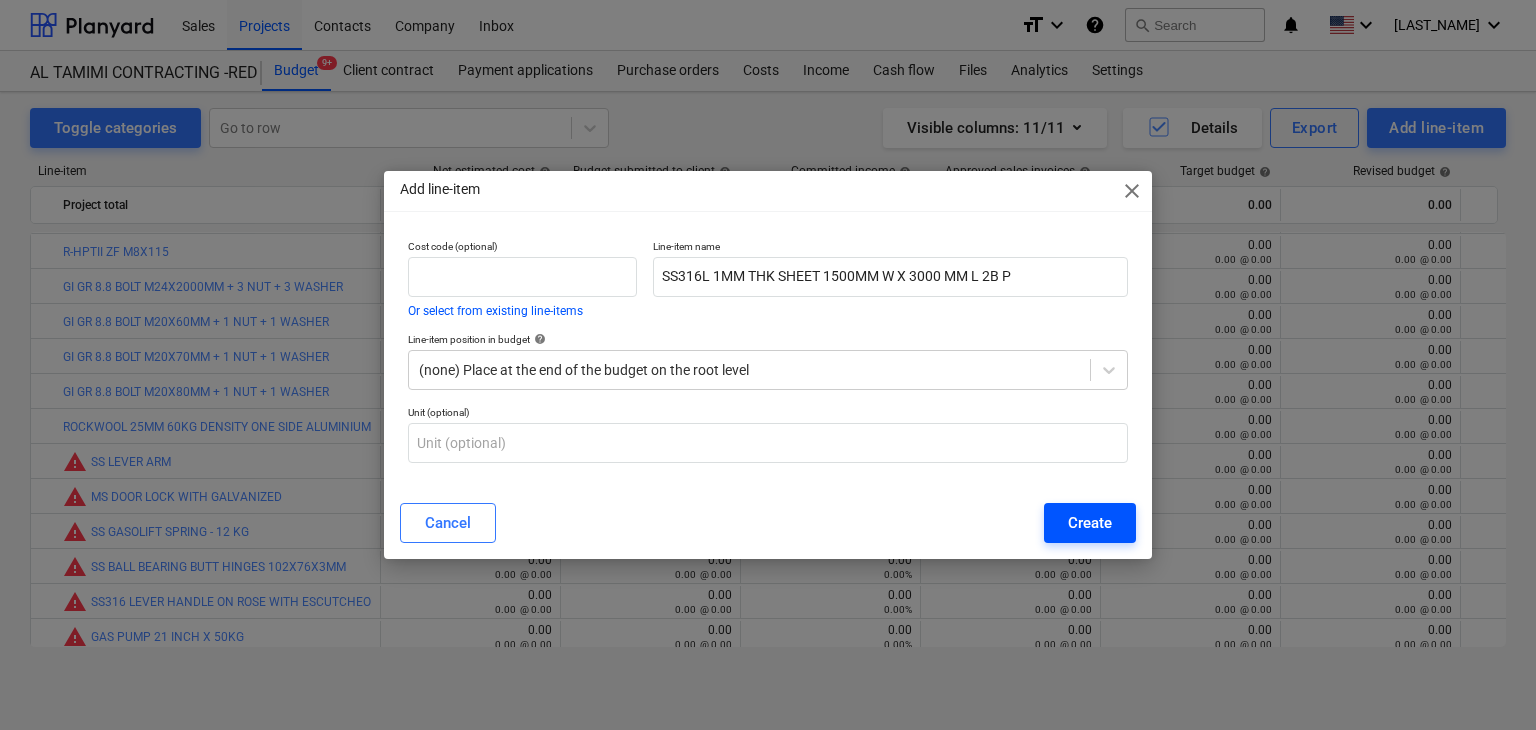 click on "Create" at bounding box center [1090, 523] 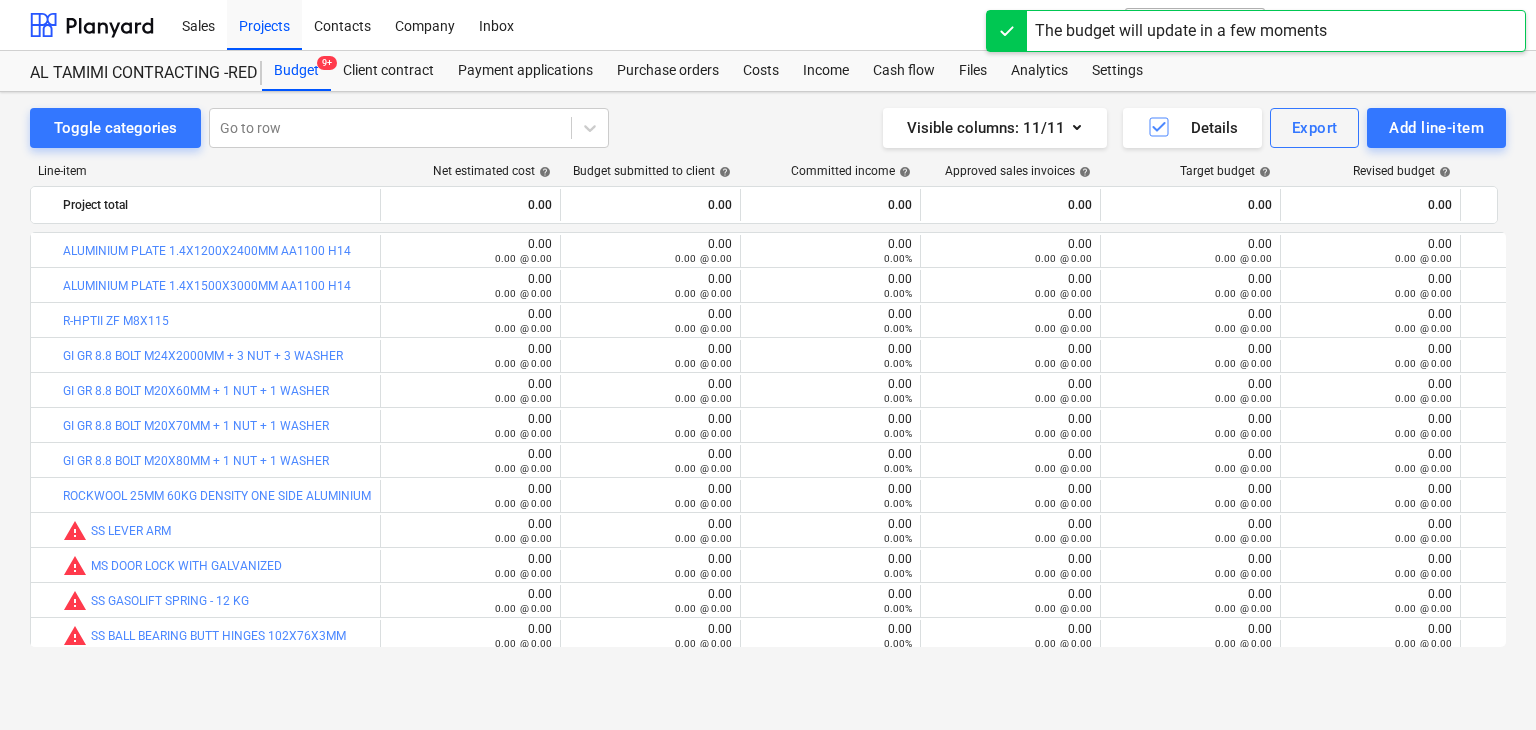 scroll, scrollTop: 69, scrollLeft: 0, axis: vertical 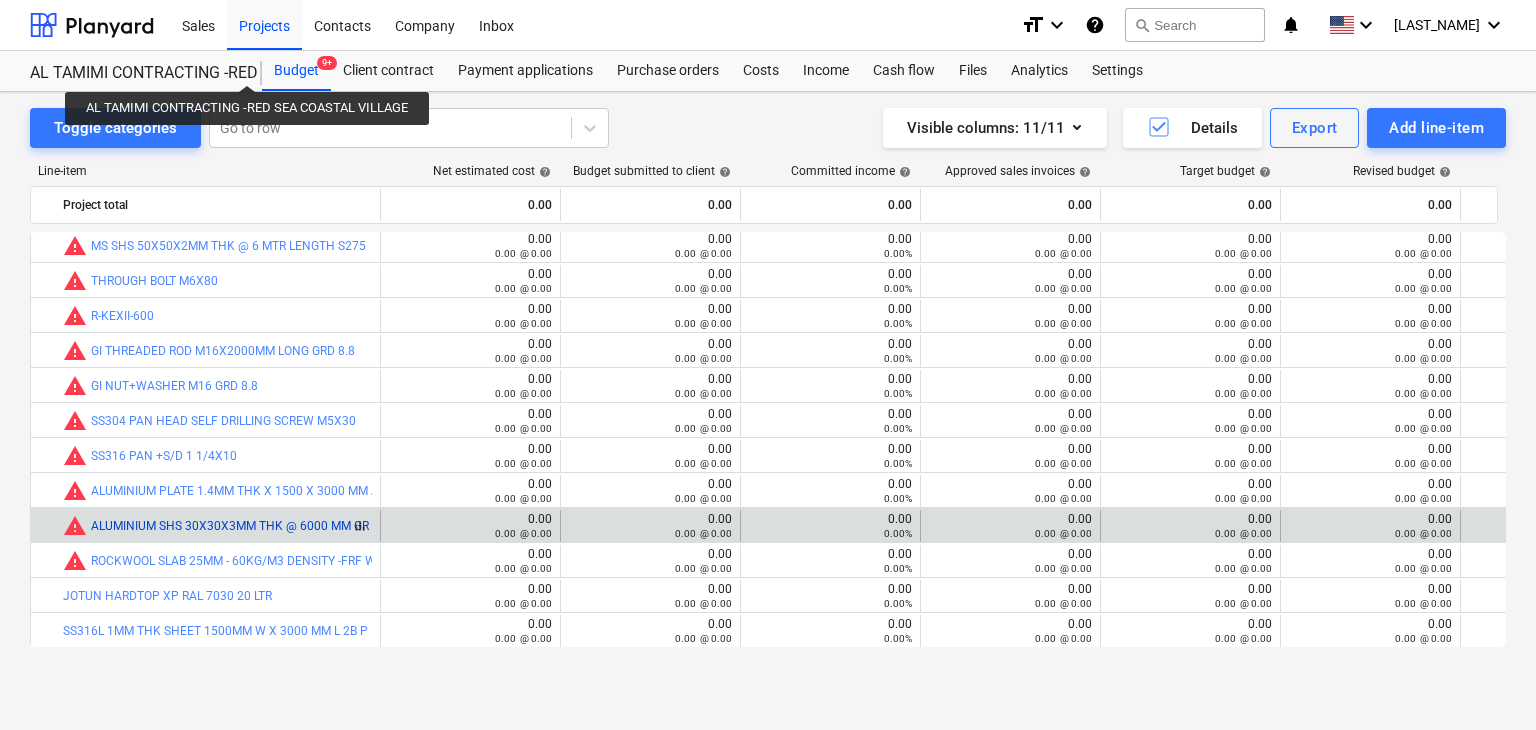 click on "ALUMINIUM SHS 30X30X3MM THK @ 6000 MM GR 6063 T6" at bounding box center [254, 526] 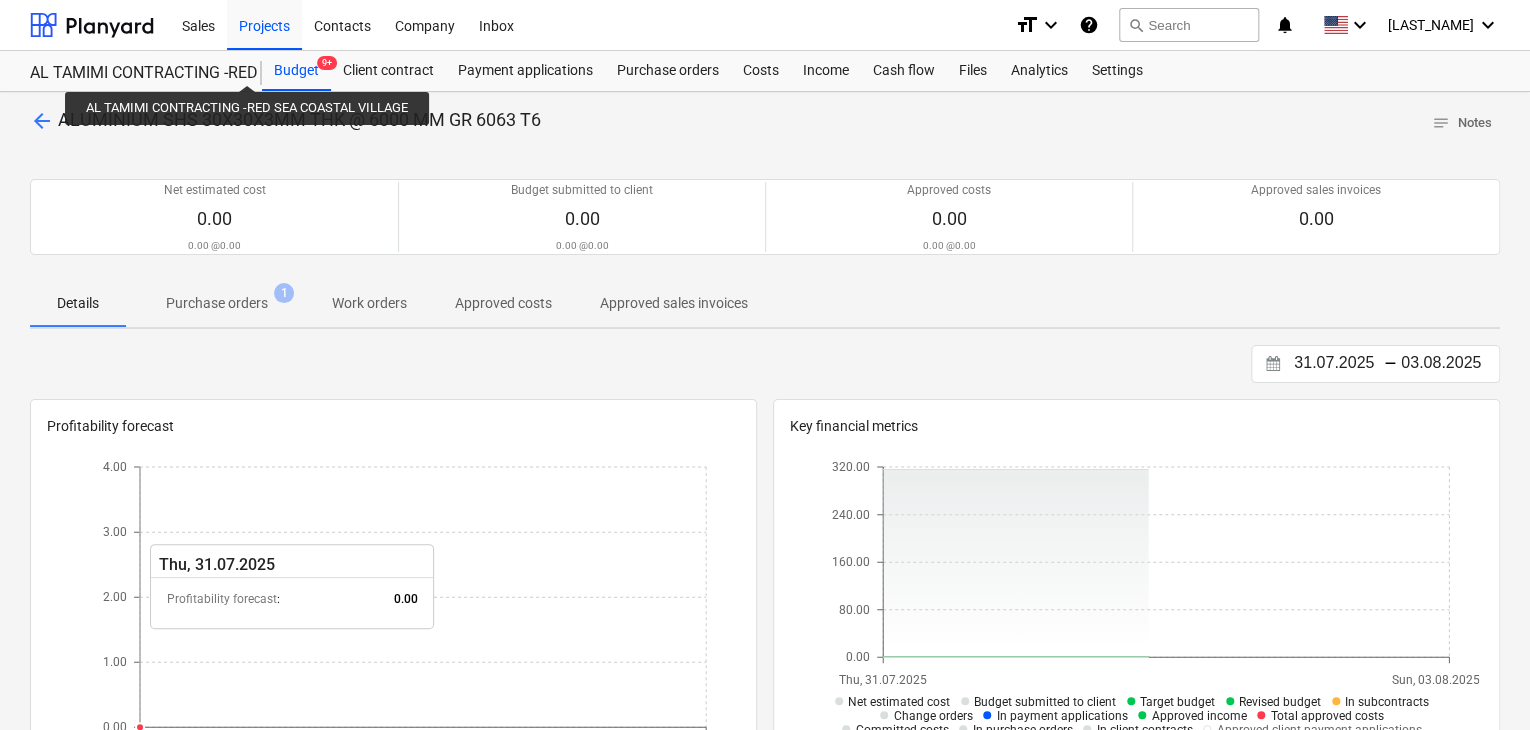 click on "[DATE] [DATE] 0.00 1.00 2.00 3.00 4.00" 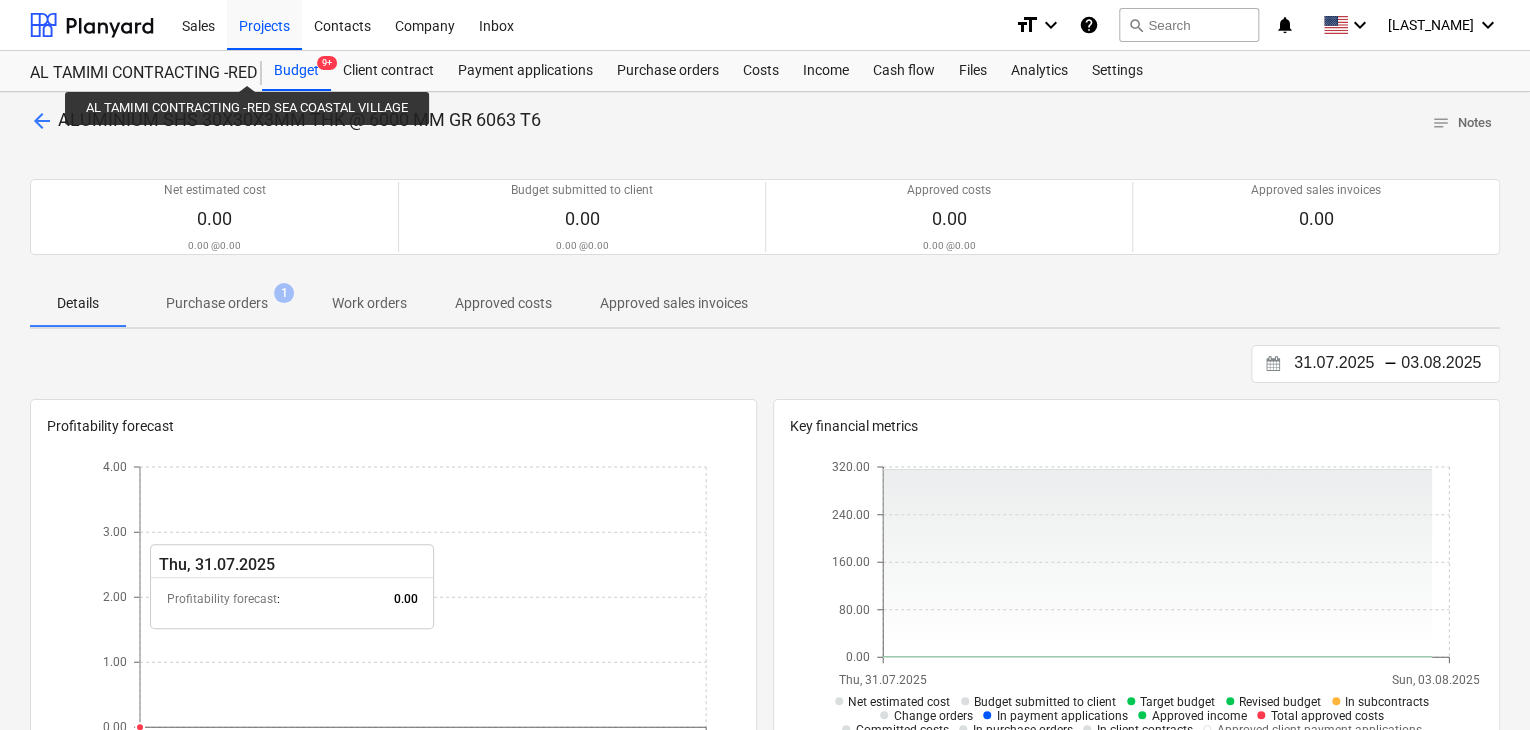 click on "[DATE] [DATE] 0.00 1.00 2.00 3.00 4.00" 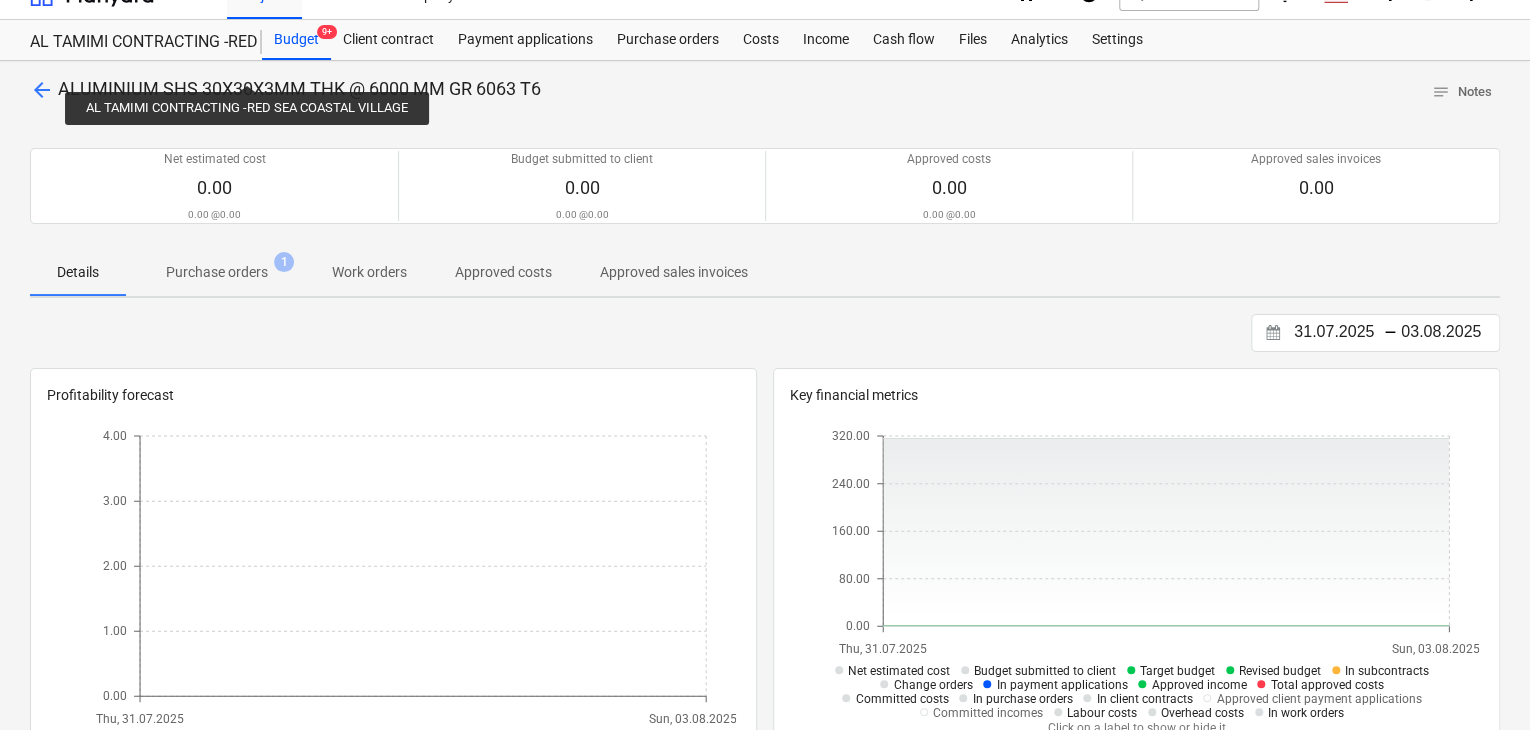 scroll, scrollTop: 34, scrollLeft: 0, axis: vertical 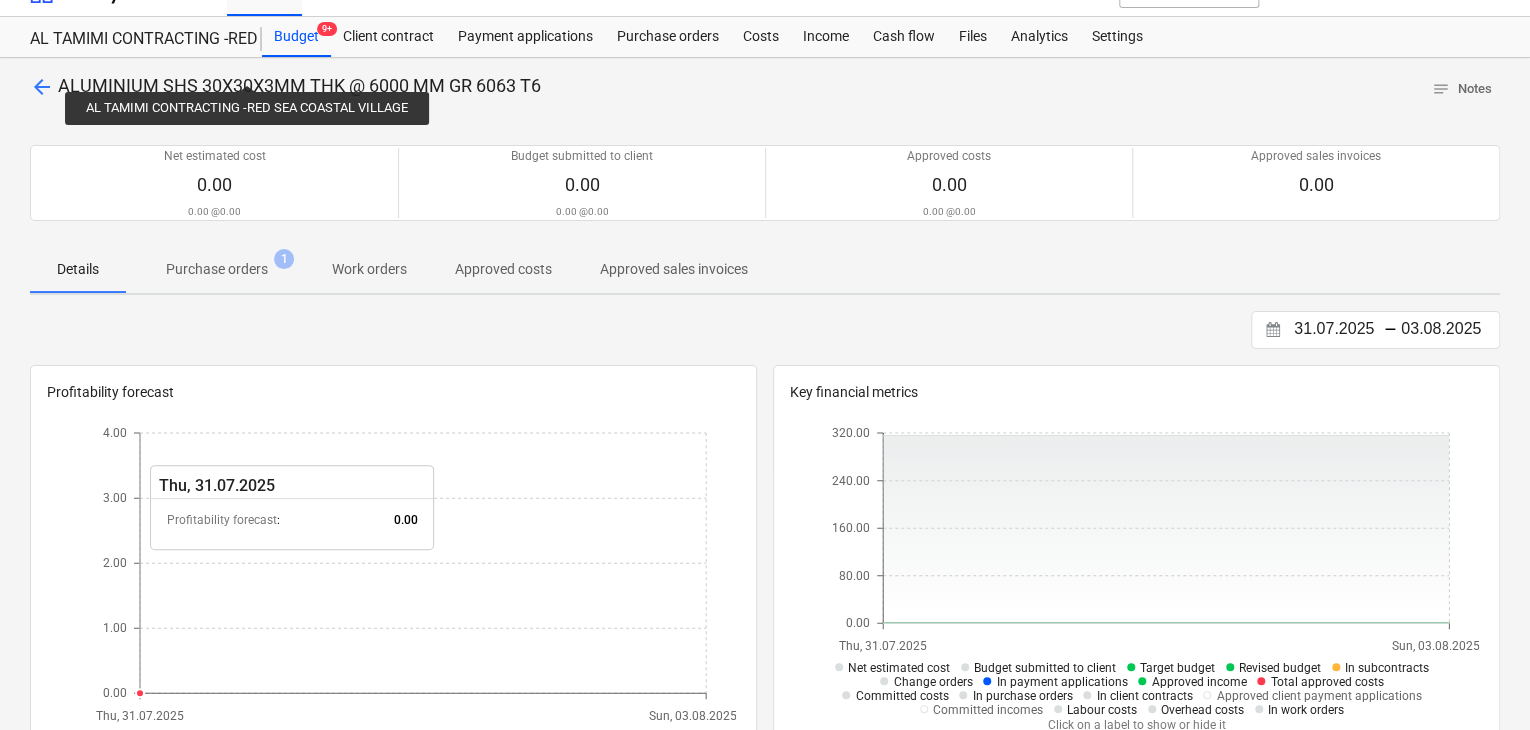 click on "[DATE] [DATE] 0.00 1.00 2.00 3.00 4.00" 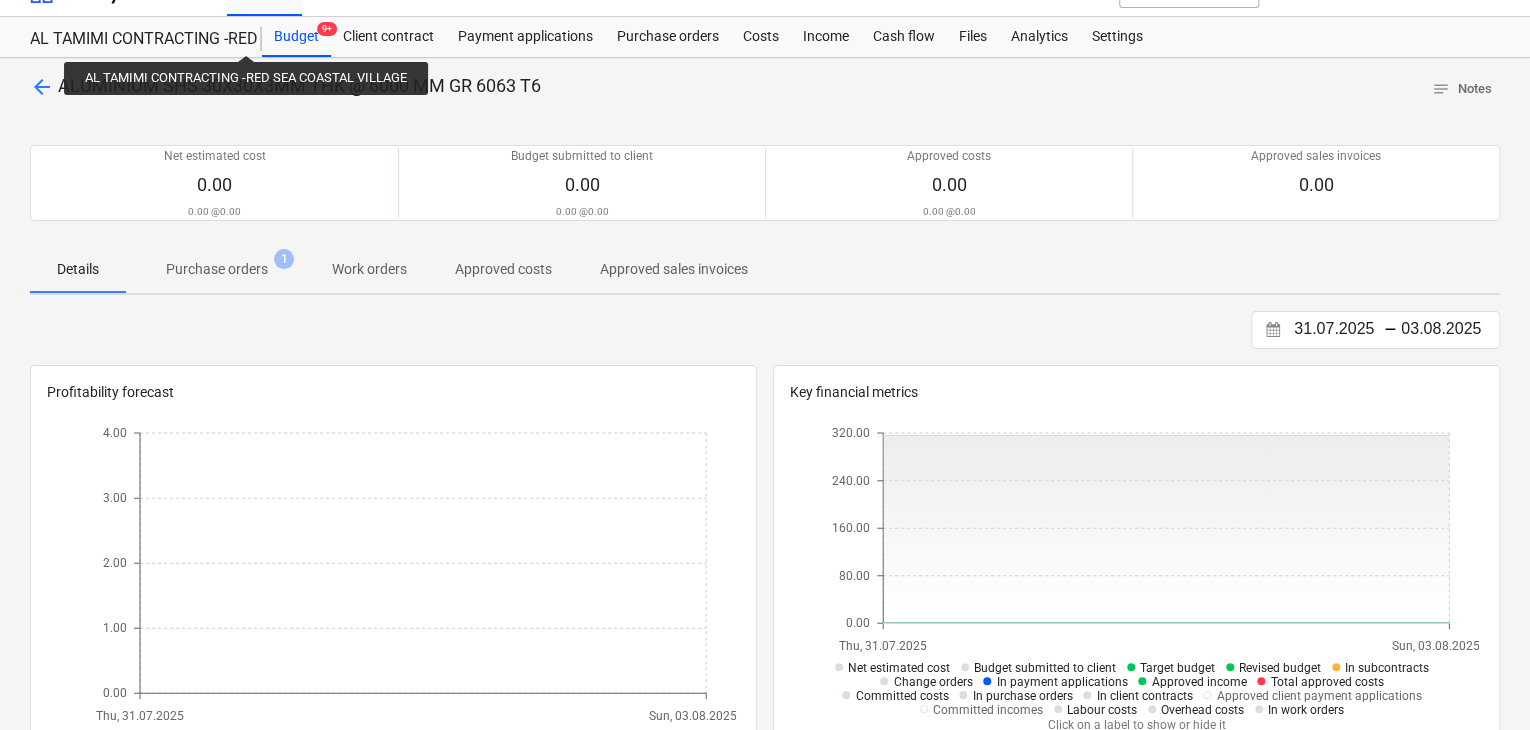 click on "AL TAMIMI CONTRACTING -RED SEA COASTAL VILLAGE" at bounding box center (134, 39) 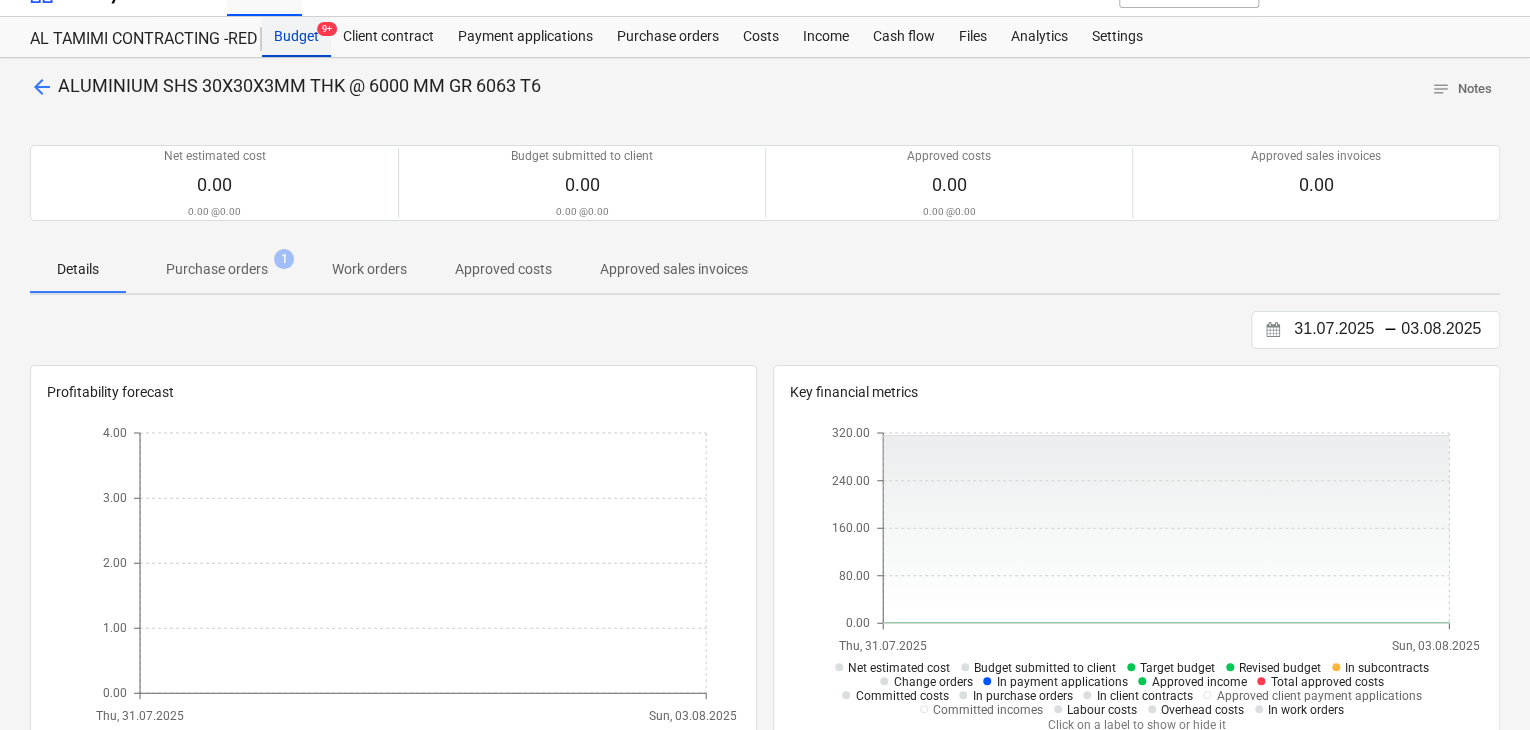 click on "Budget 9+" at bounding box center (296, 37) 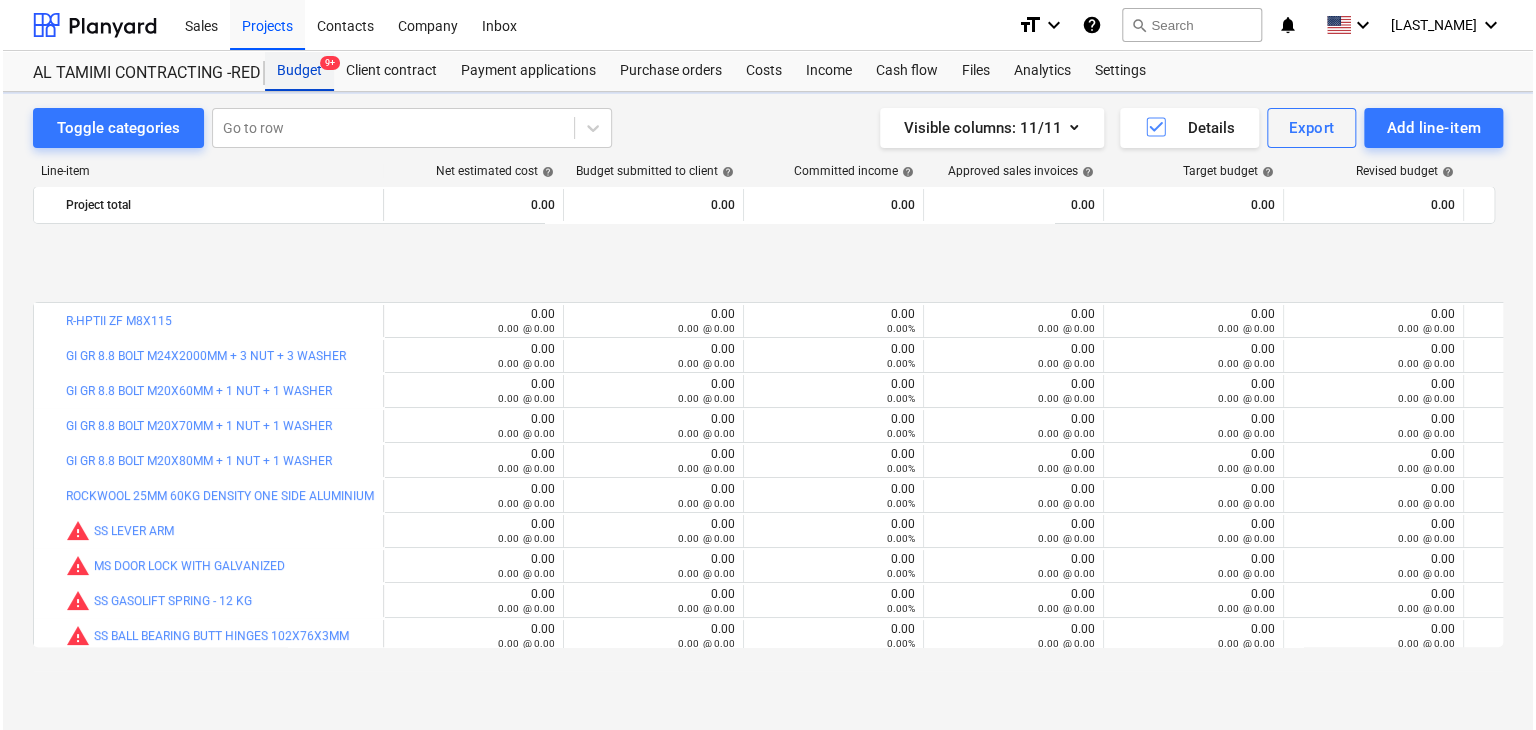 scroll, scrollTop: 0, scrollLeft: 0, axis: both 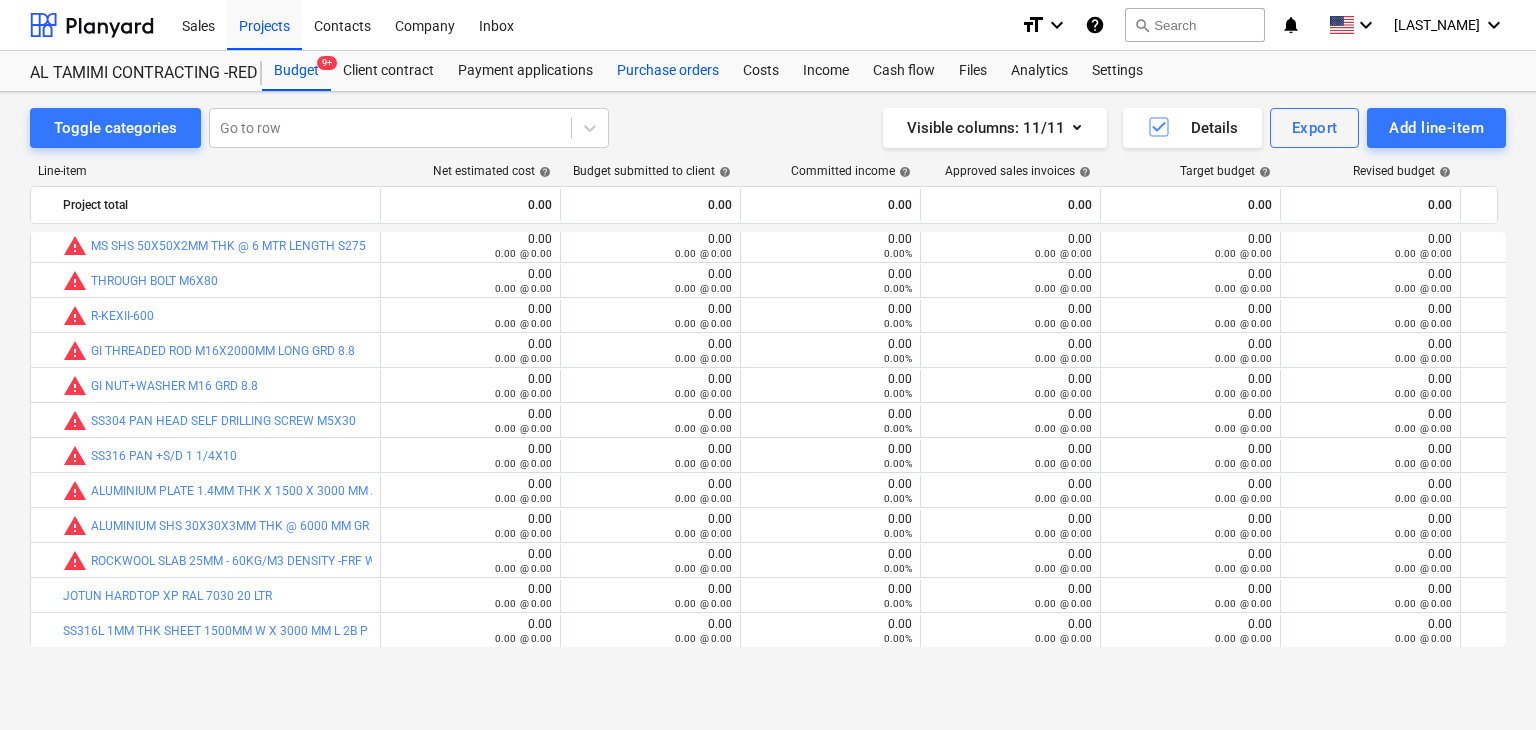 click on "Purchase orders" at bounding box center (668, 71) 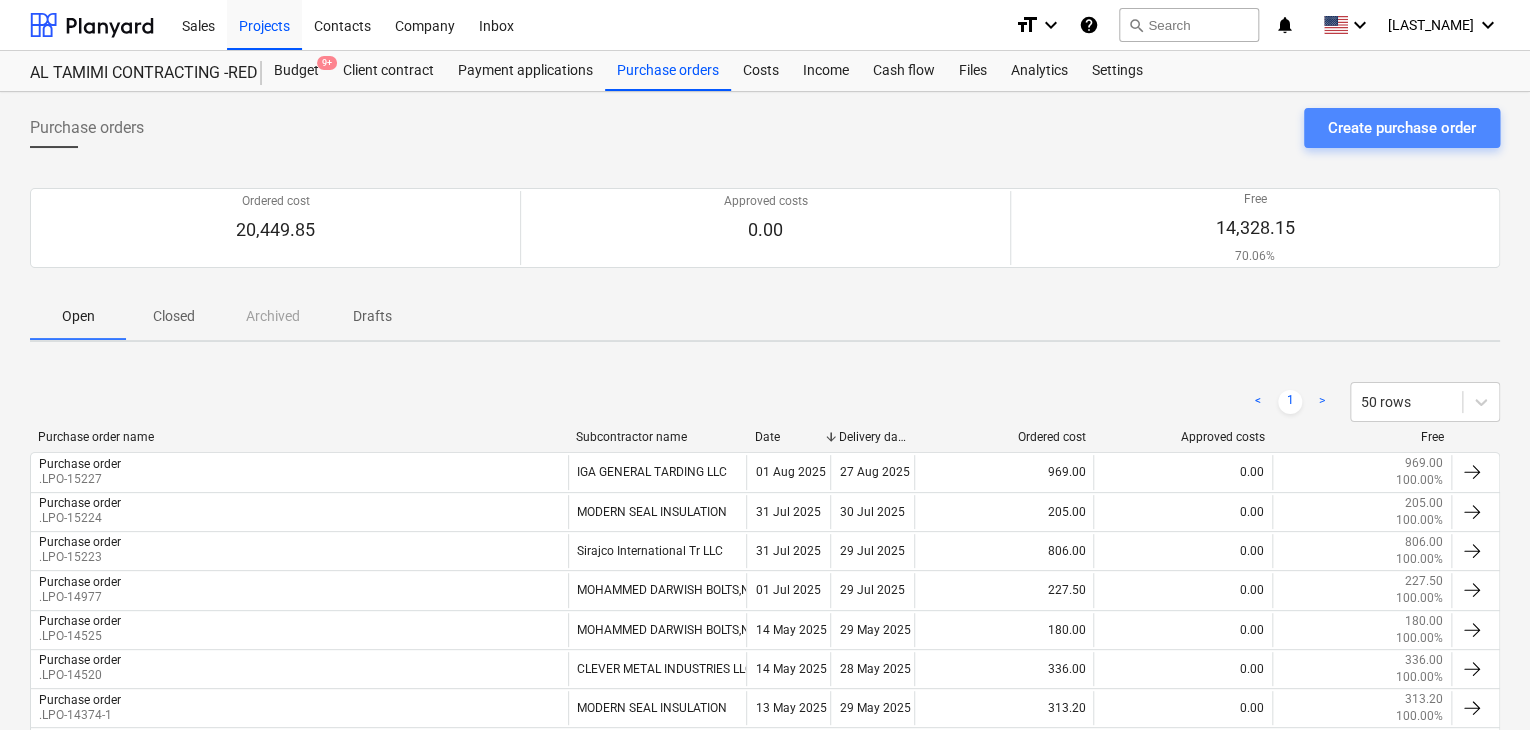click on "Create purchase order" at bounding box center [1402, 128] 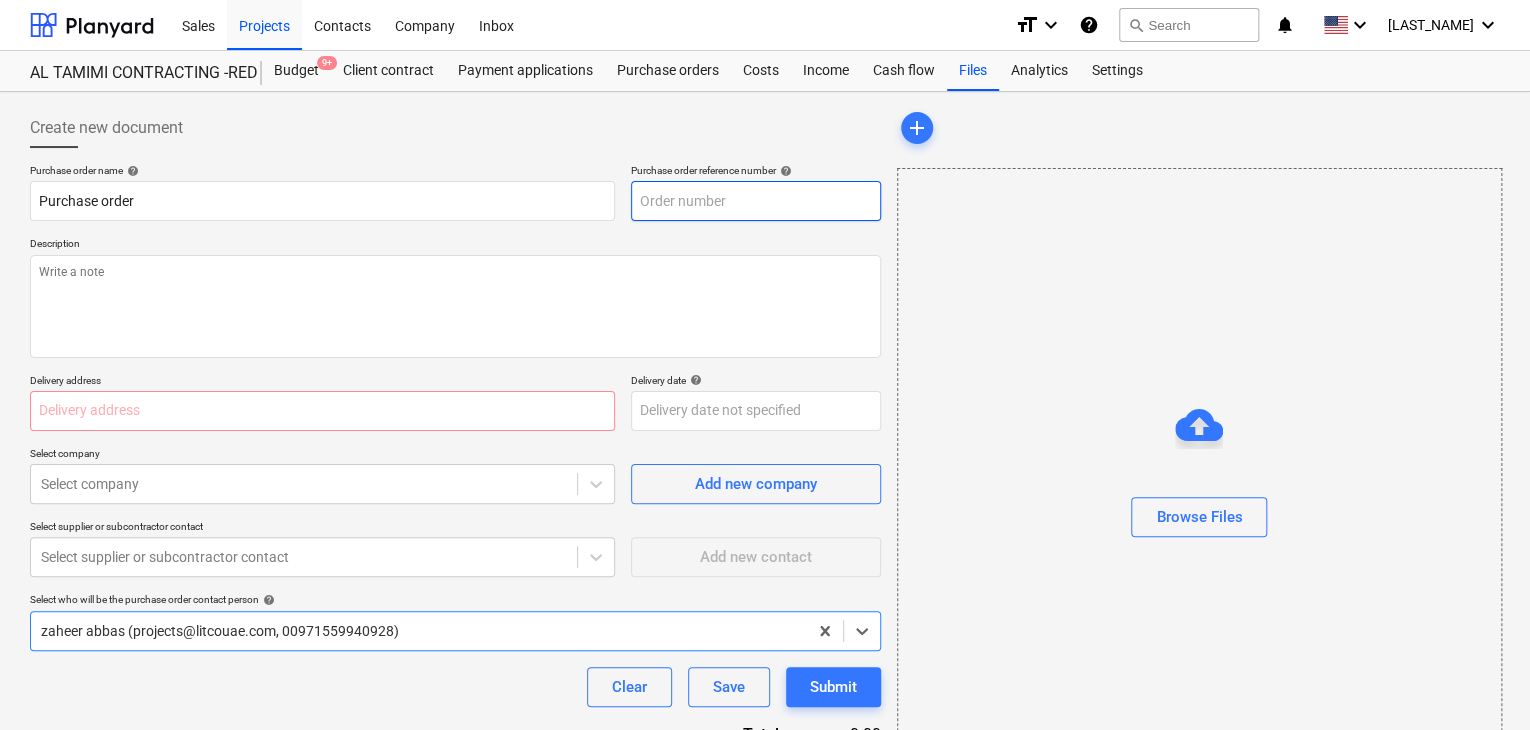 type on "x" 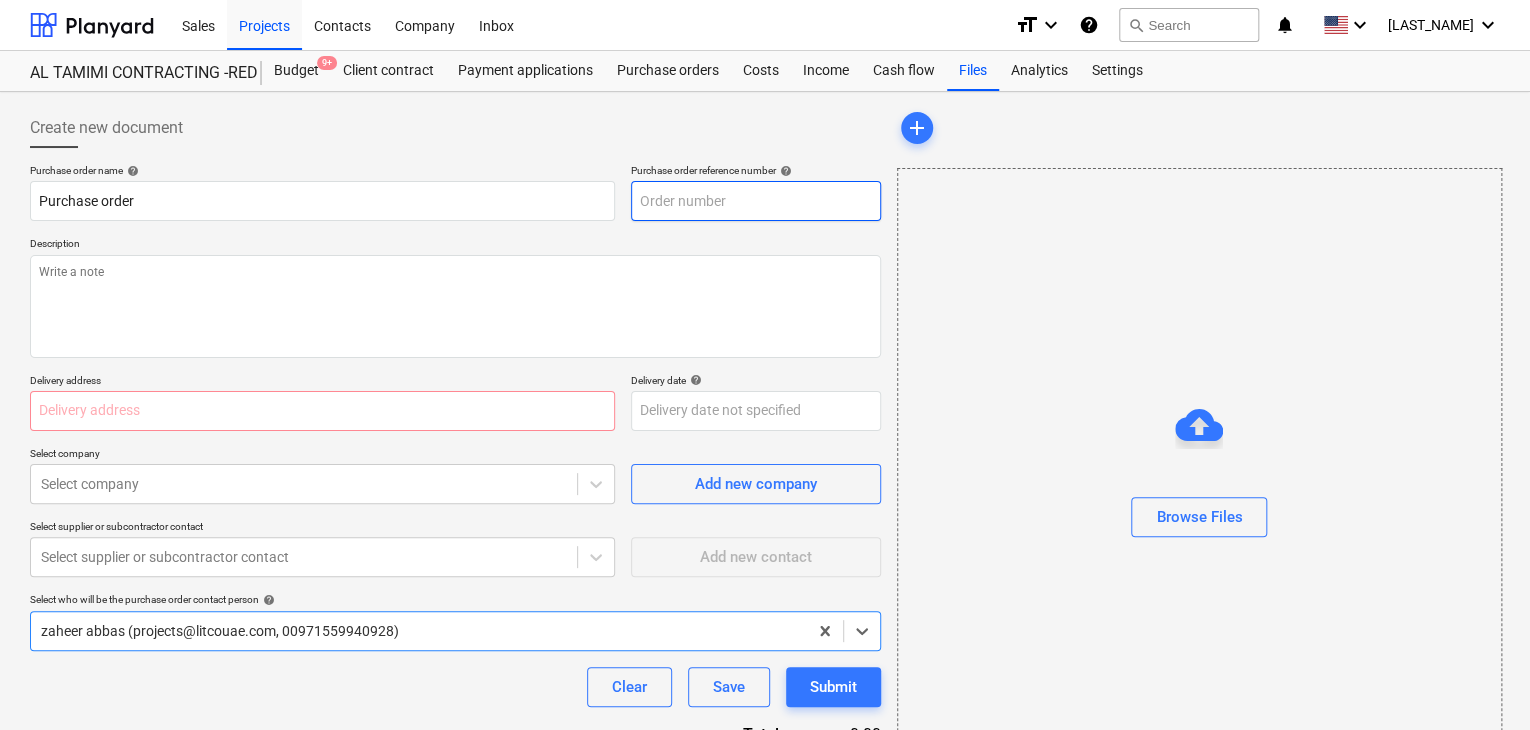 type on "A-PO-032" 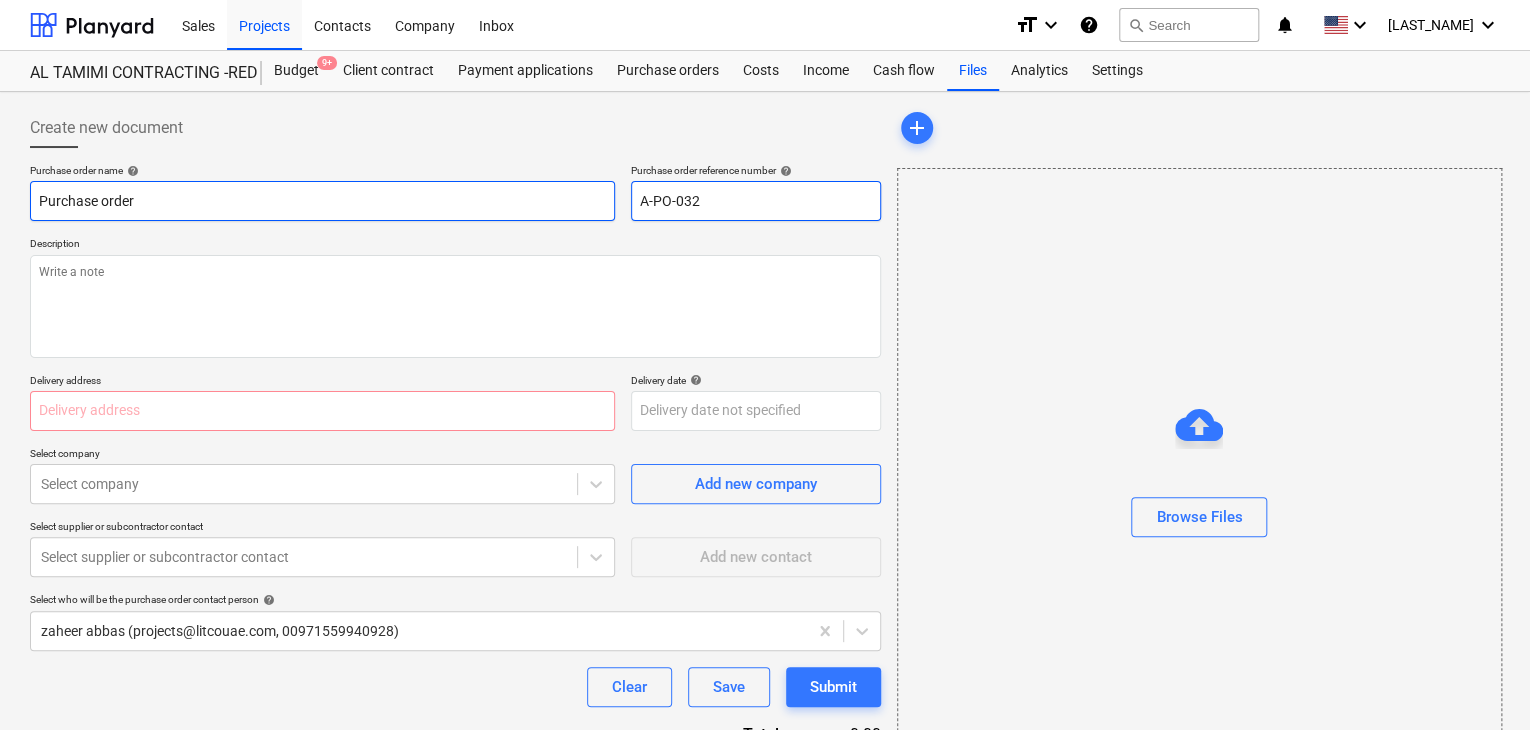 drag, startPoint x: 735, startPoint y: 189, endPoint x: 556, endPoint y: 206, distance: 179.80545 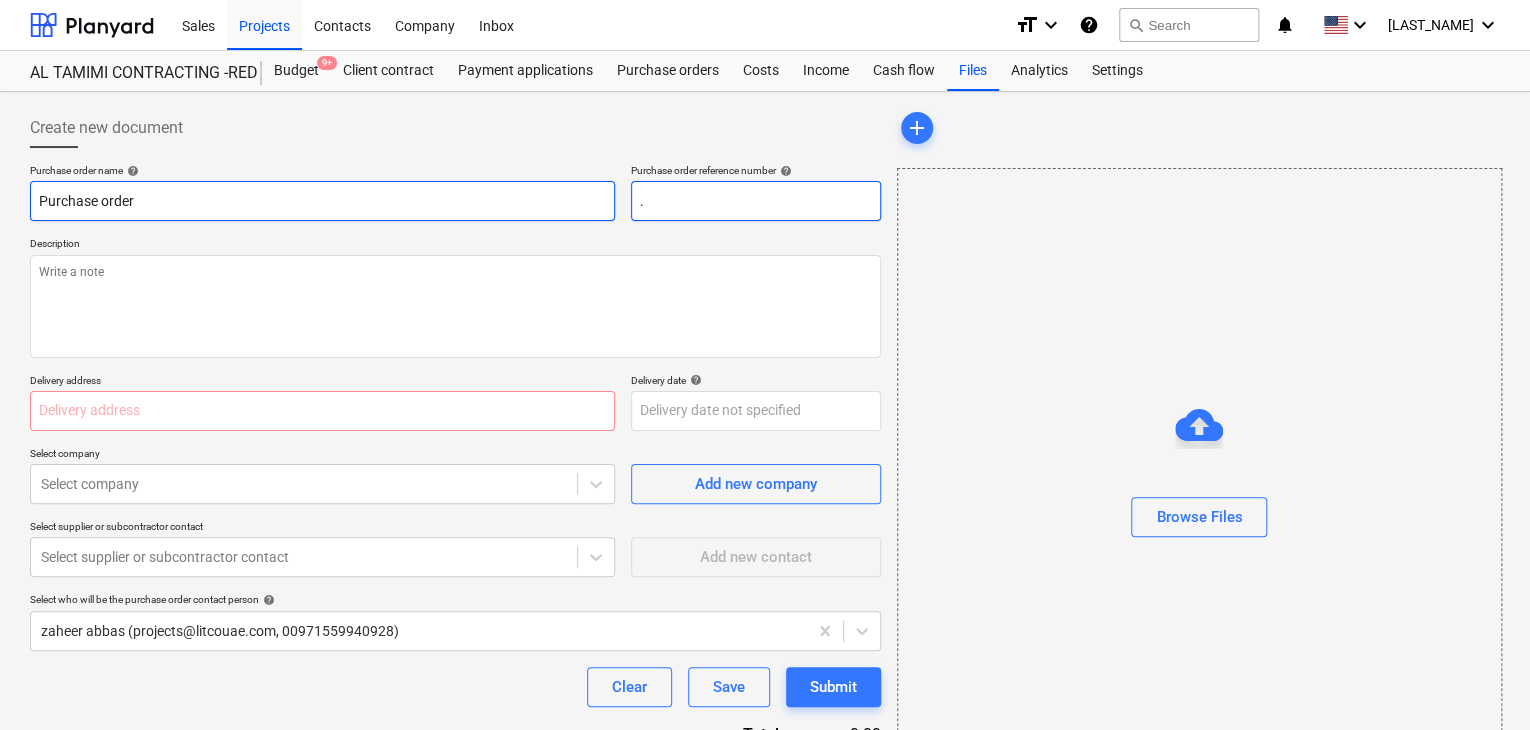 type on "x" 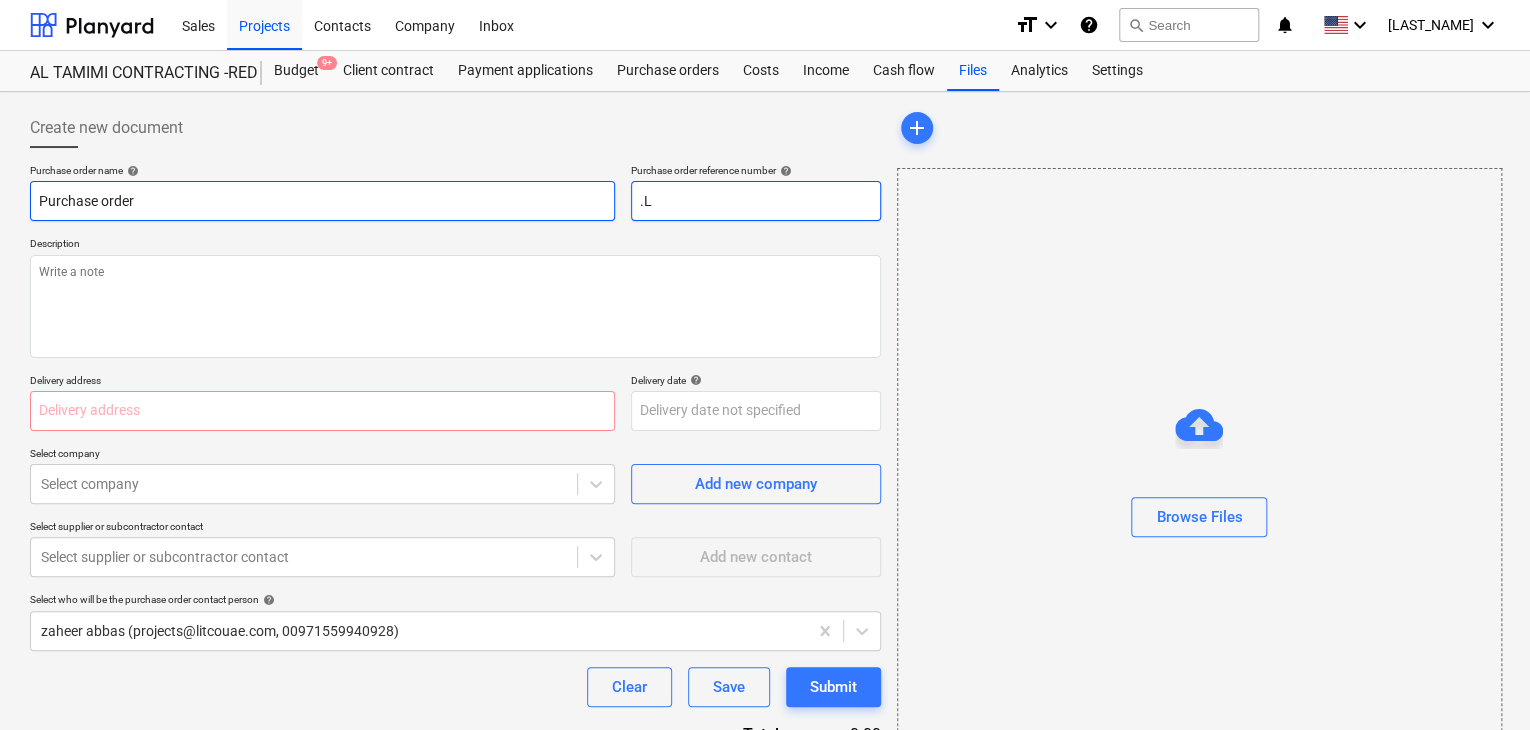 type on "x" 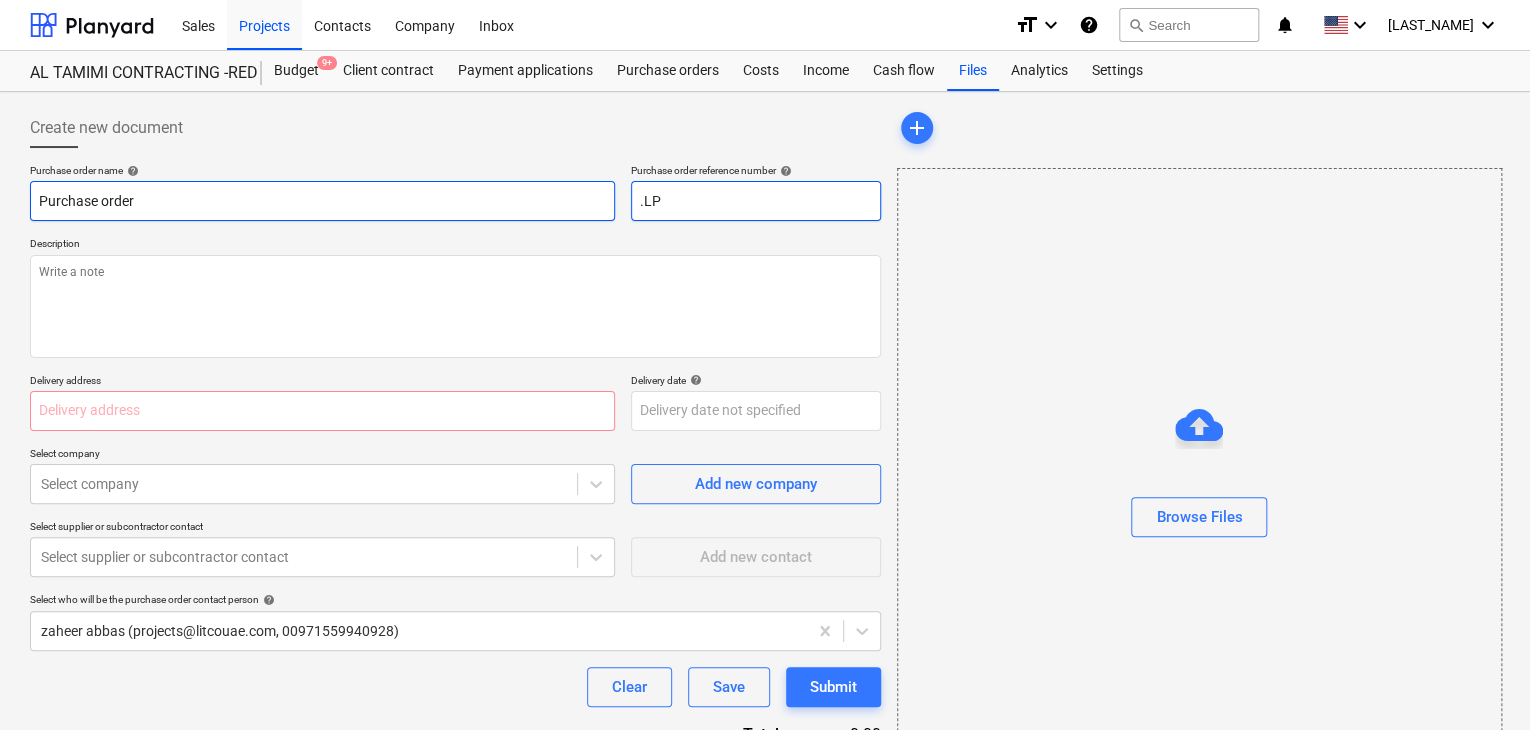 type on "x" 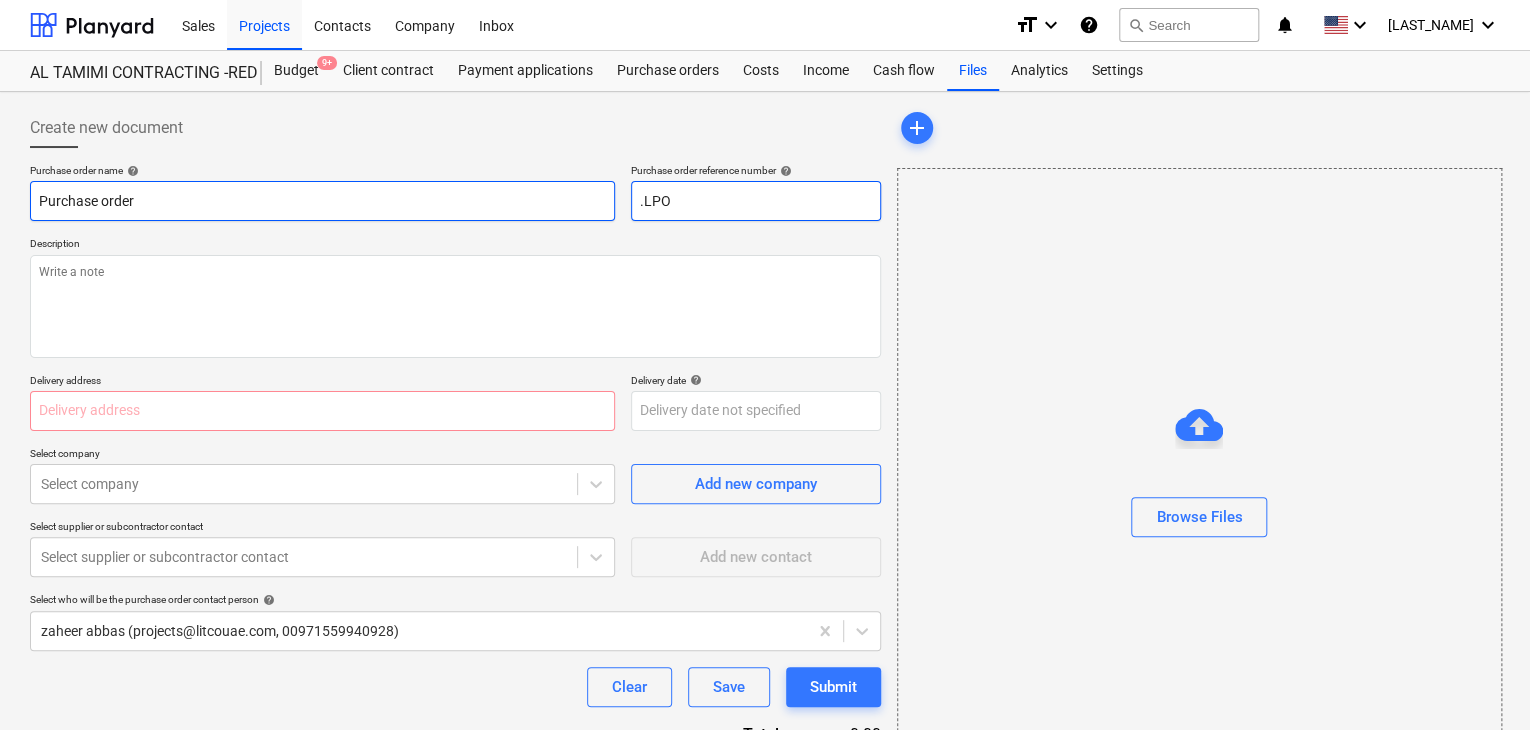 type on "x" 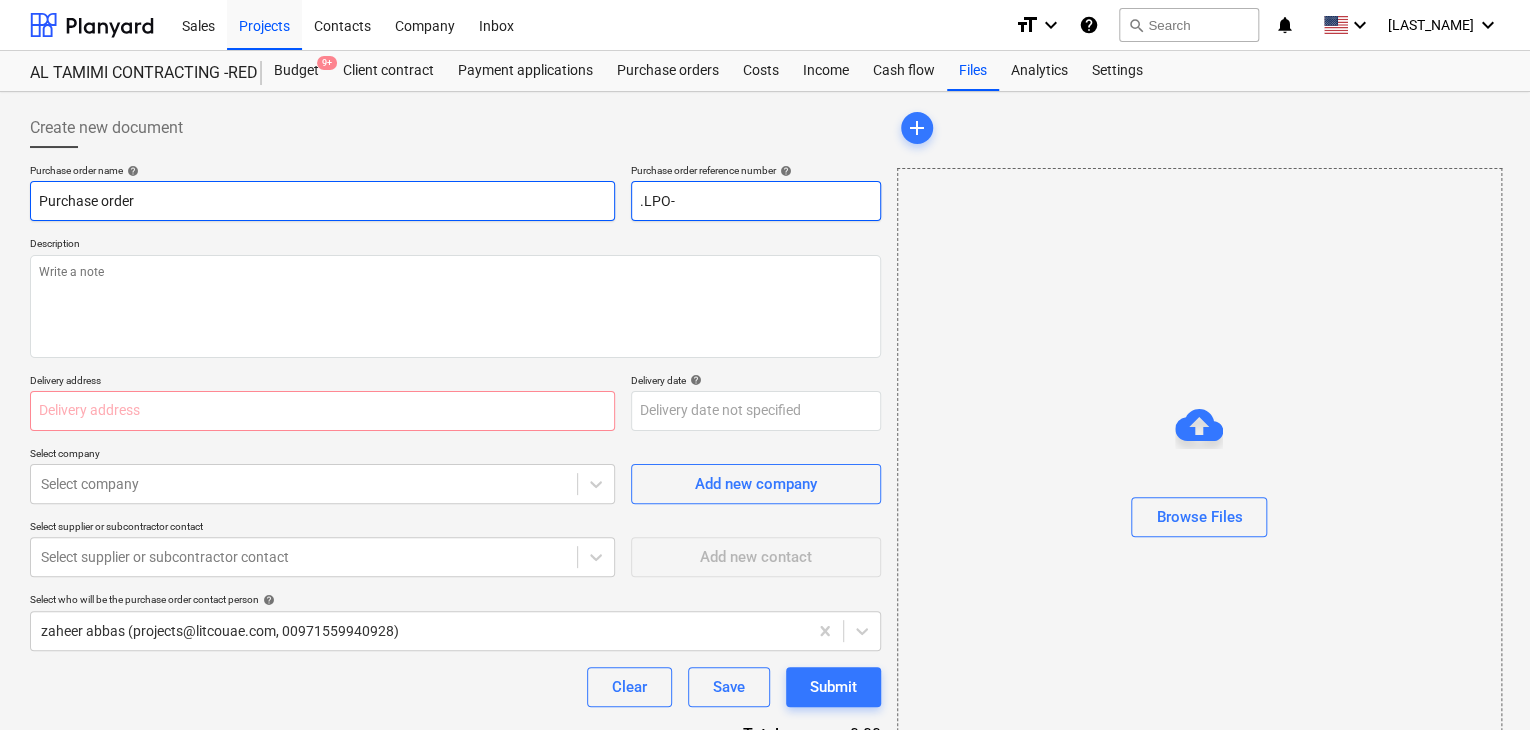 type on "x" 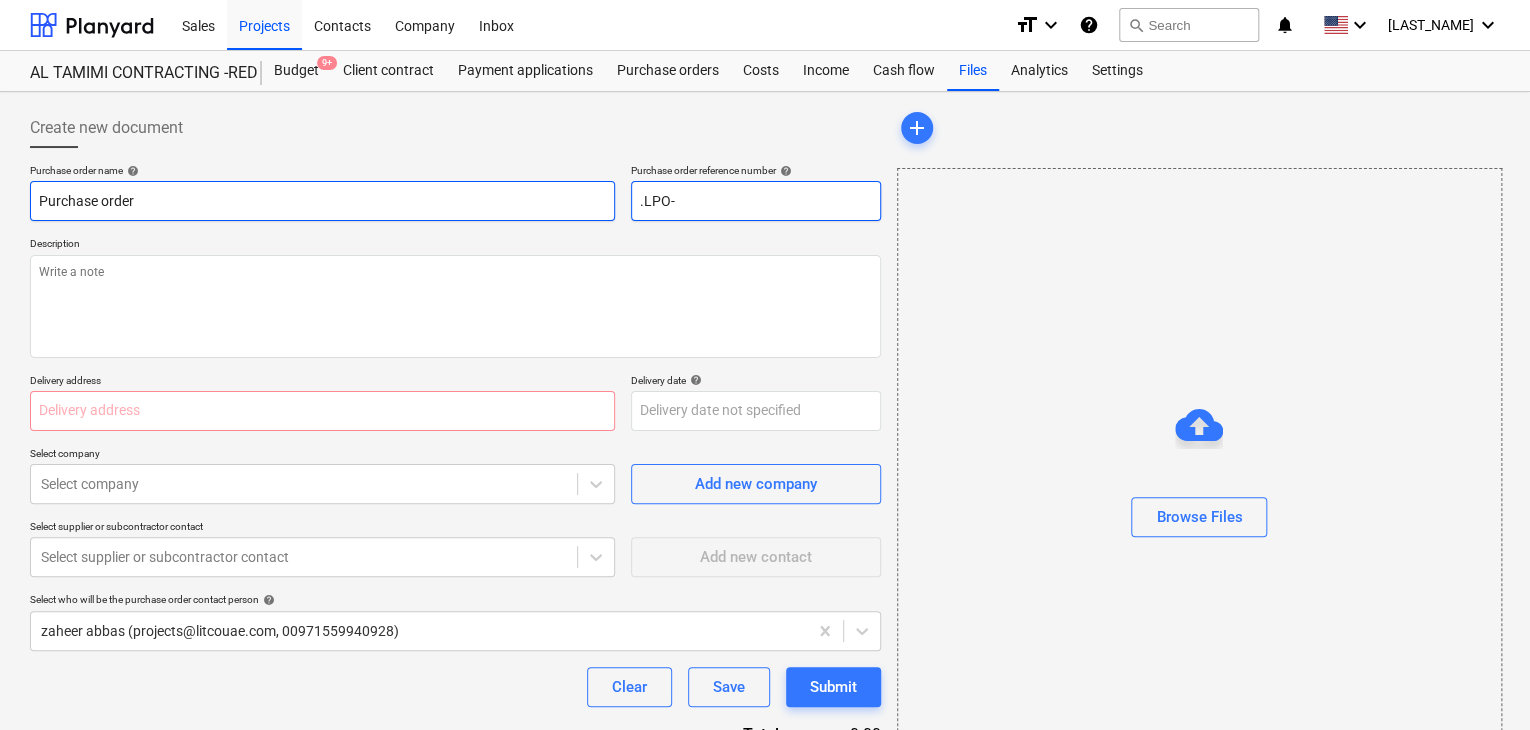 type on ".LPO-1" 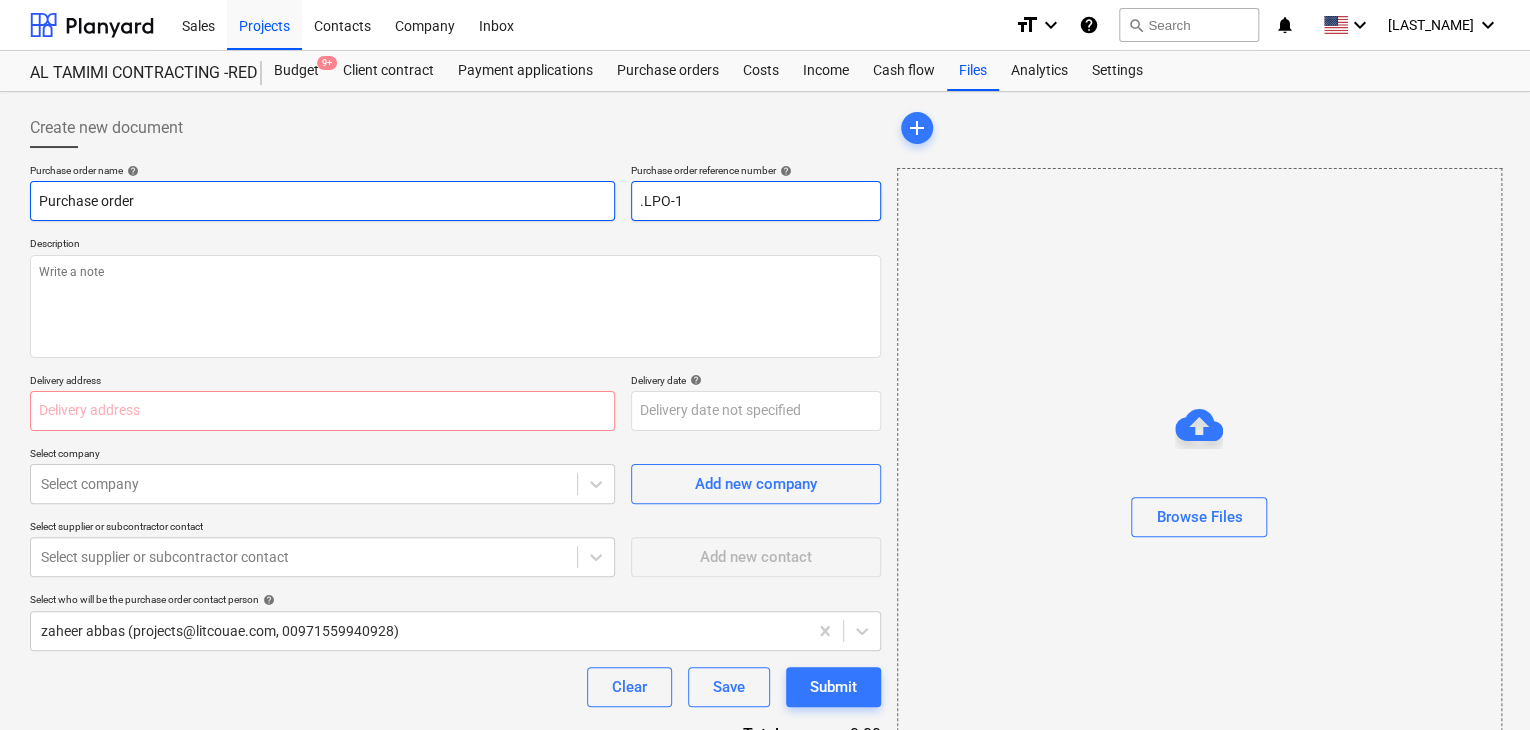 type on "x" 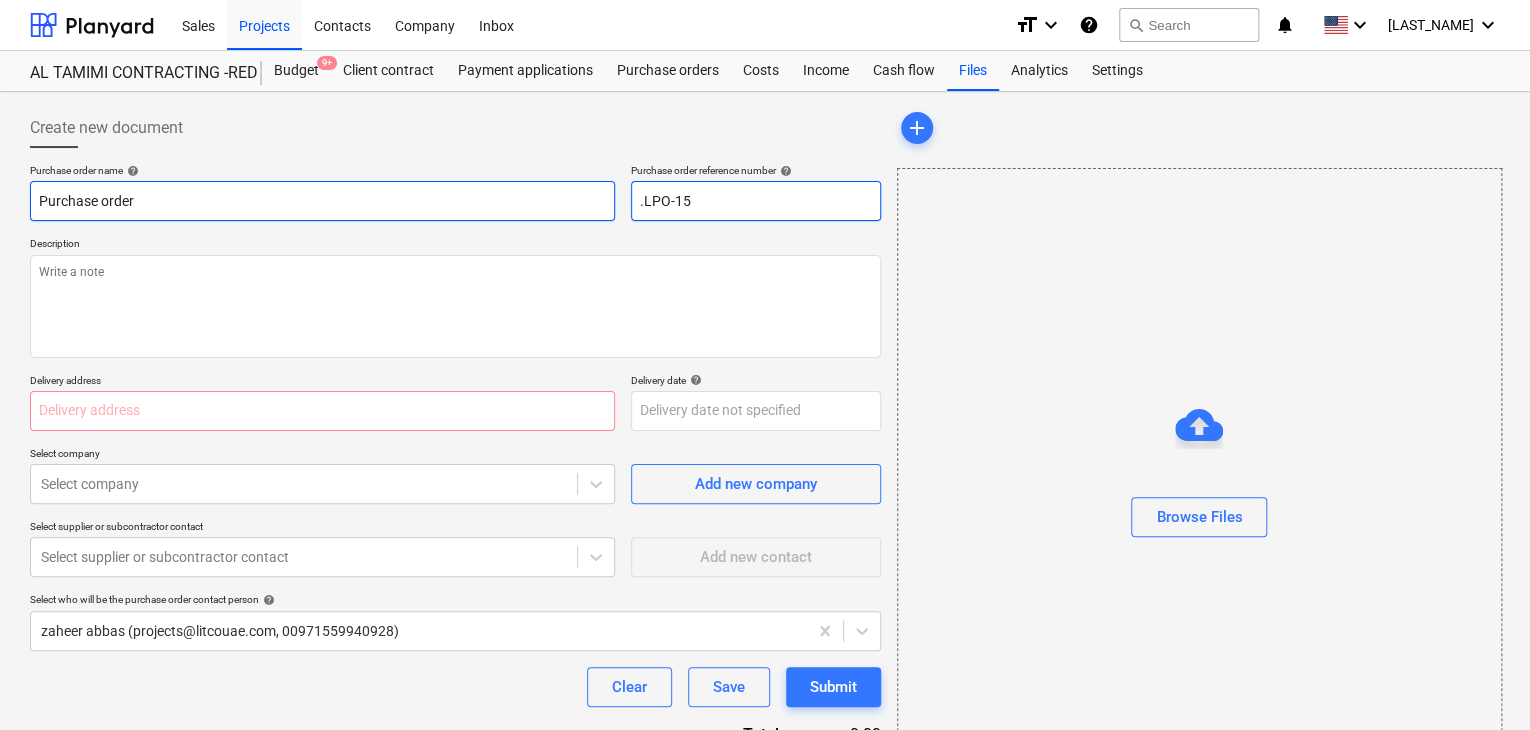 type on "x" 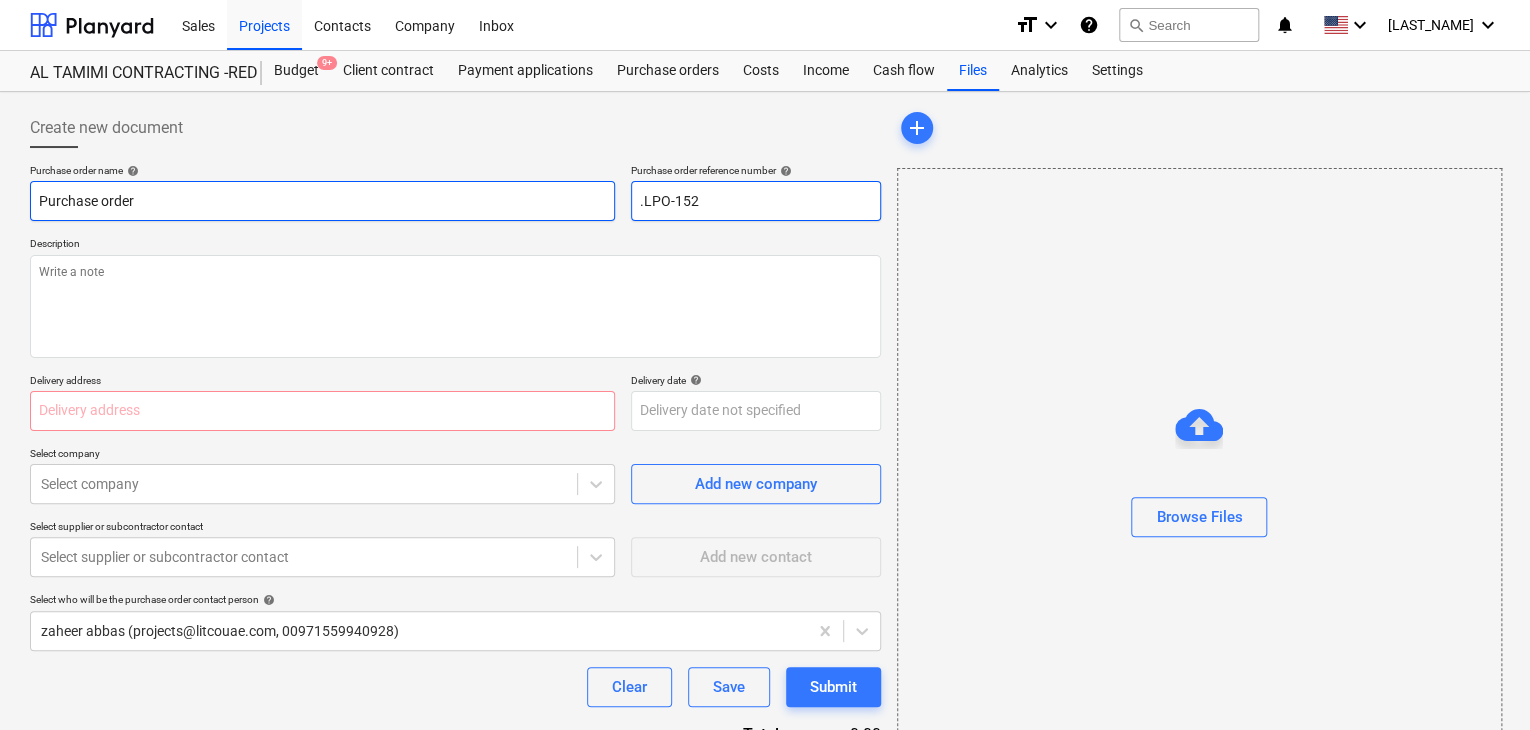 type on "x" 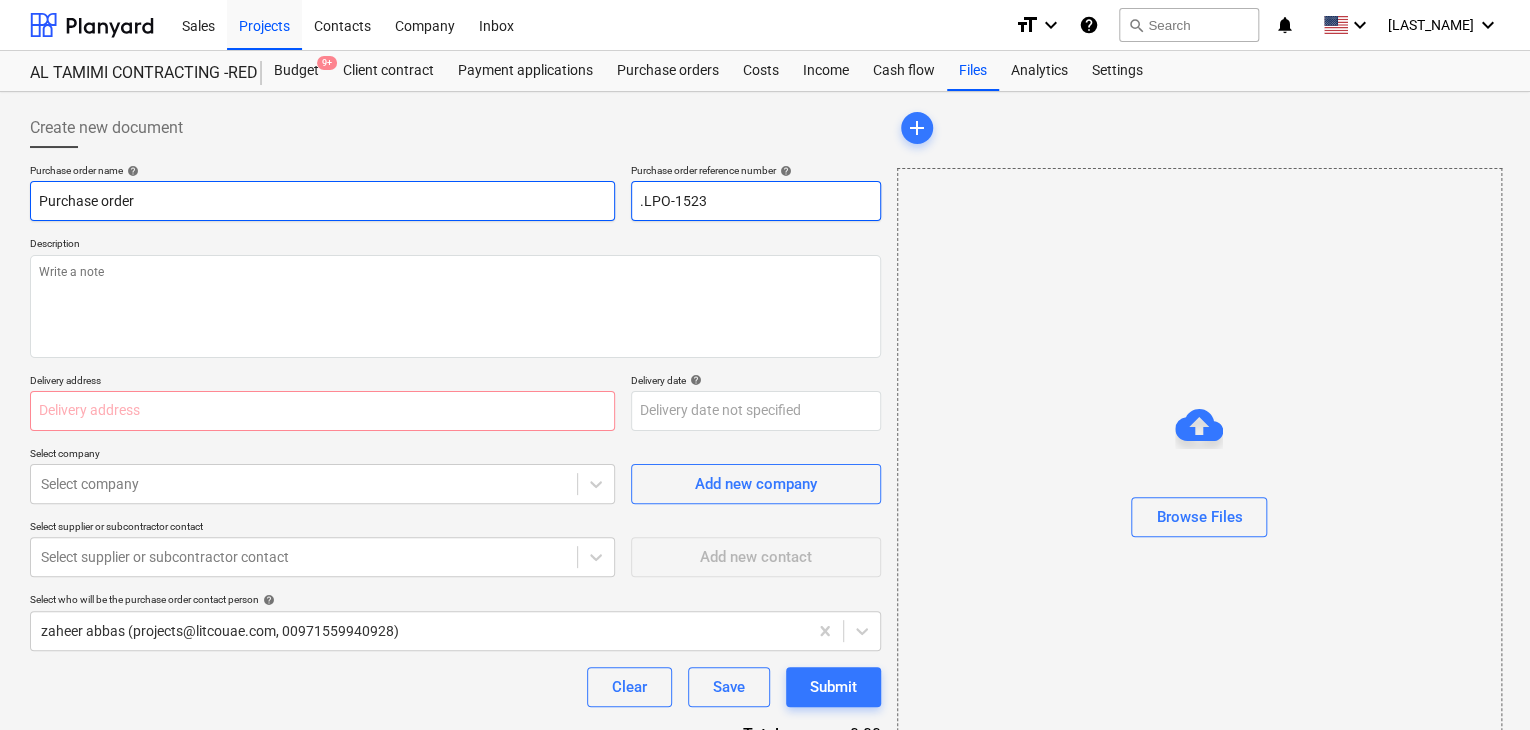 type on "x" 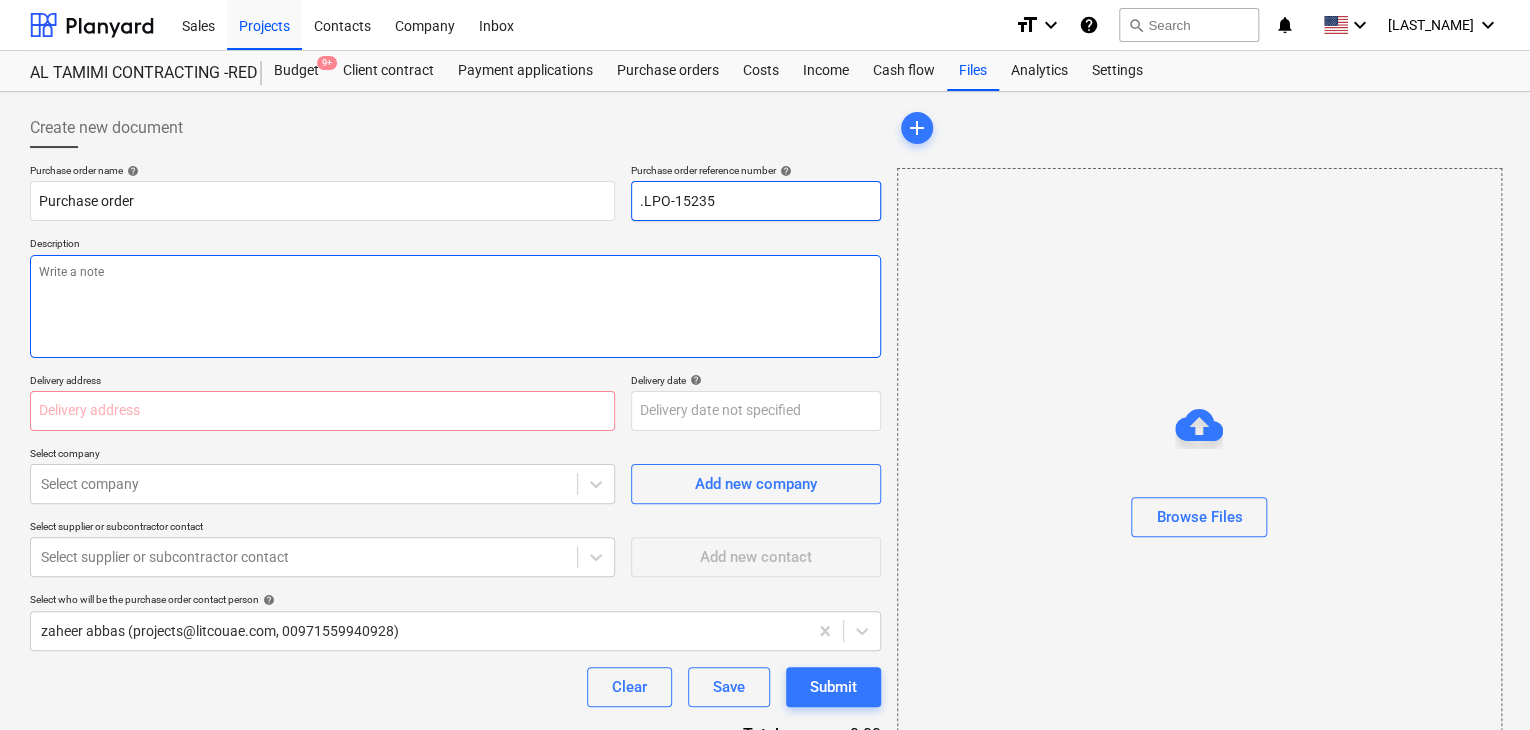 type on ".LPO-15235" 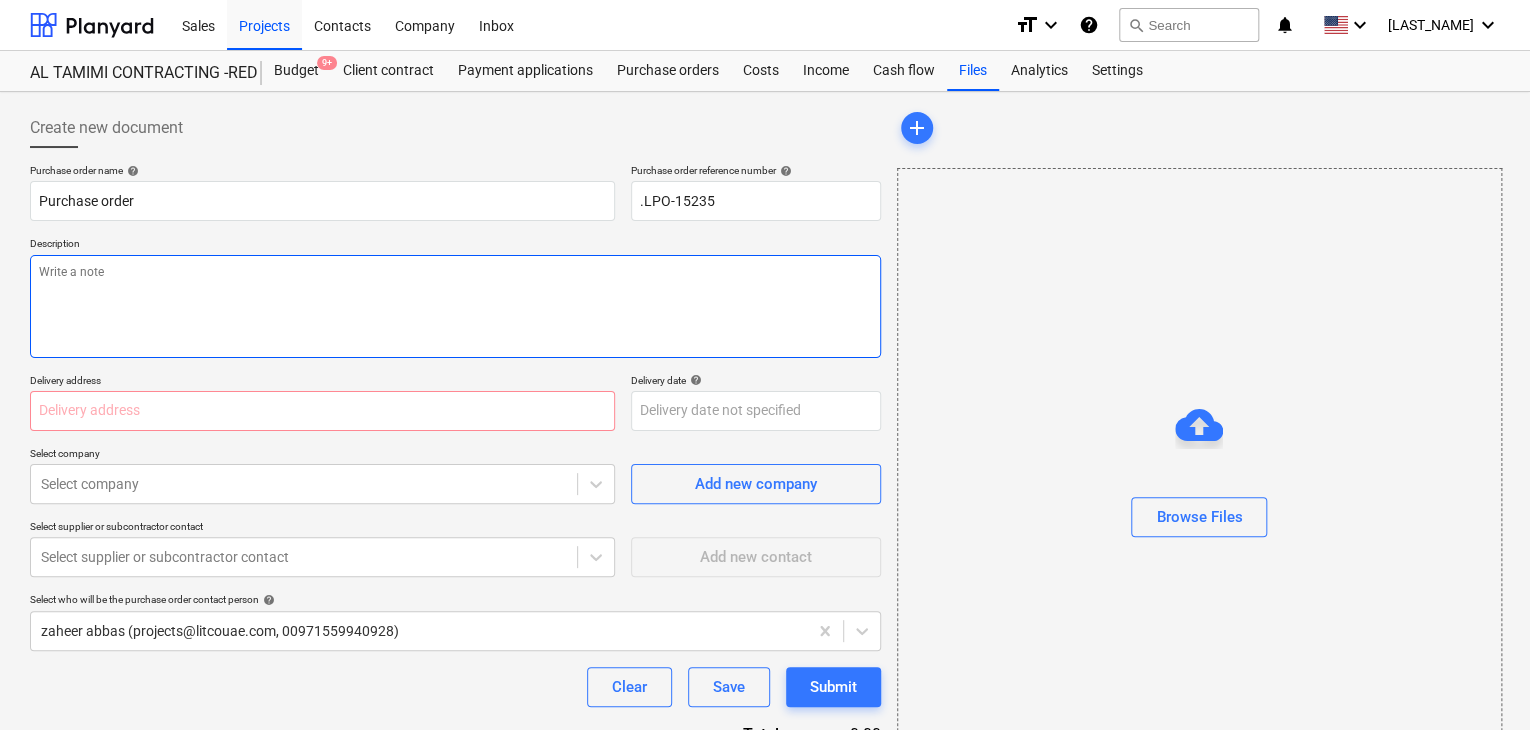 click at bounding box center (455, 306) 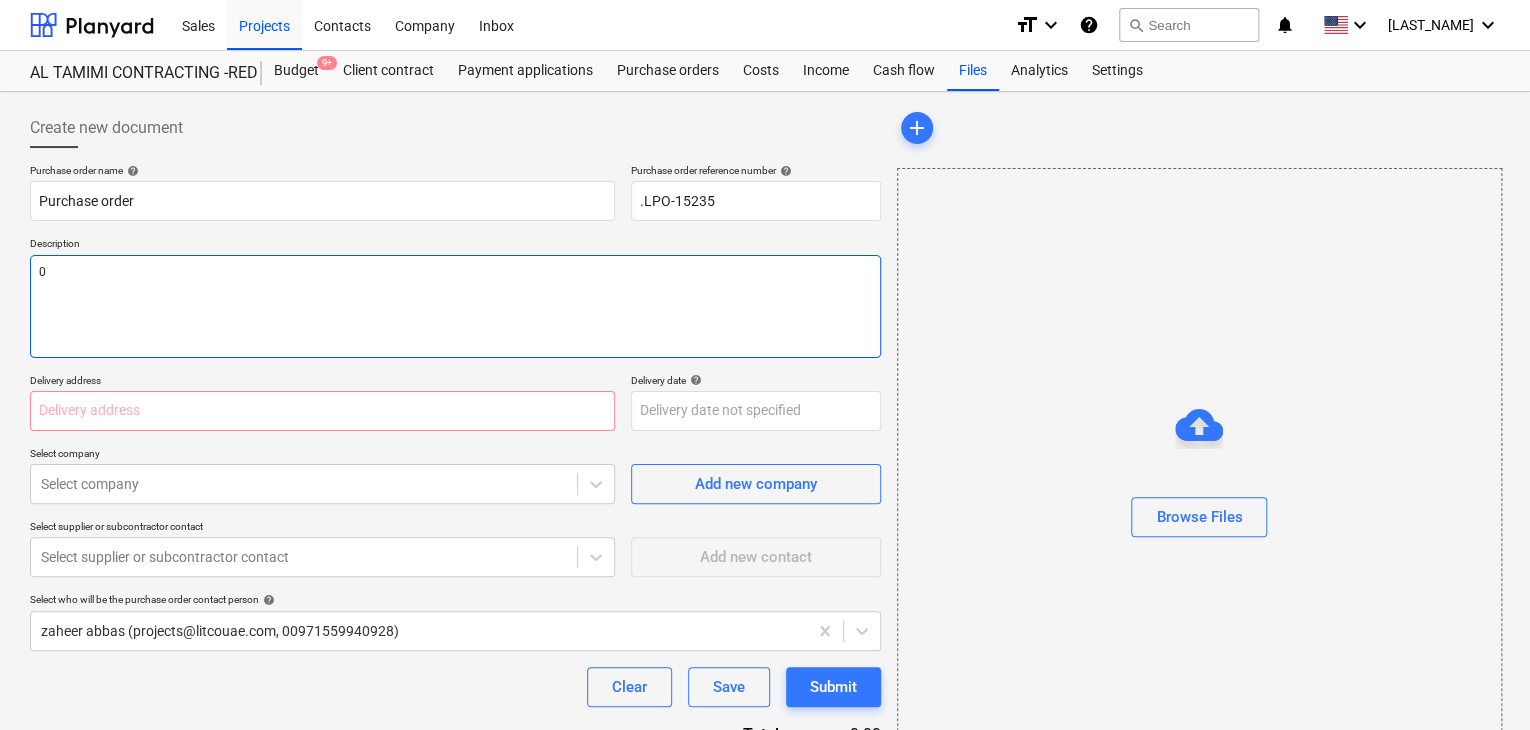 type on "x" 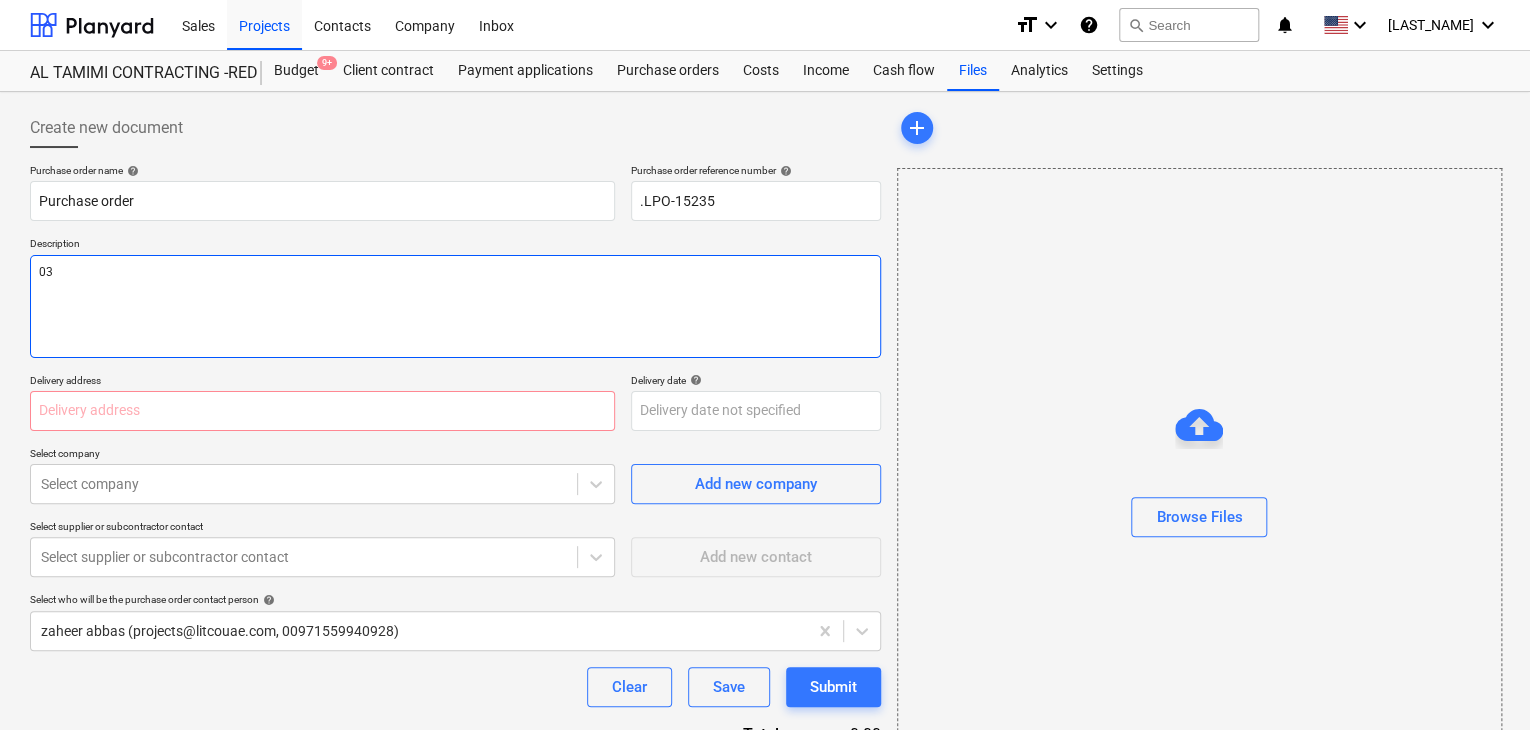 type on "x" 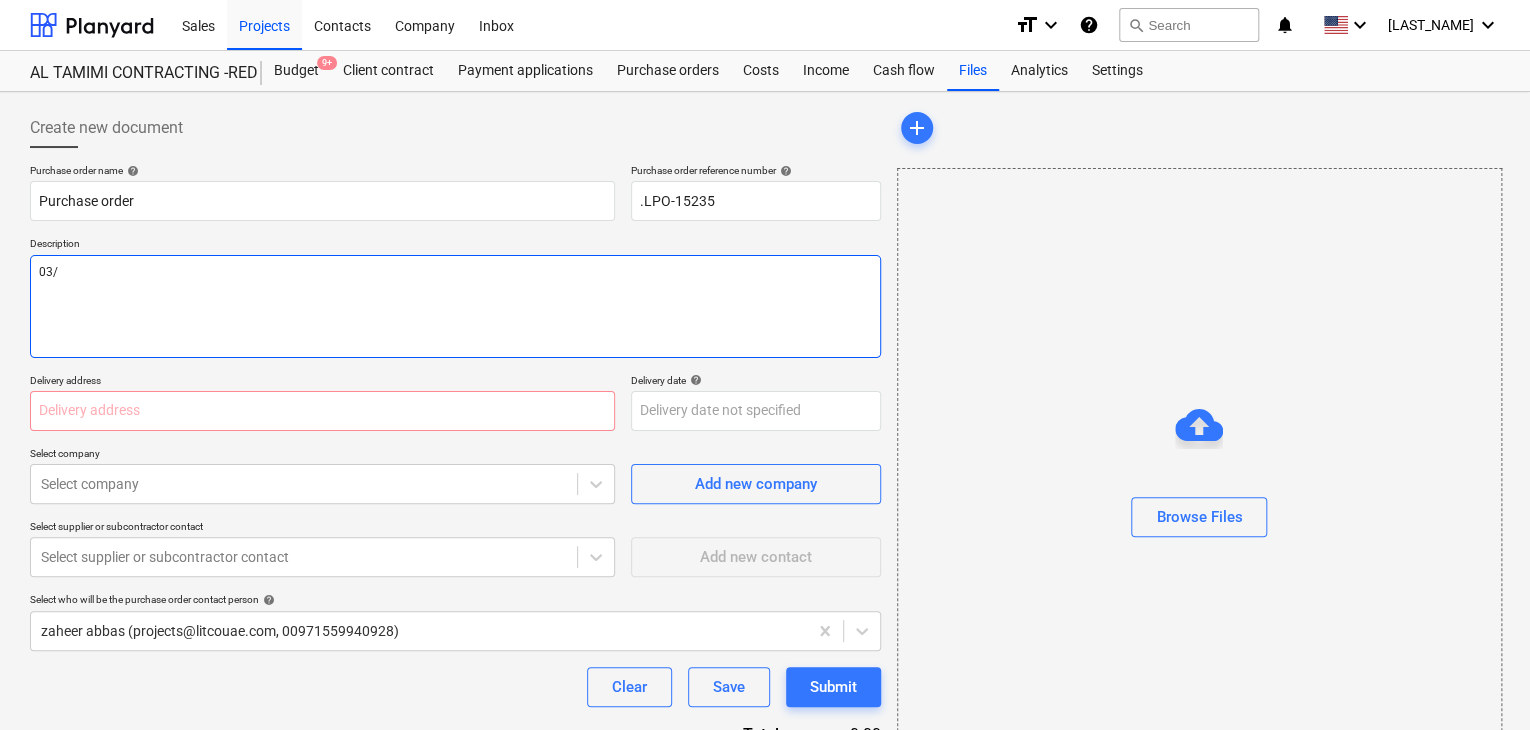 type on "x" 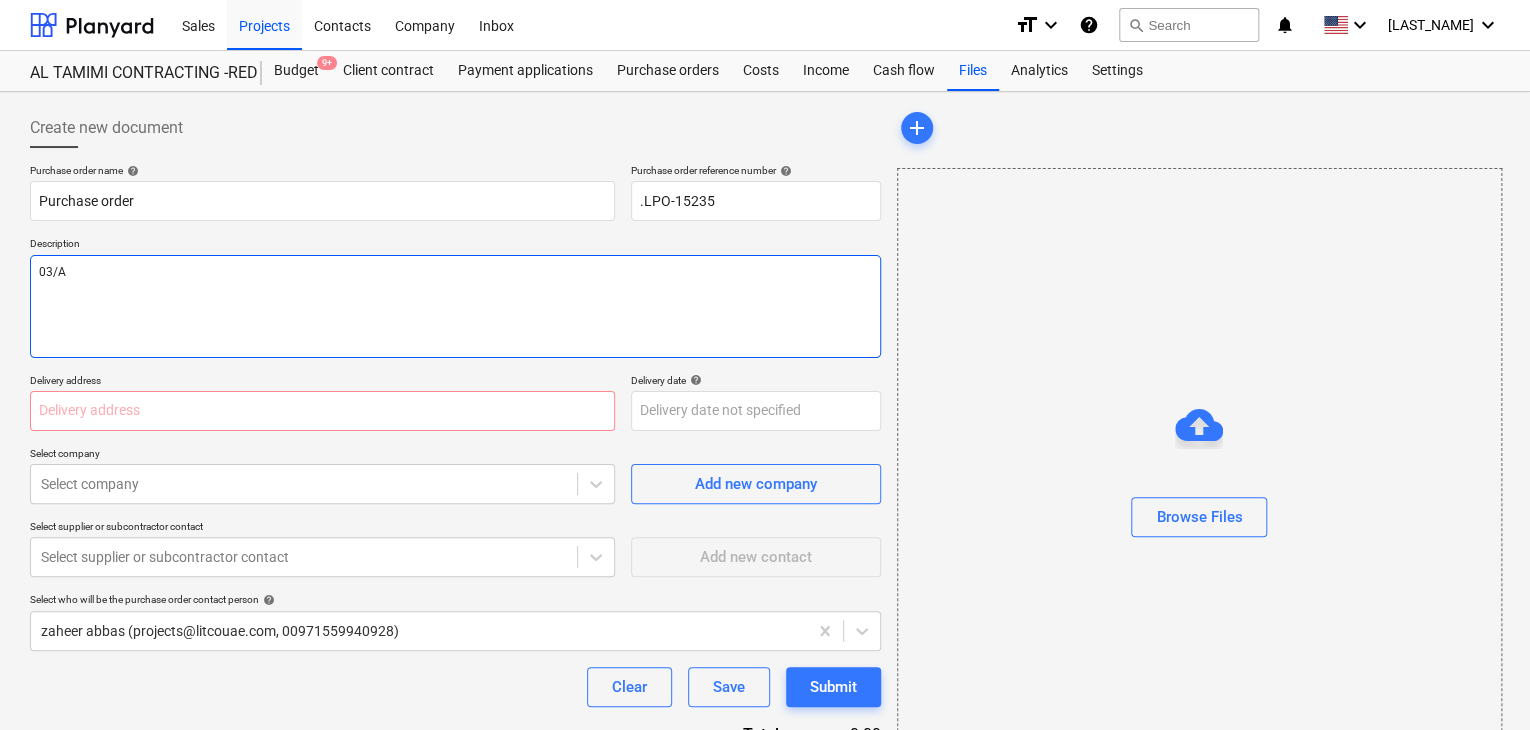 type on "x" 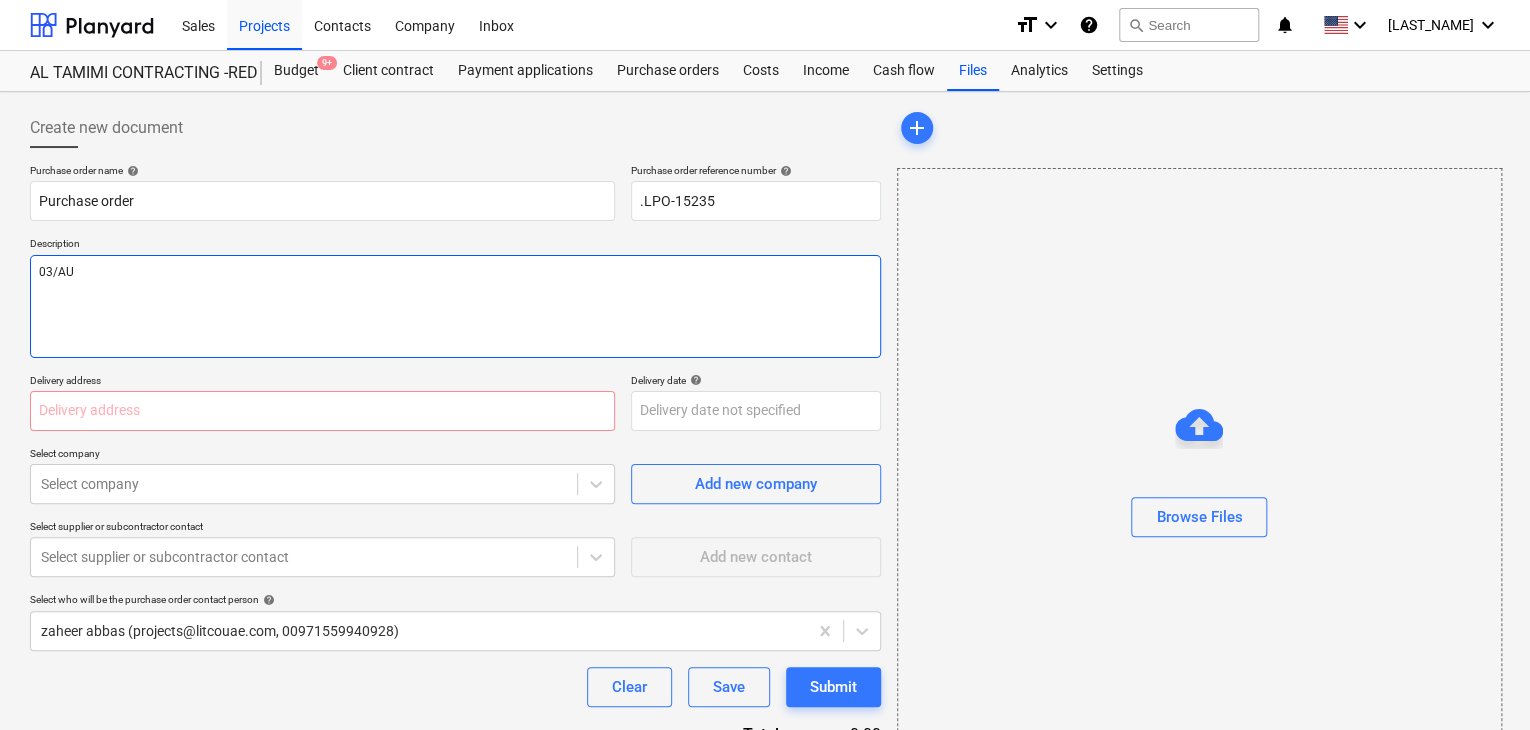 type on "x" 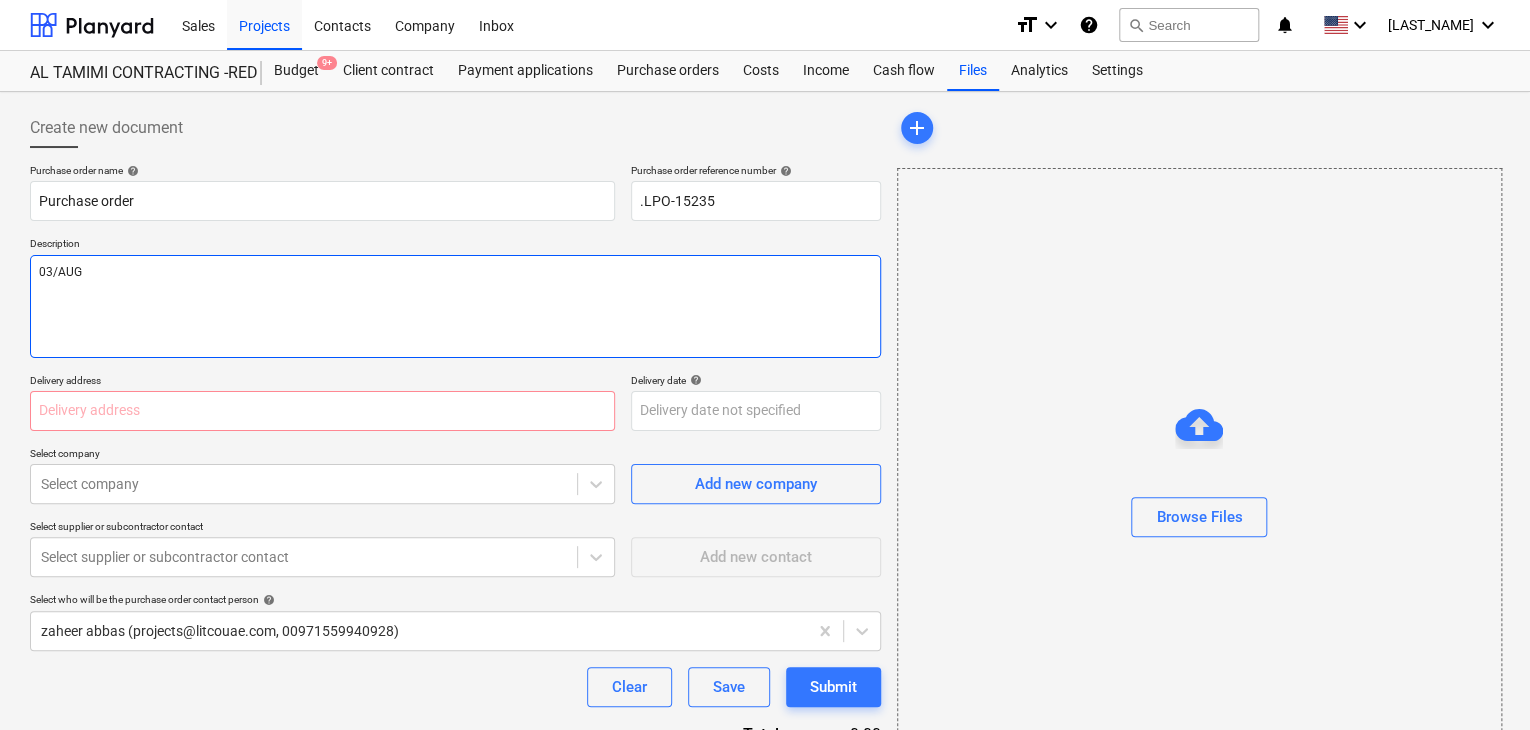 type on "x" 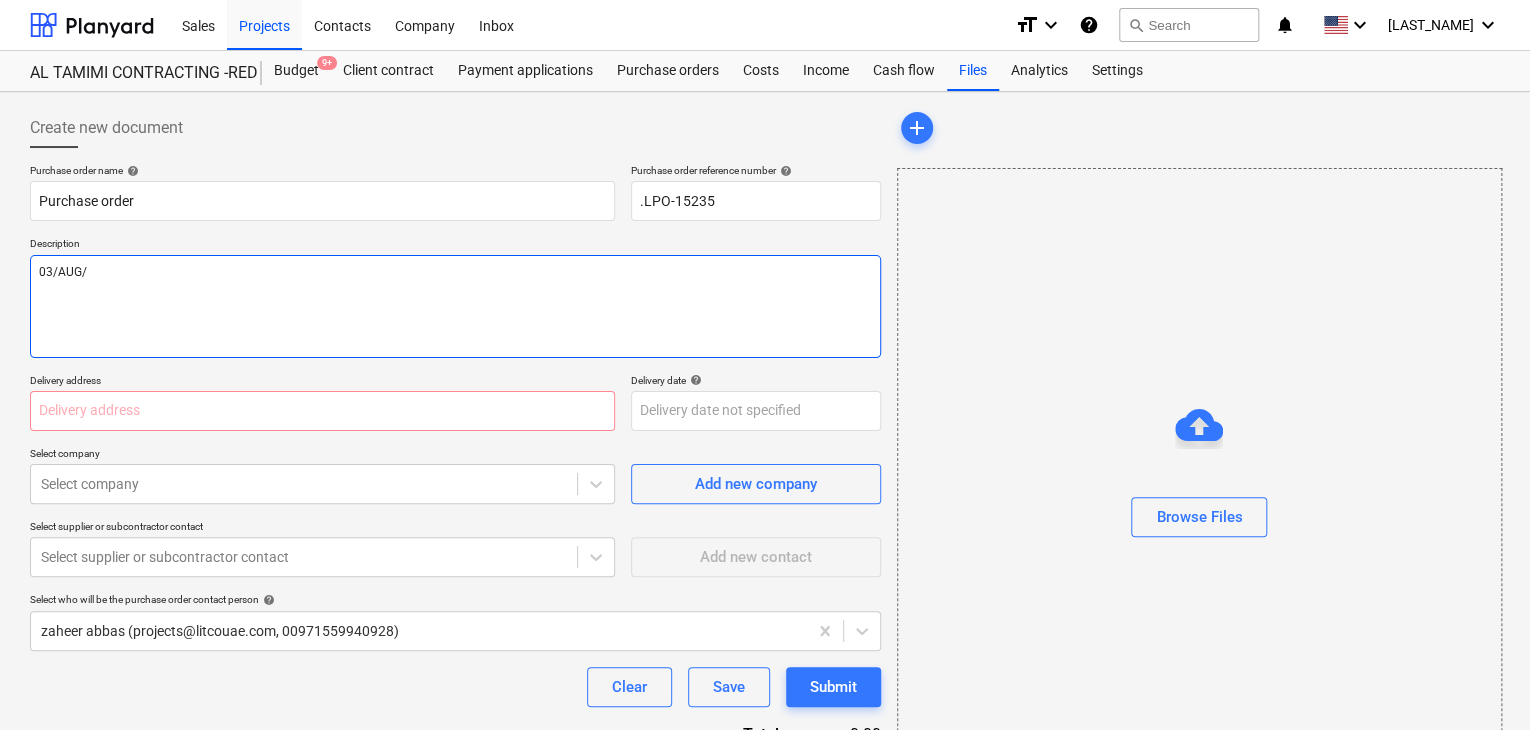 type on "x" 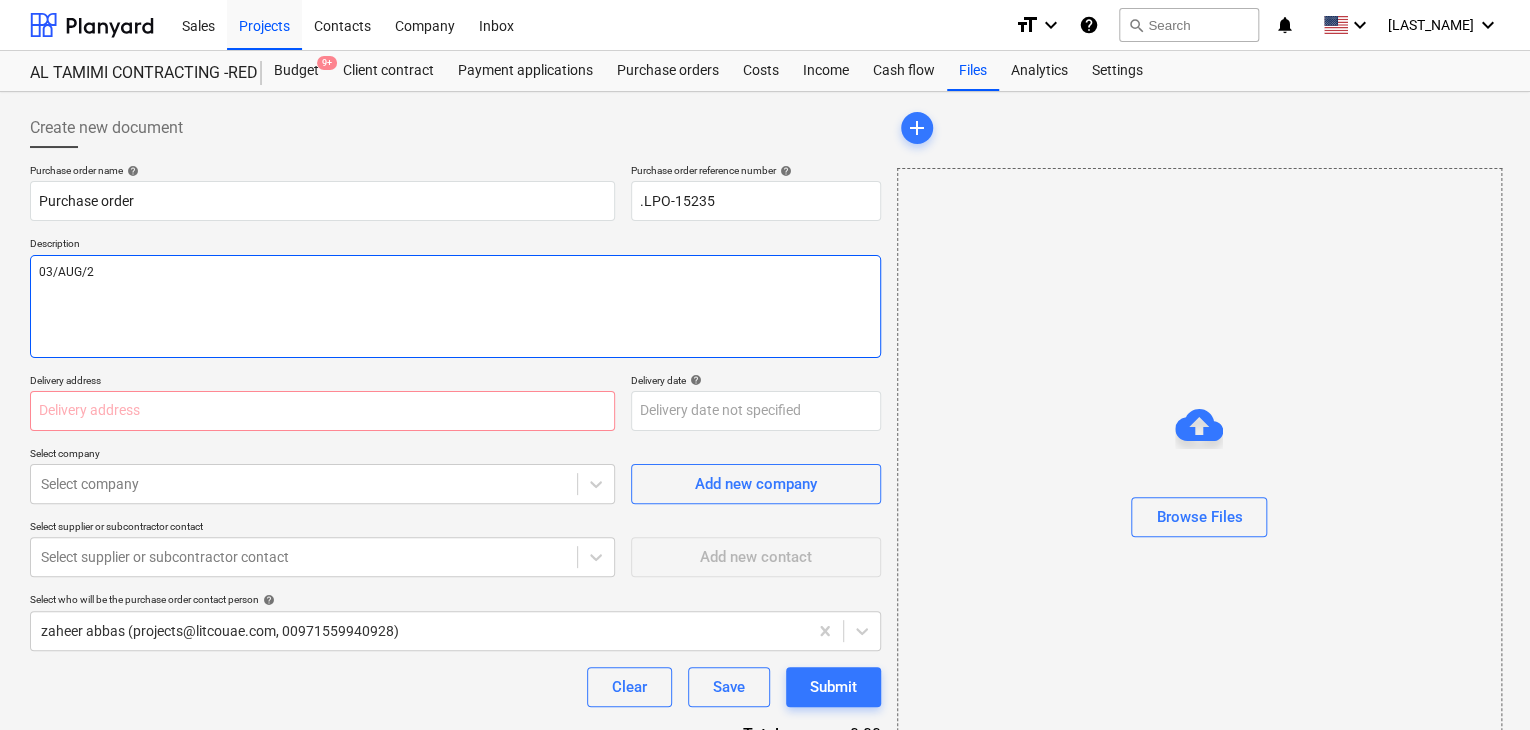type on "x" 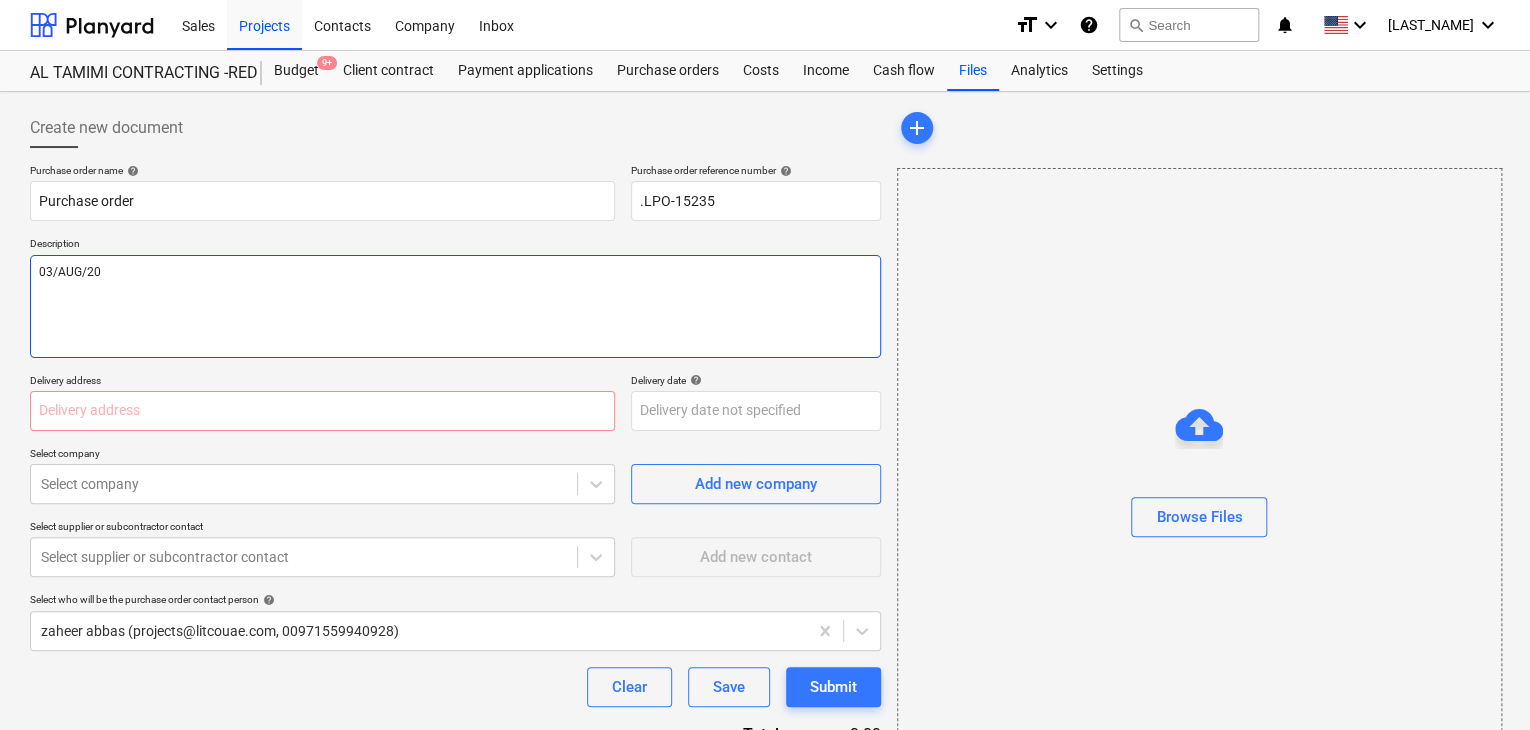 type on "x" 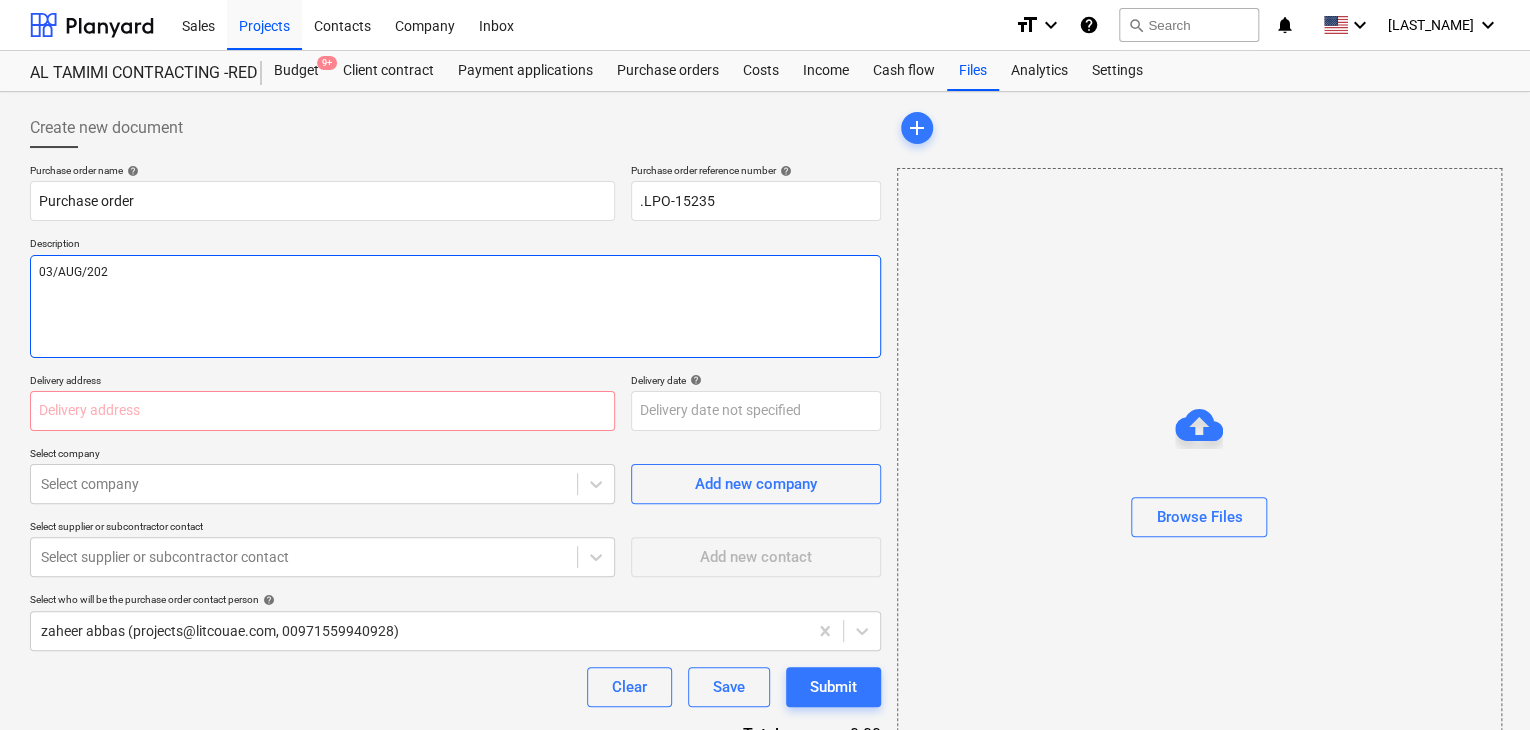 type on "03/AUG/2025" 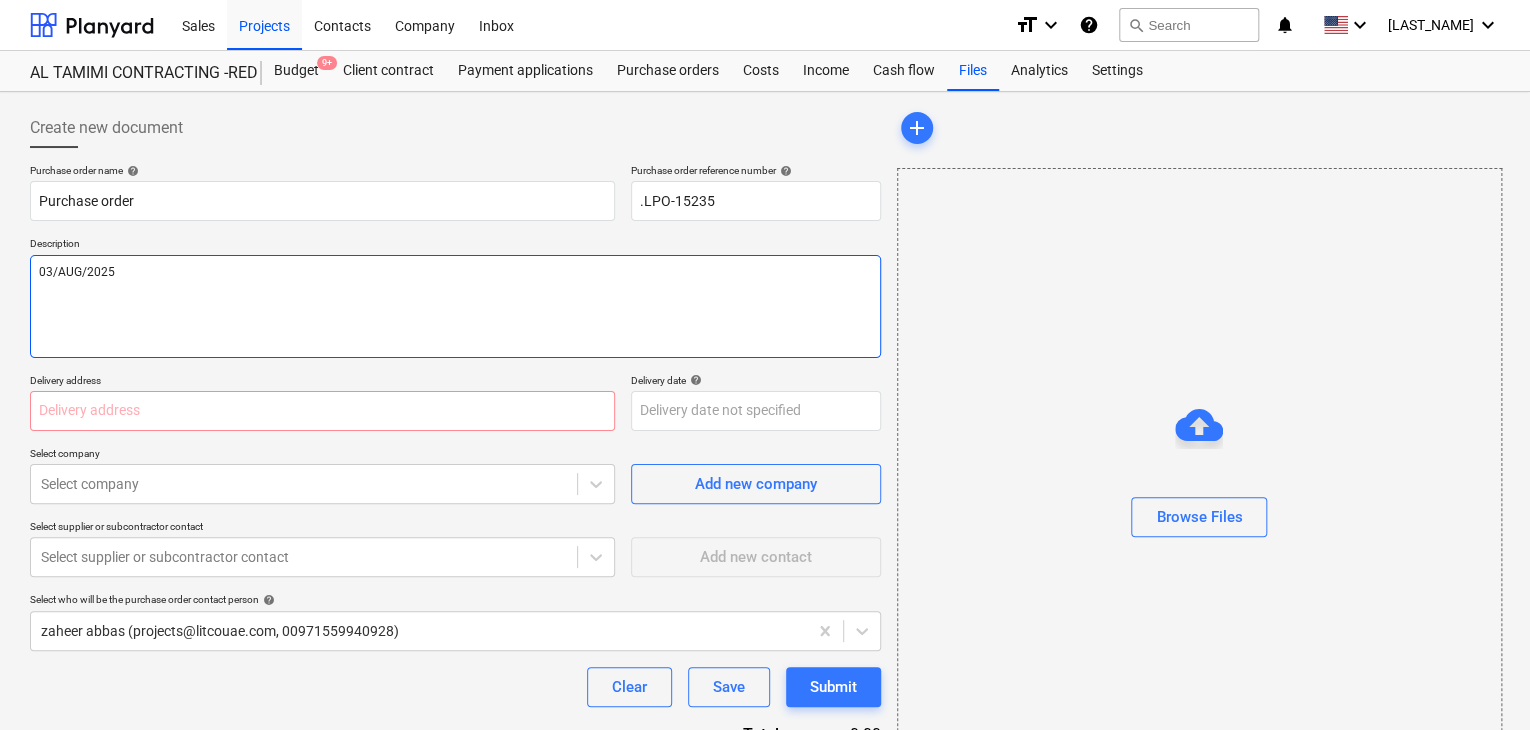type on "x" 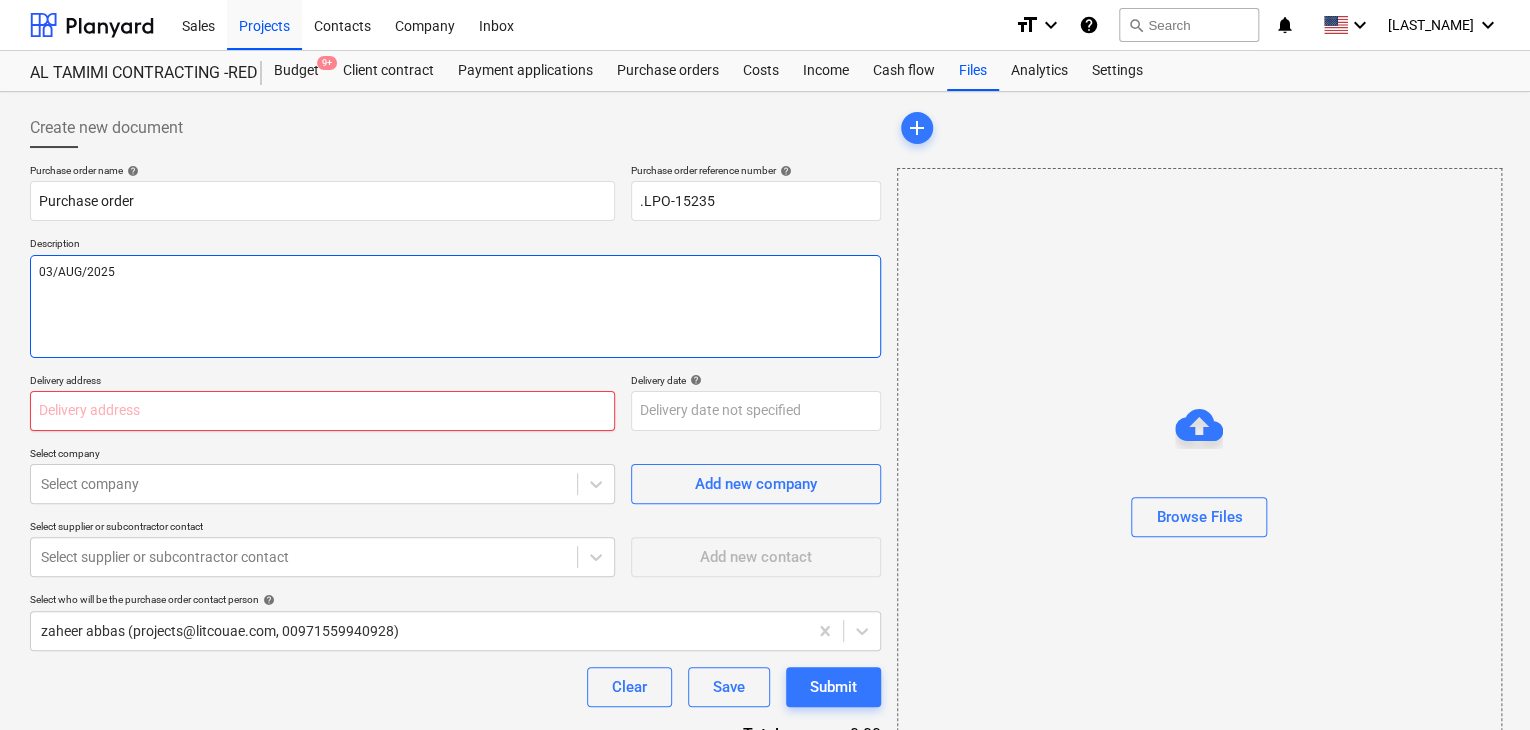 type on "03/AUG/2025" 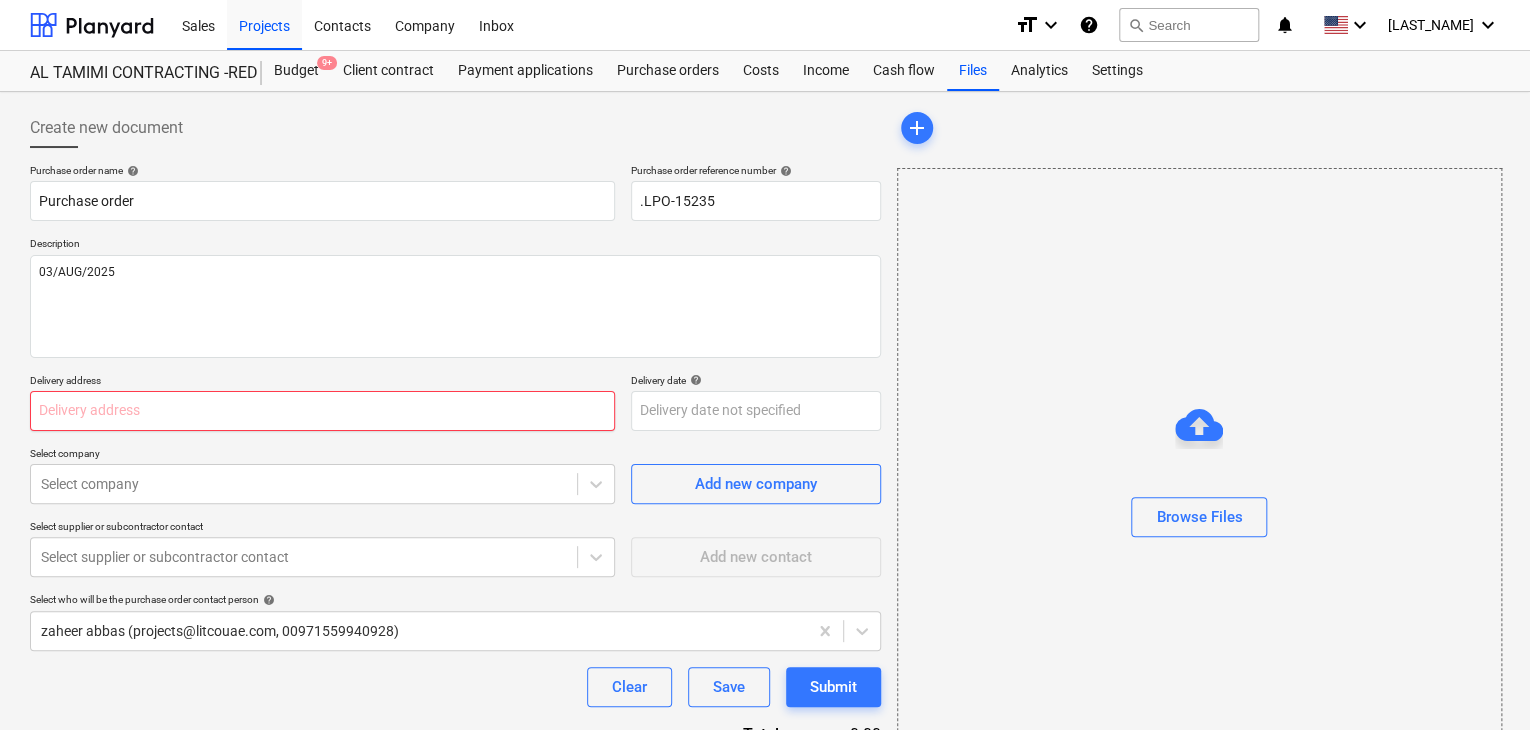 drag, startPoint x: 77, startPoint y: 409, endPoint x: 58, endPoint y: 407, distance: 19.104973 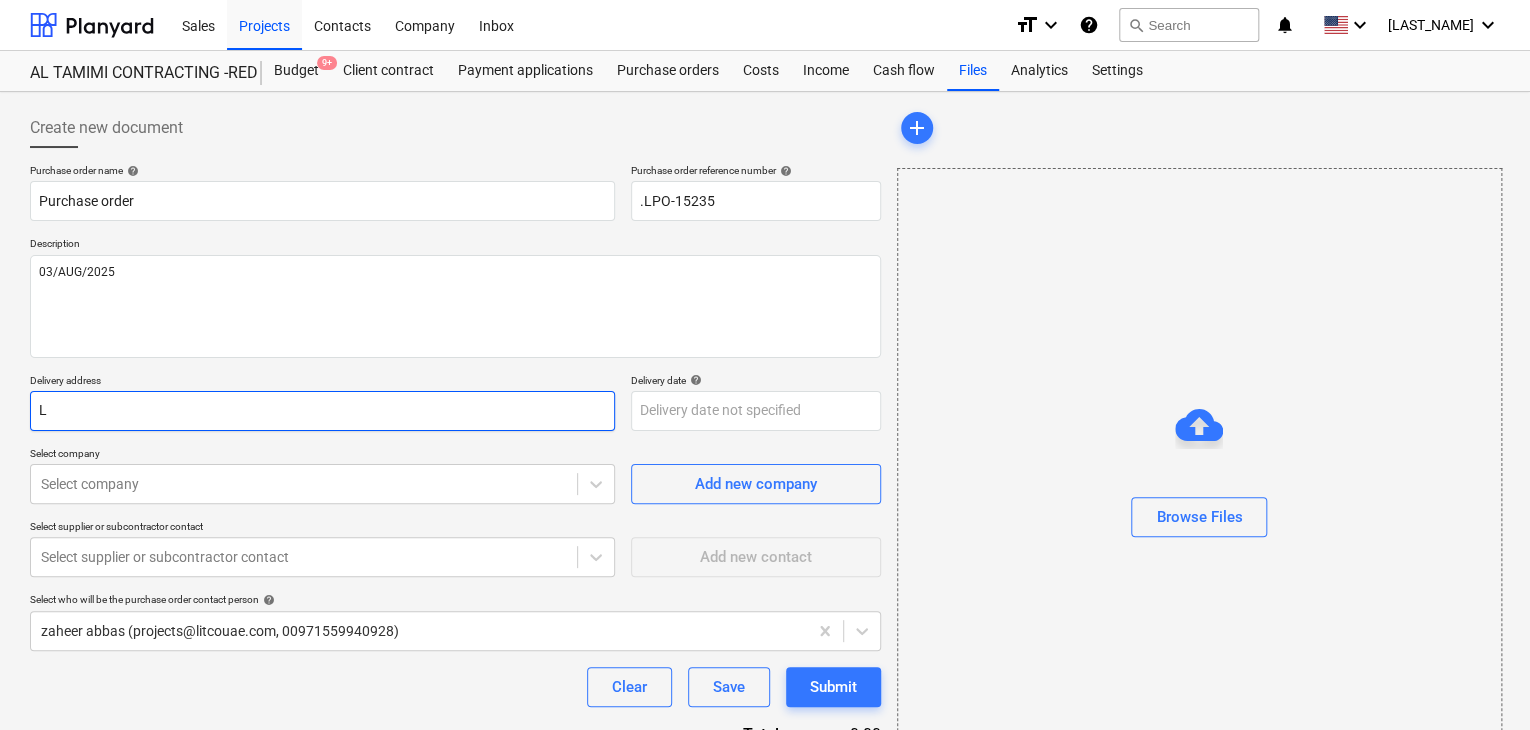 type on "x" 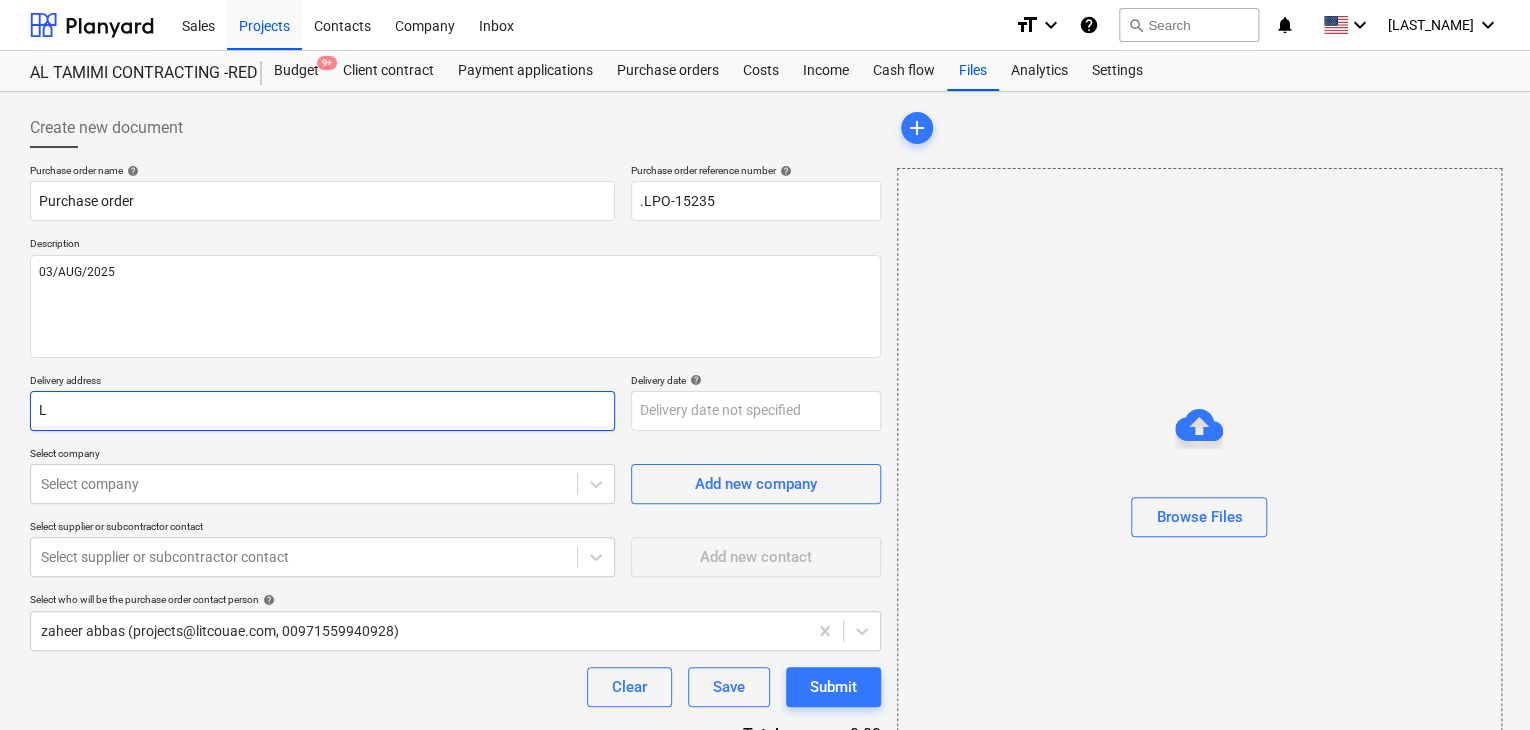 type on "LU" 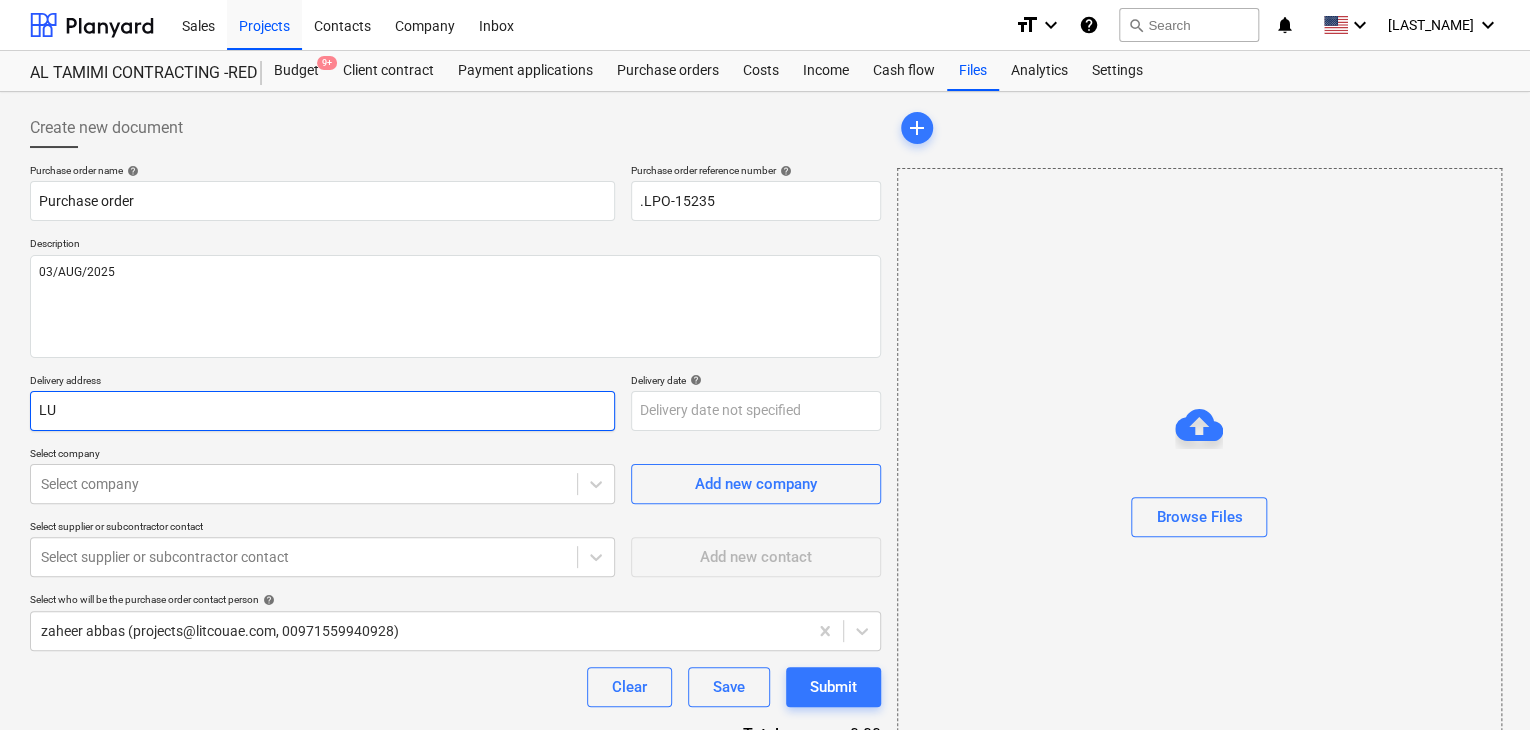 type on "x" 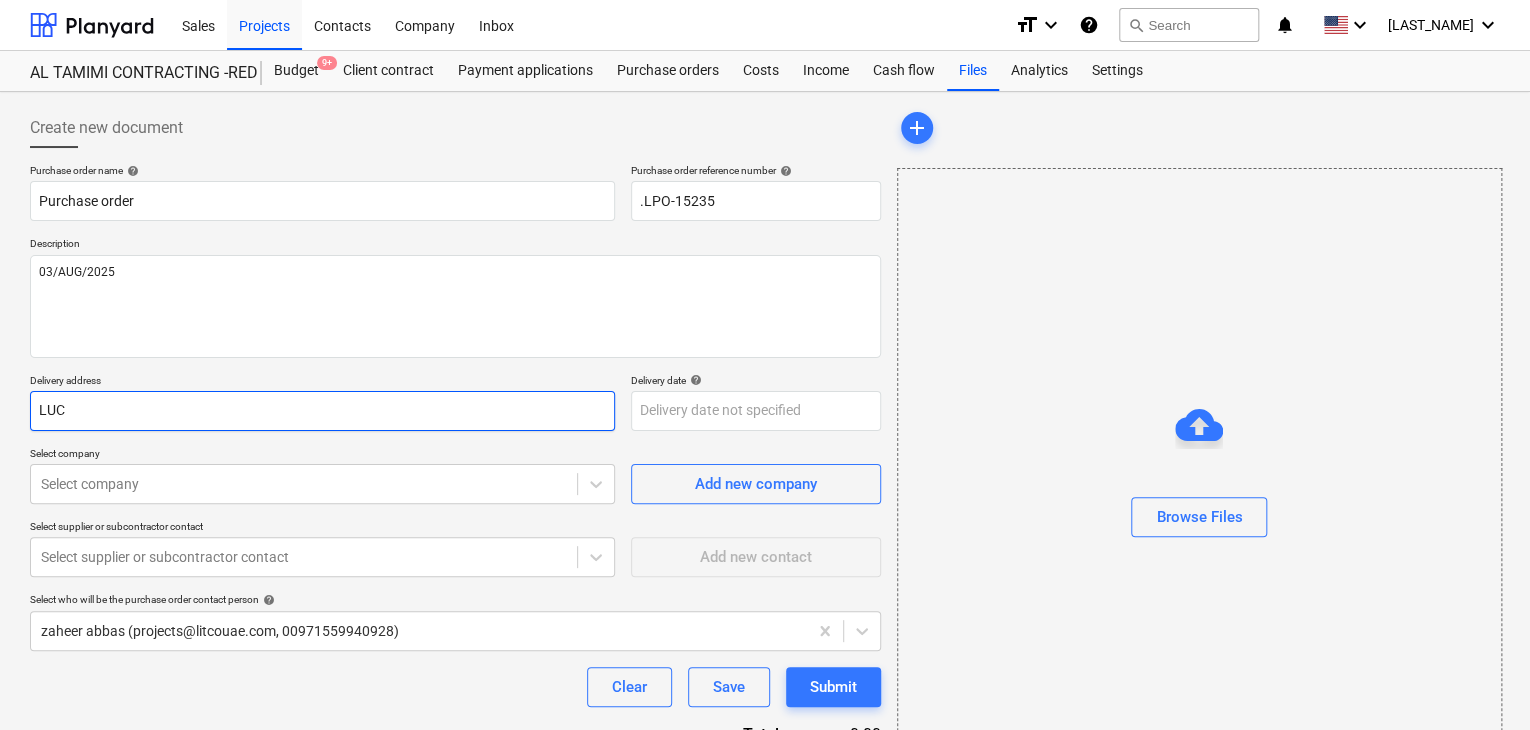 type on "x" 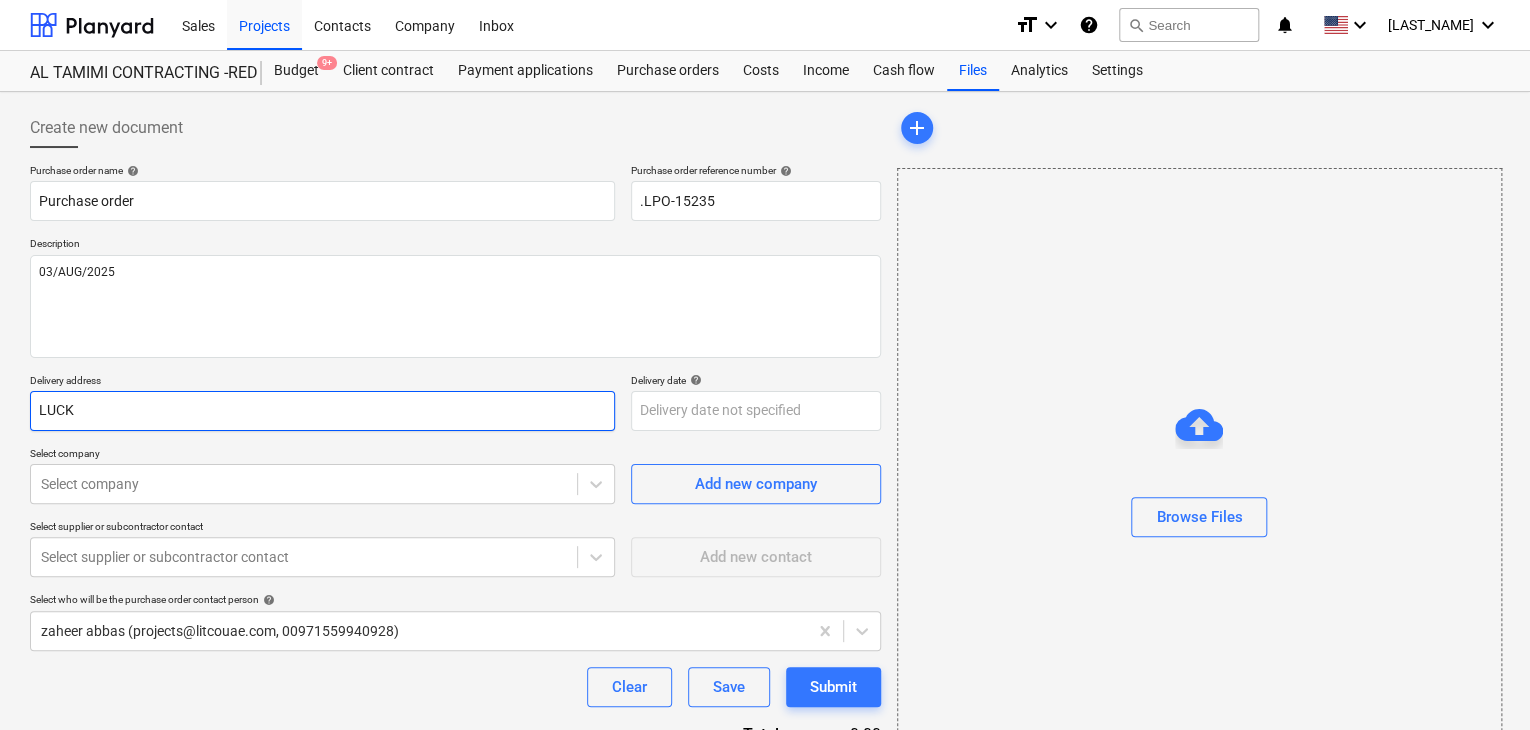 type on "x" 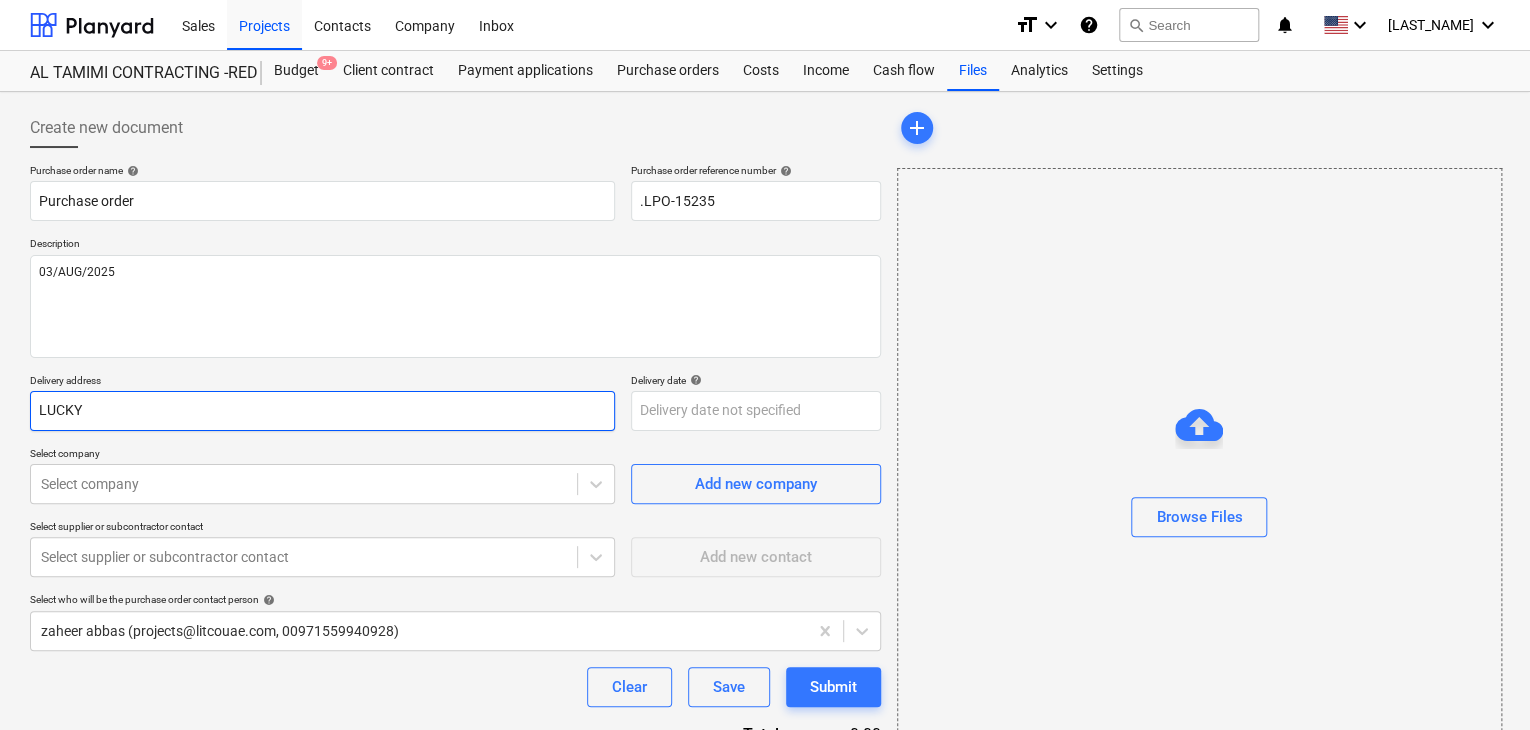 type on "x" 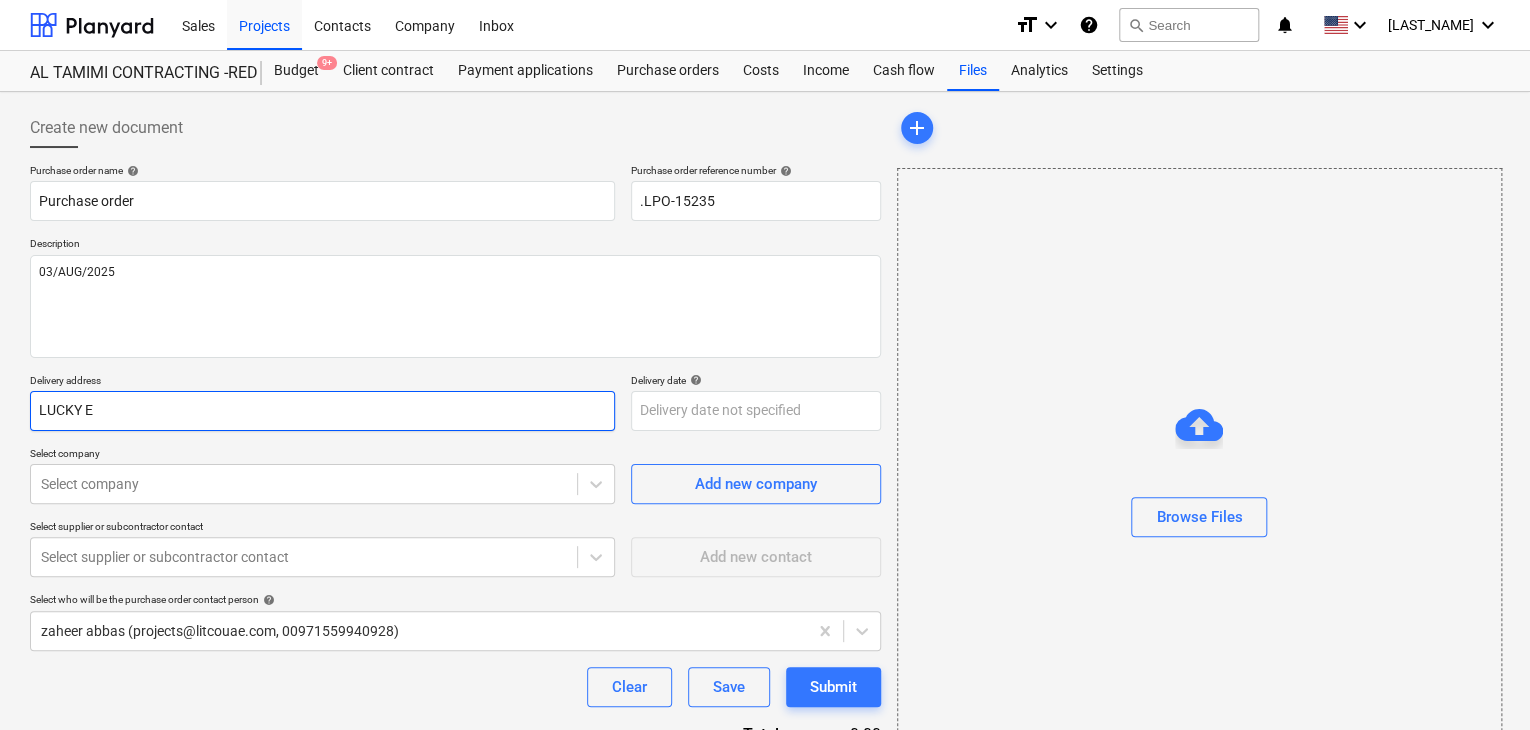 type on "x" 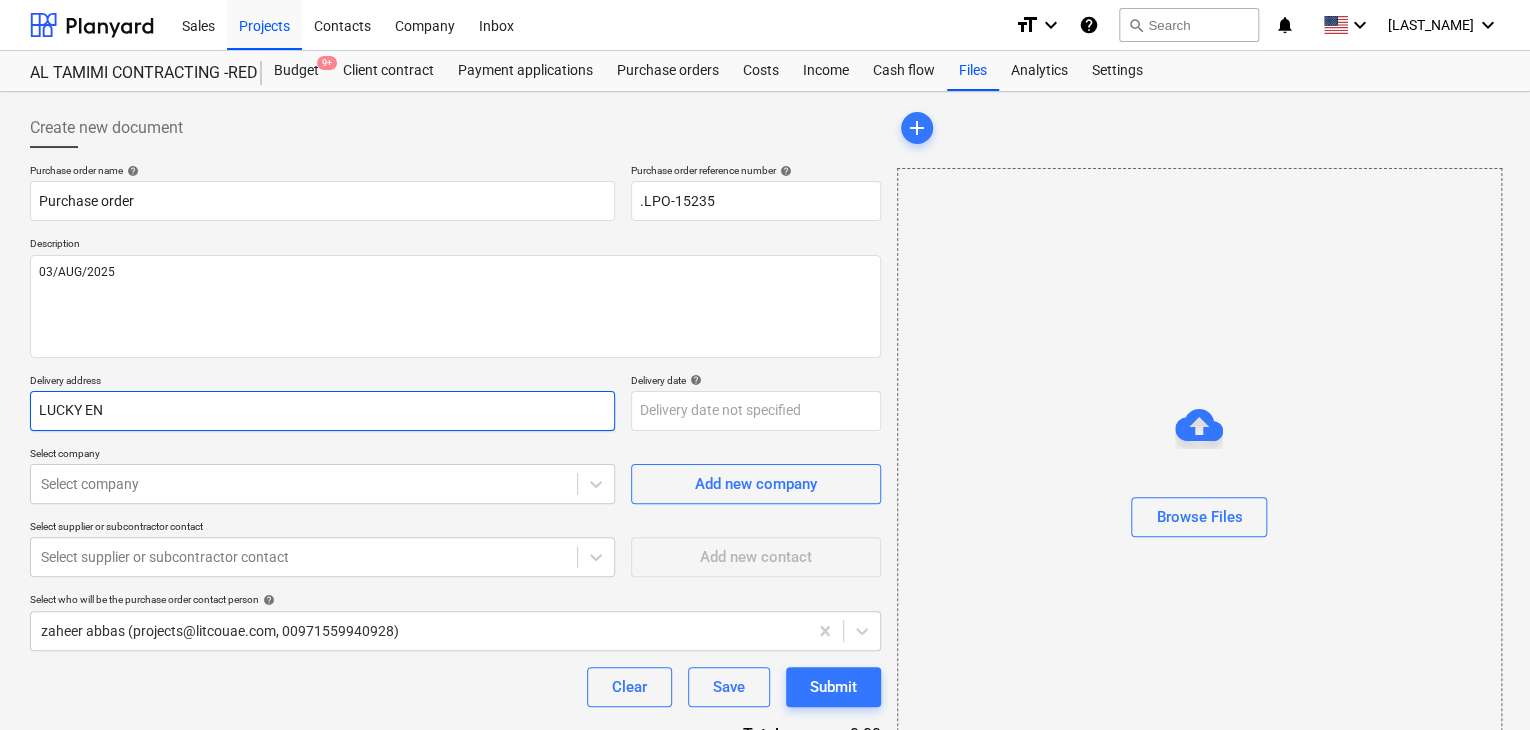 type on "x" 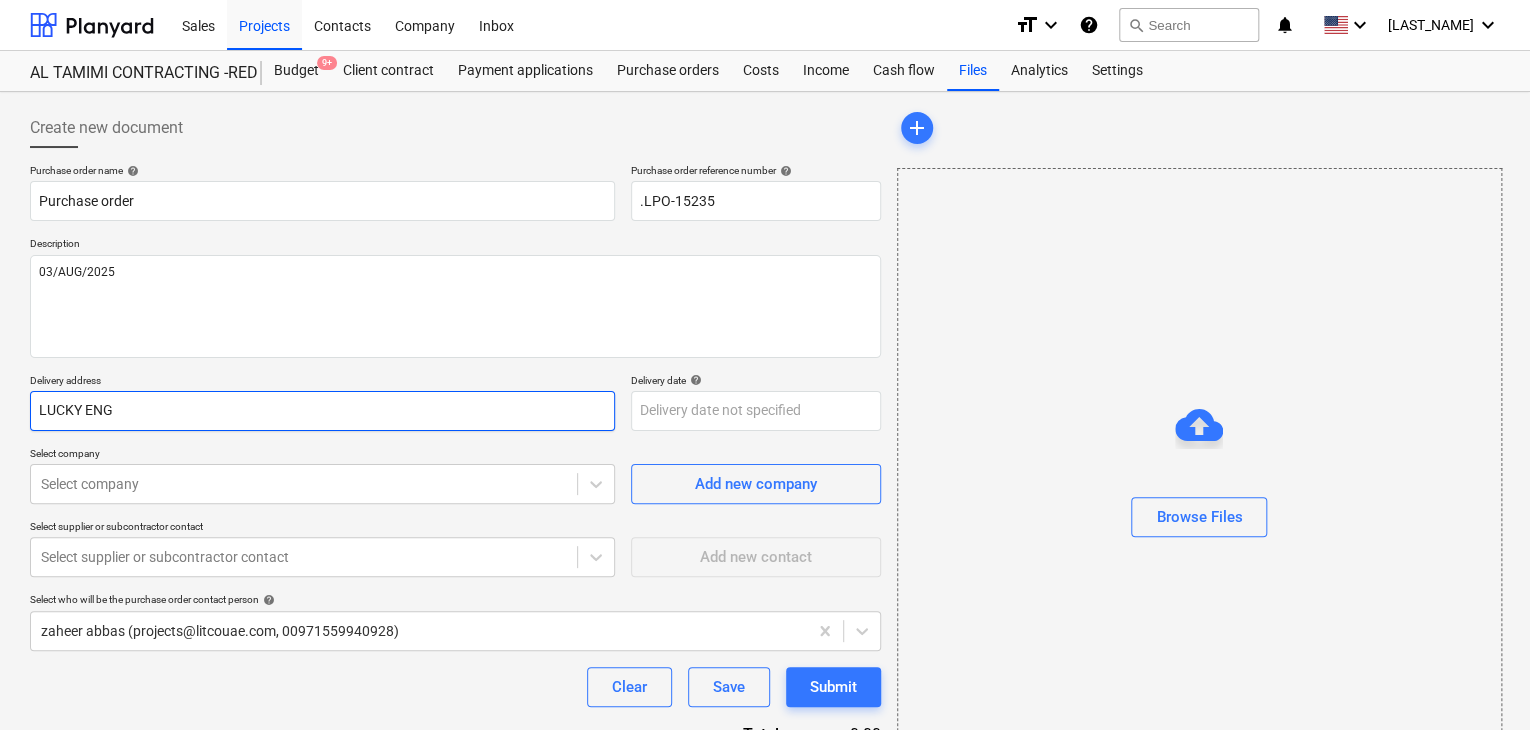 type on "x" 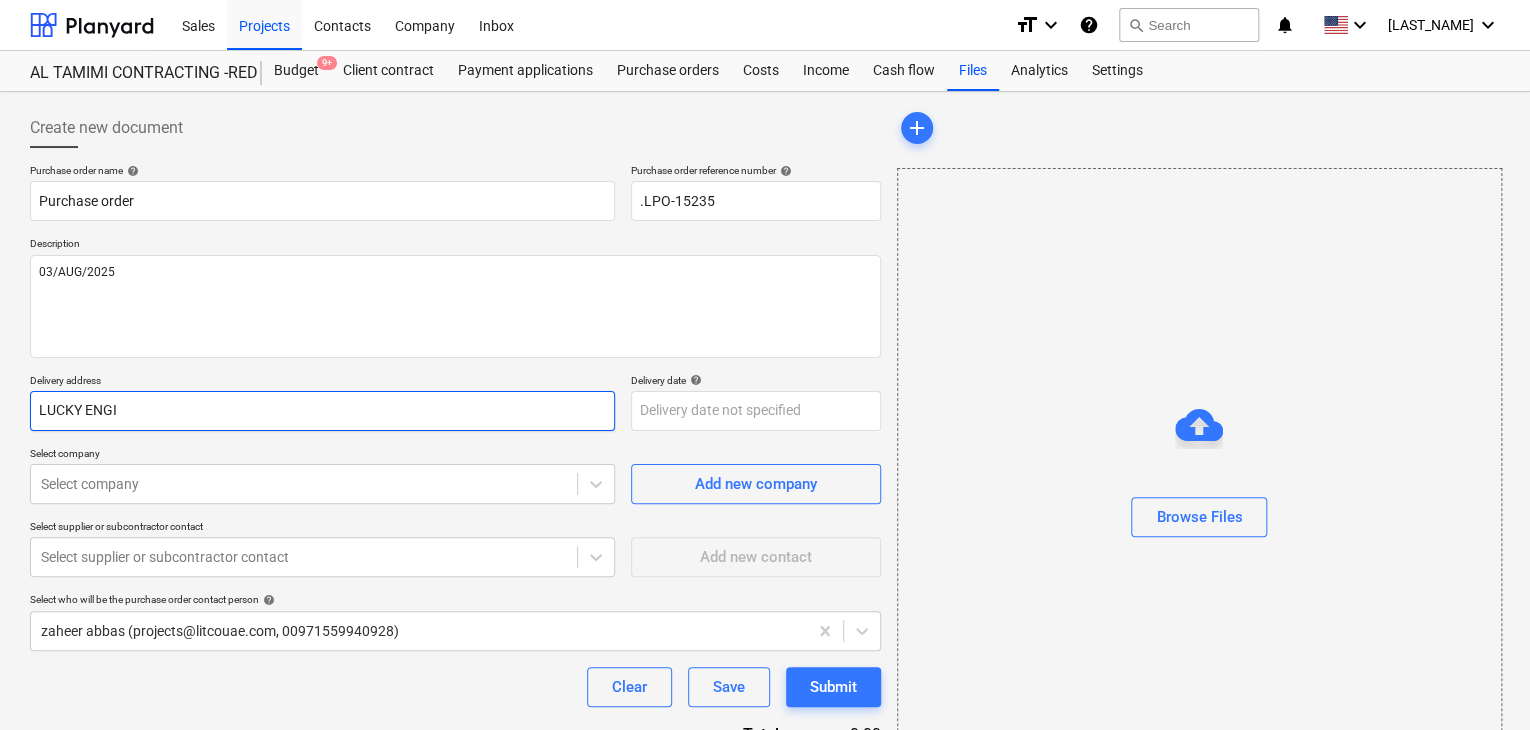 type on "x" 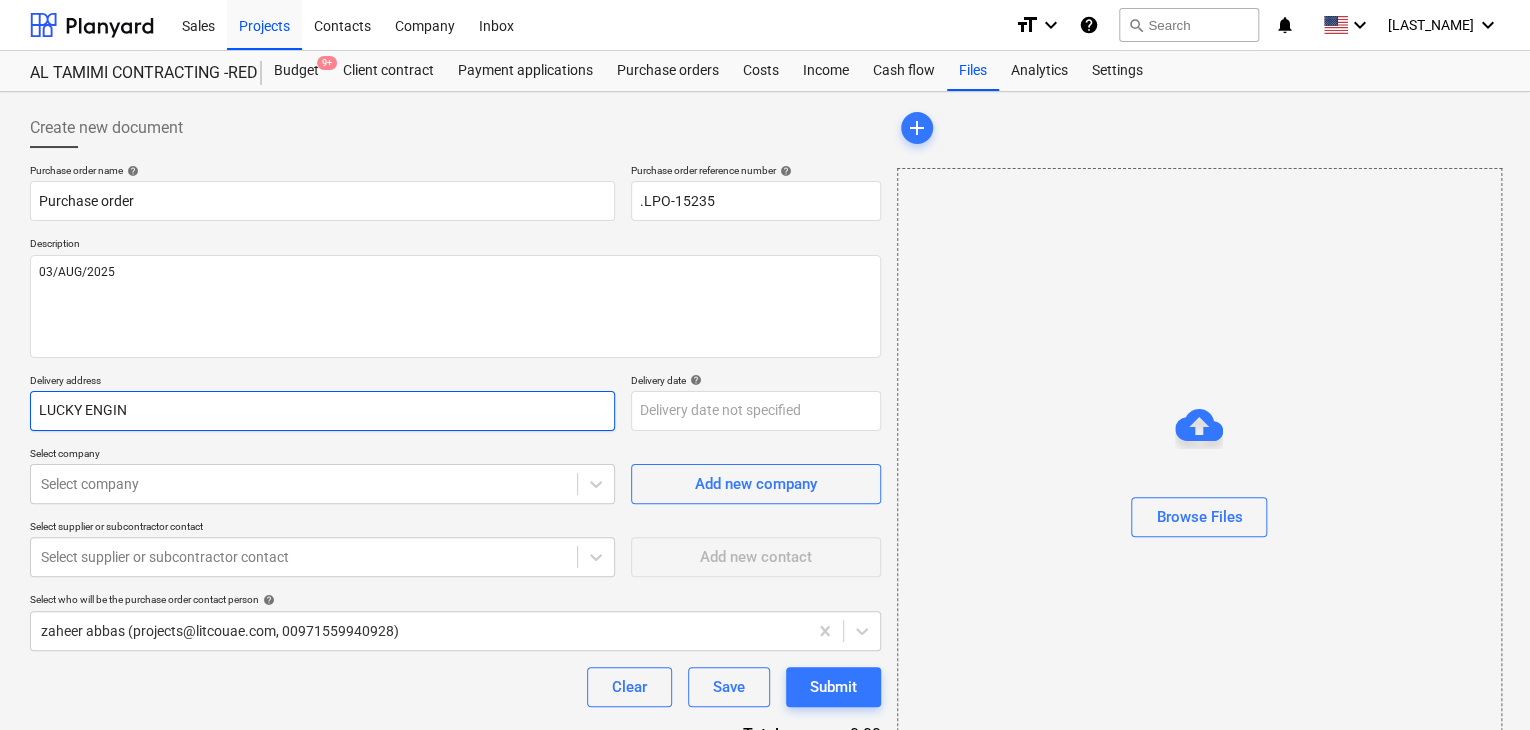type on "x" 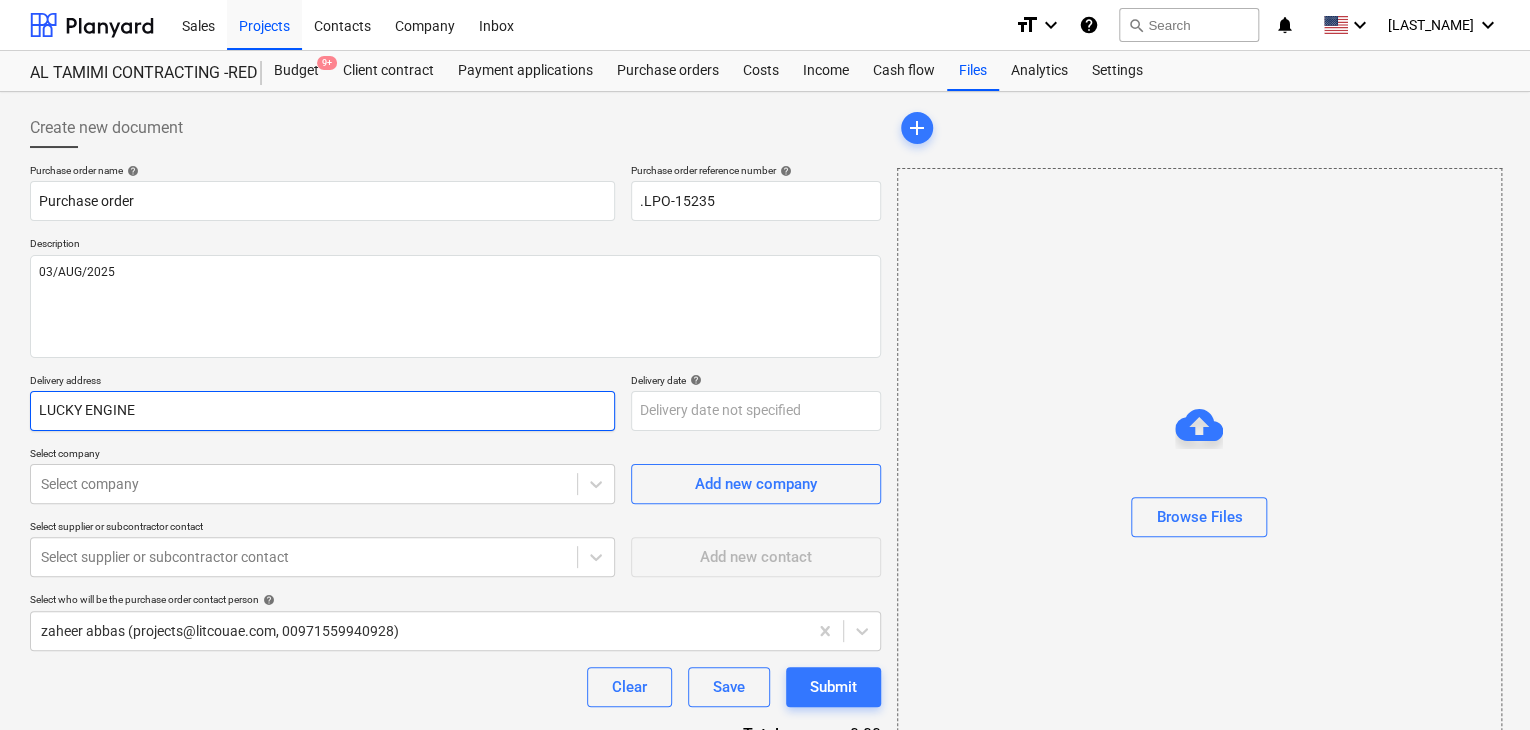 type on "x" 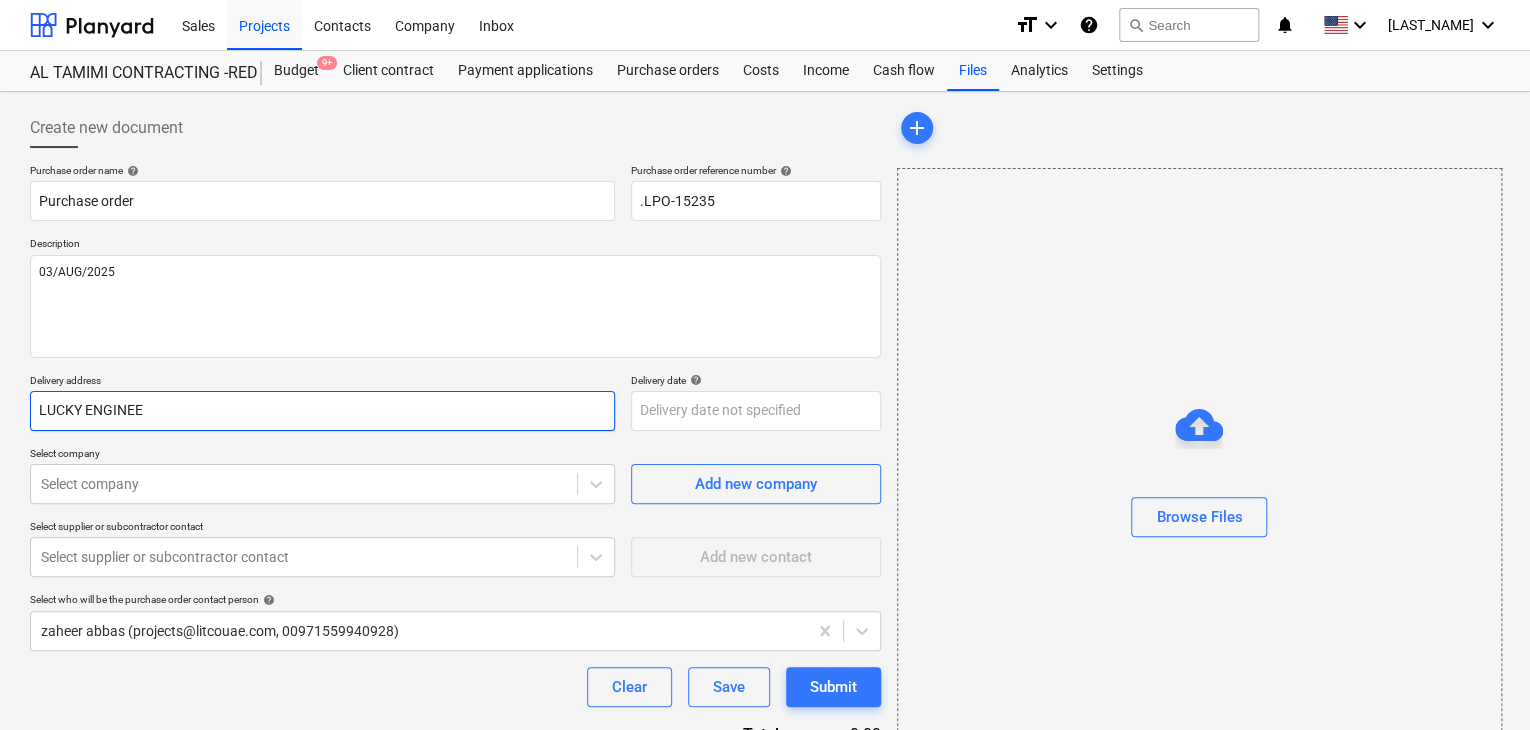 type on "x" 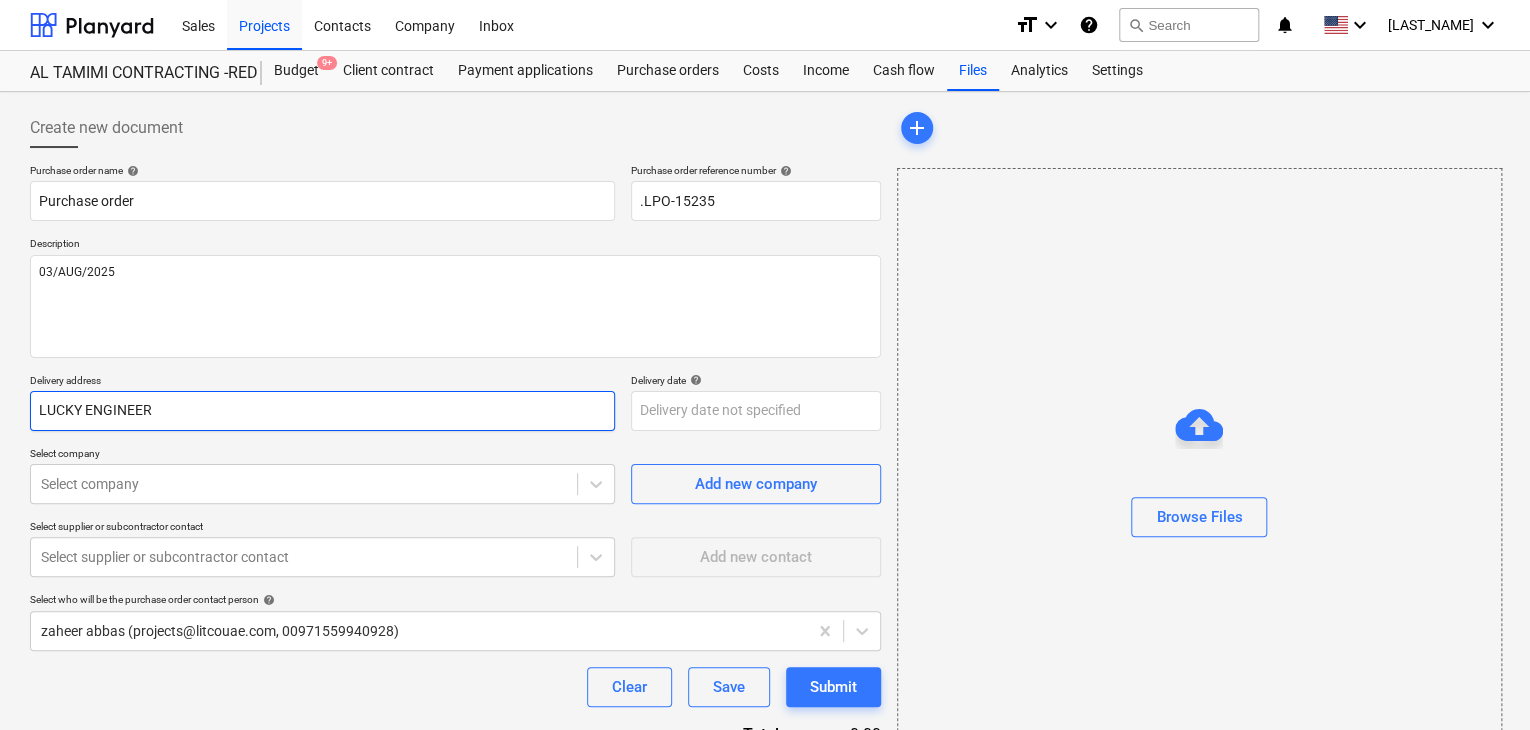 type on "x" 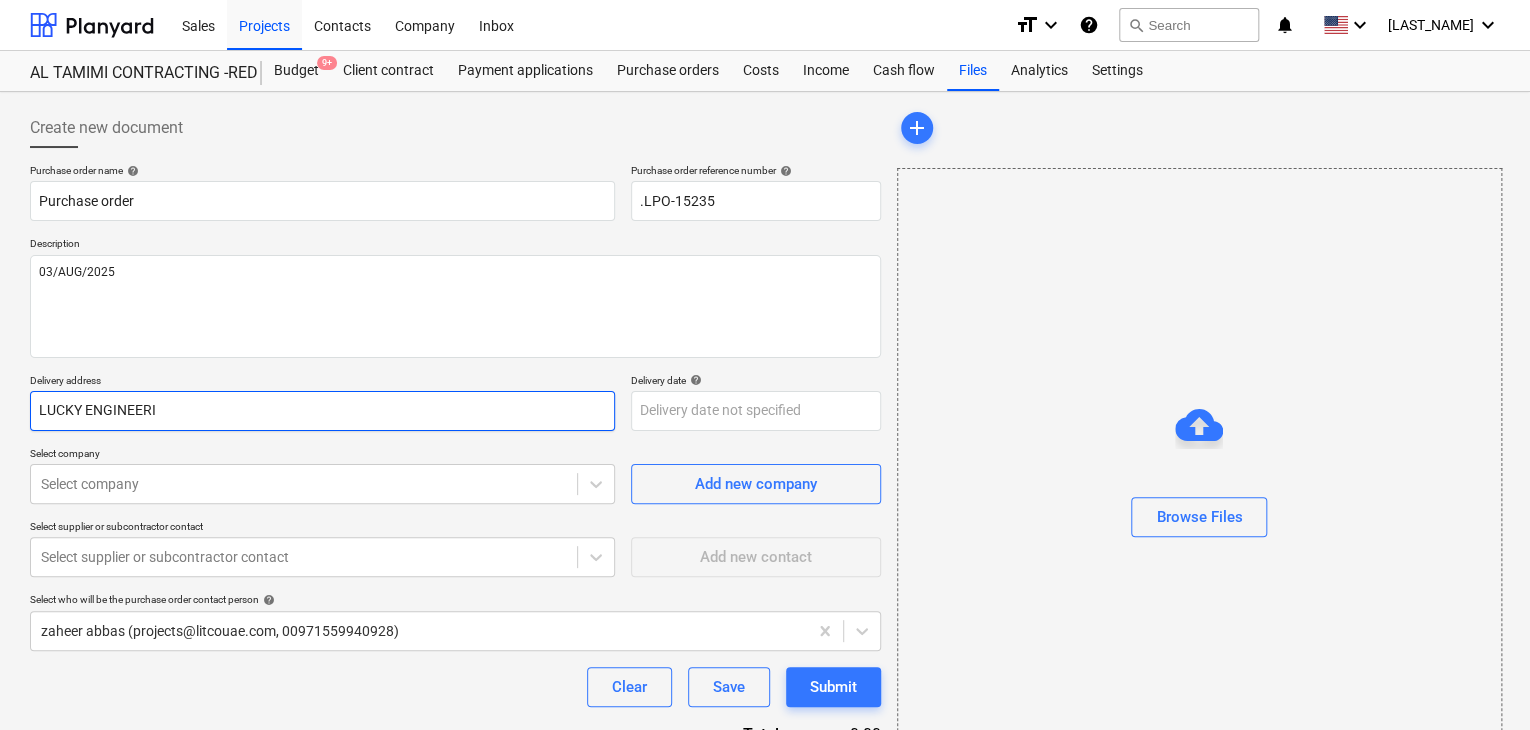 type on "x" 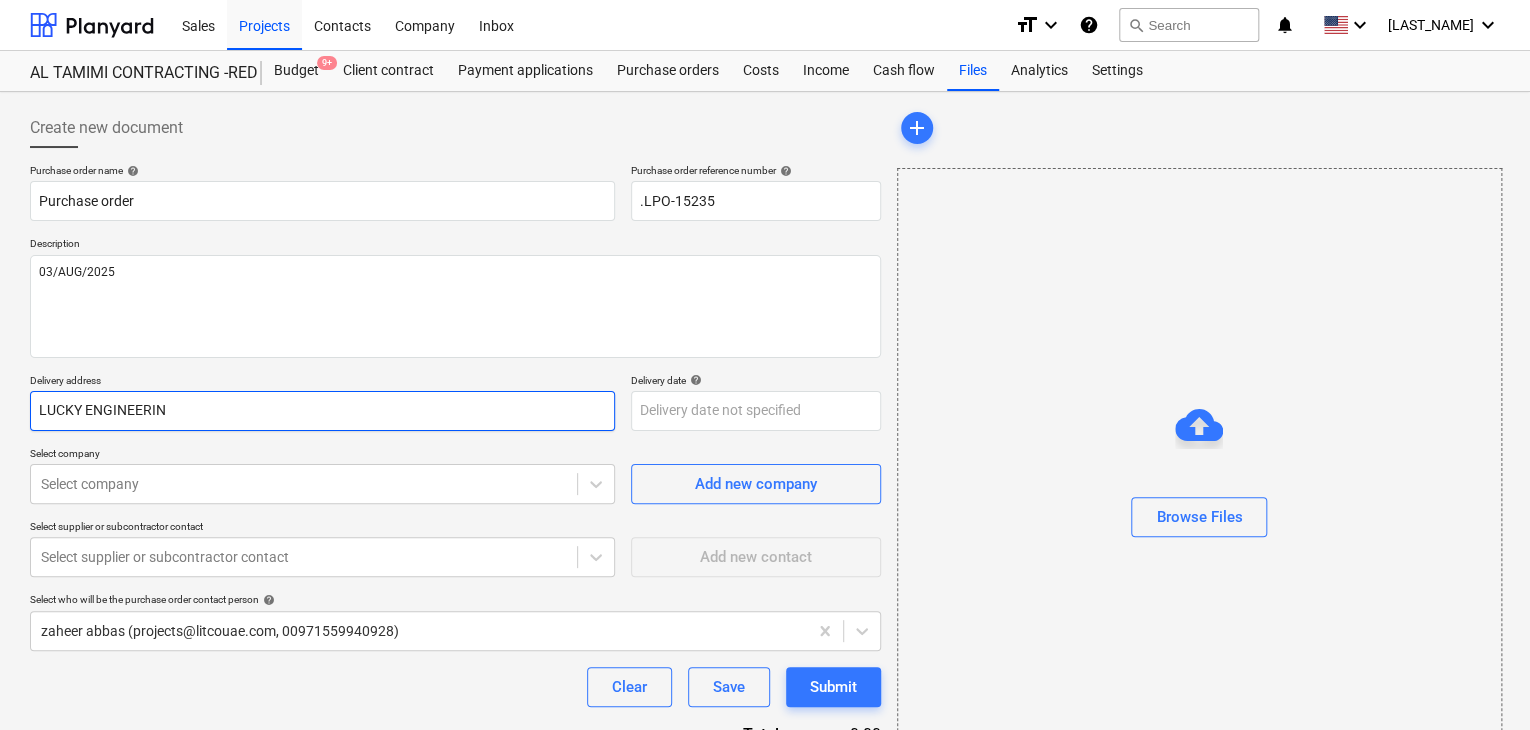 type on "x" 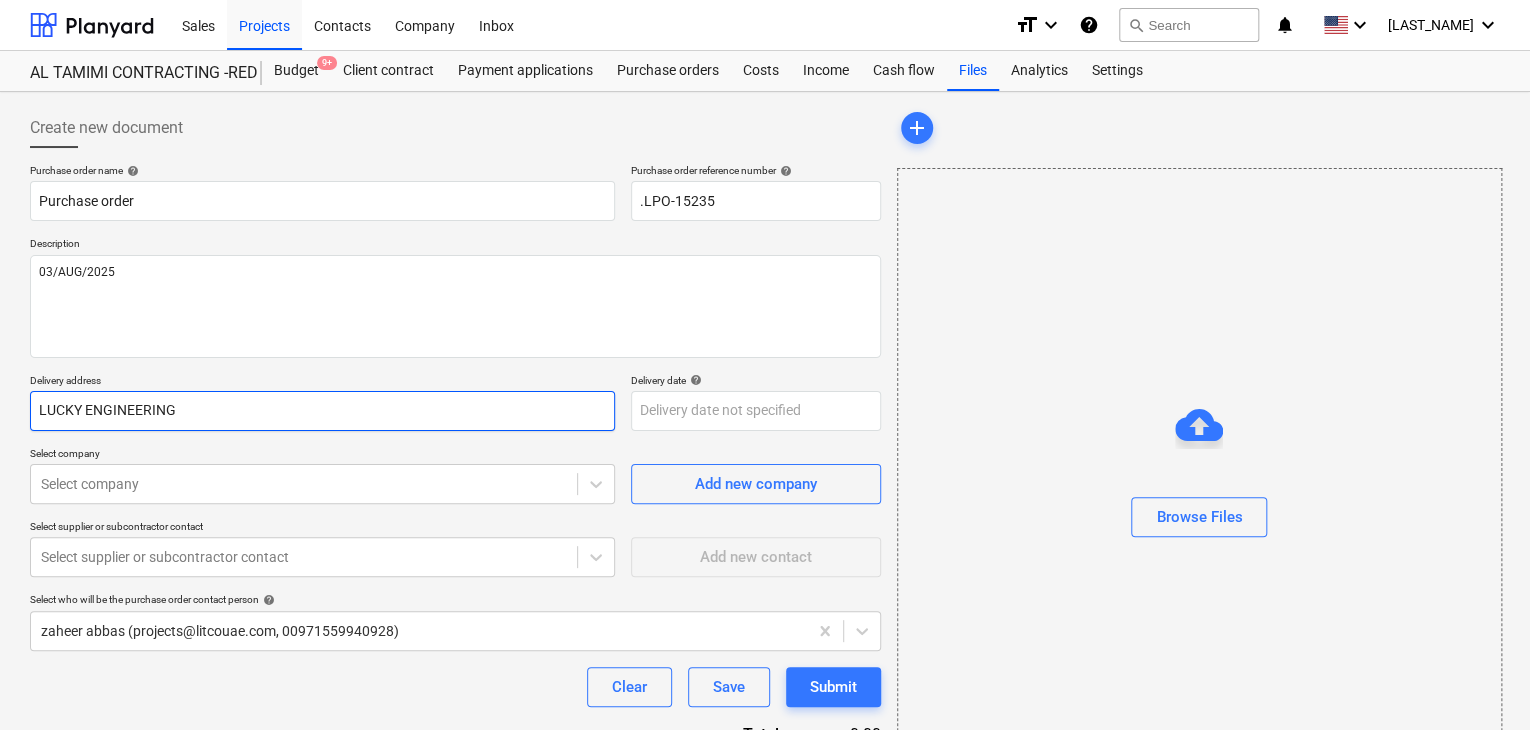 type on "x" 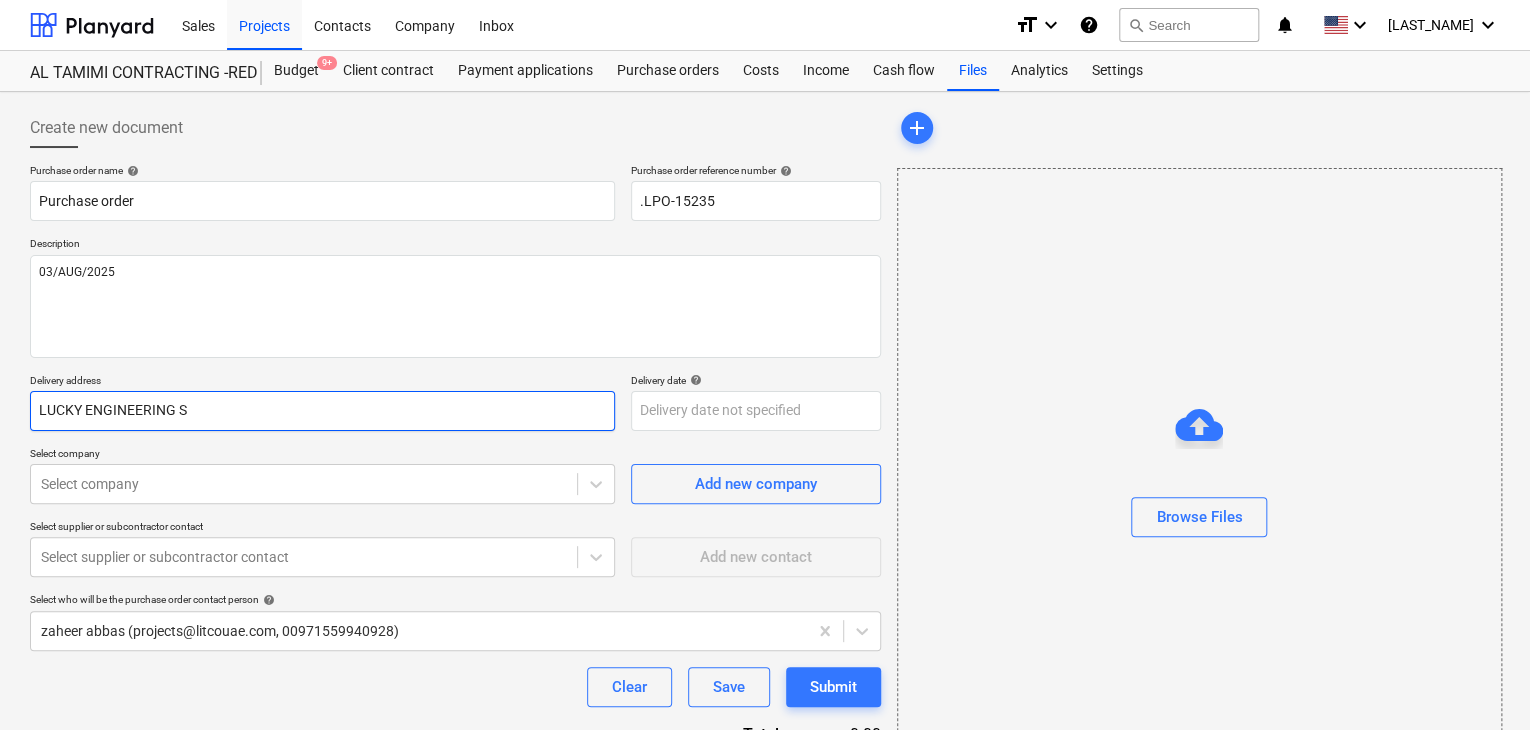 type on "x" 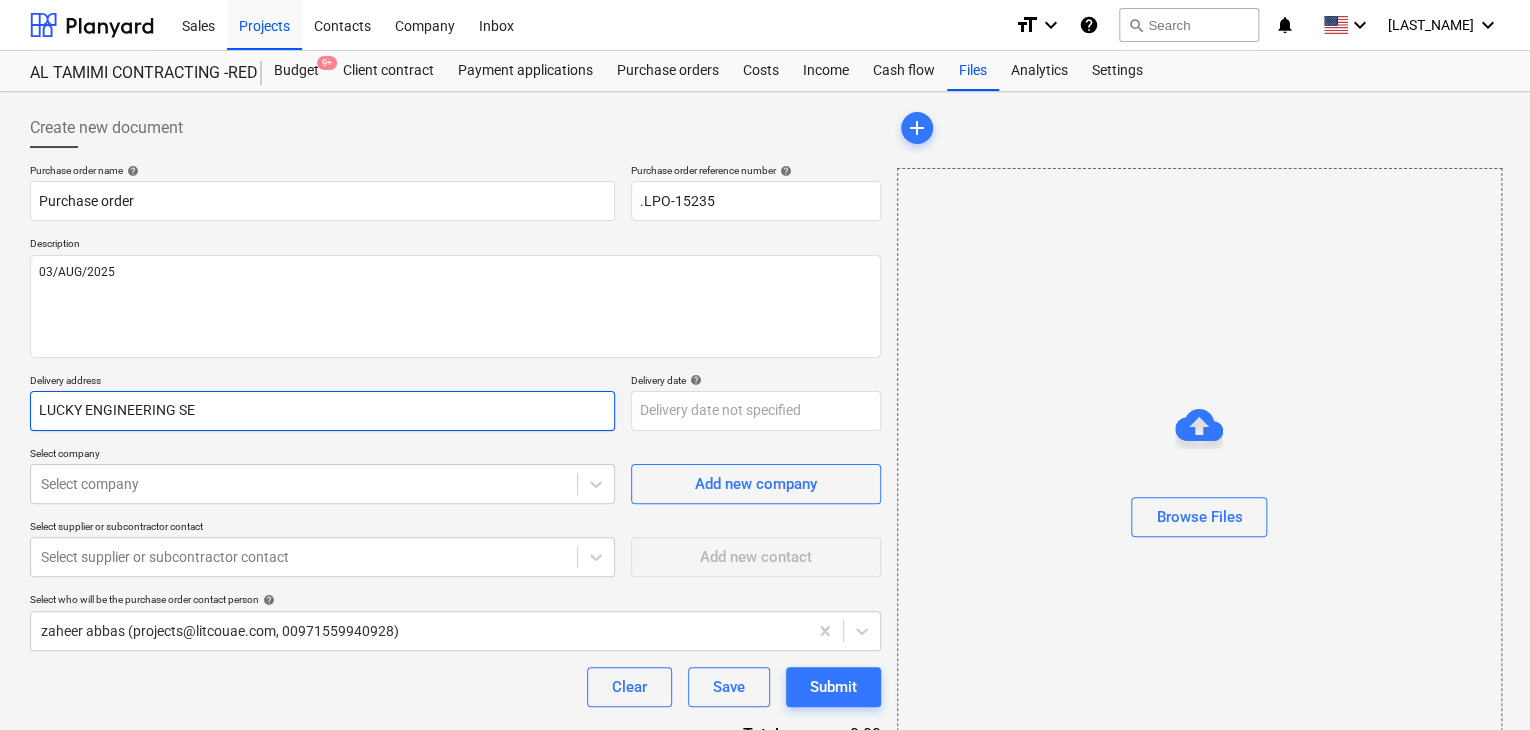 type on "x" 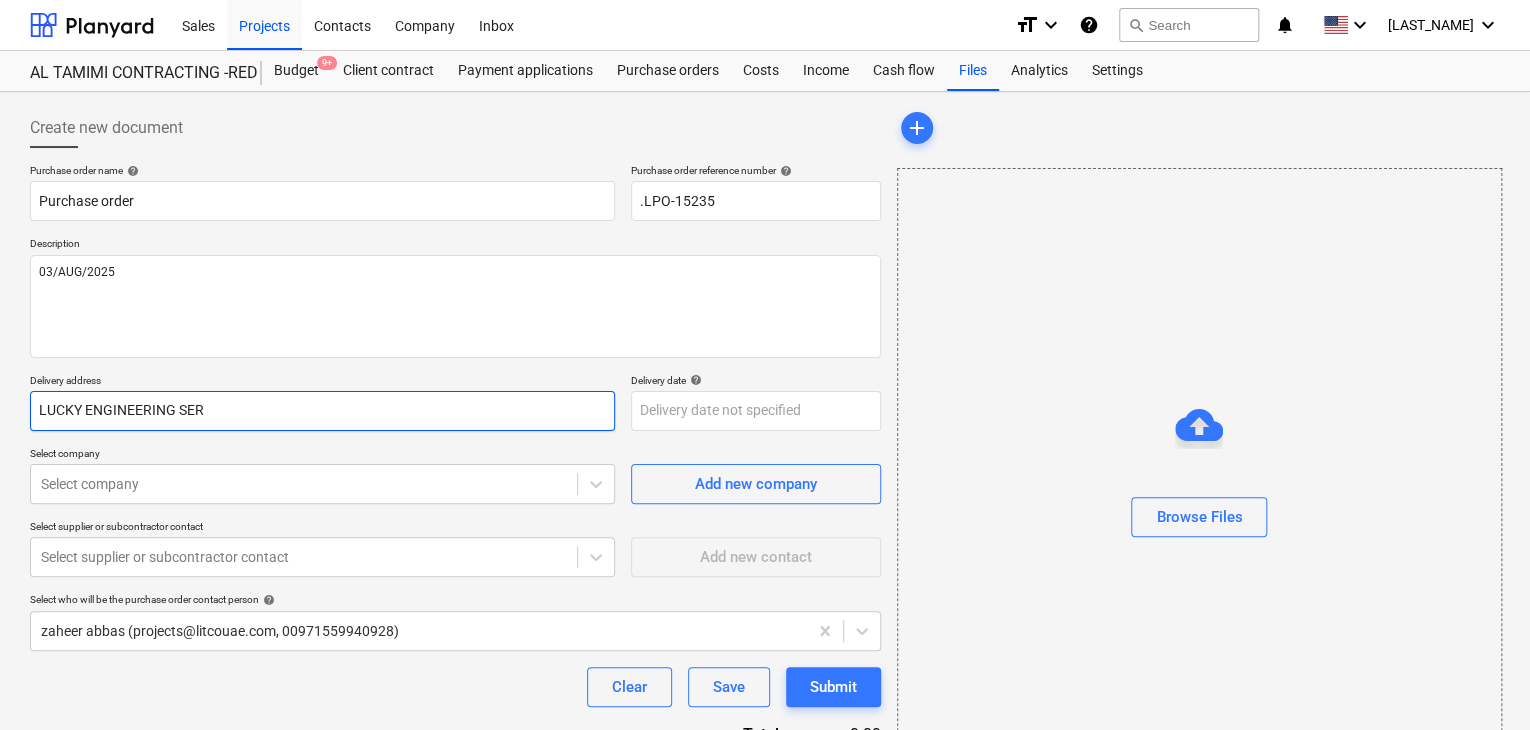 type on "x" 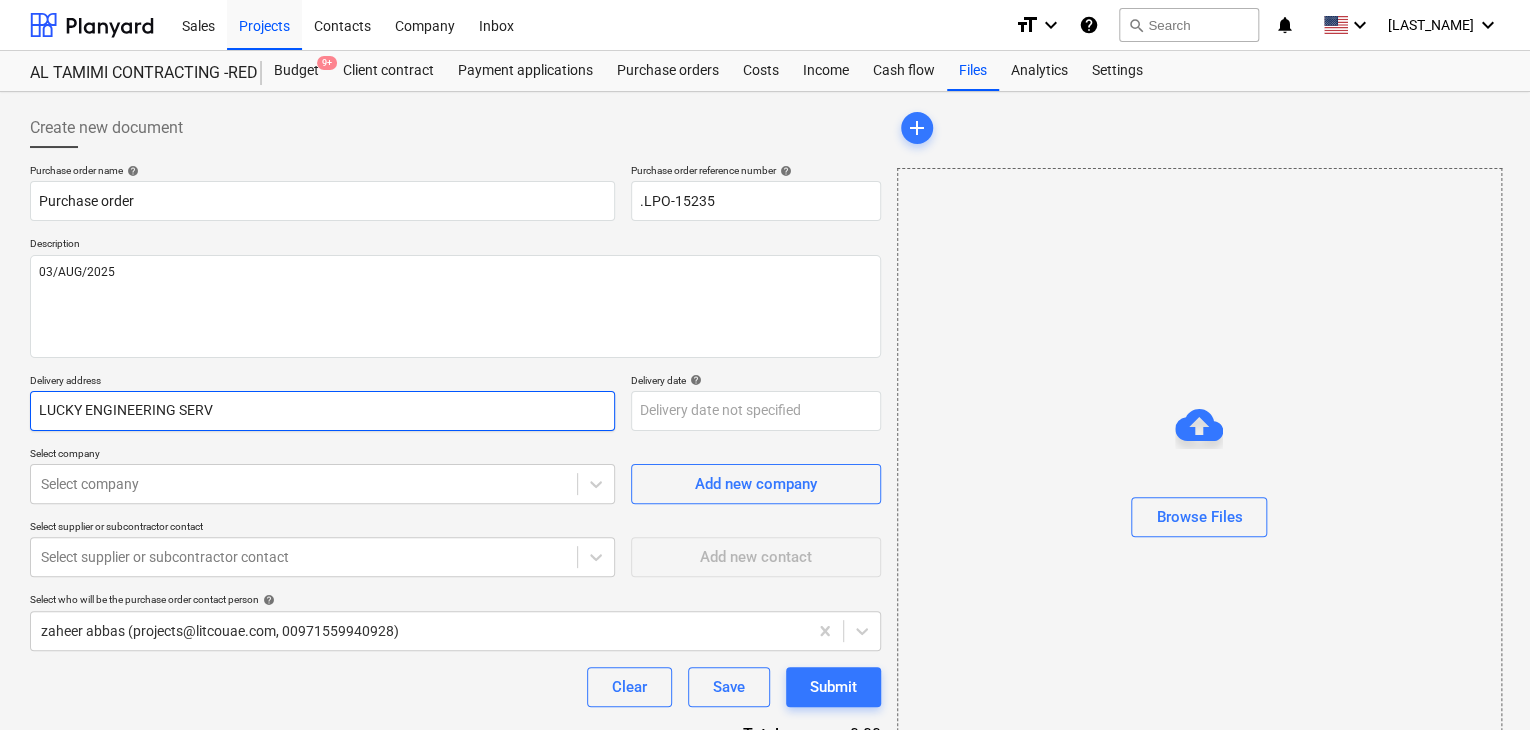type on "x" 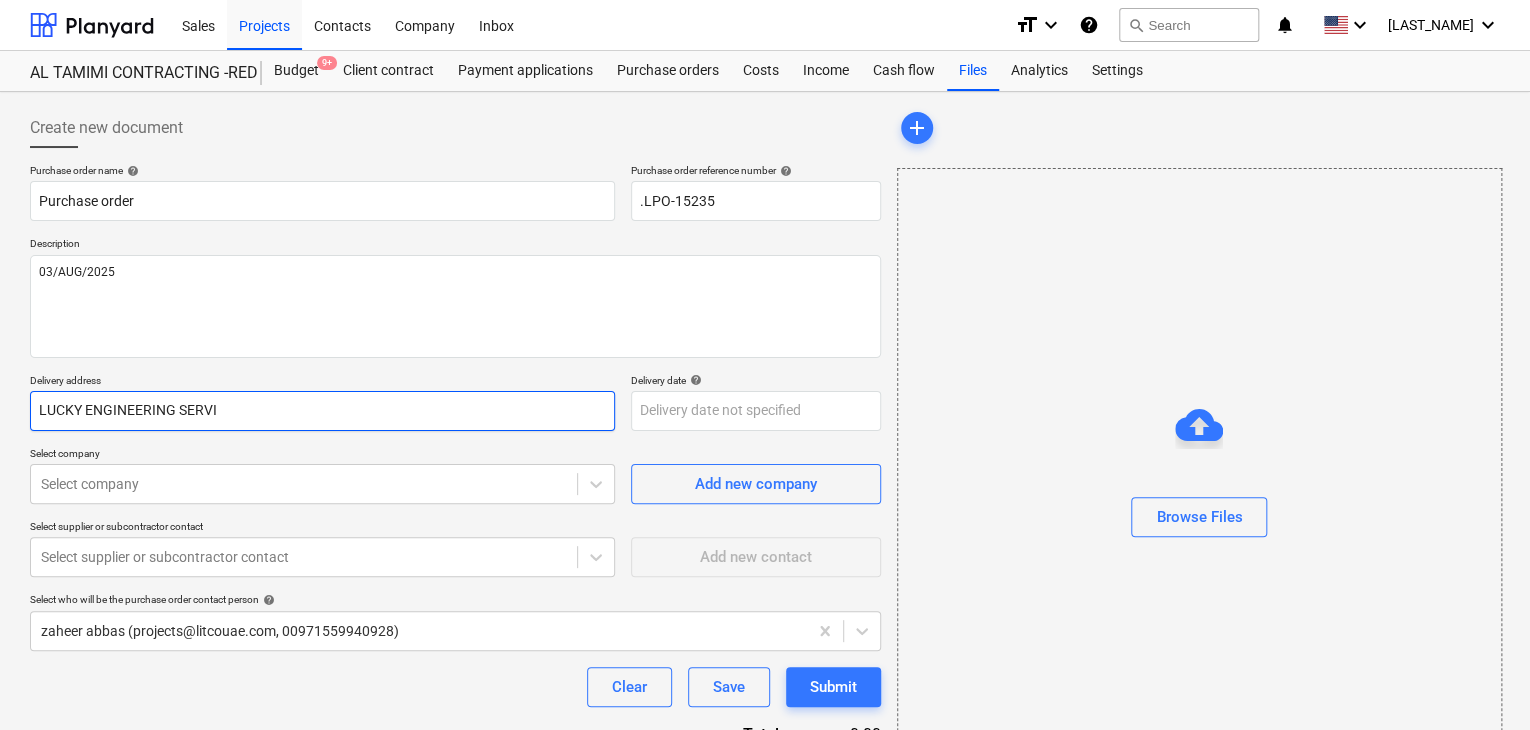 type on "x" 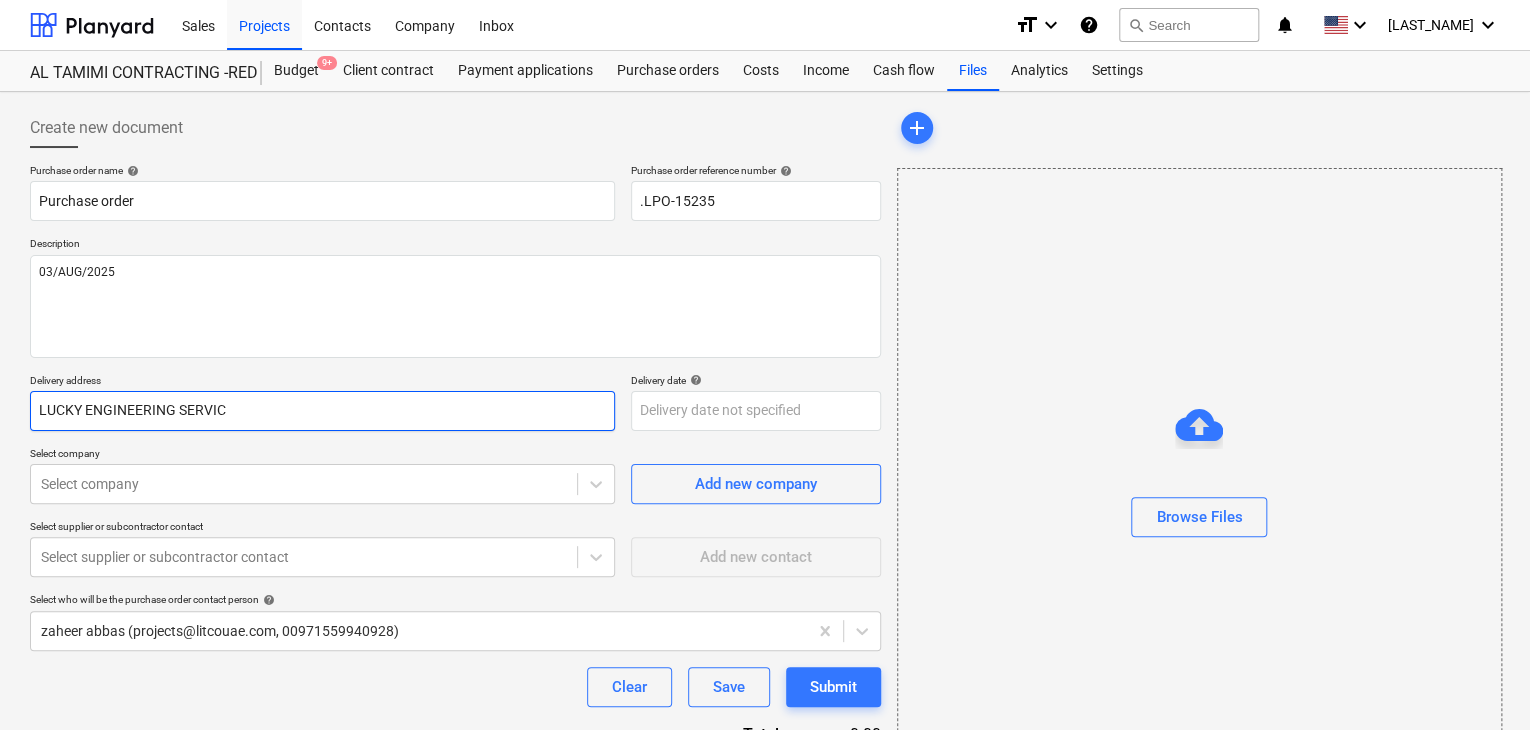 type on "x" 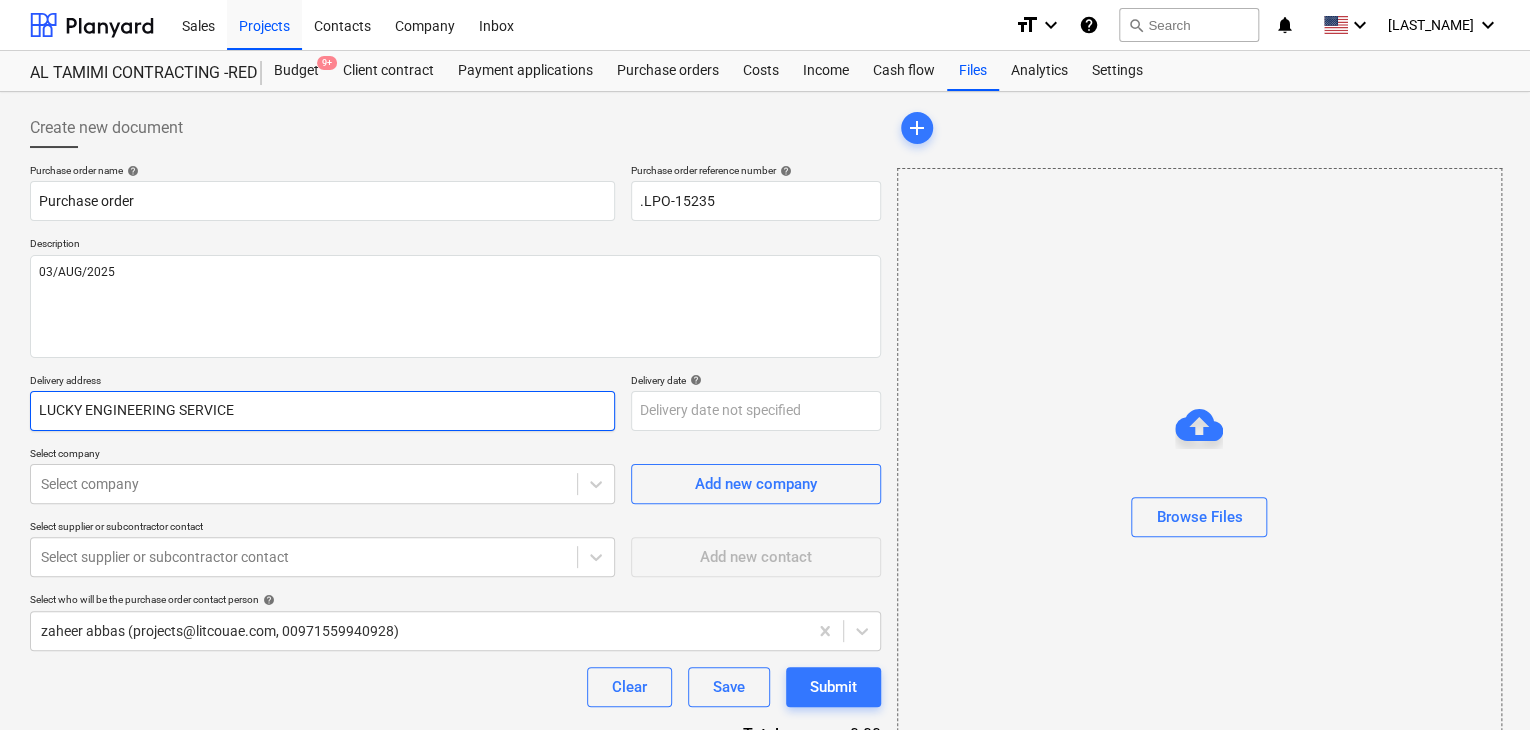 type on "x" 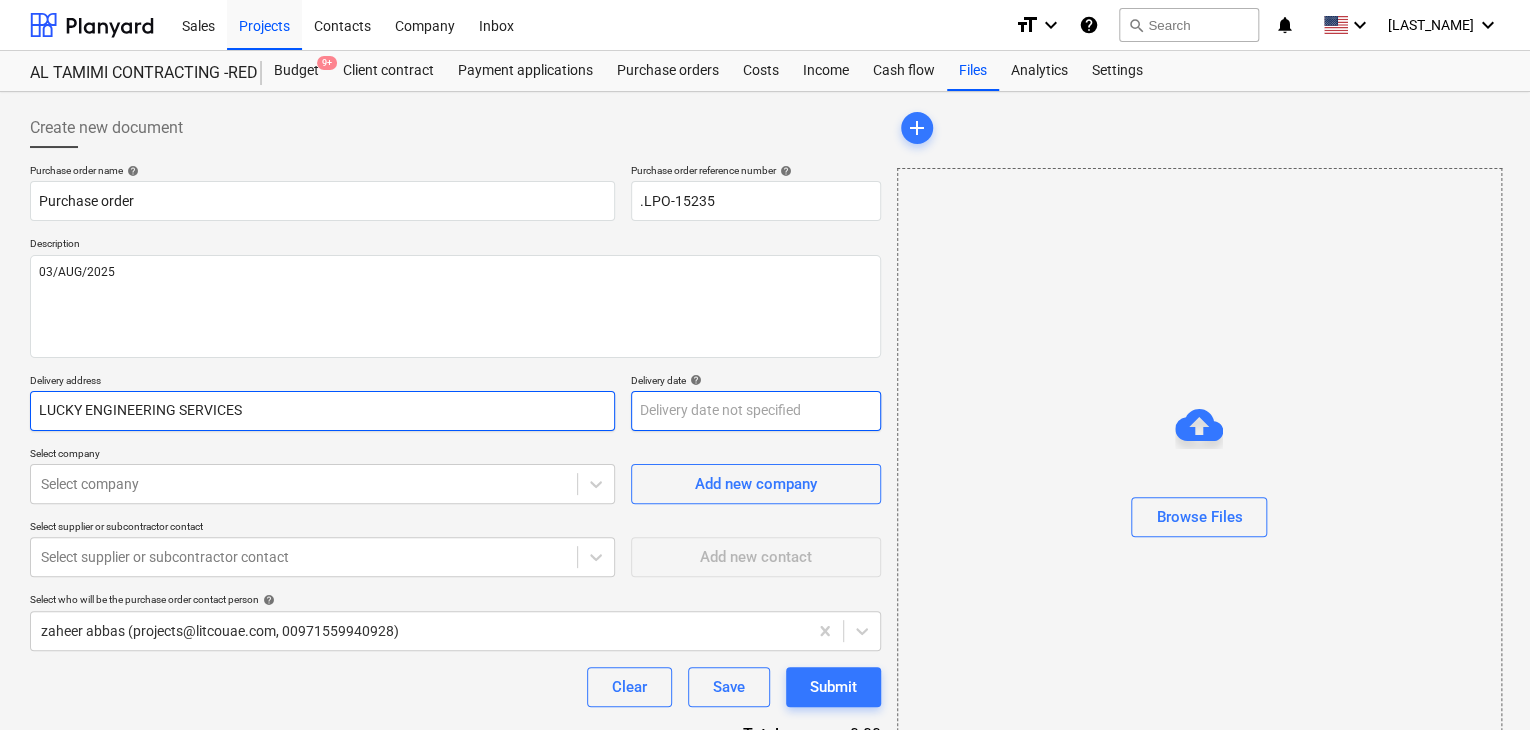 type on "LUCKY ENGINEERING SERVICES" 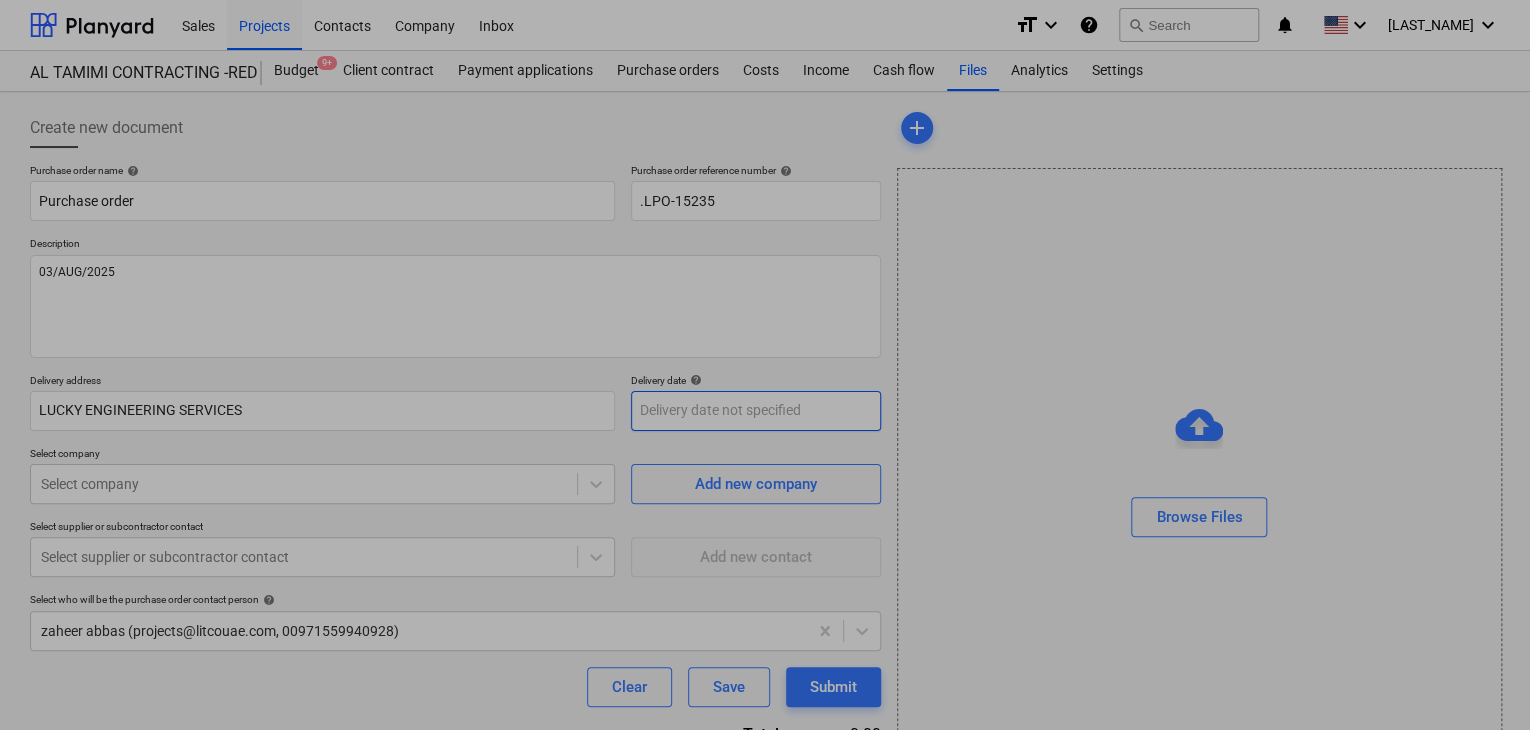 click on "Sales Projects Contacts Company Inbox format_size keyboard_arrow_down help search Search notifications 0 keyboard_arrow_down [PERSON] AL TAMIMI CONTRACTING -RED SEA COASTAL VILLAGE AL TAMIMI CONTRACTING -RED SEA COASTAL VILLAGE Budget 9+ Client contract Payment applications Purchase orders Costs Income Cash flow Files Analytics Settings Create new document Purchase order name help Purchase order Purchase order reference number help .LPO-15235 Description [DATE] Delivery address LUCKY ENGINEERING SERVICES Delivery date help Press the down arrow key to interact with the calendar and
select a date. Press the question mark key to get the keyboard shortcuts for changing dates. Select company Select company Add new company Select supplier or subcontractor contact Select supplier or subcontractor contact Add new contact Select who will be the purchase order contact person help [PERSON] ([EMAIL], [PHONE]) Clear Save Submit Total 0.00 Select line-items to add x" at bounding box center [765, 365] 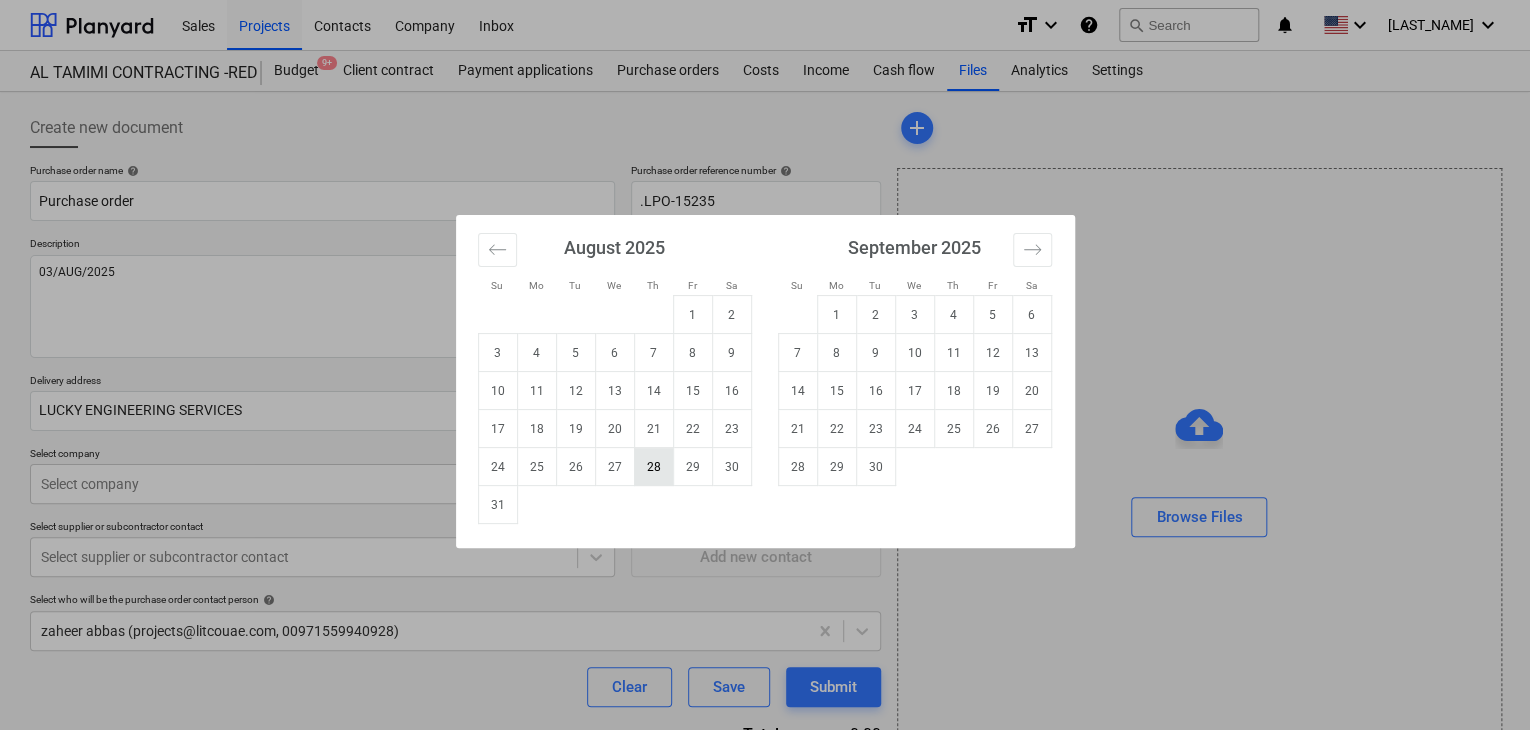 click on "28" at bounding box center [653, 467] 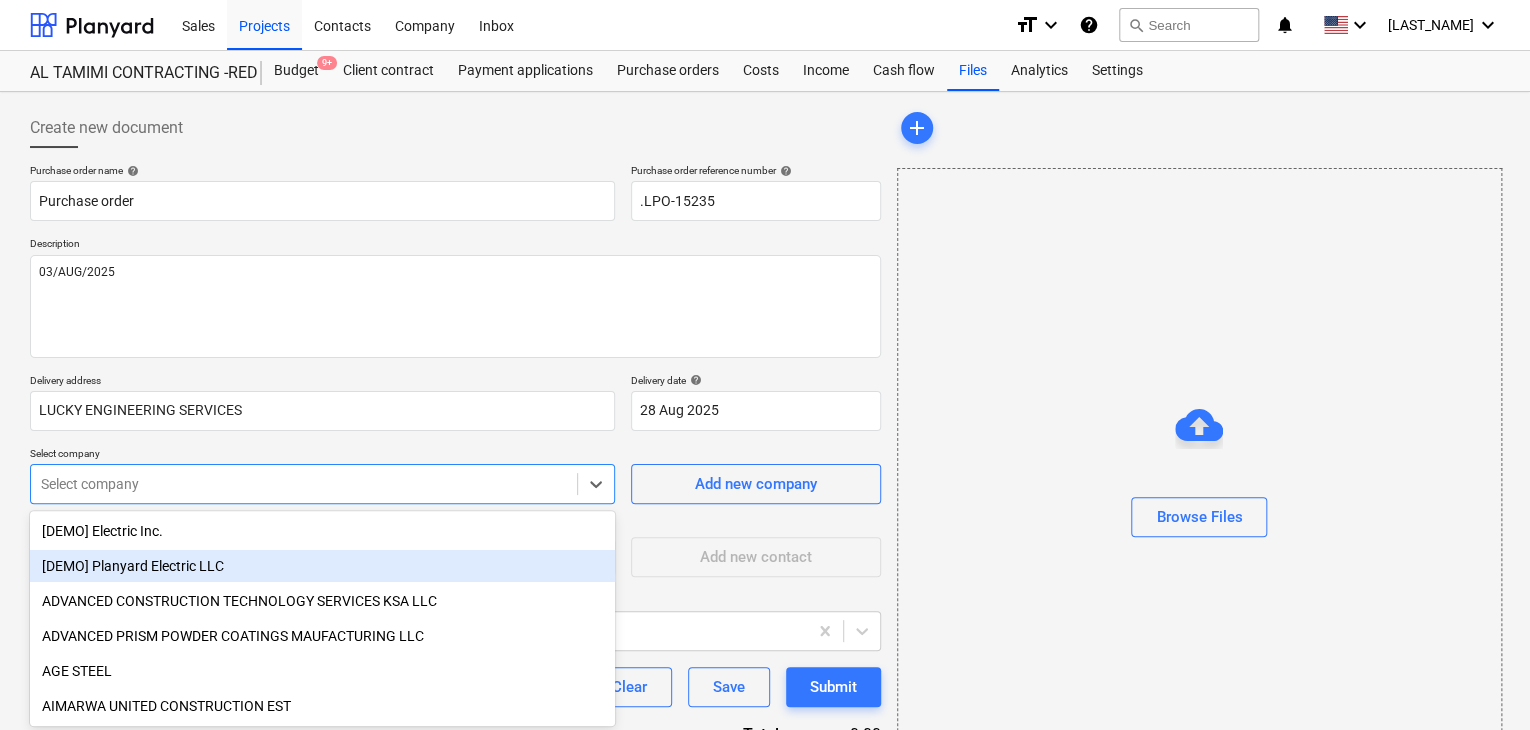 scroll, scrollTop: 93, scrollLeft: 0, axis: vertical 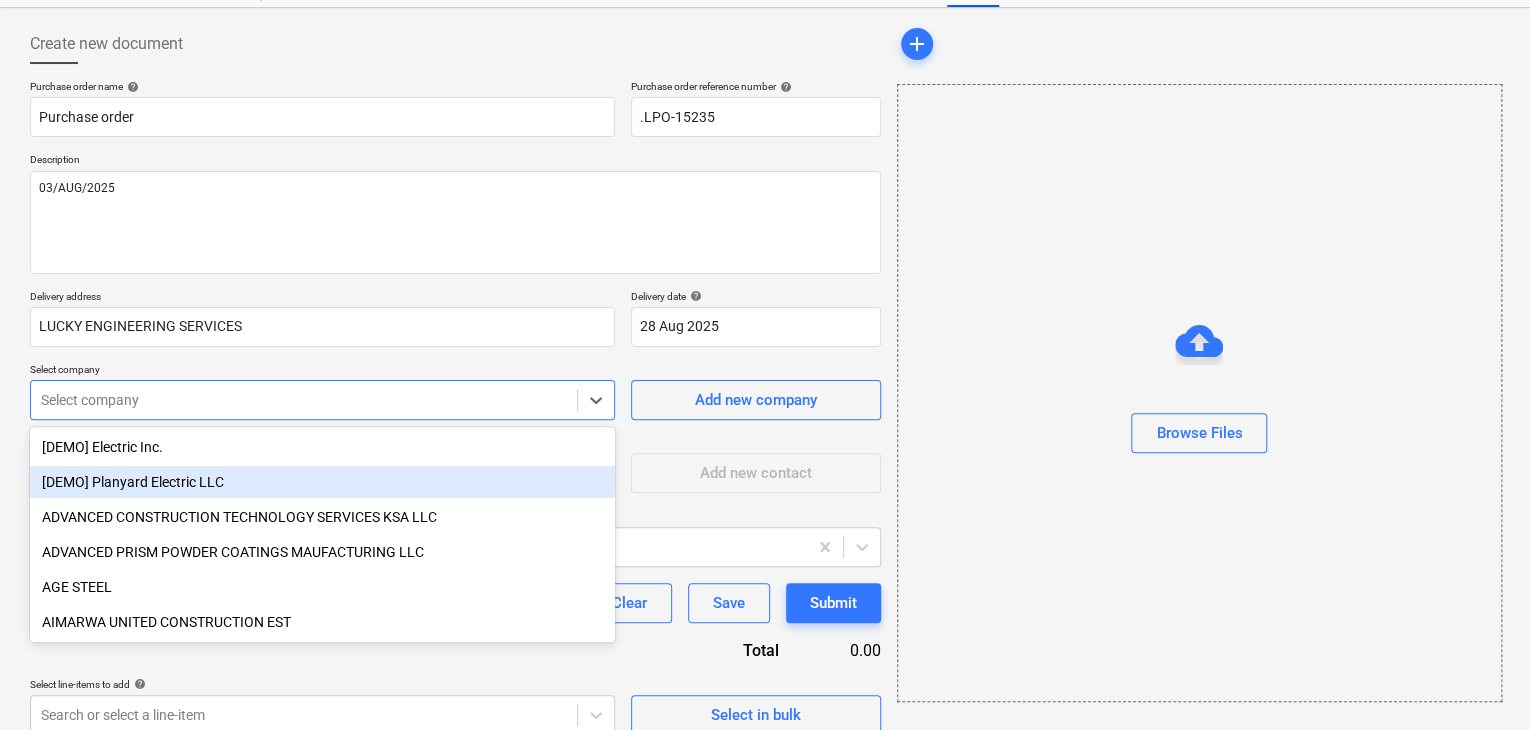 click on "Sales Projects Contacts Company Inbox format_size keyboard_arrow_down help search Search notifications 0 keyboard_arrow_down [LAST_NAME] keyboard_arrow_down AL TAMIMI CONTRACTING -RED SEA COASTAL VILLAGE AL TAMIMI CONTRACTING -RED SEA COASTAL VILLAGE Budget 9+ Client contract Payment applications Purchase orders Costs Income Cash flow Files Analytics Settings Create new document Purchase order name help Purchase order Purchase order reference number help .LPO-15235 Description 03/AUG/2025 Delivery address LUCKY ENGINEERING SERVICES Delivery date help 28 Aug 2025 28.08.2025 Press the down arrow key to interact with the calendar and
select a date. Press the question mark key to get the keyboard shortcuts for changing dates. Select company option [DEMO] Planyard Electric LLC   focused, 2 of 211. 211 results available. Use Up and Down to choose options, press Enter to select the currently focused option, press Escape to exit the menu, press Tab to select the option and exit the menu. Select company help Save" at bounding box center (765, 281) 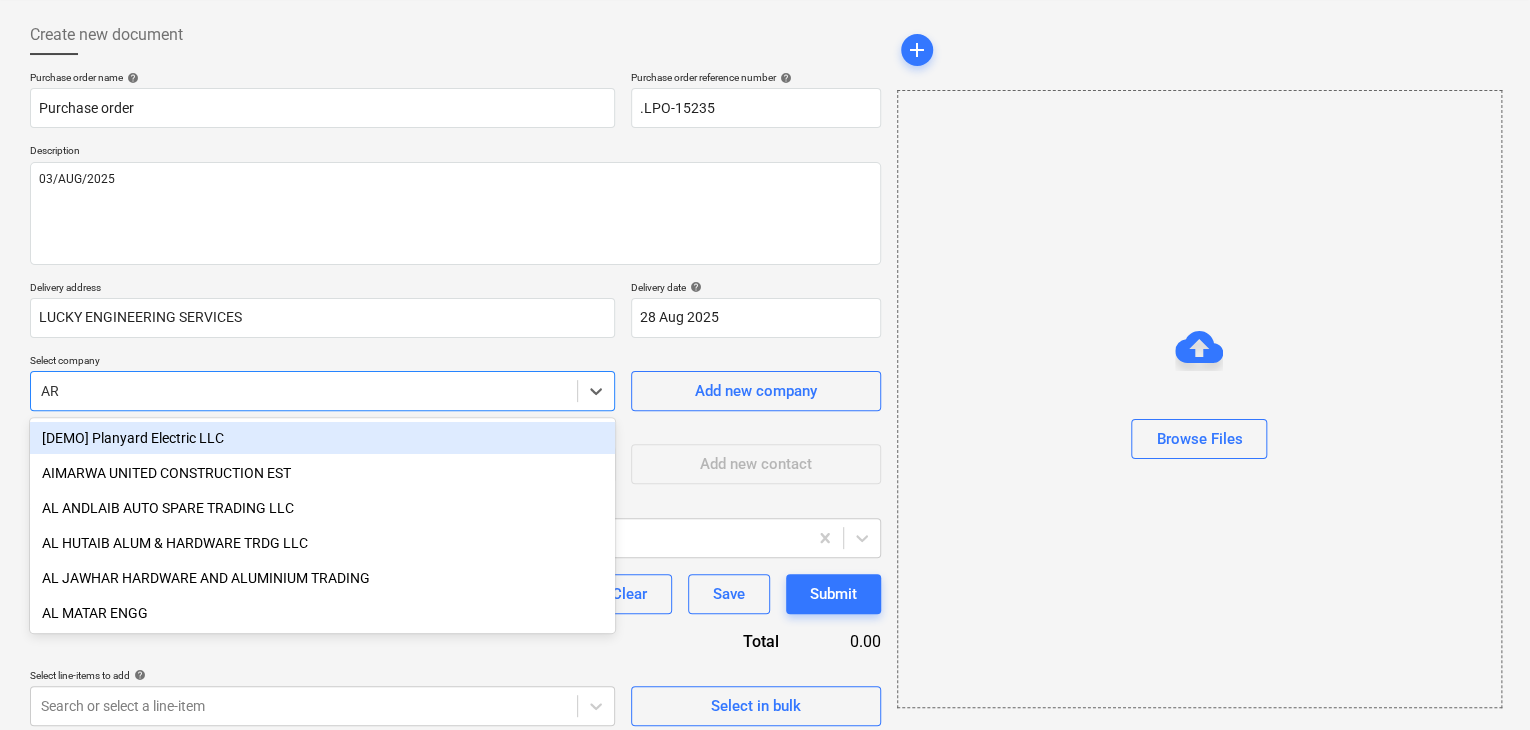 type on "ARI" 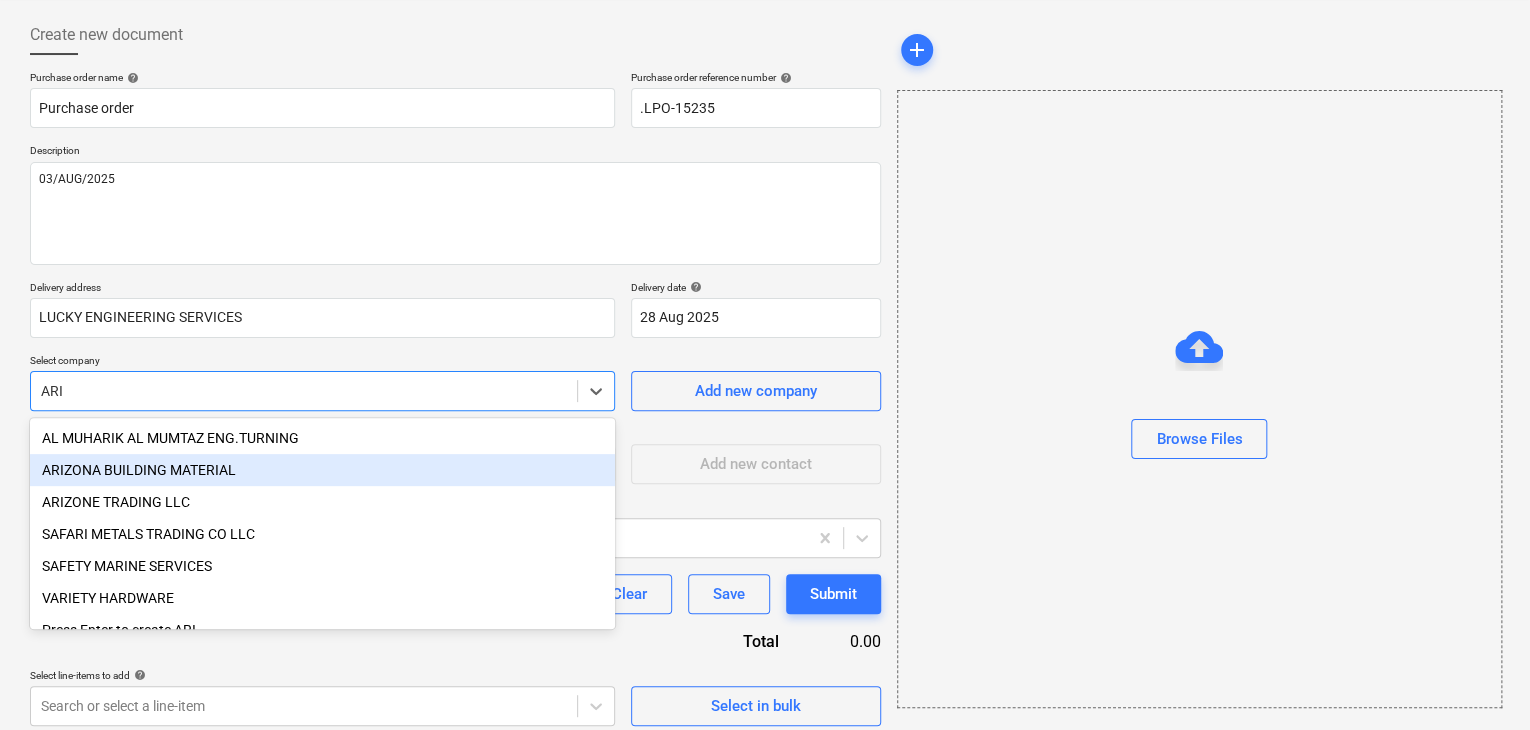 click on "ARIZONA BUILDING MATERIAL" at bounding box center [322, 470] 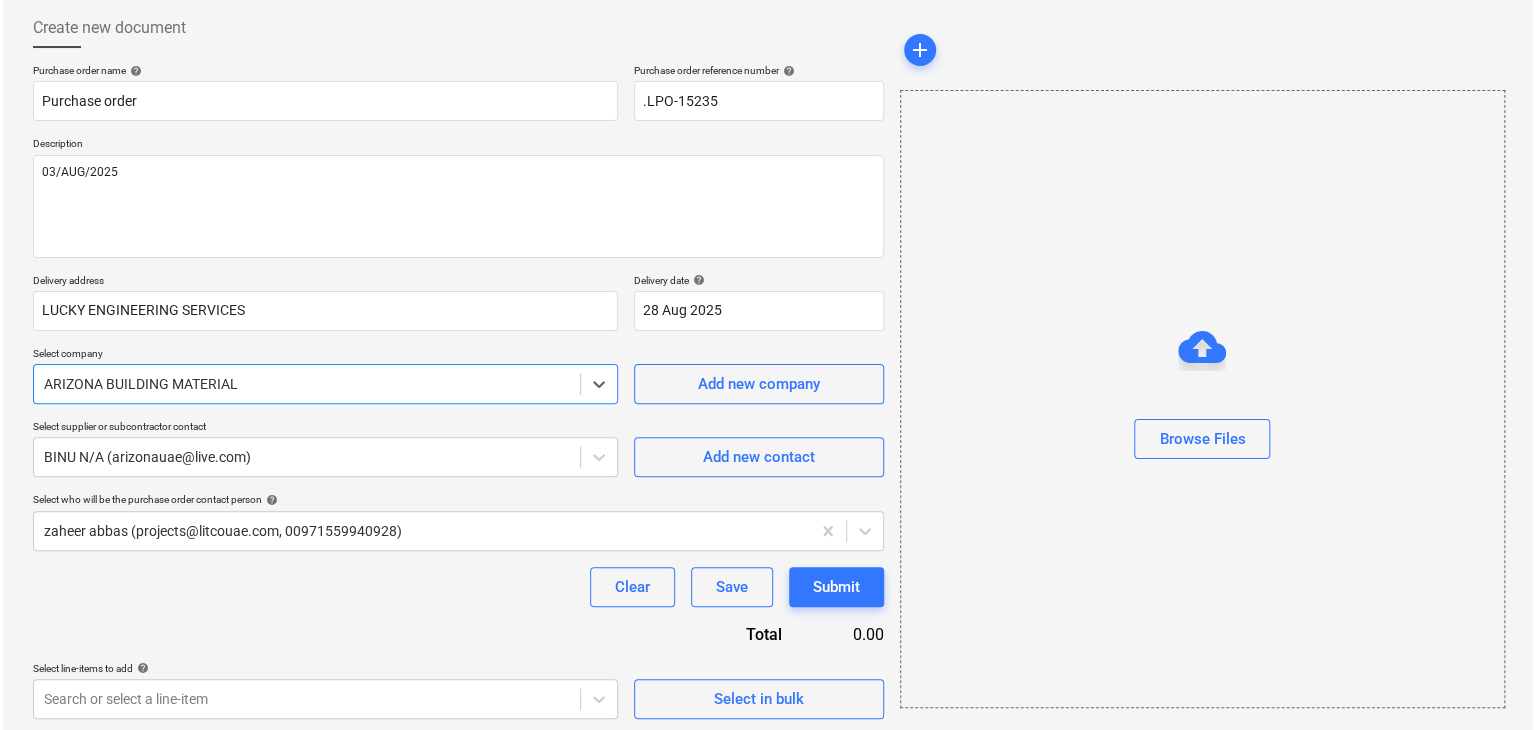 scroll, scrollTop: 104, scrollLeft: 0, axis: vertical 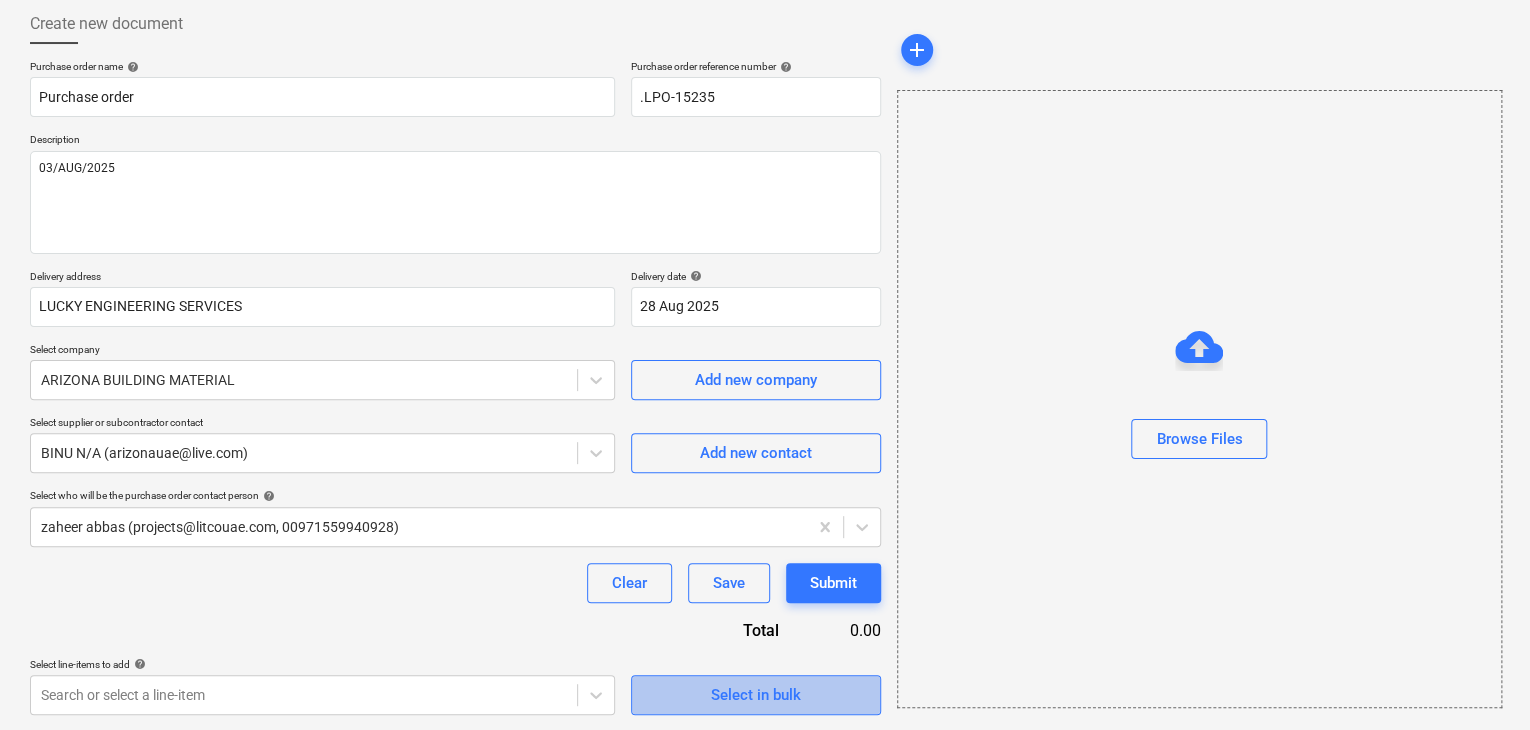 click on "Select in bulk" at bounding box center [756, 695] 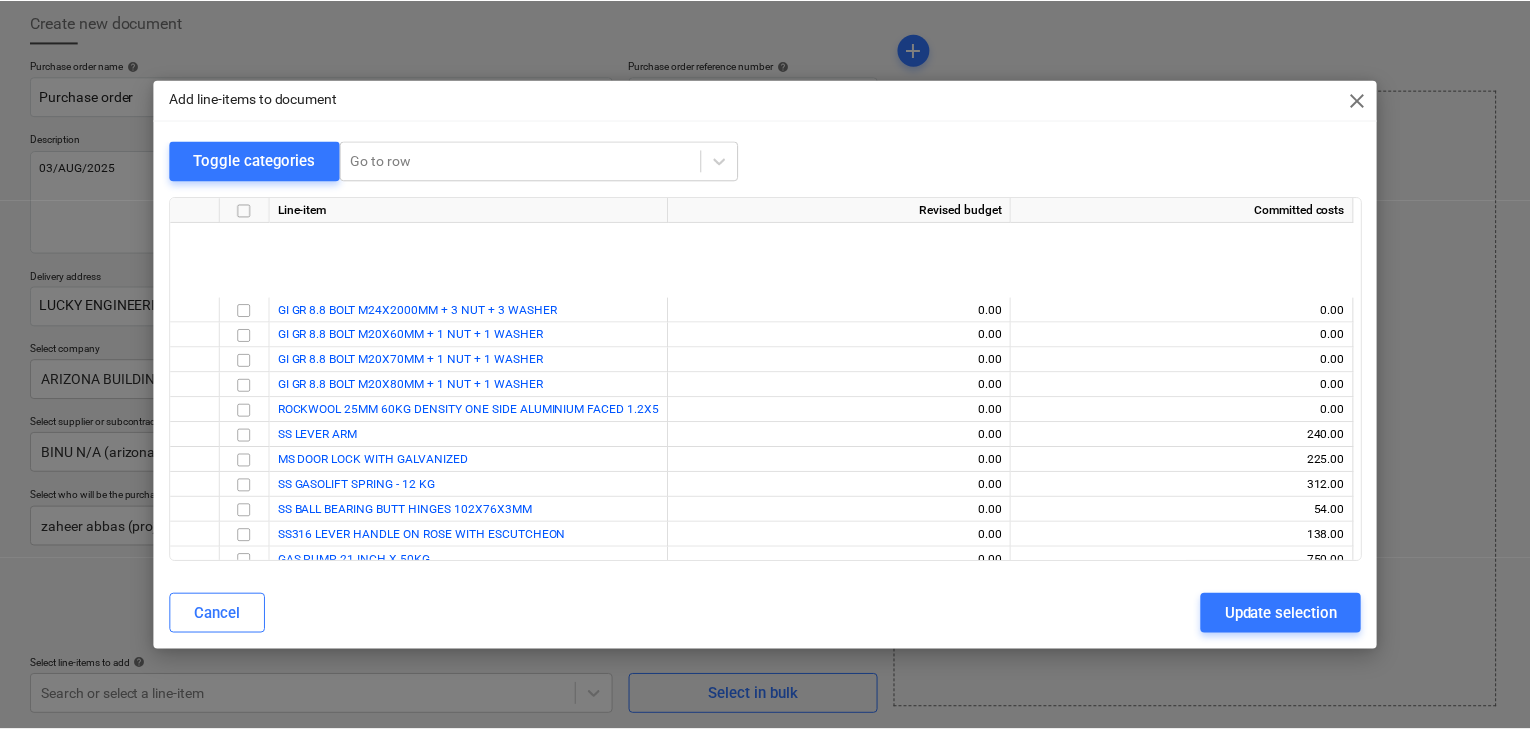 scroll, scrollTop: 512, scrollLeft: 0, axis: vertical 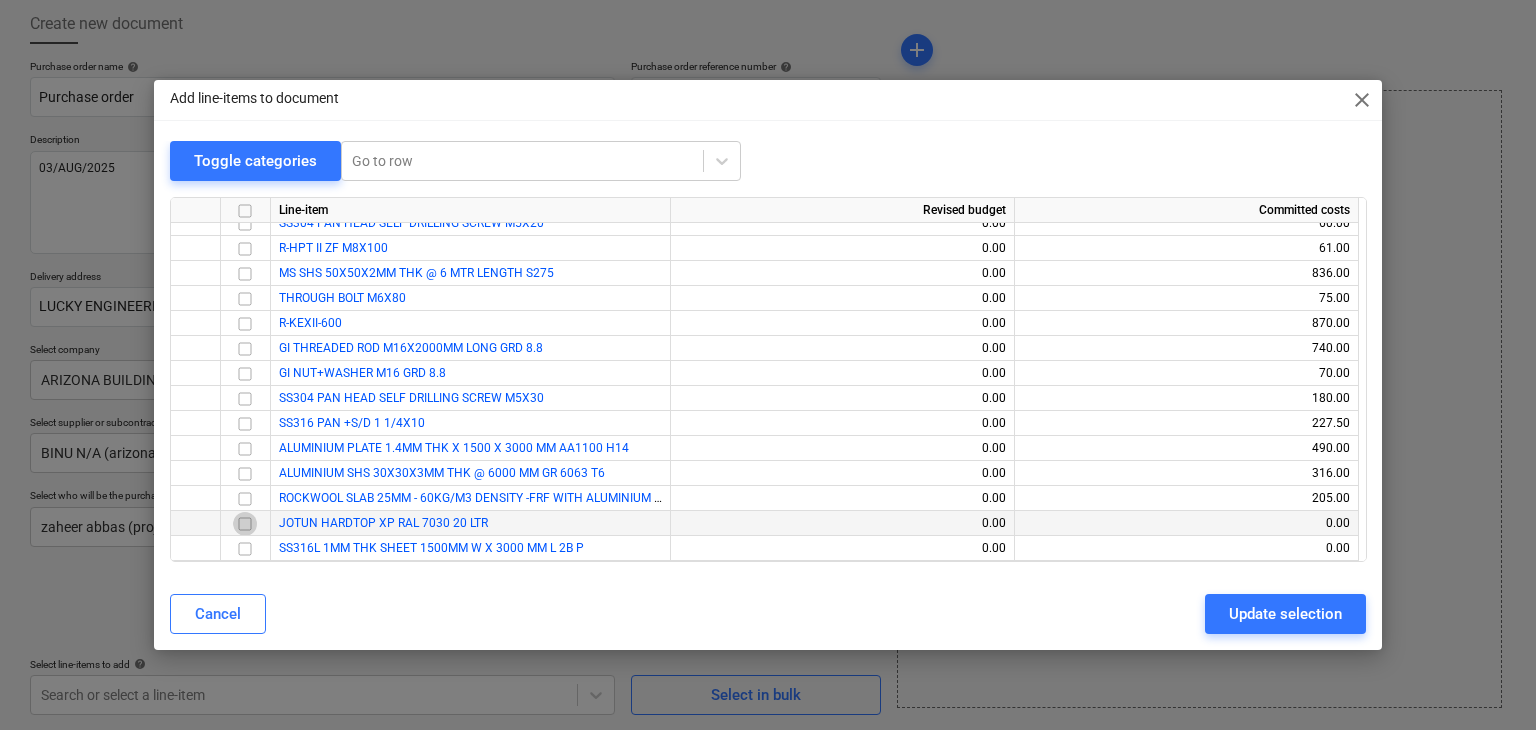 click at bounding box center [245, 524] 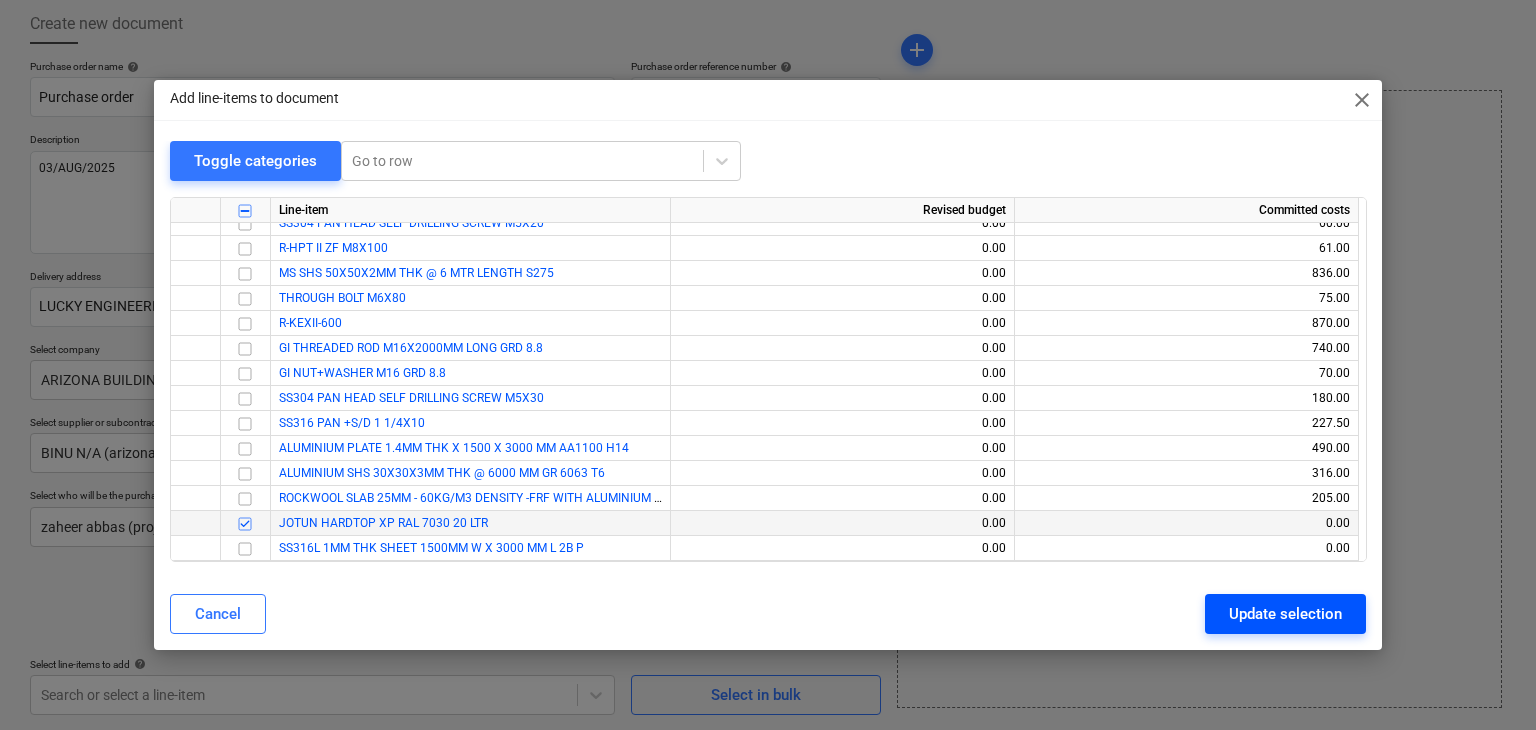 click on "Update selection" at bounding box center [1285, 614] 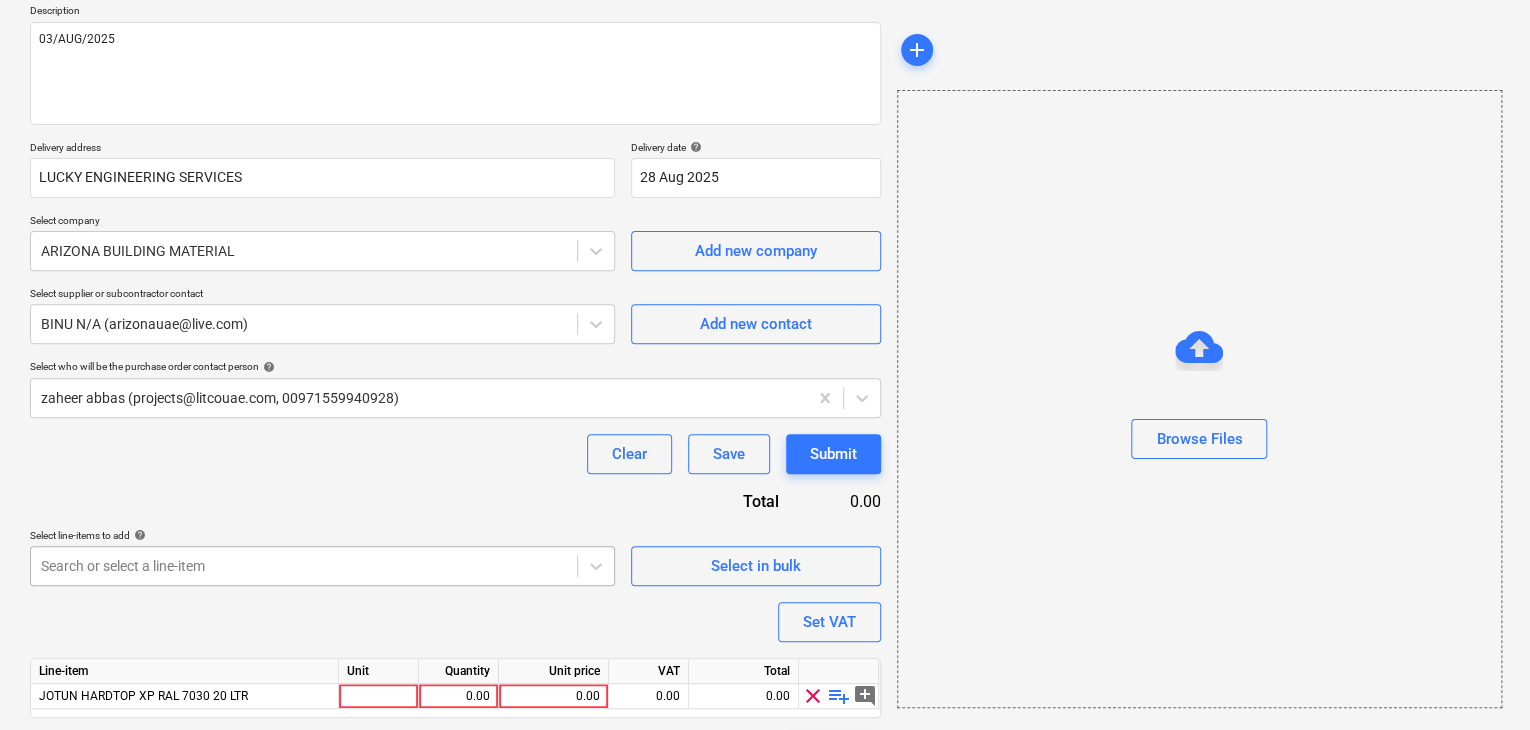 scroll, scrollTop: 292, scrollLeft: 0, axis: vertical 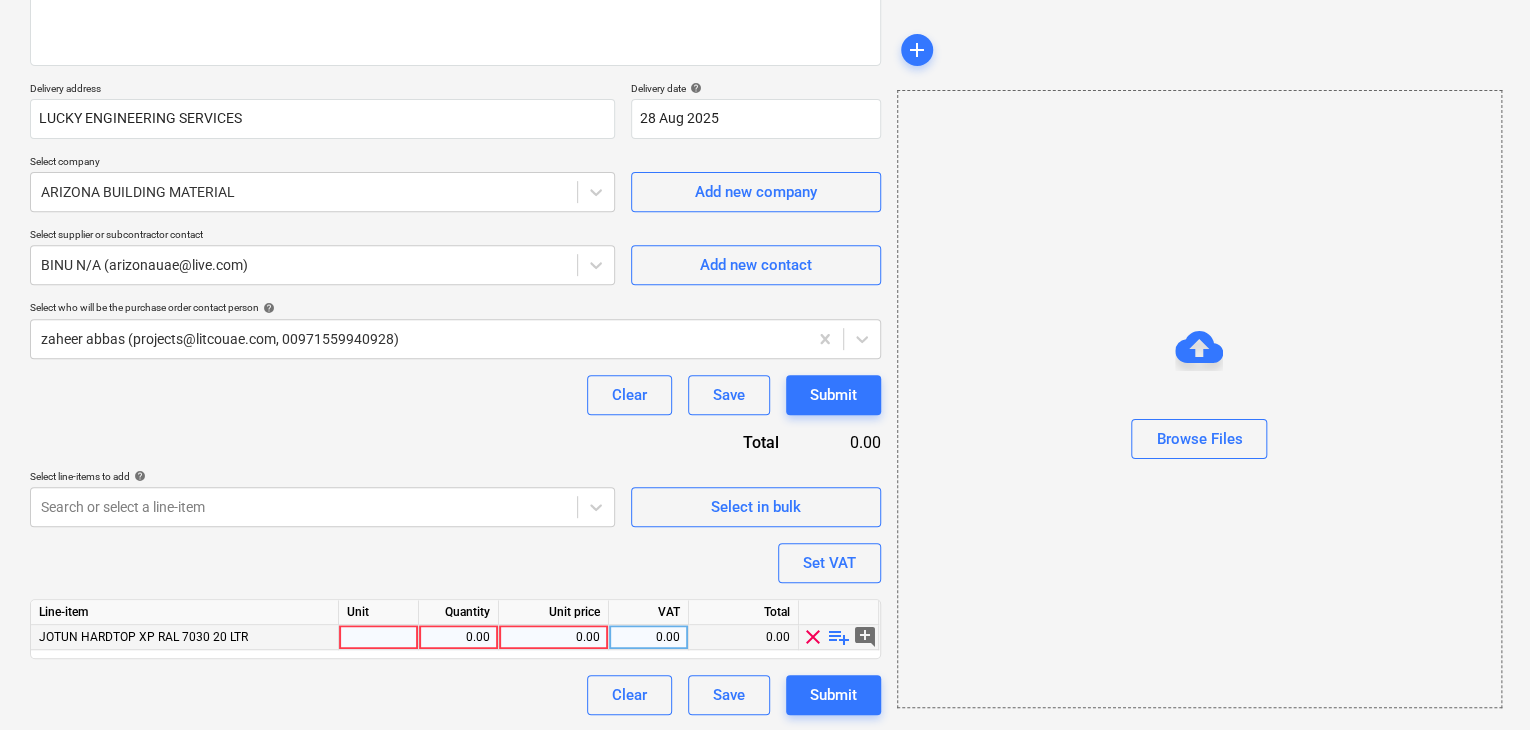 click at bounding box center (379, 637) 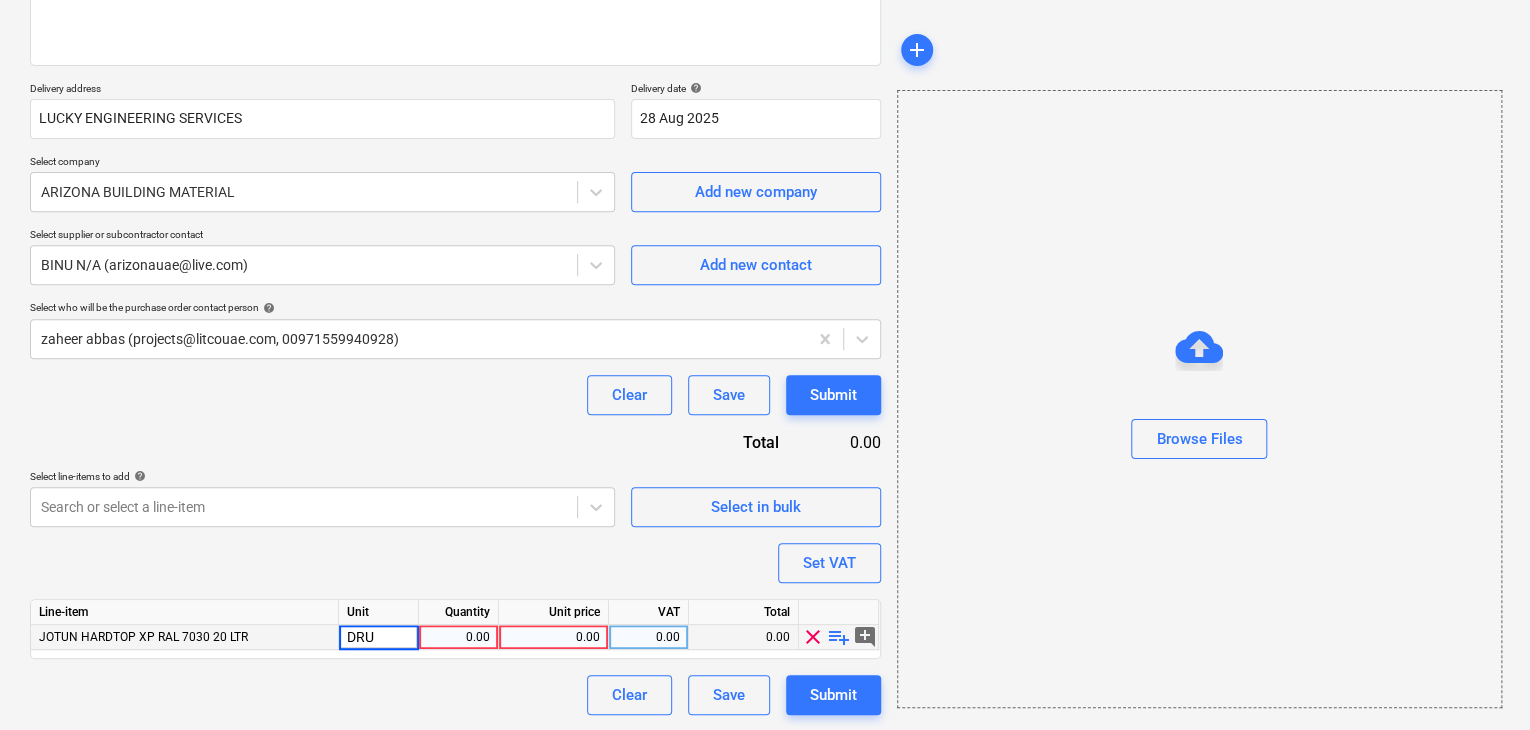 type on "DRUM" 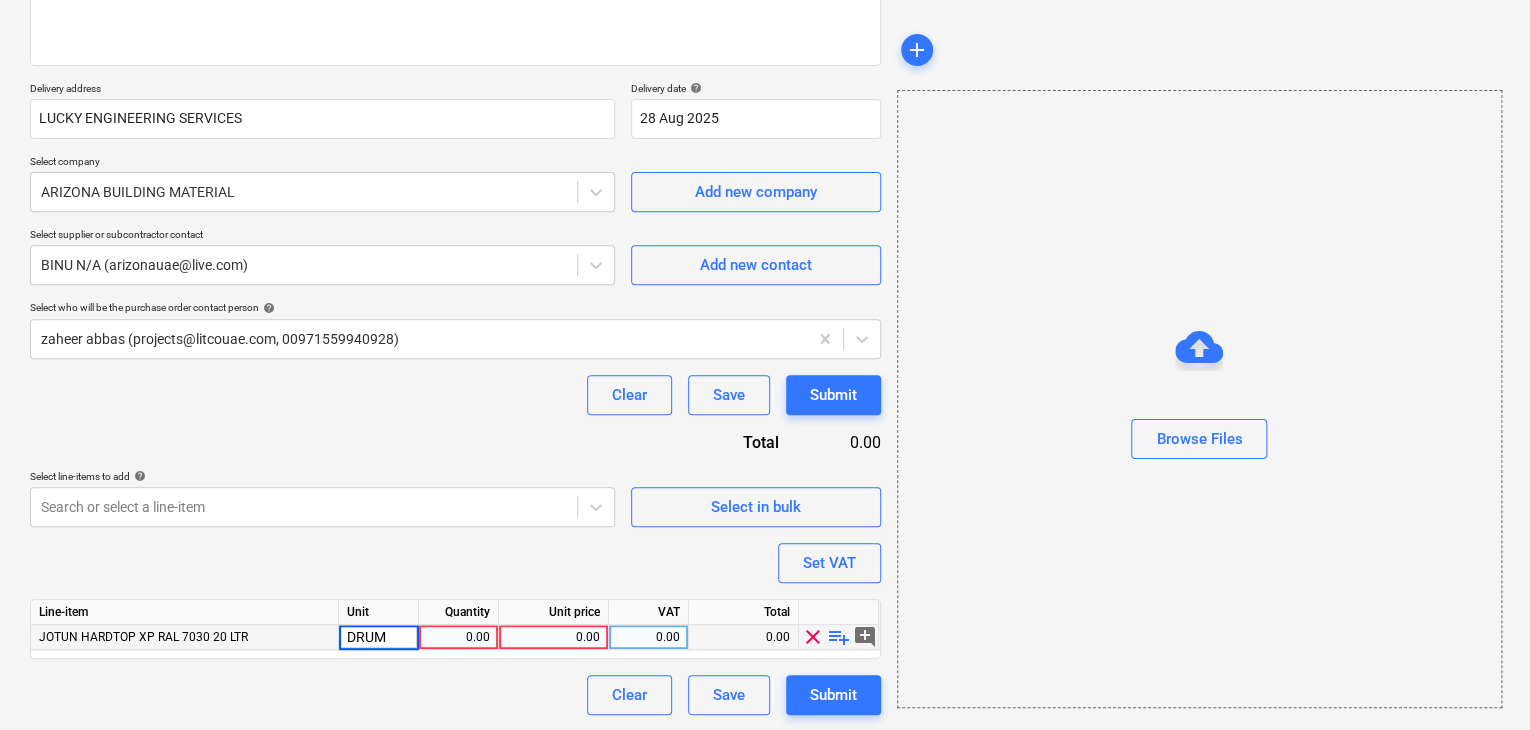 type on "x" 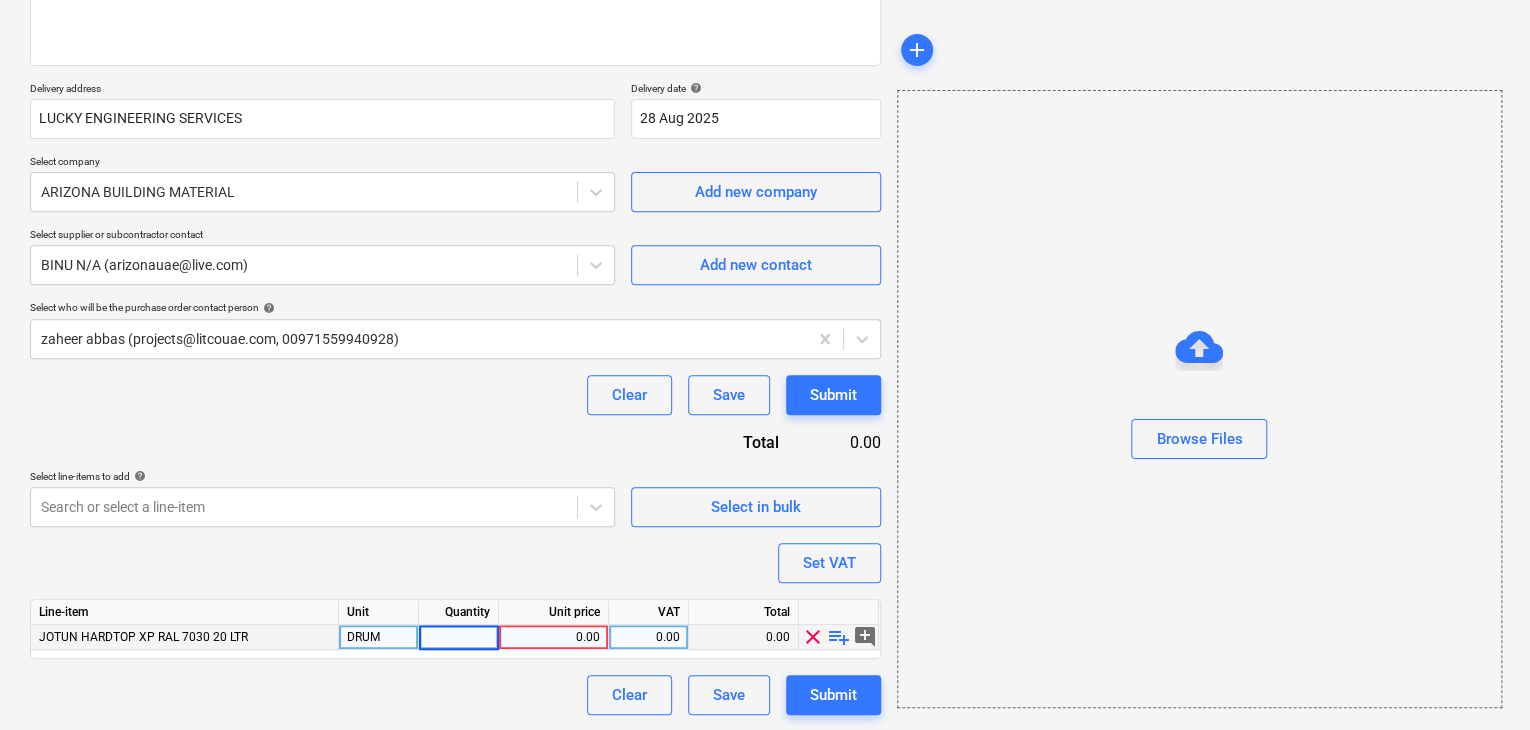 type on "1" 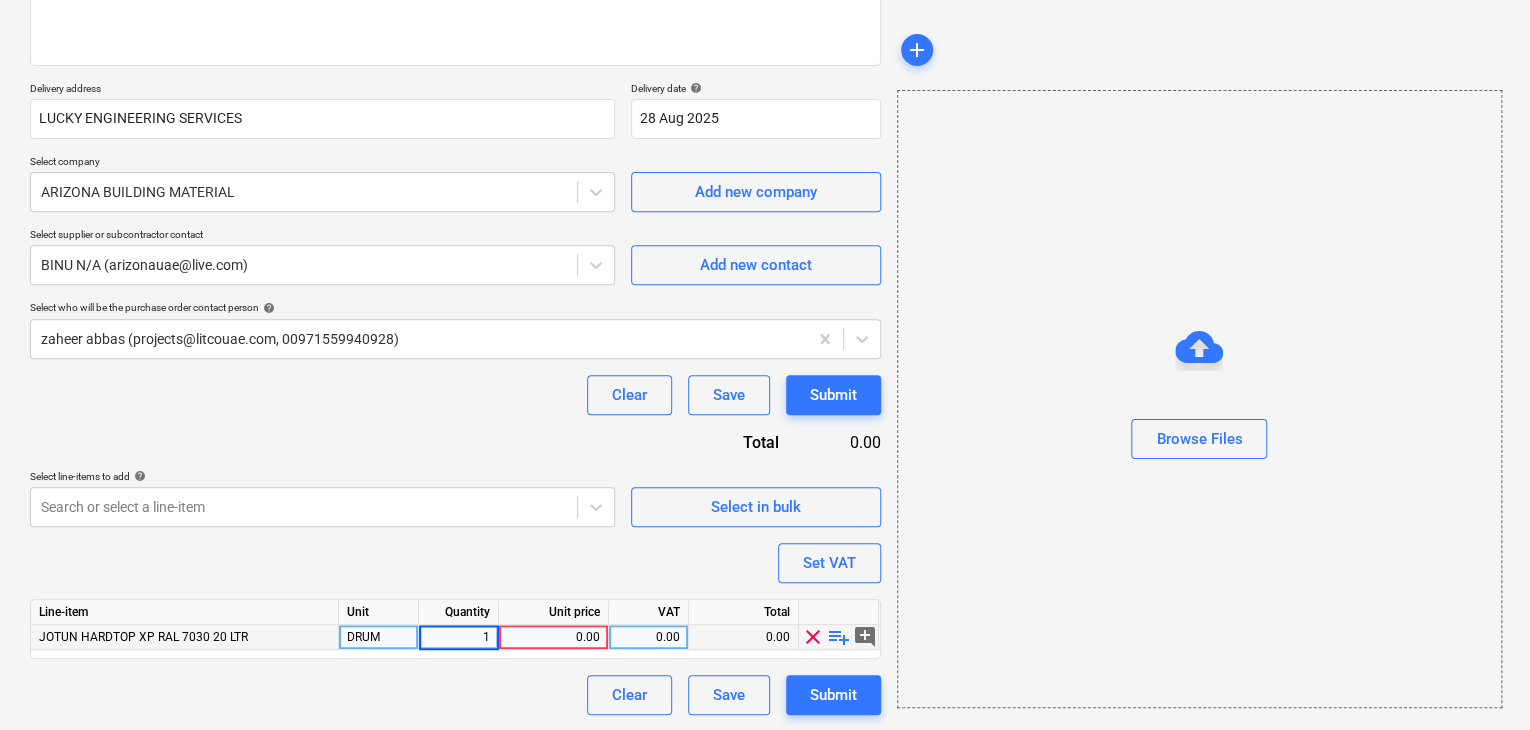 type on "x" 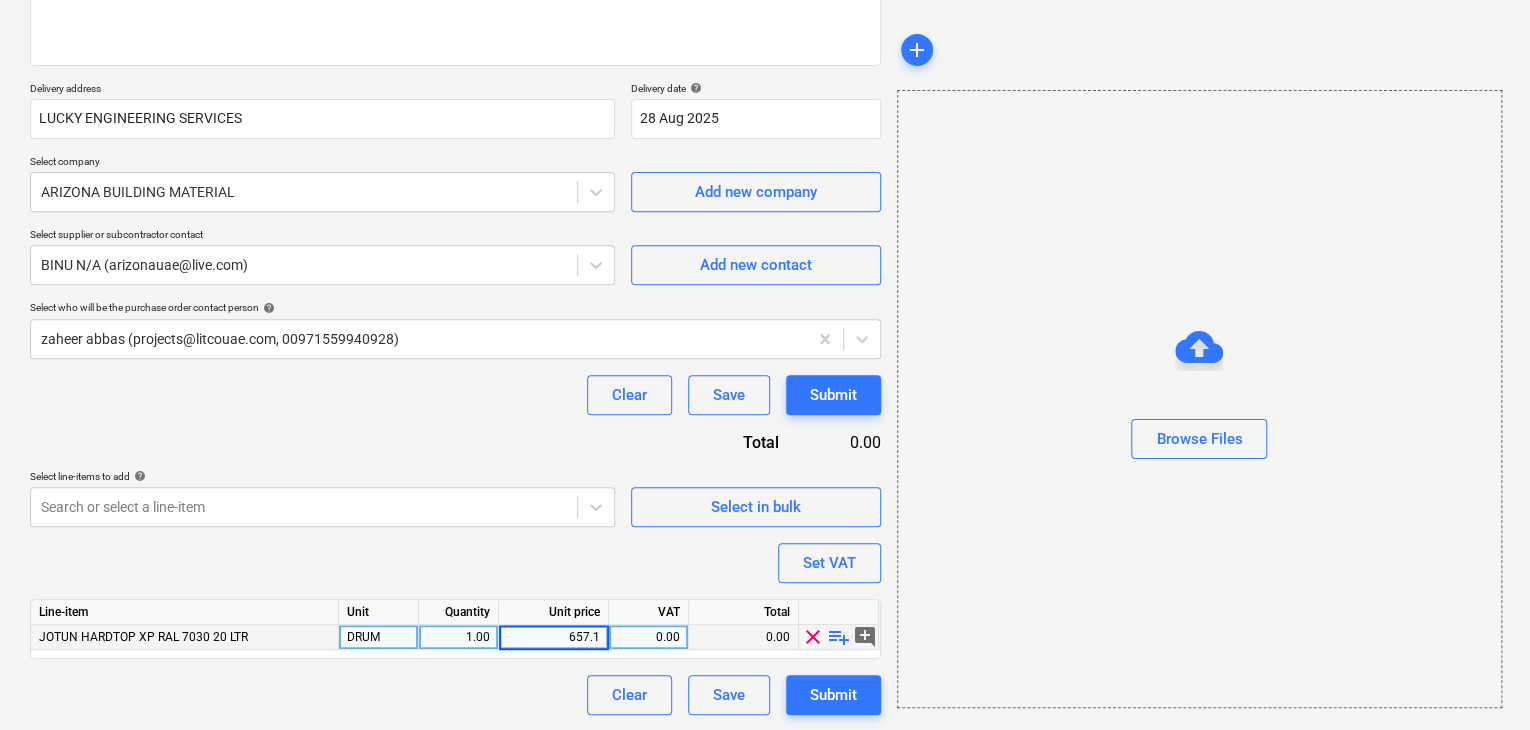 type on "657.14" 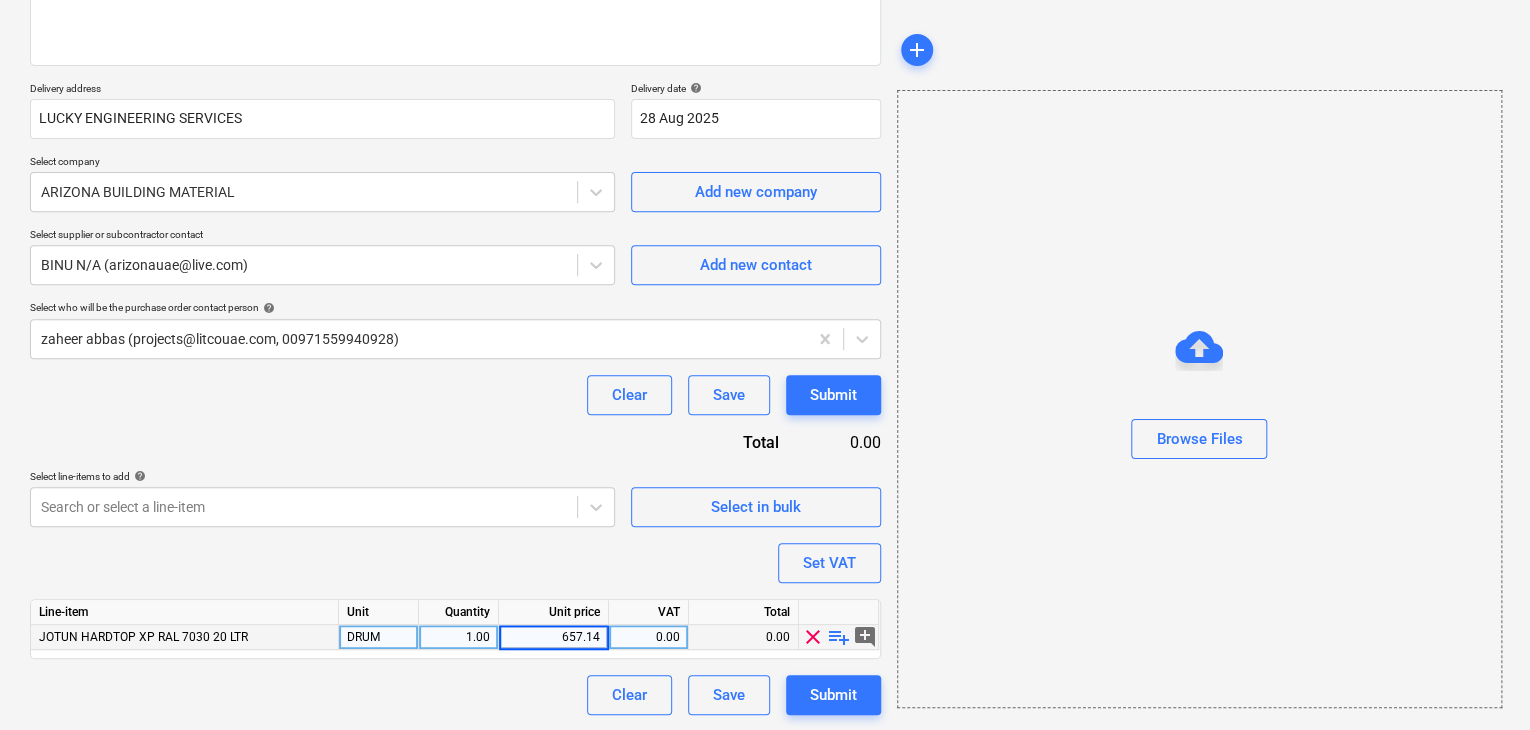 type on "x" 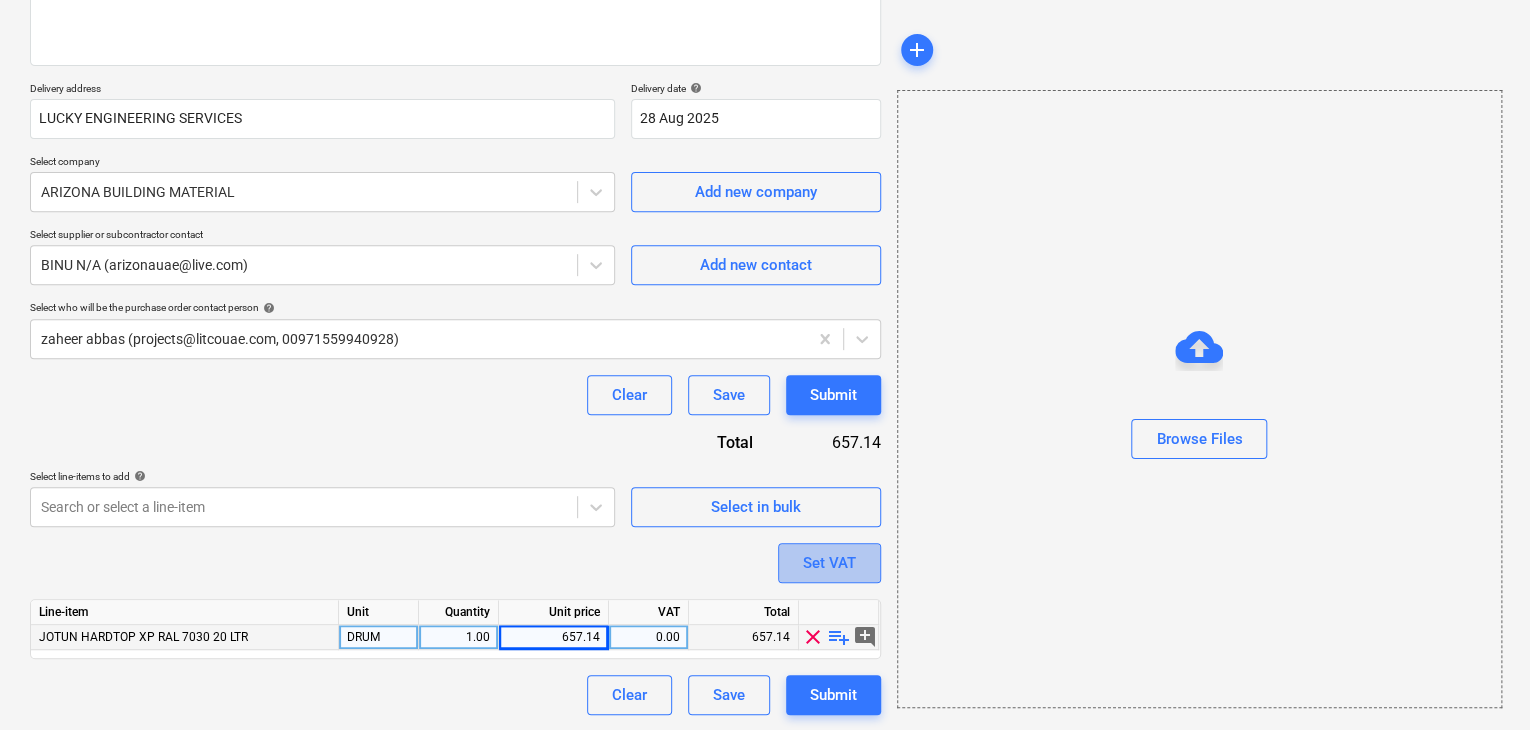 click on "Set VAT" at bounding box center [829, 563] 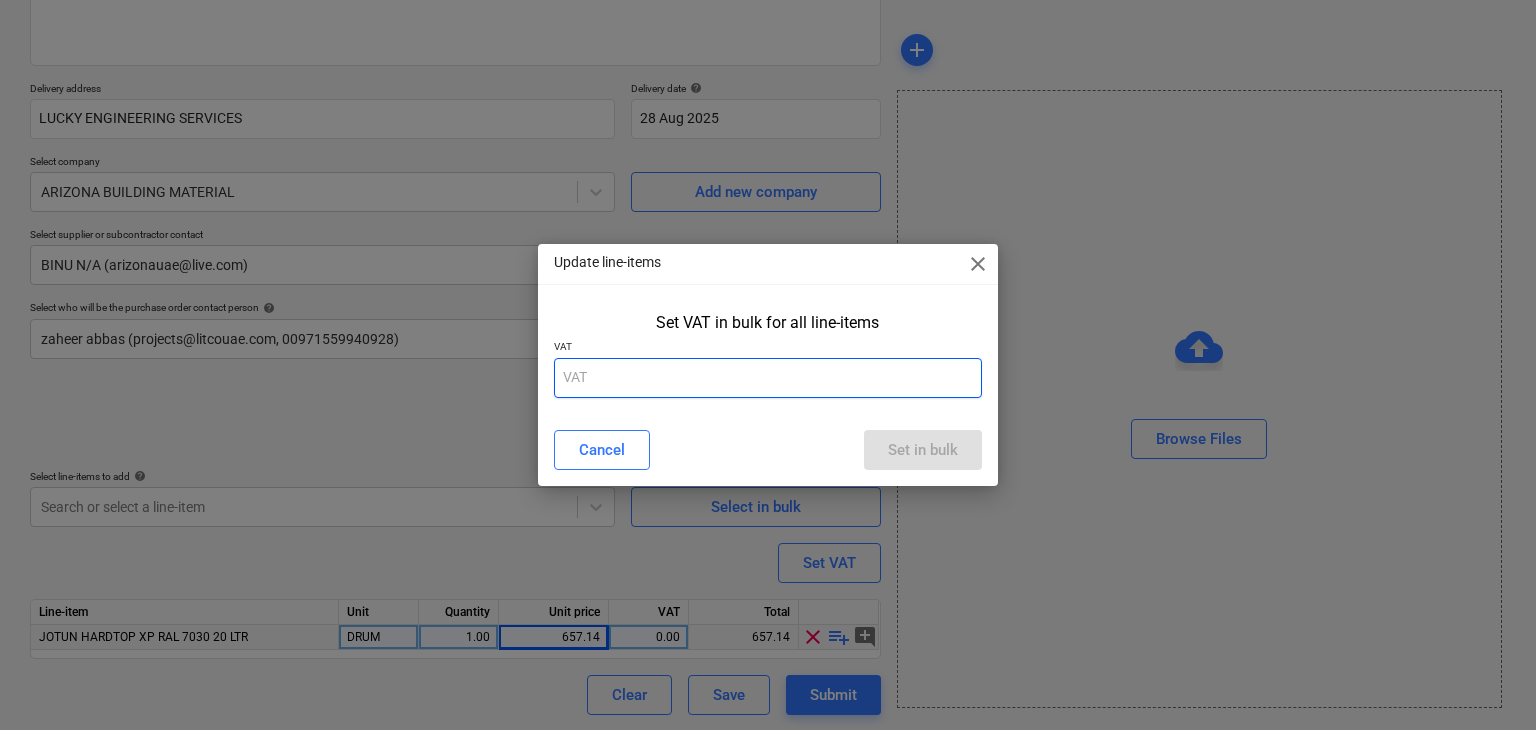 click at bounding box center [768, 378] 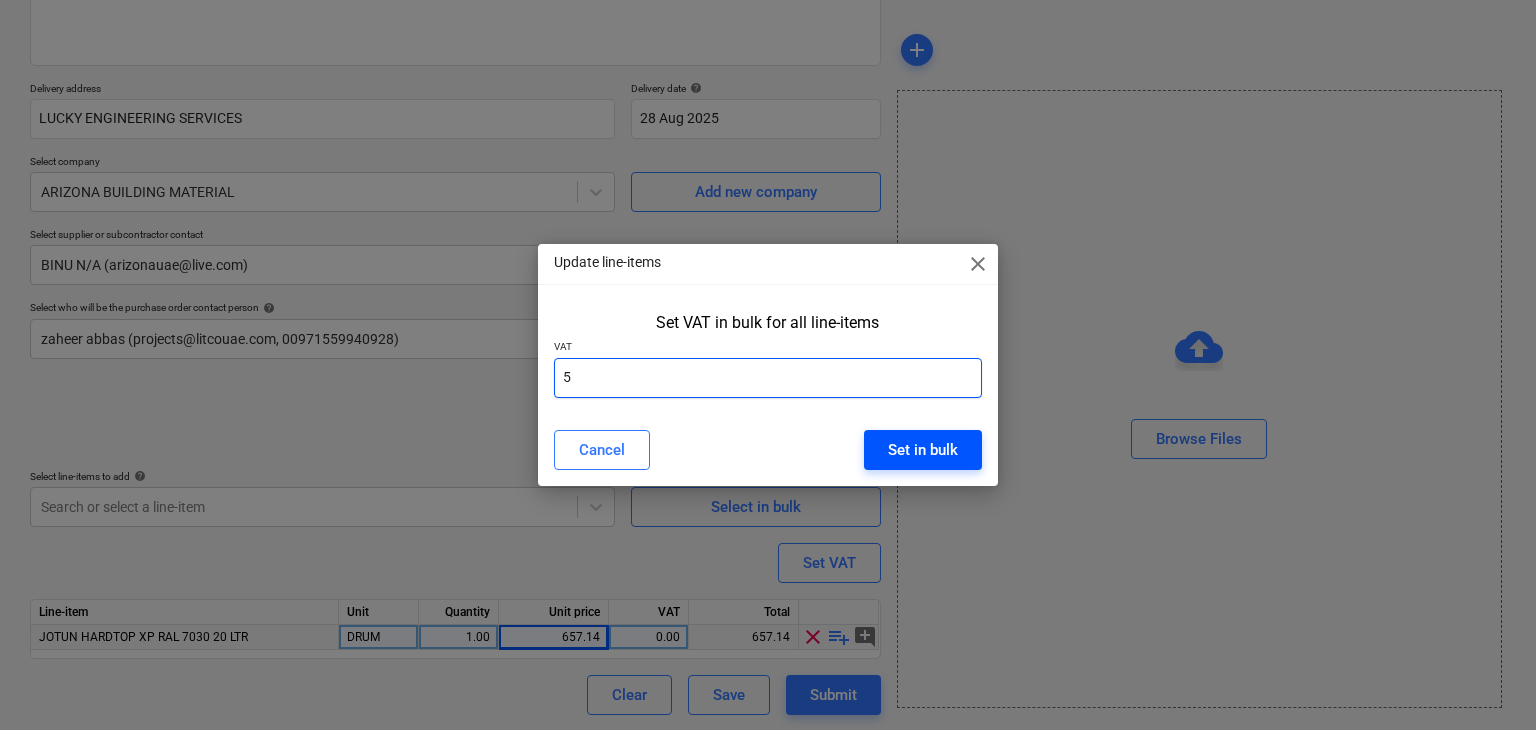 type on "5" 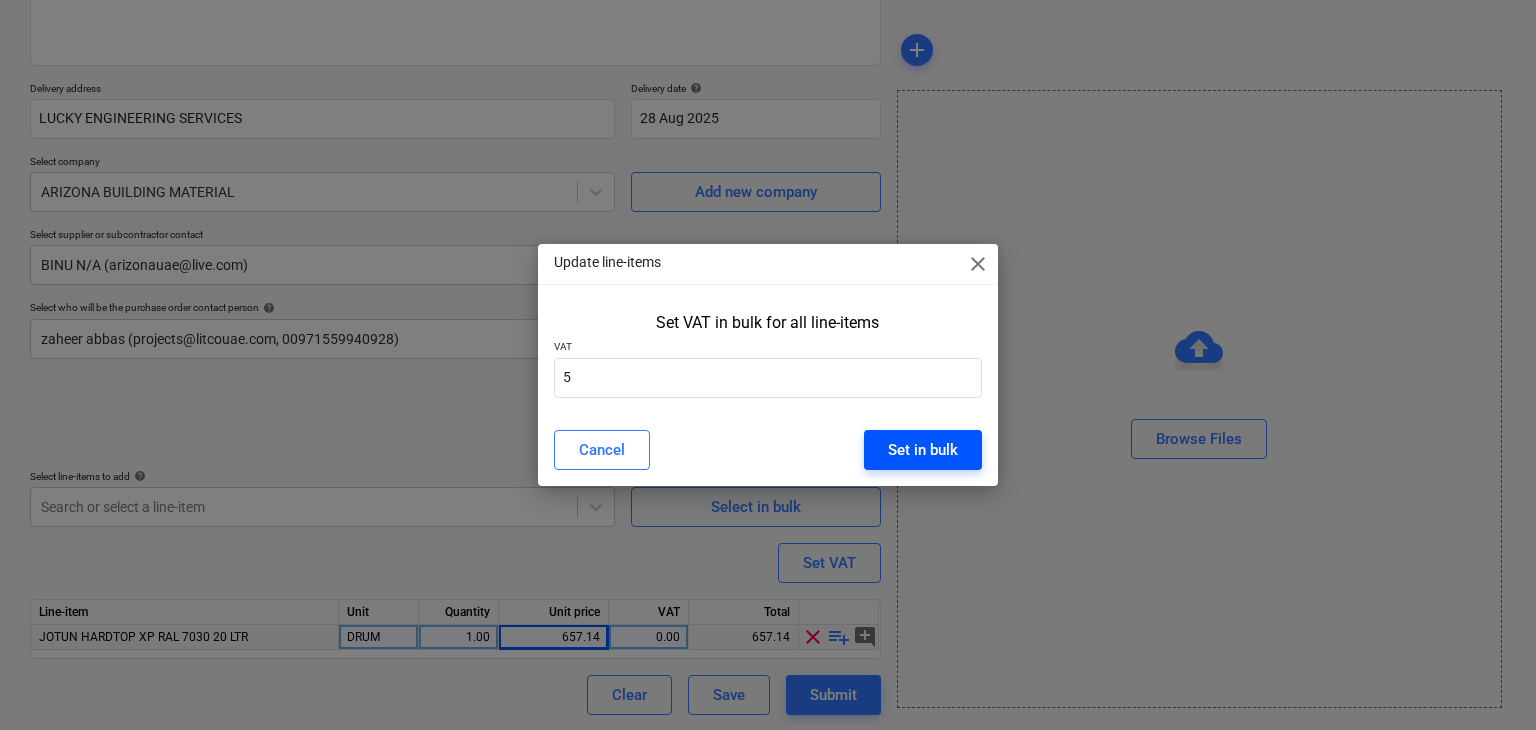 click on "Set in bulk" at bounding box center (923, 450) 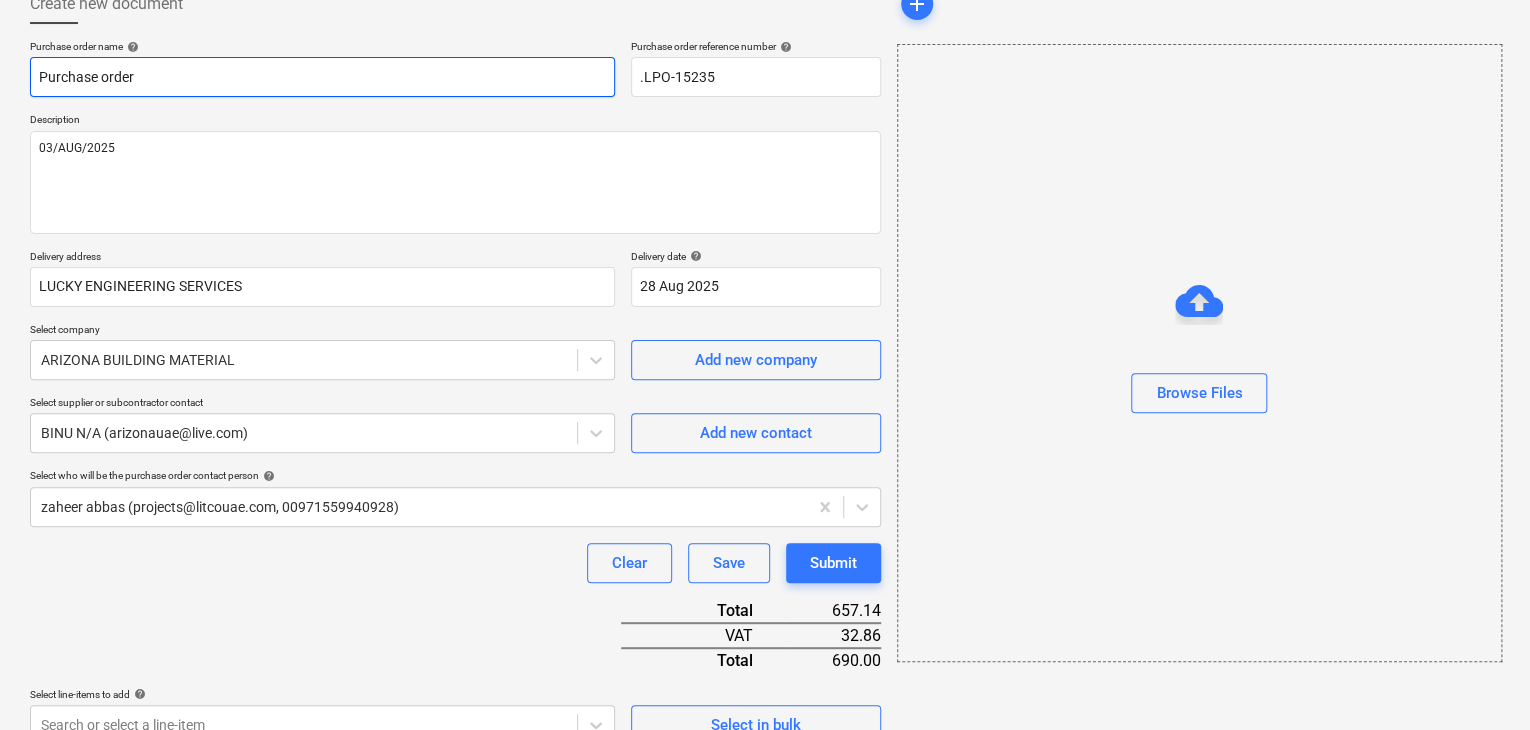 scroll, scrollTop: 0, scrollLeft: 0, axis: both 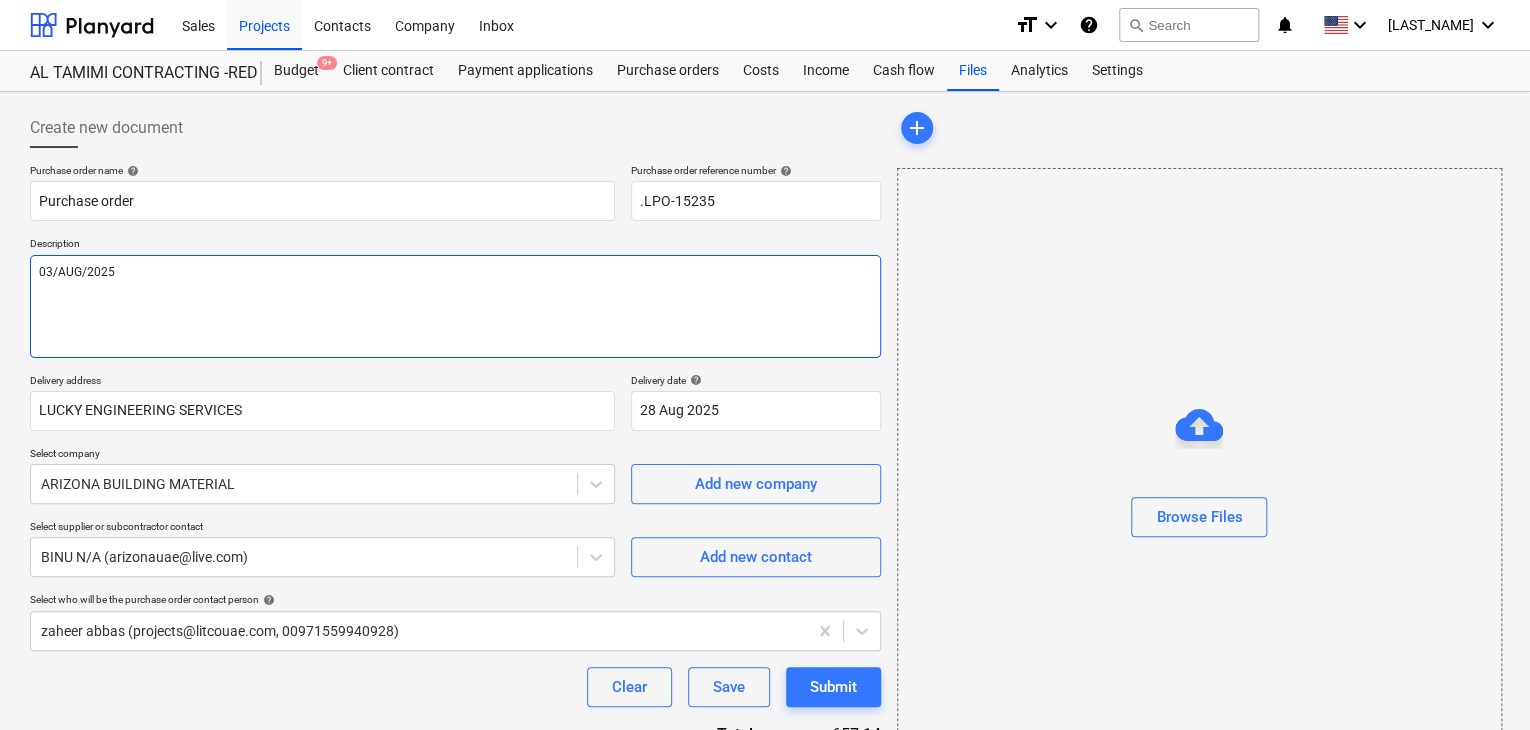 click on "03/AUG/2025" at bounding box center (455, 306) 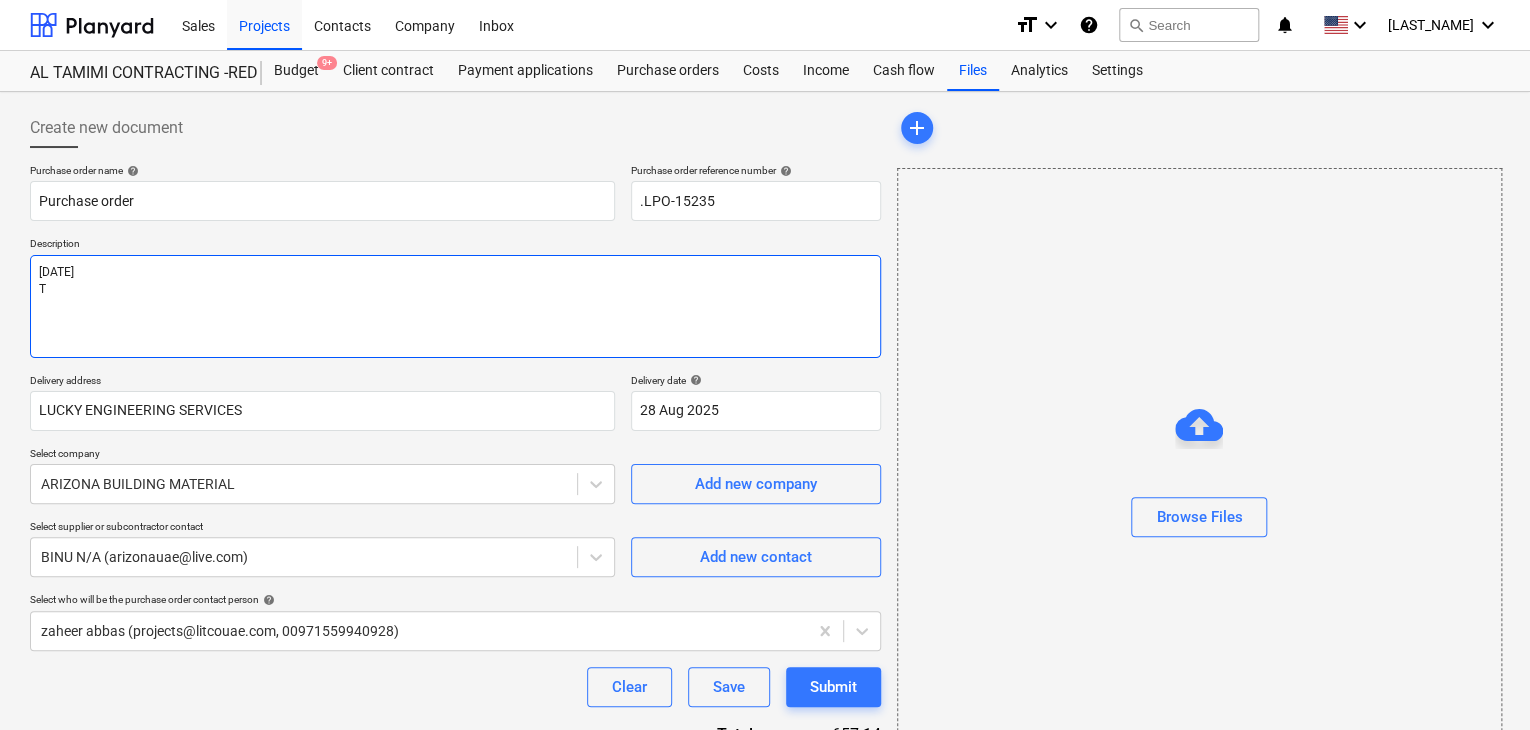 type on "x" 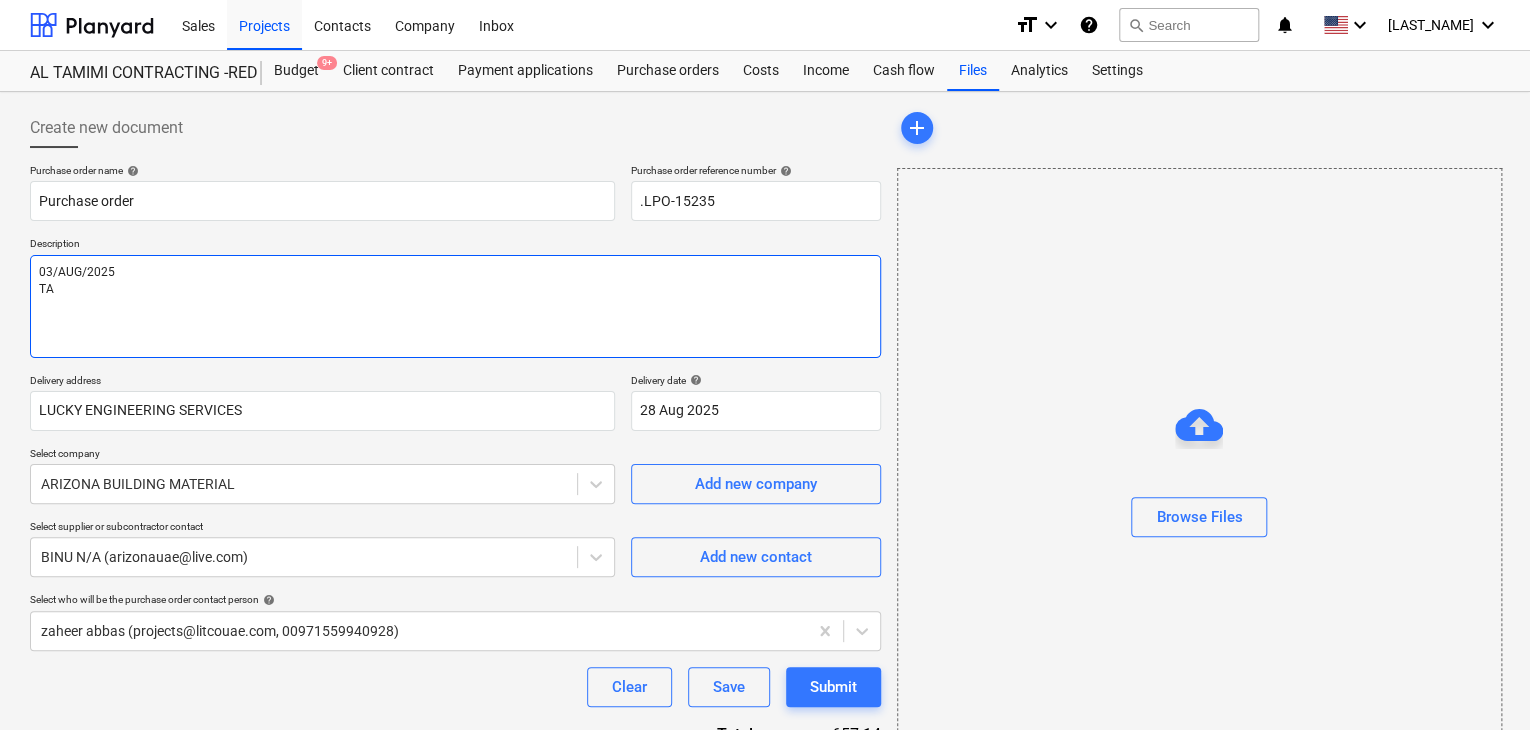 type on "x" 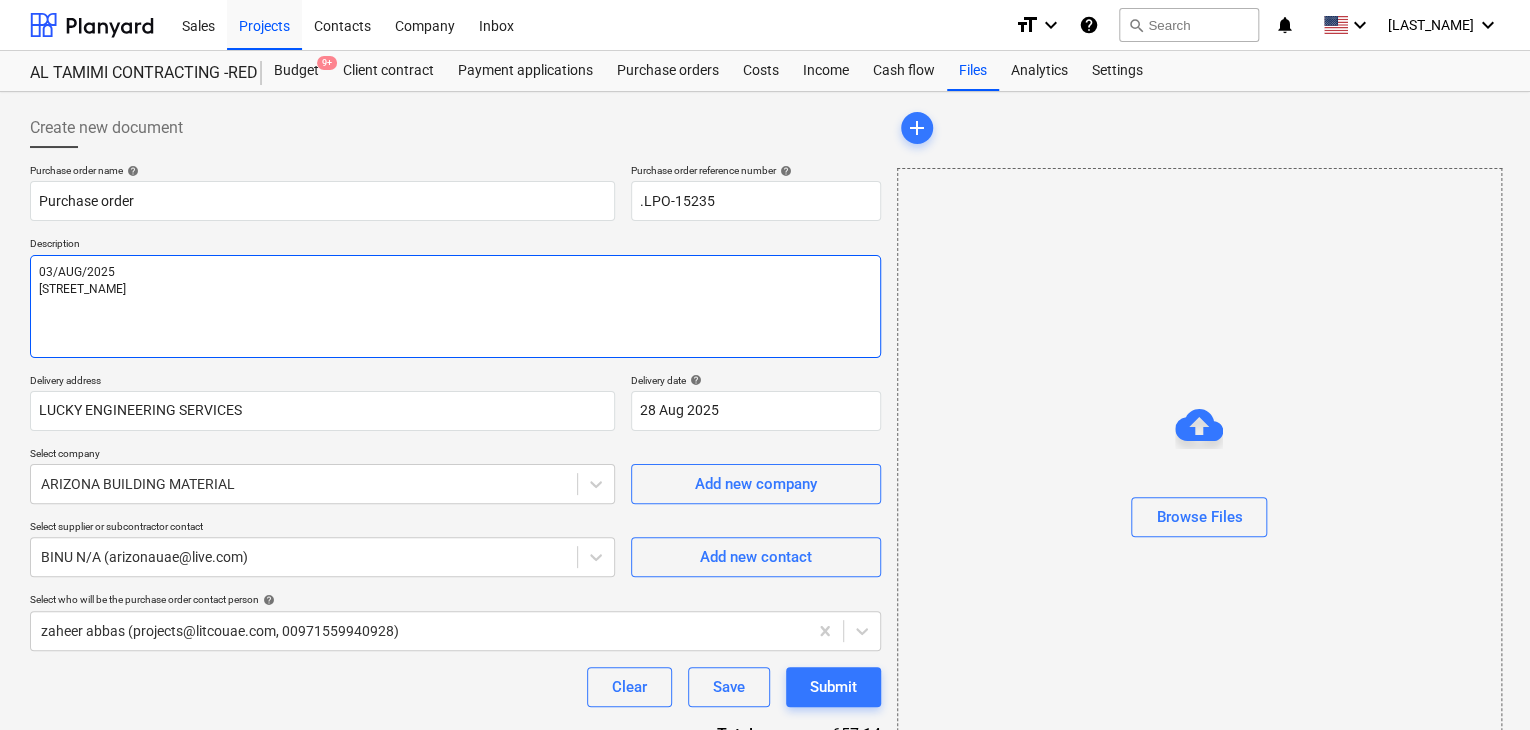 type on "x" 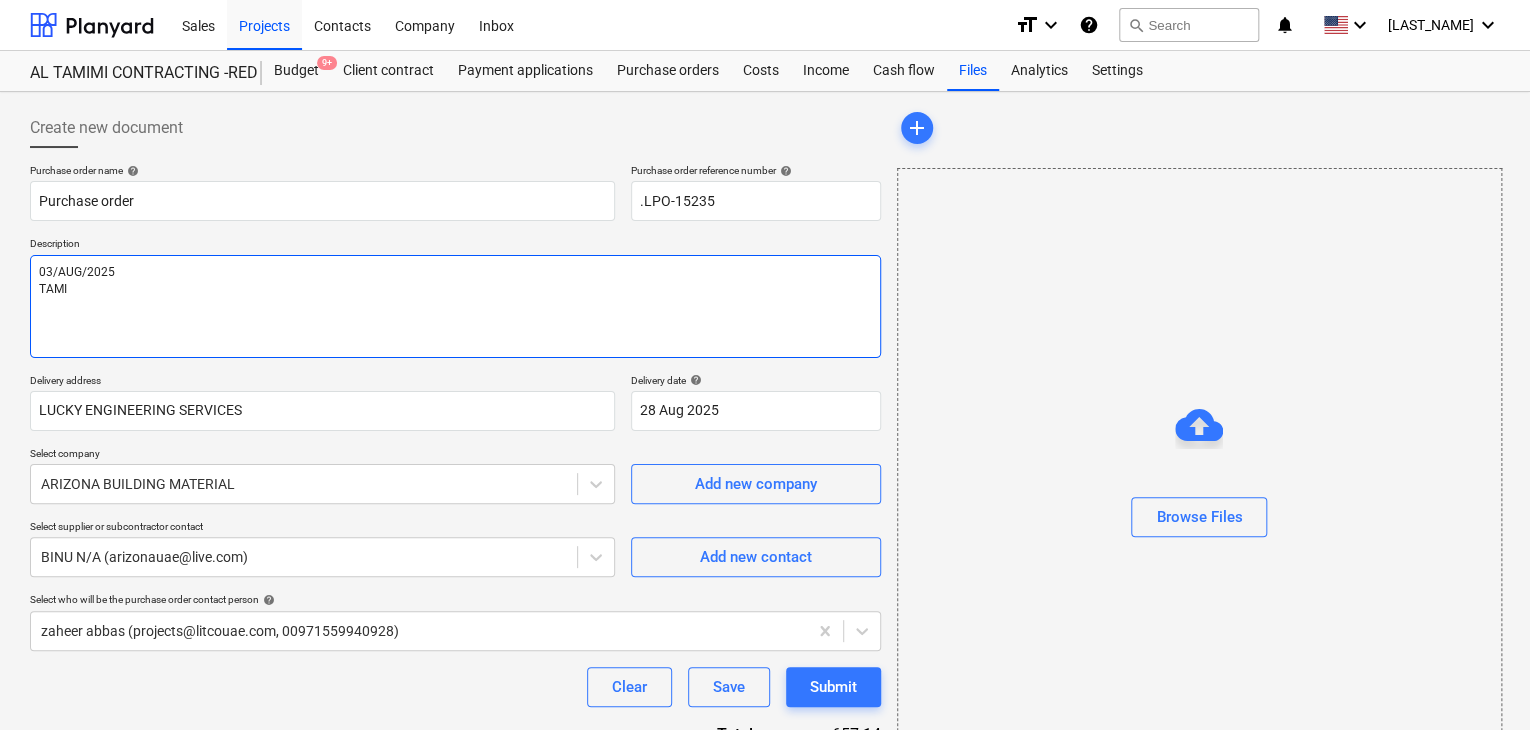 type on "x" 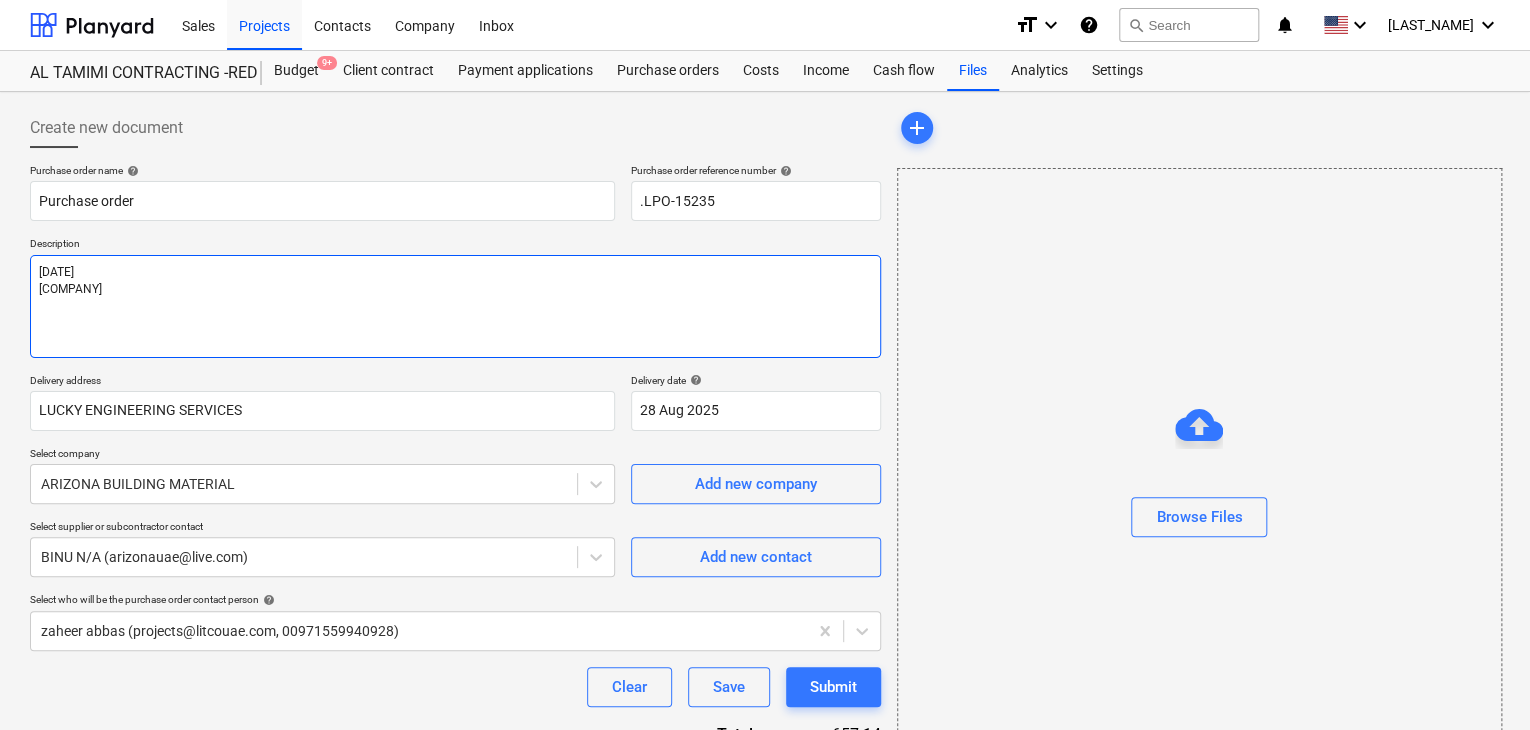 type on "x" 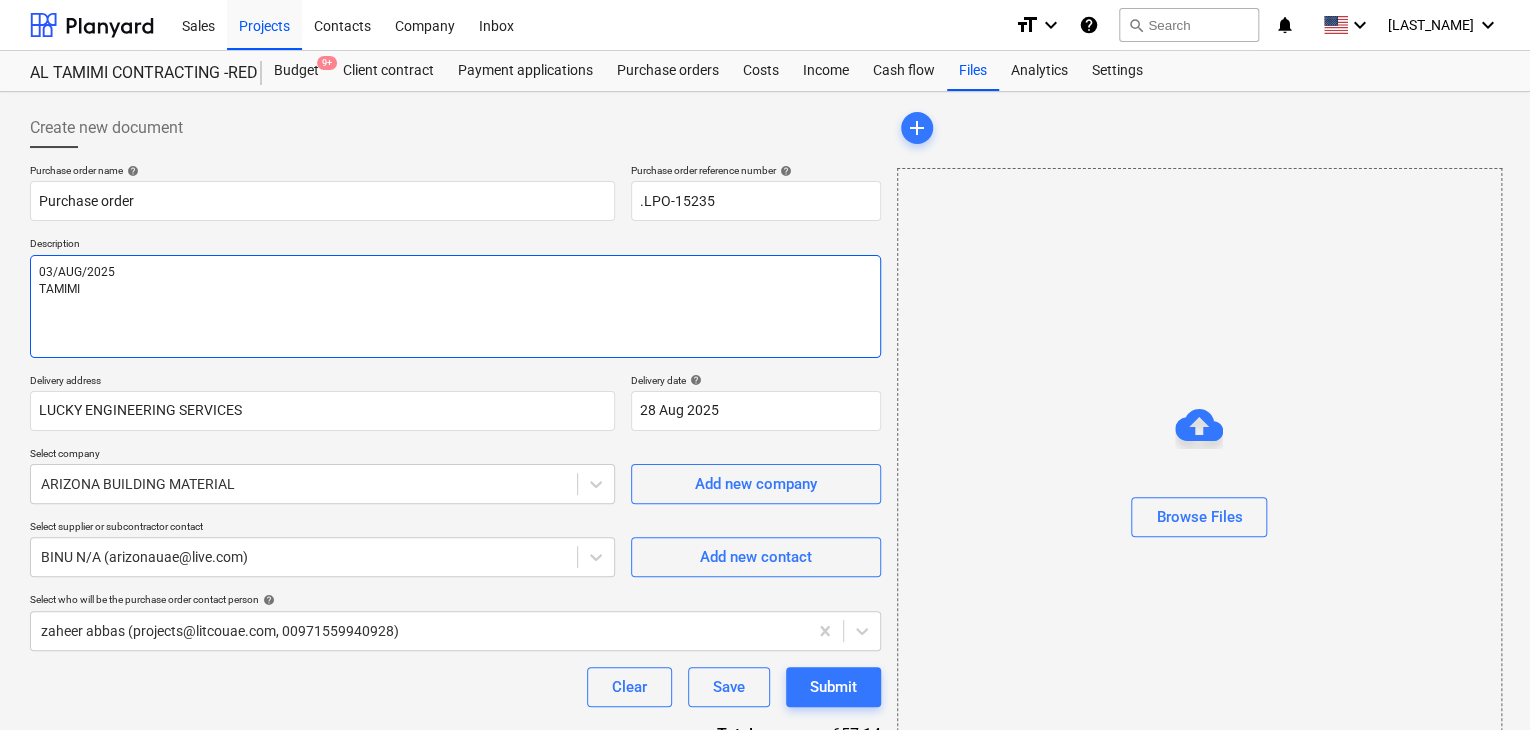 type on "x" 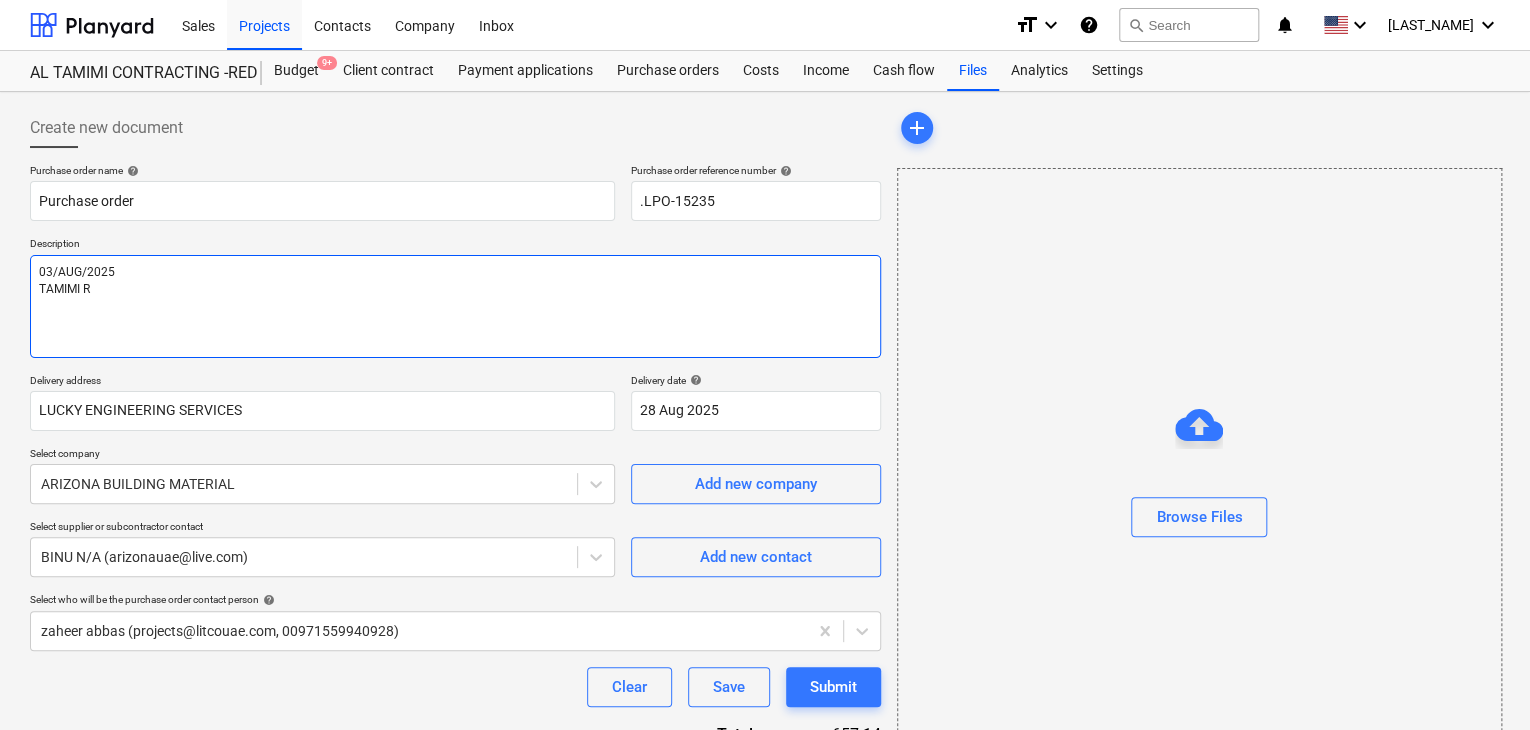 type on "x" 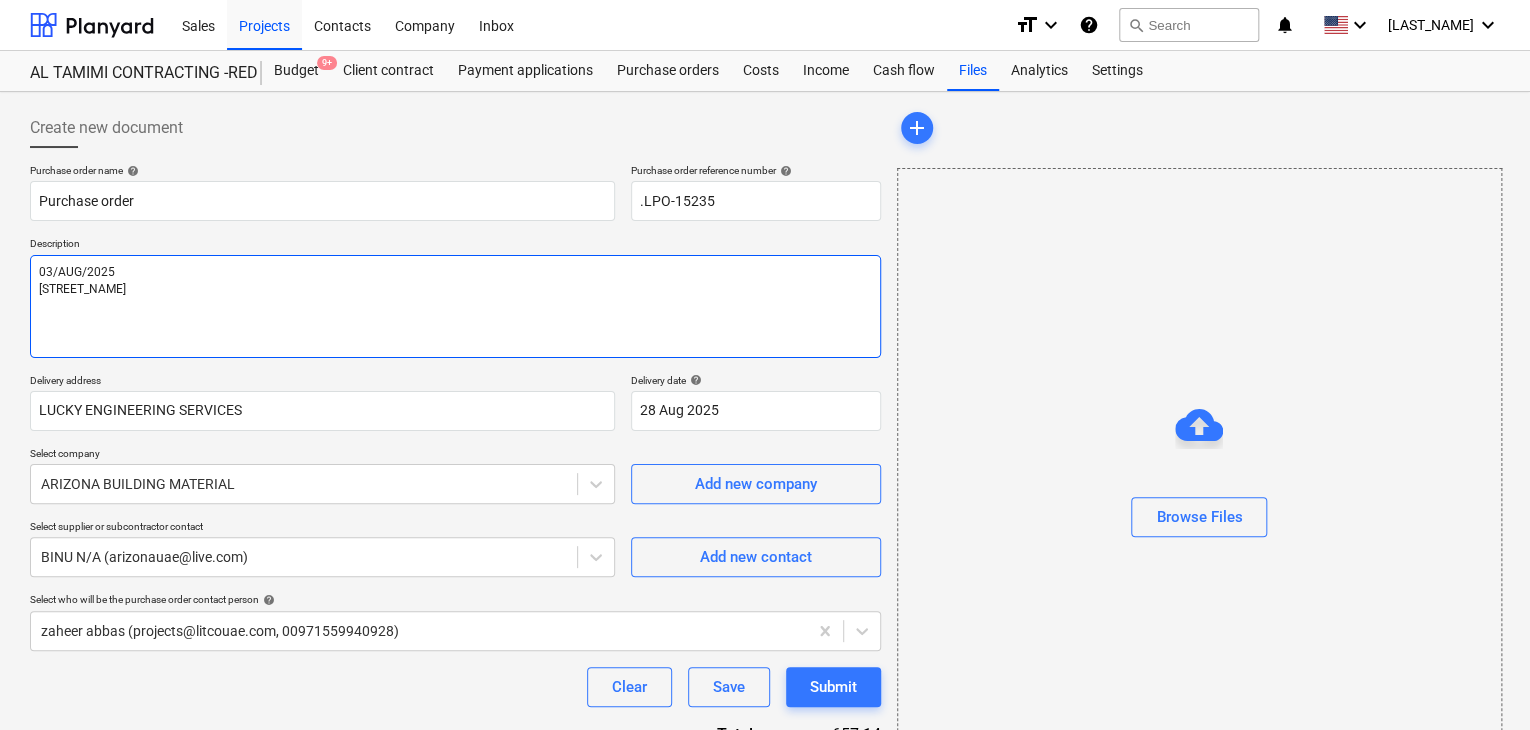 type on "x" 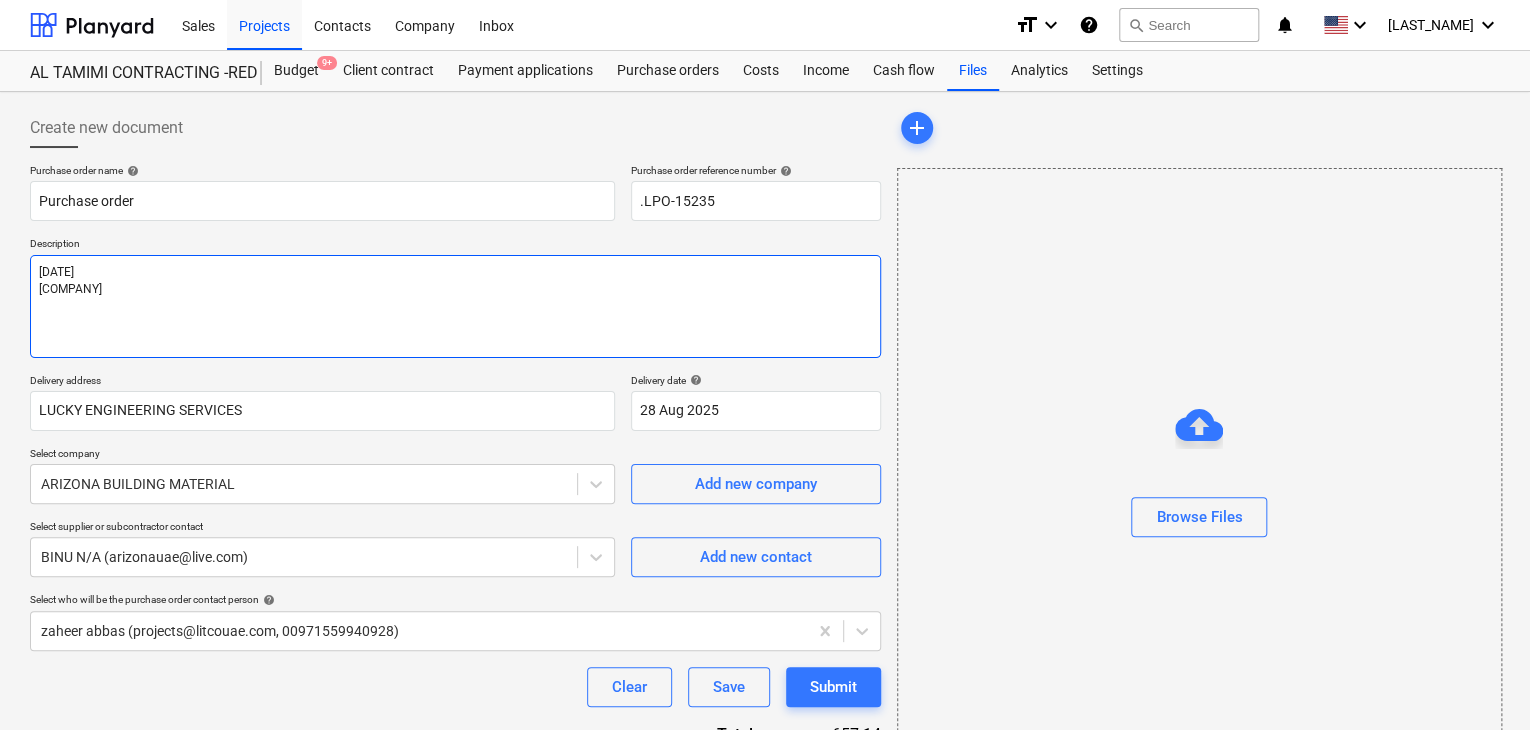 type on "x" 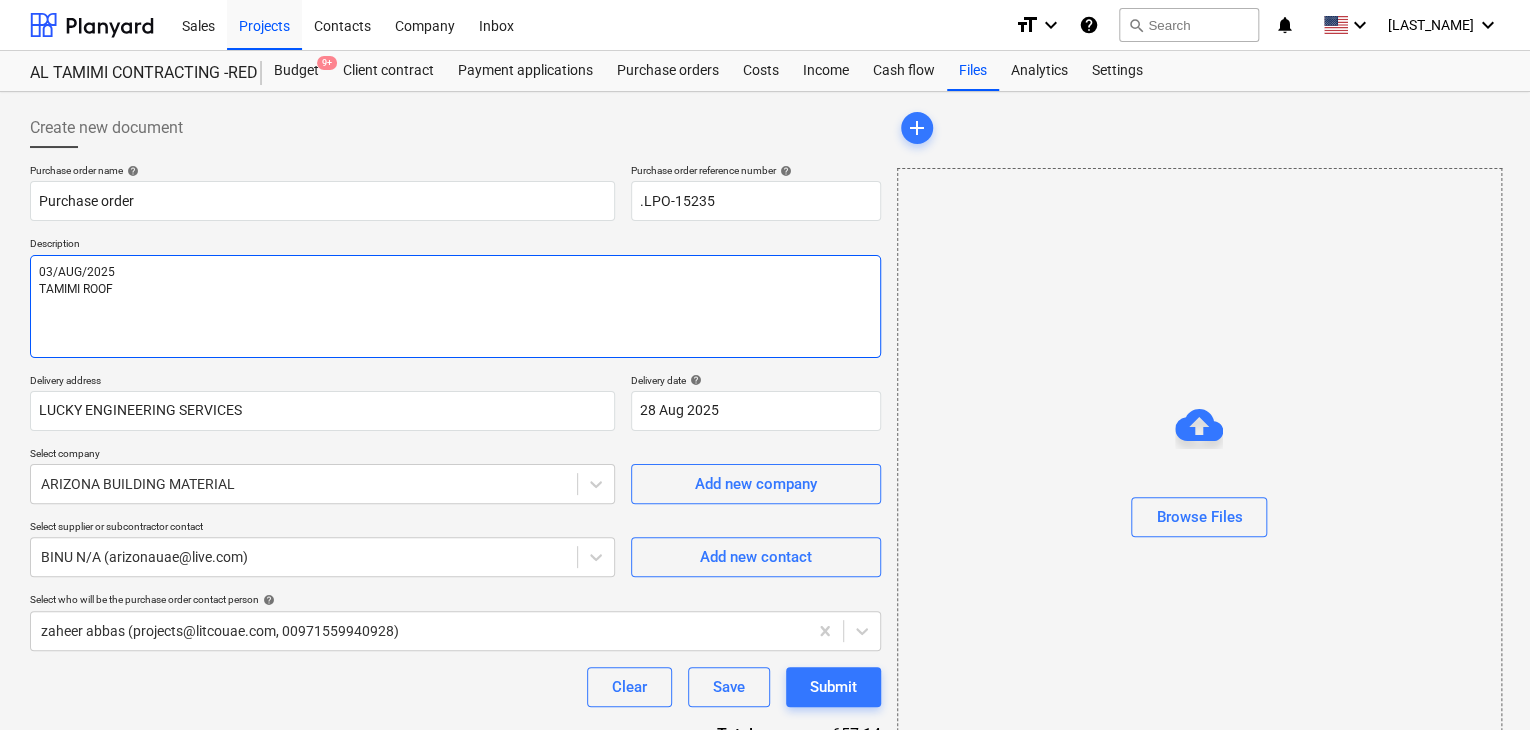 type on "x" 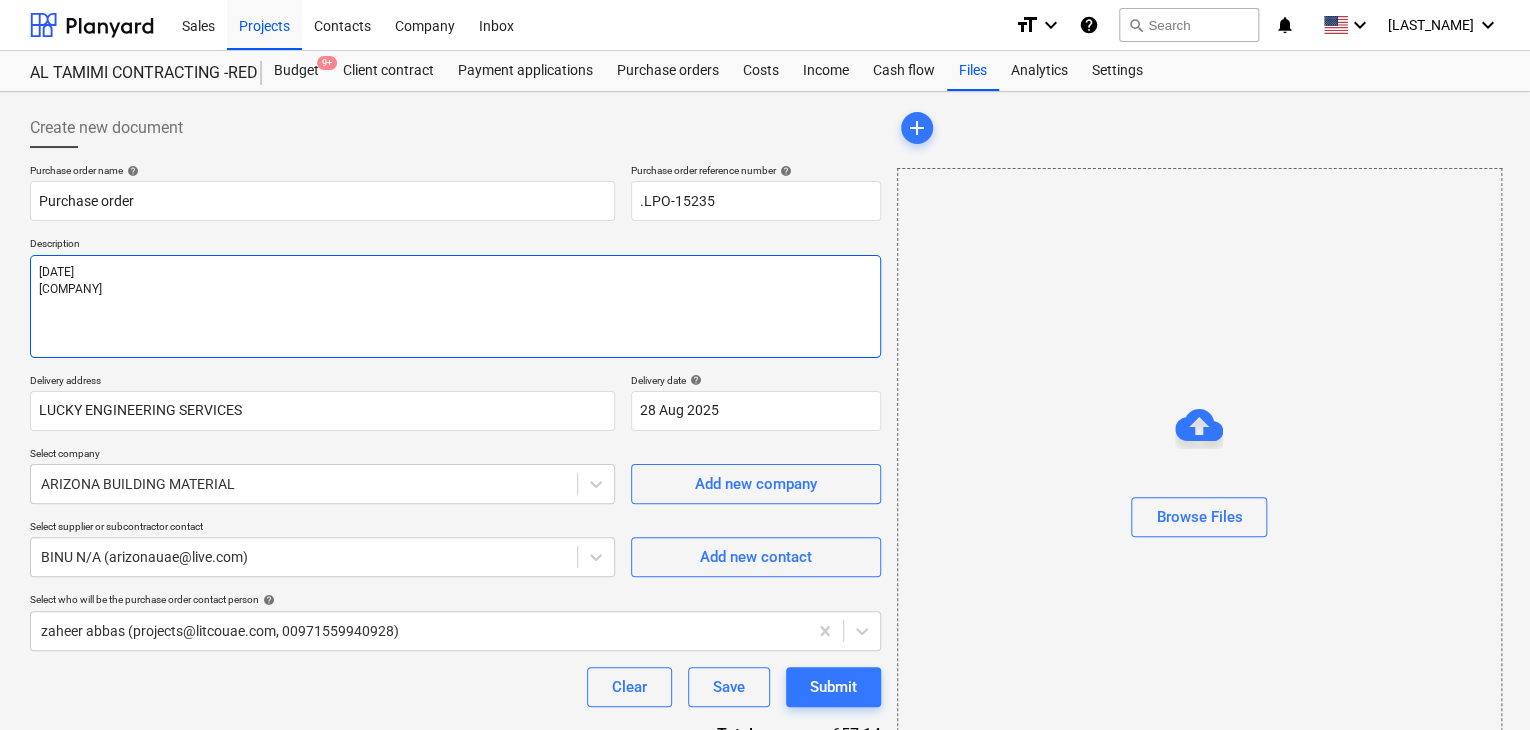 type on "x" 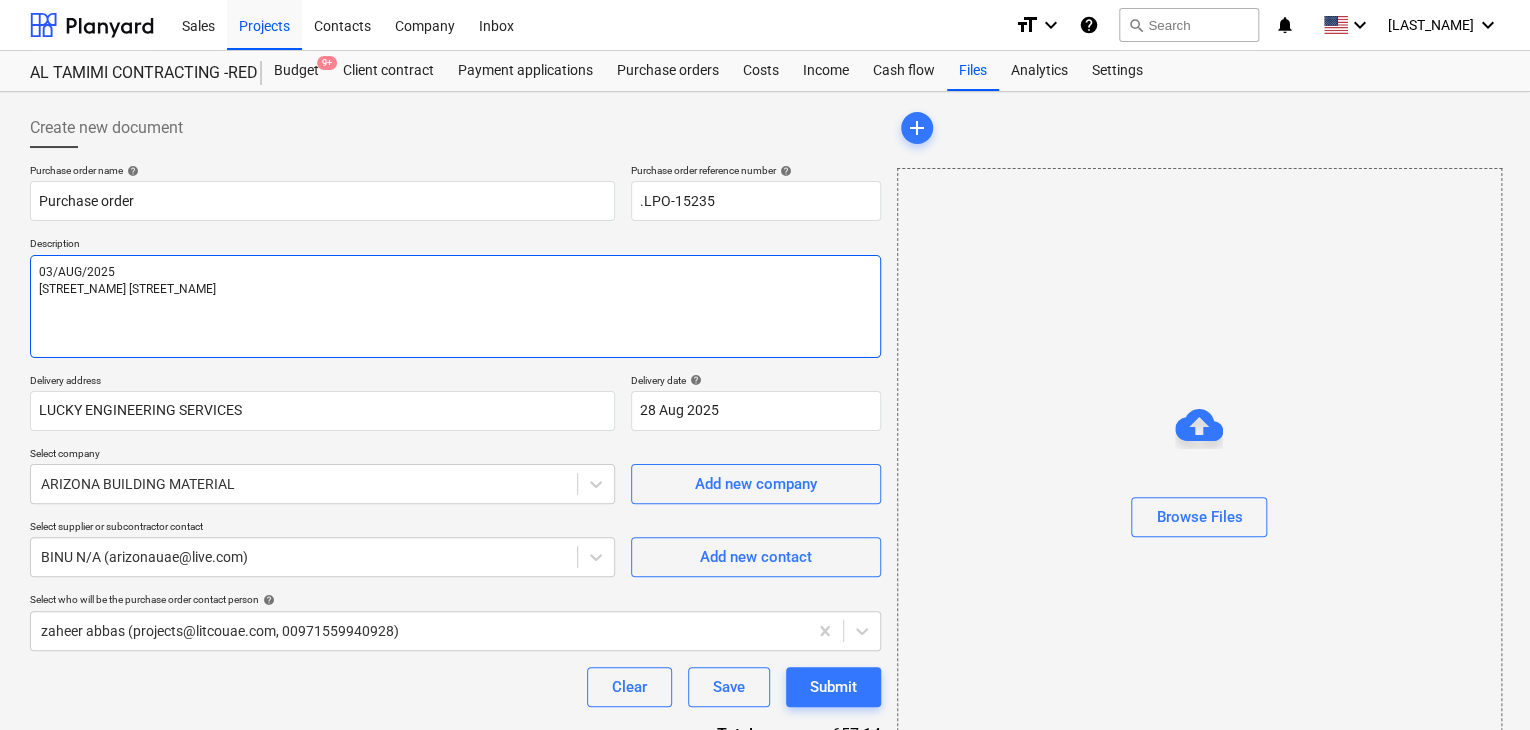 type on "x" 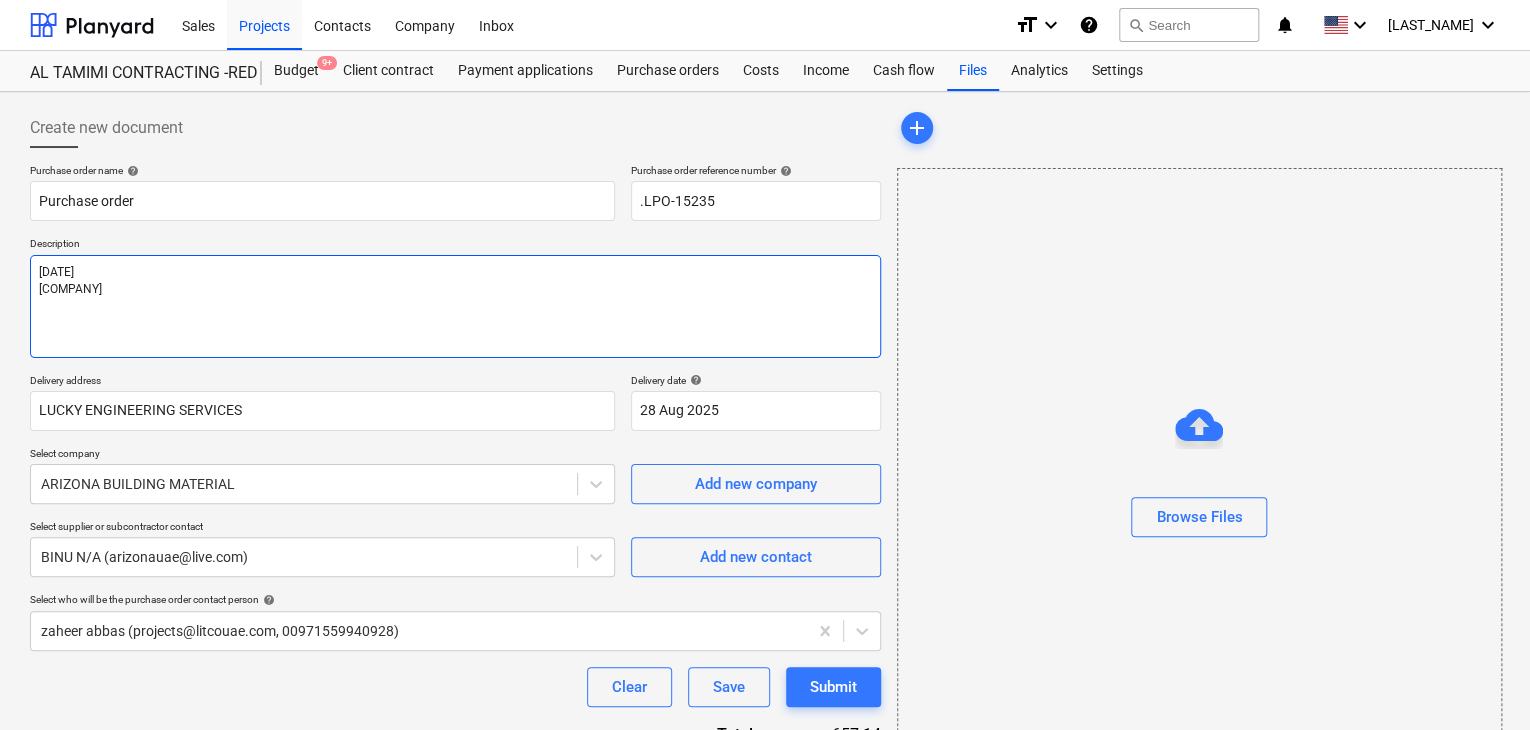 type on "x" 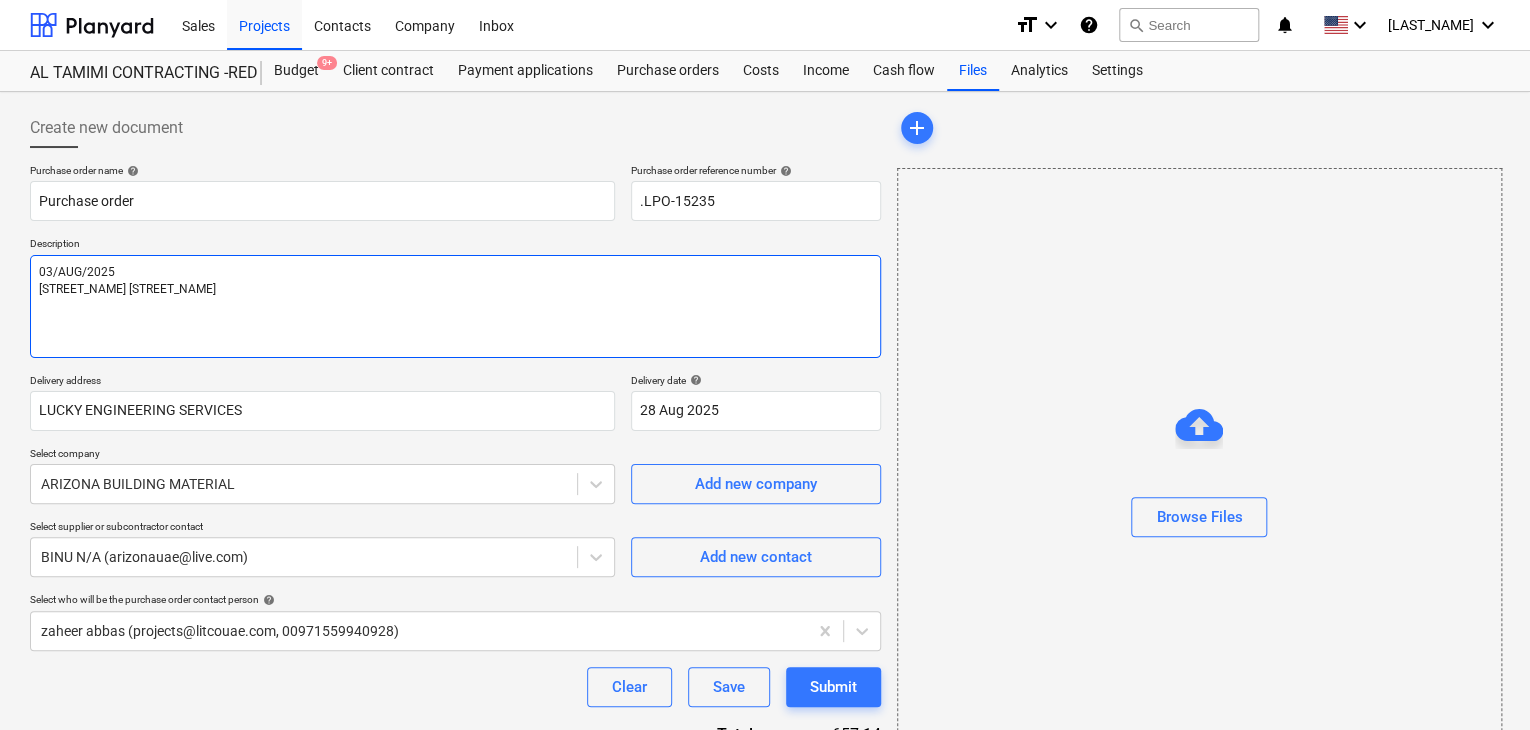 type on "x" 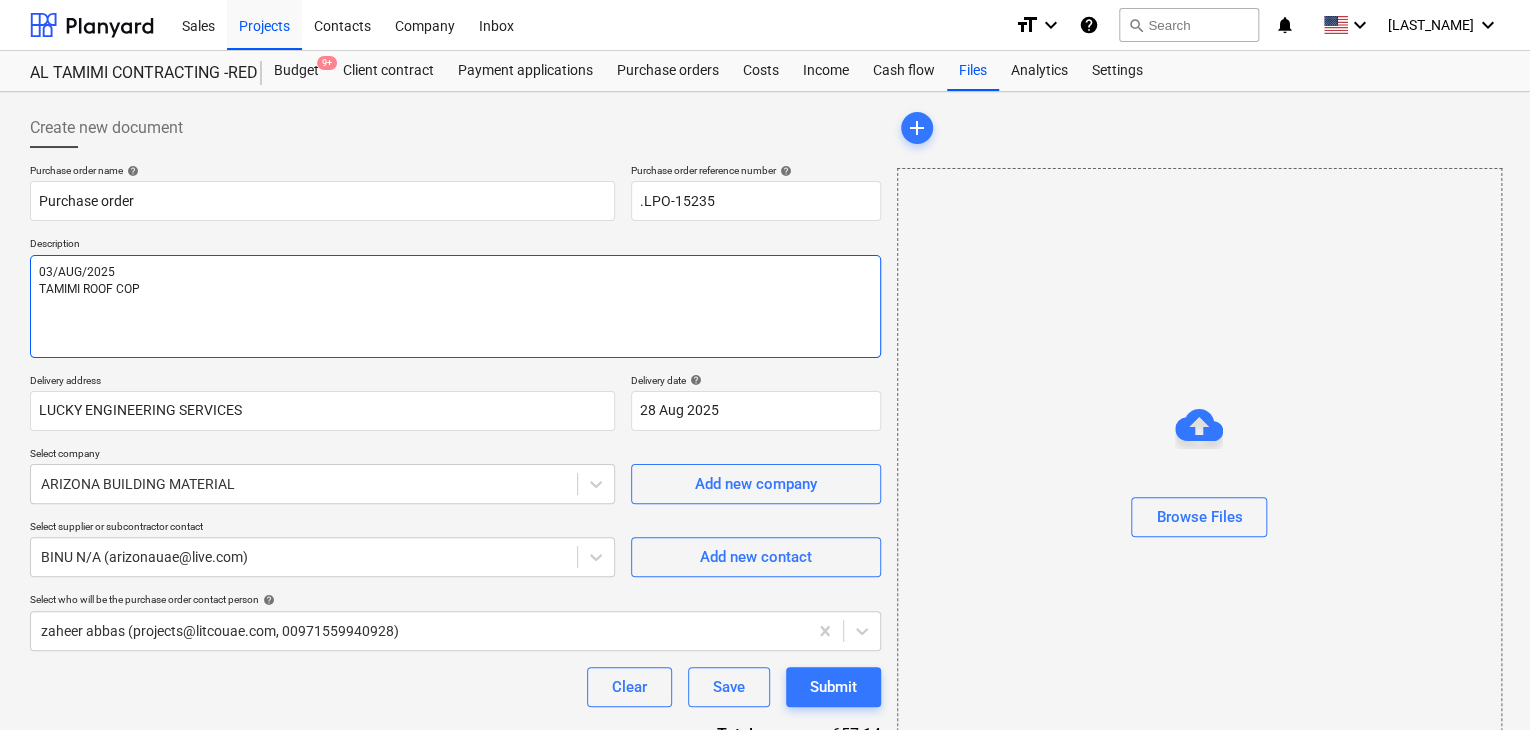 type on "x" 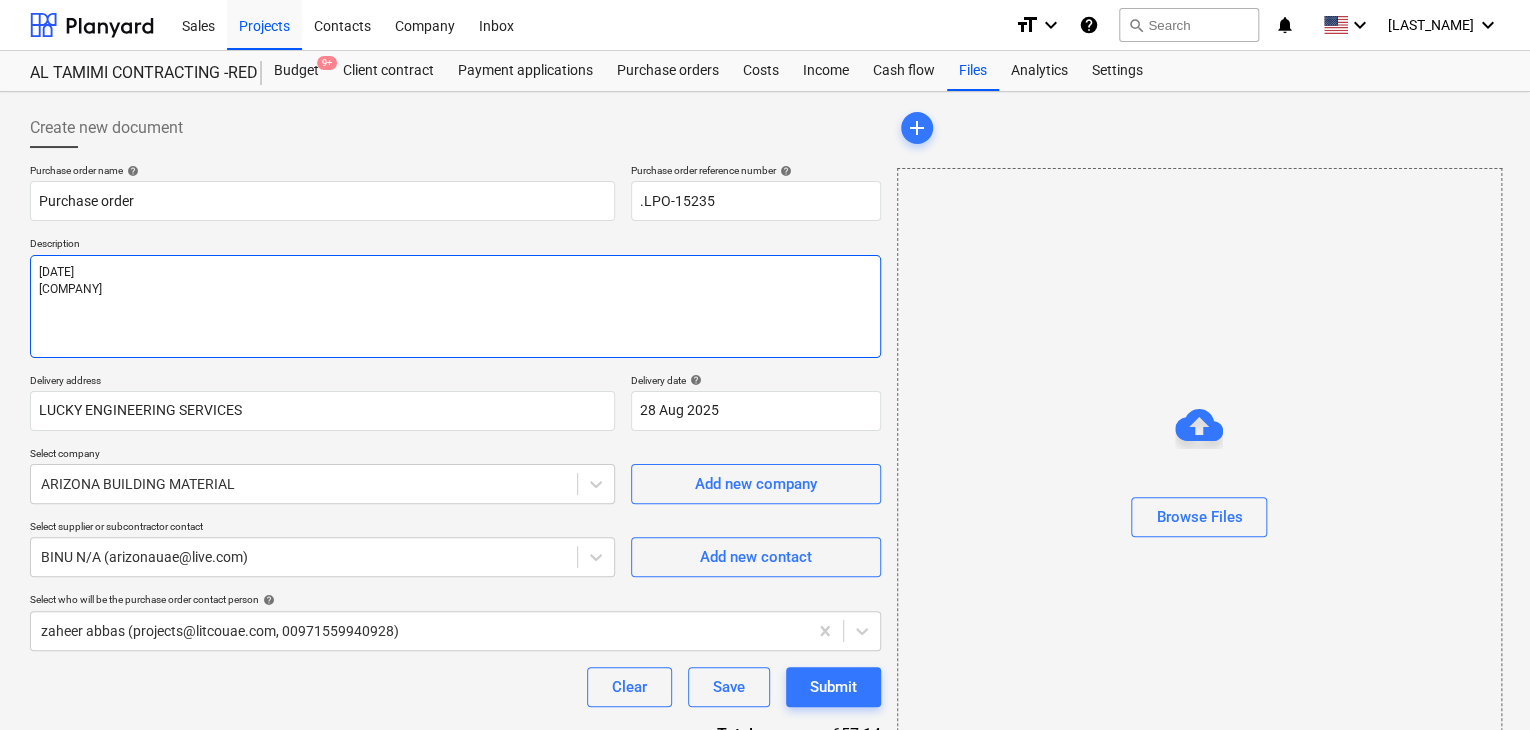 type on "x" 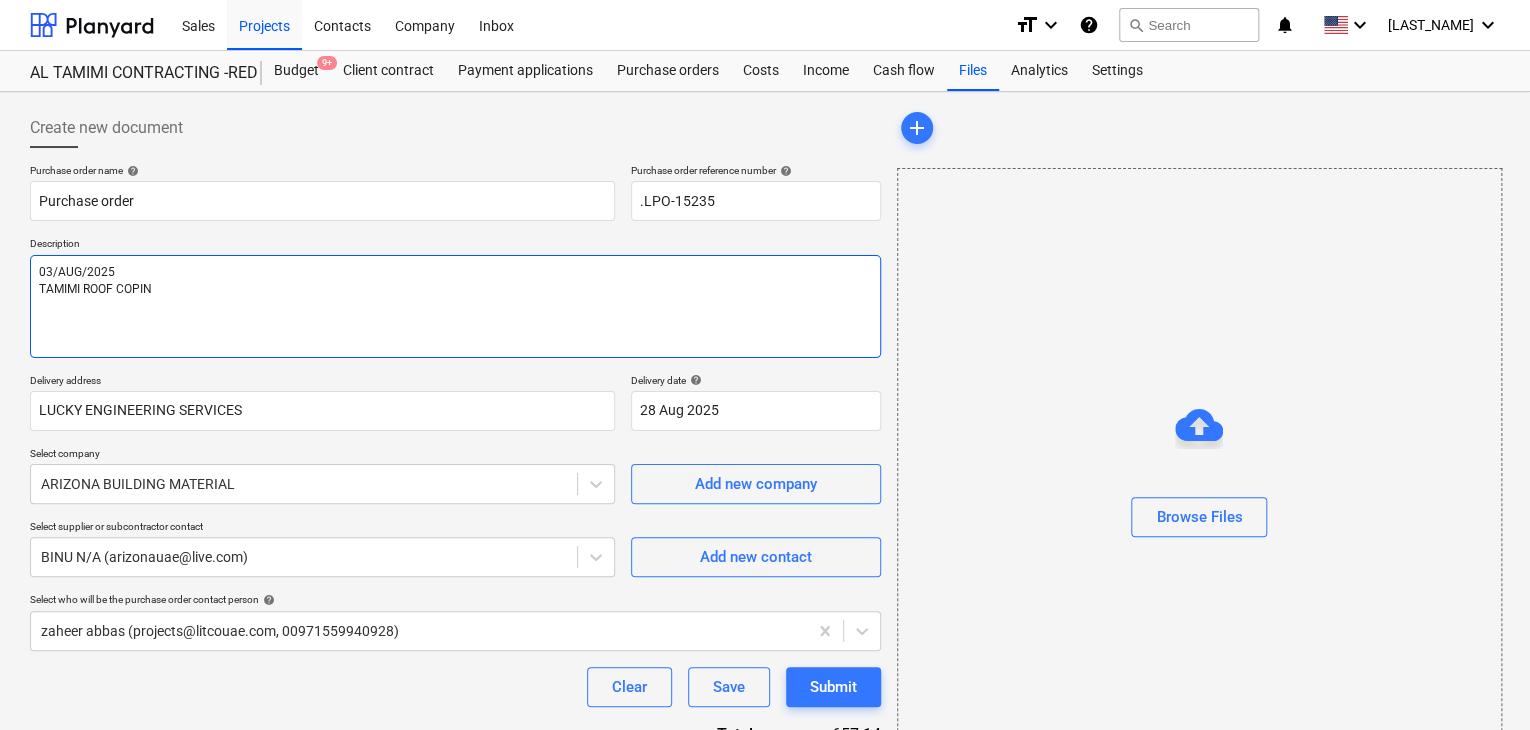 type on "x" 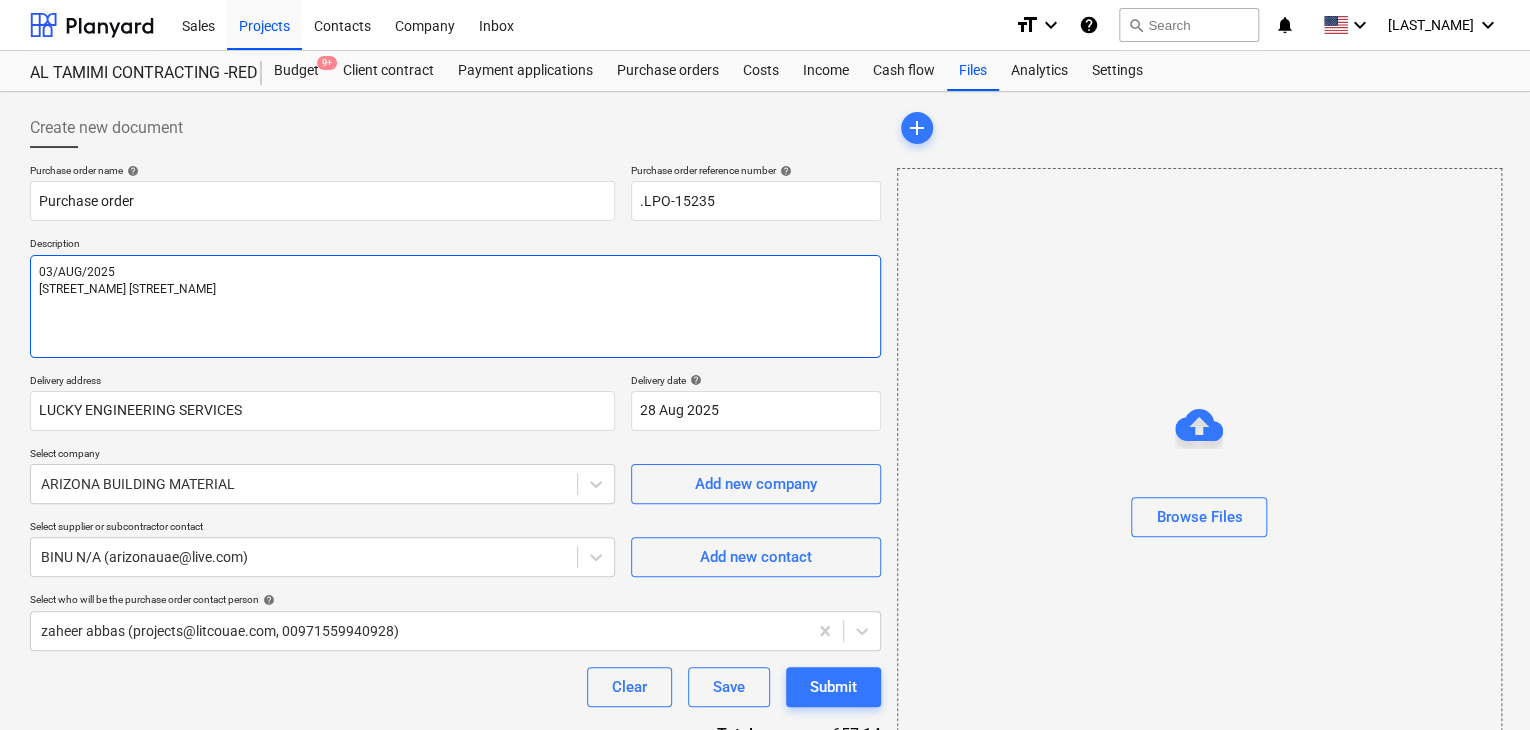 type on "x" 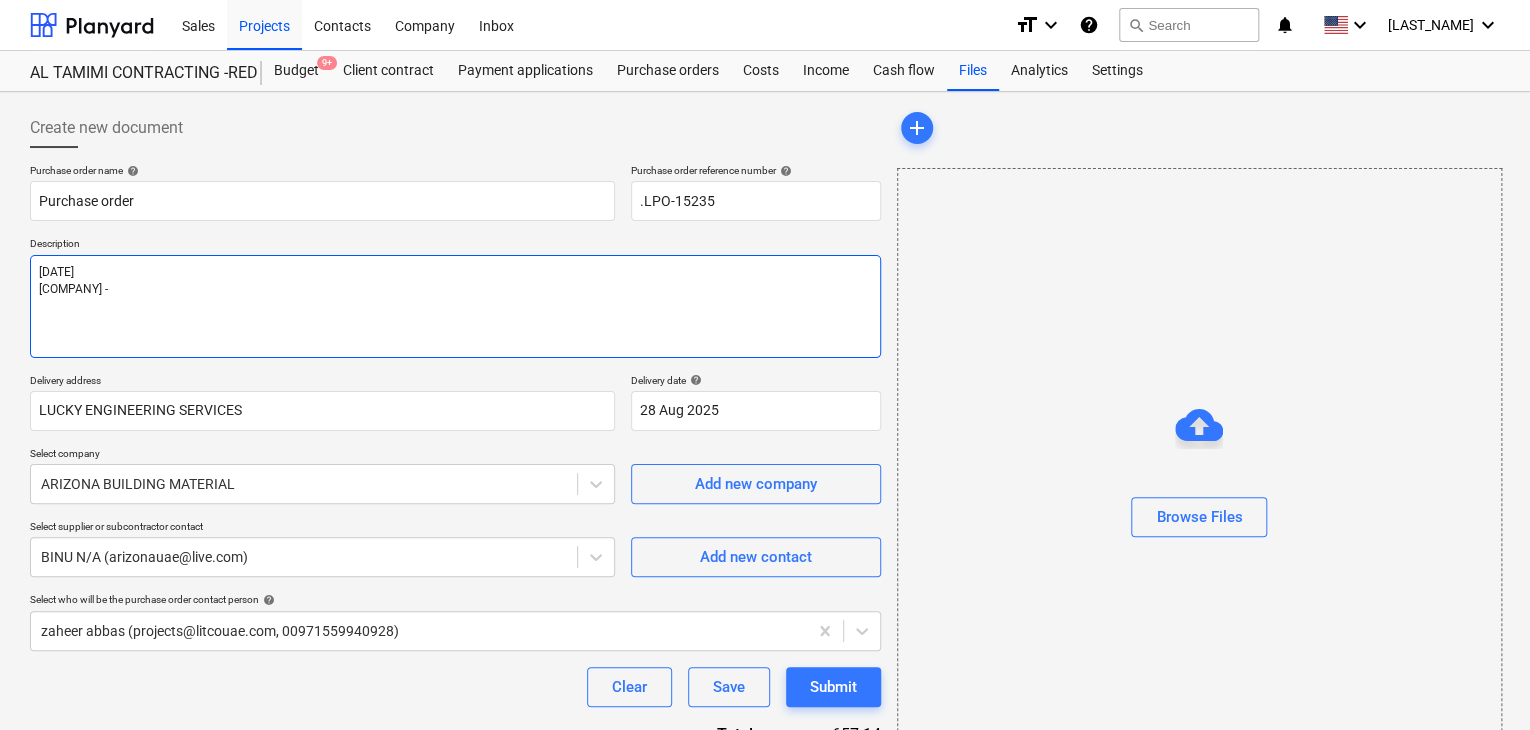 type on "x" 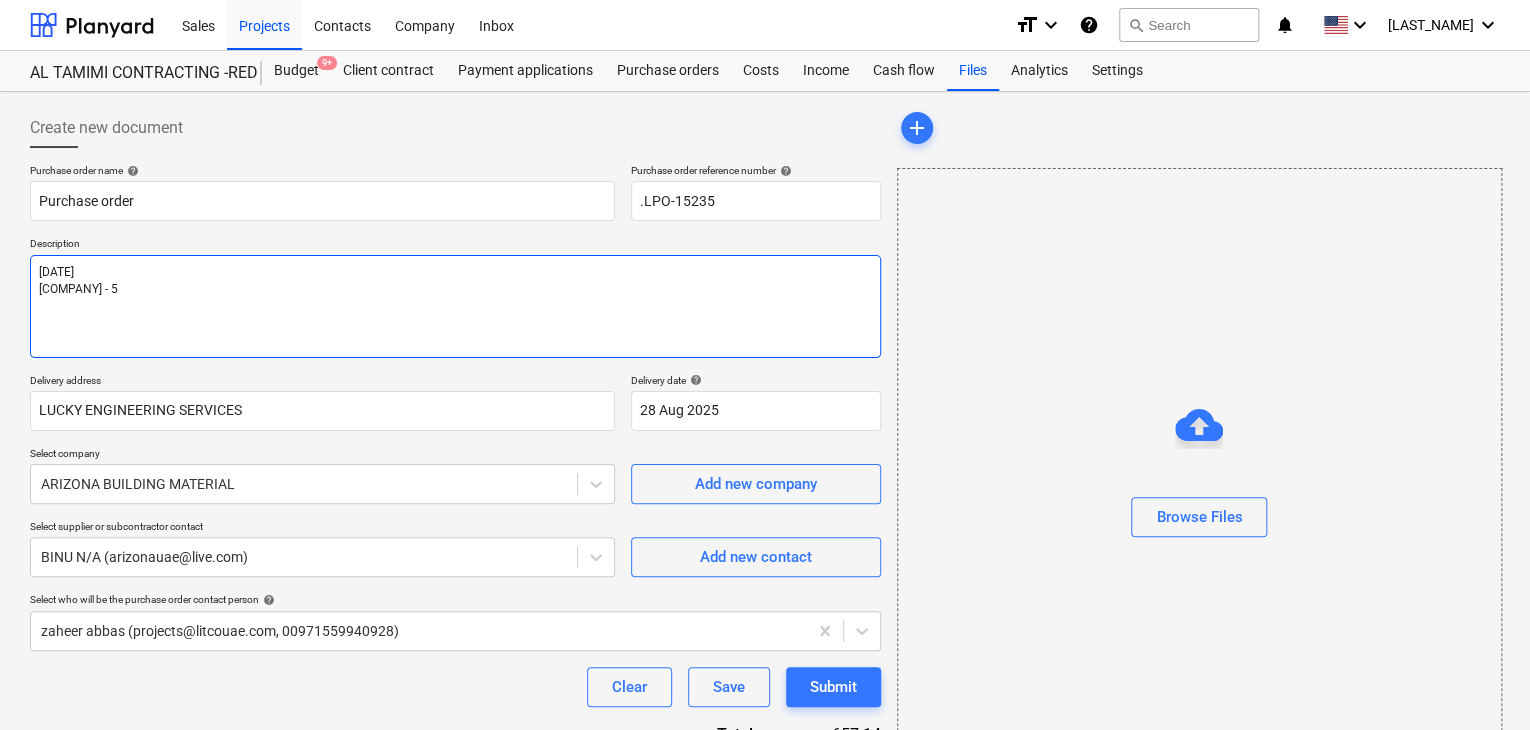 type on "x" 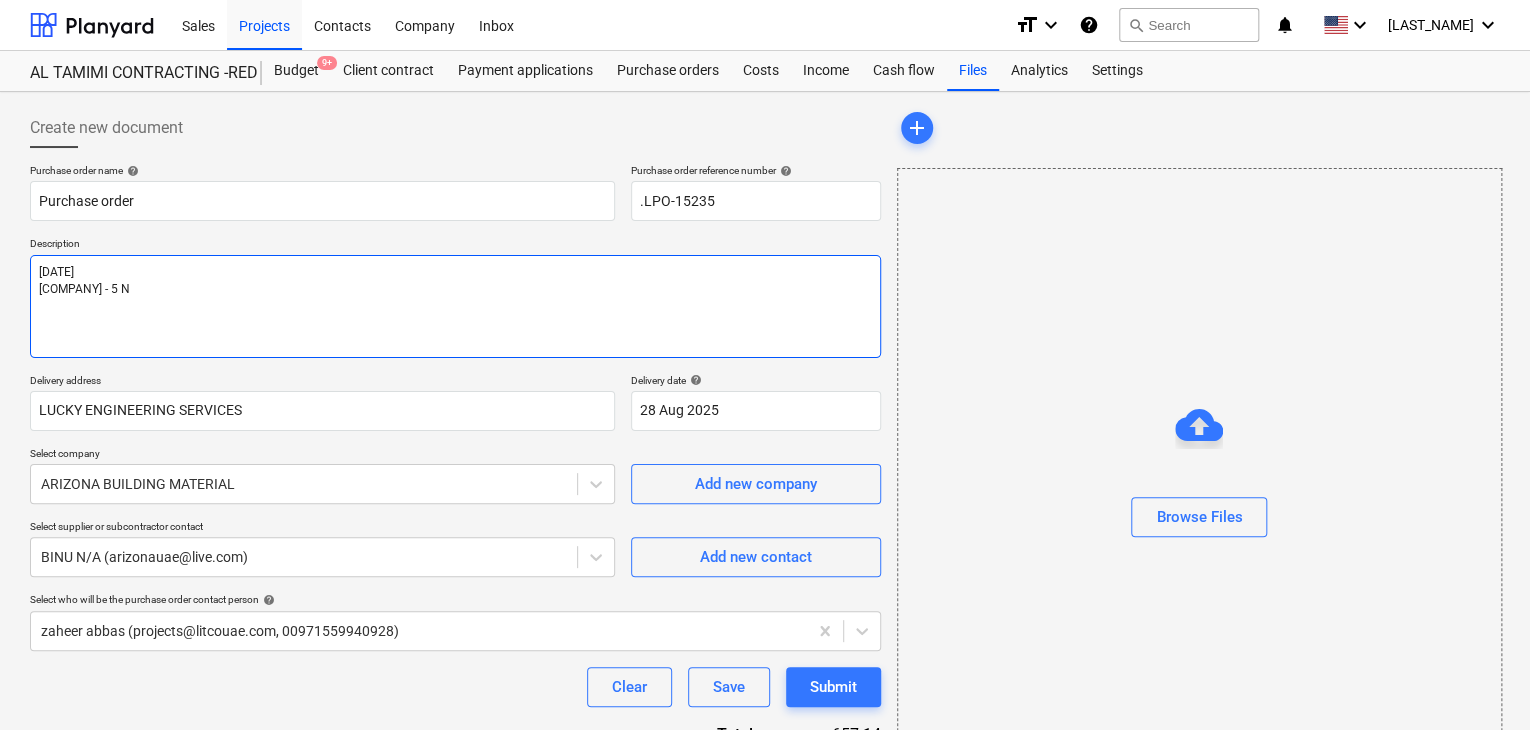 type on "x" 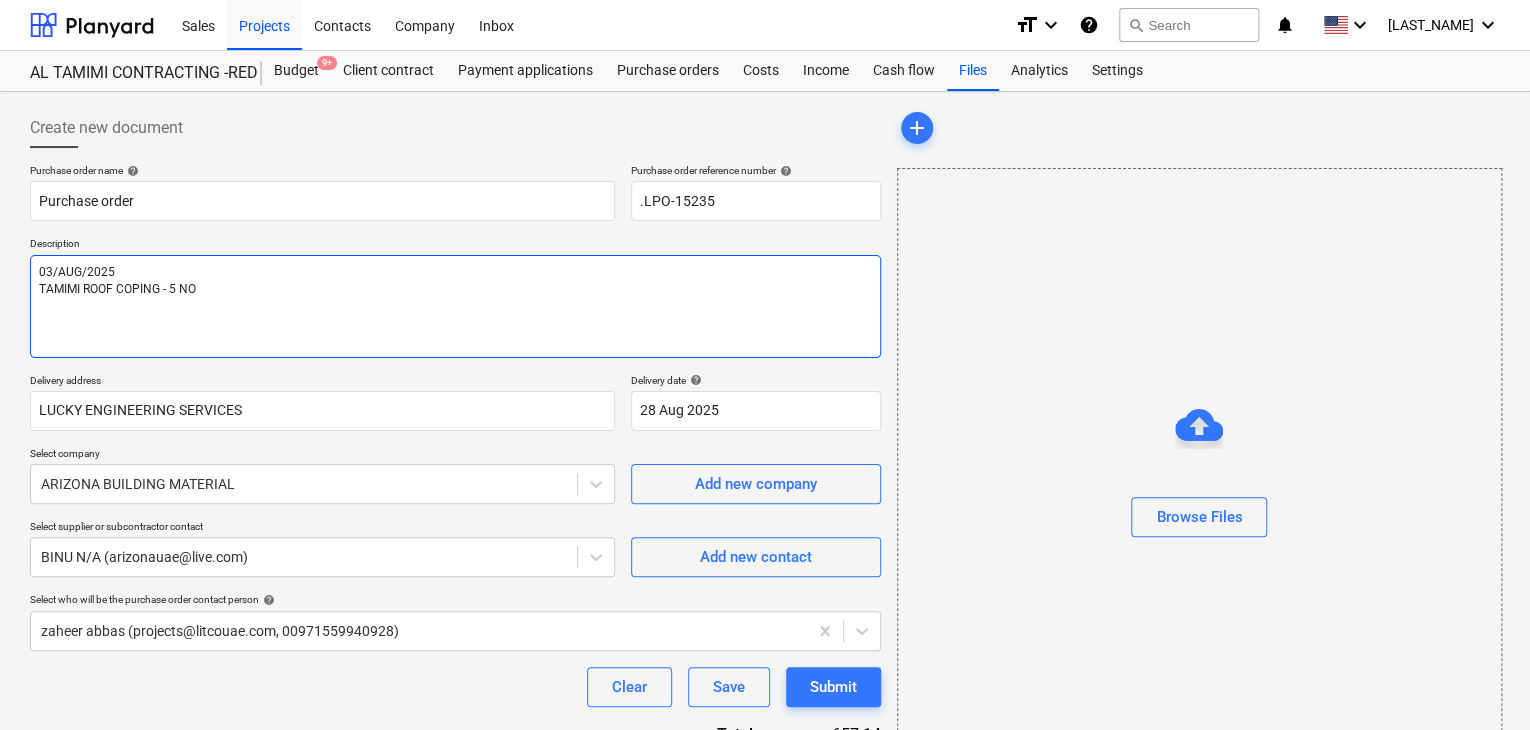 type on "x" 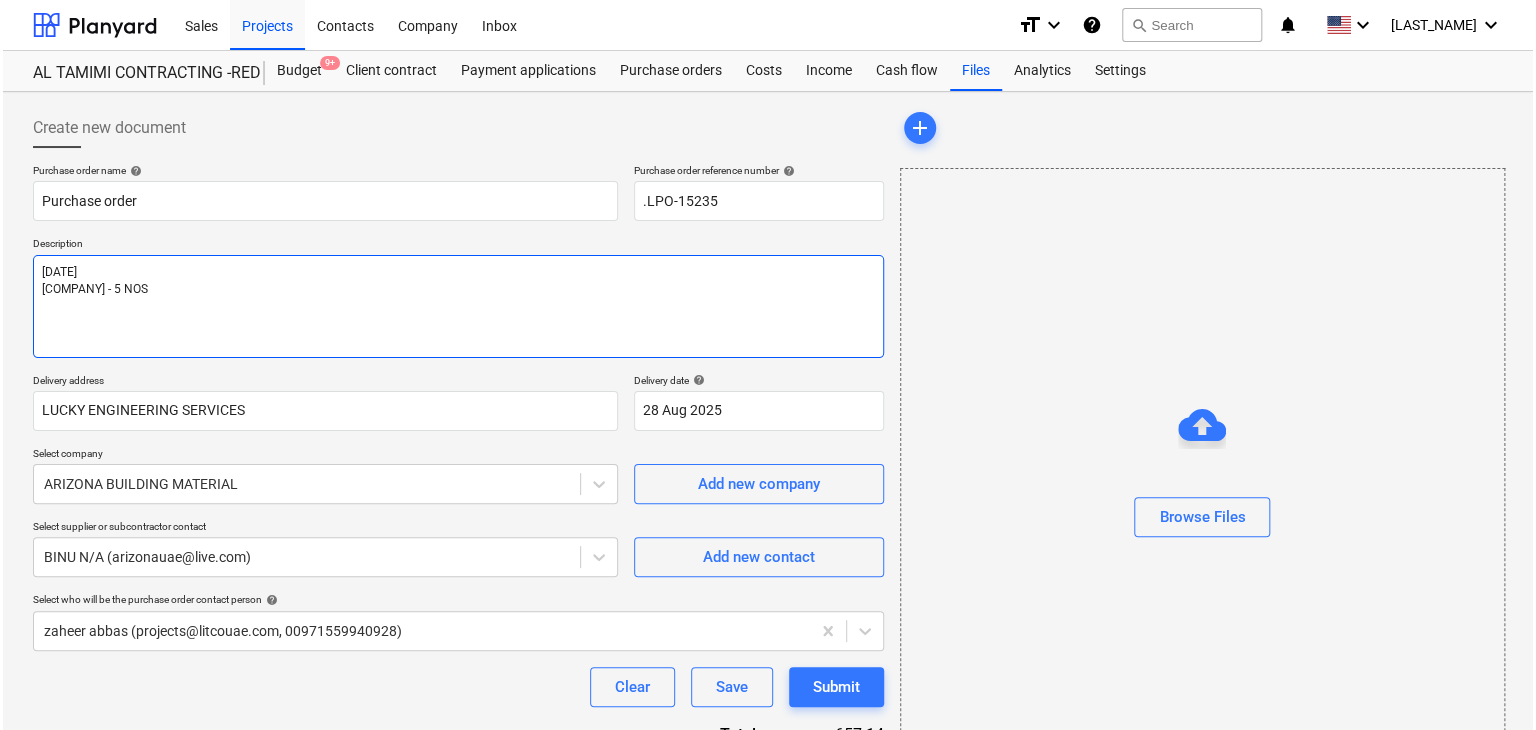 scroll, scrollTop: 342, scrollLeft: 0, axis: vertical 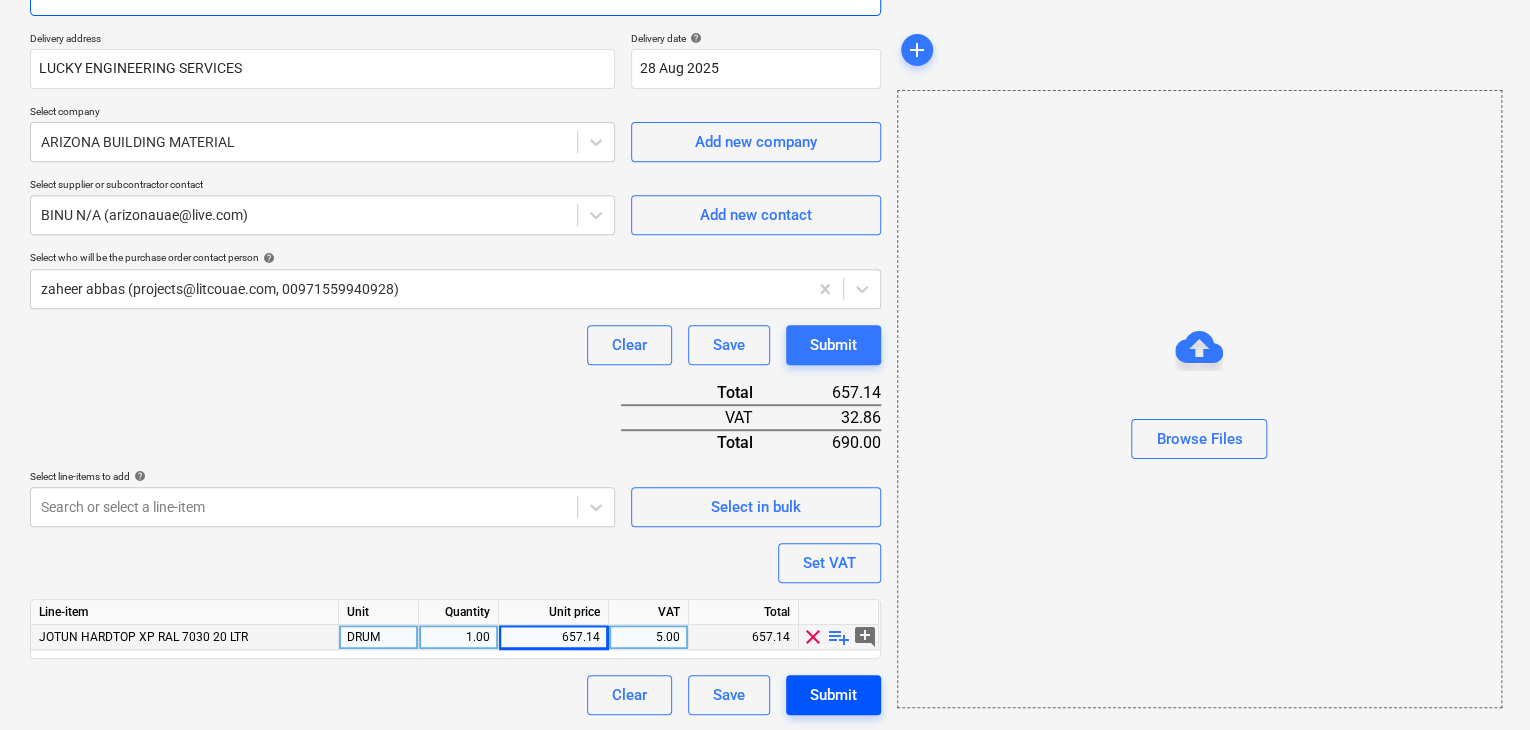 type on "[DATE]
[COMPANY] - 5 NOS" 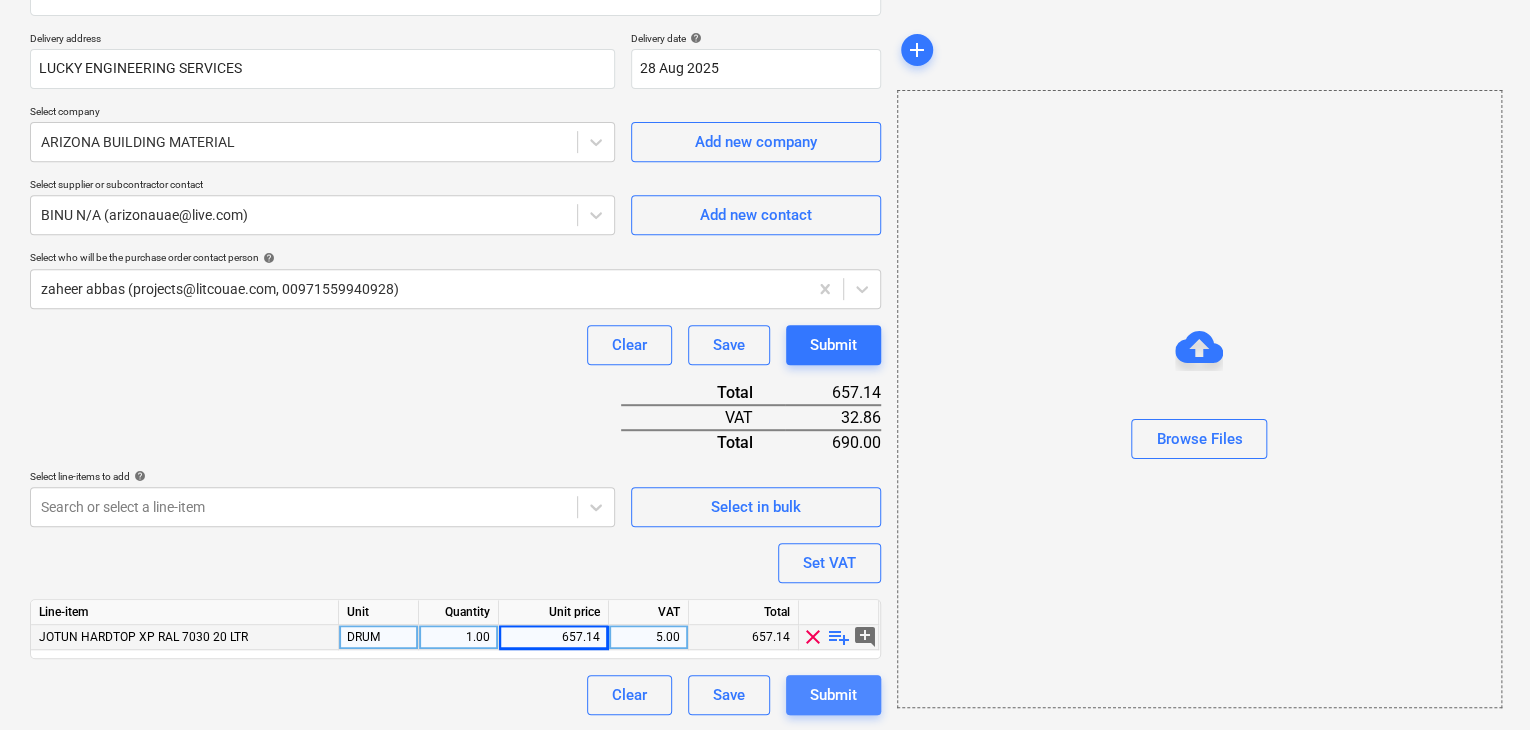click on "Submit" at bounding box center [833, 695] 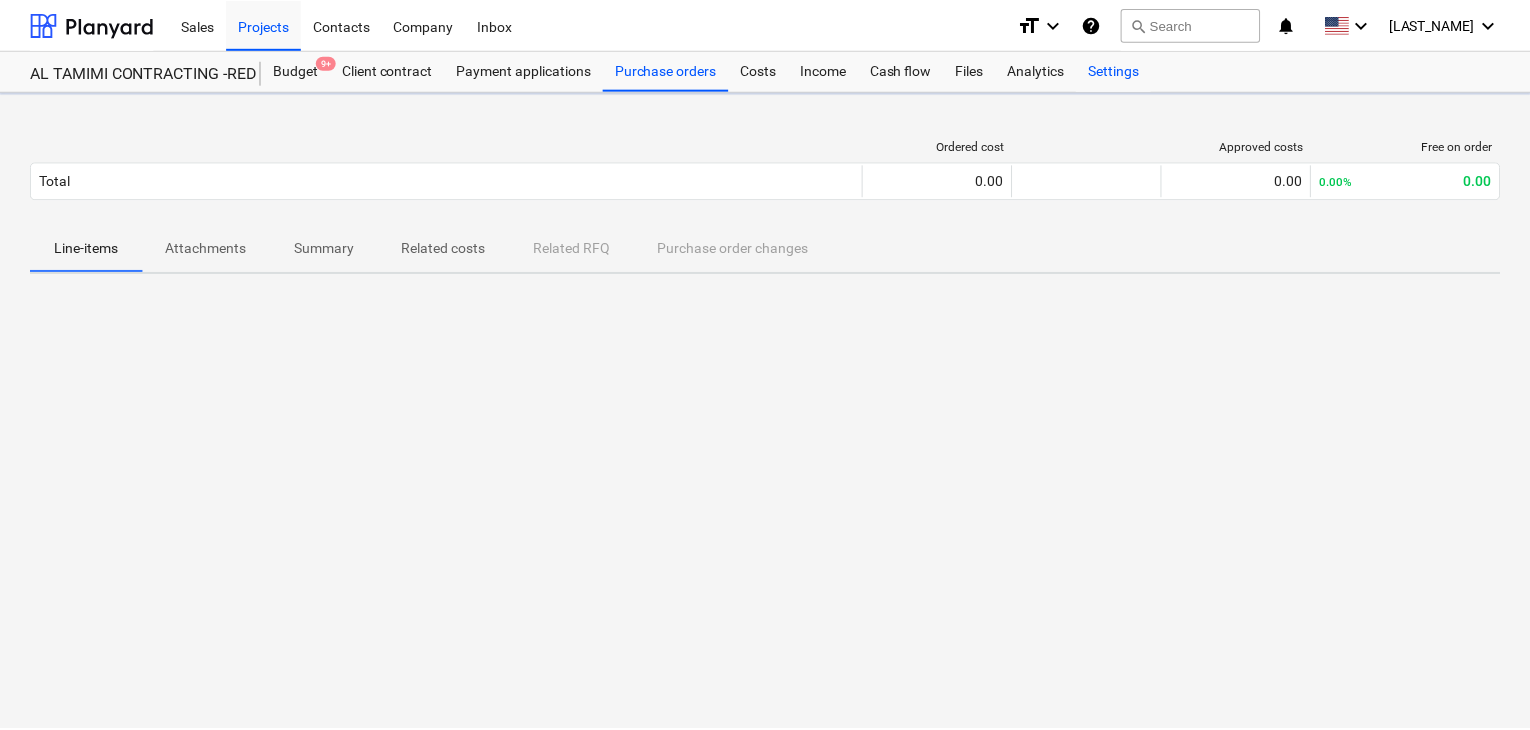 scroll, scrollTop: 0, scrollLeft: 0, axis: both 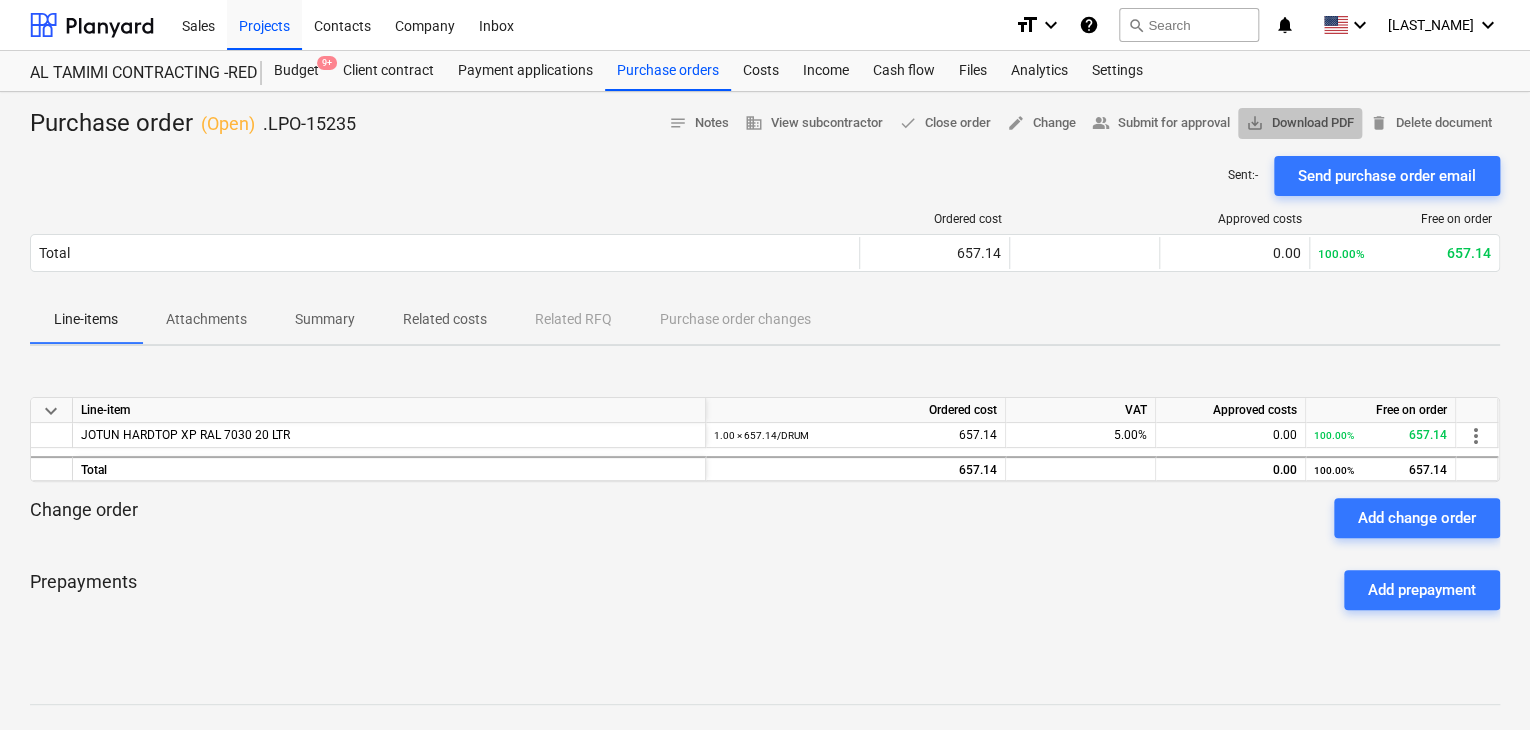 click on "save_alt Download PDF" at bounding box center [1300, 123] 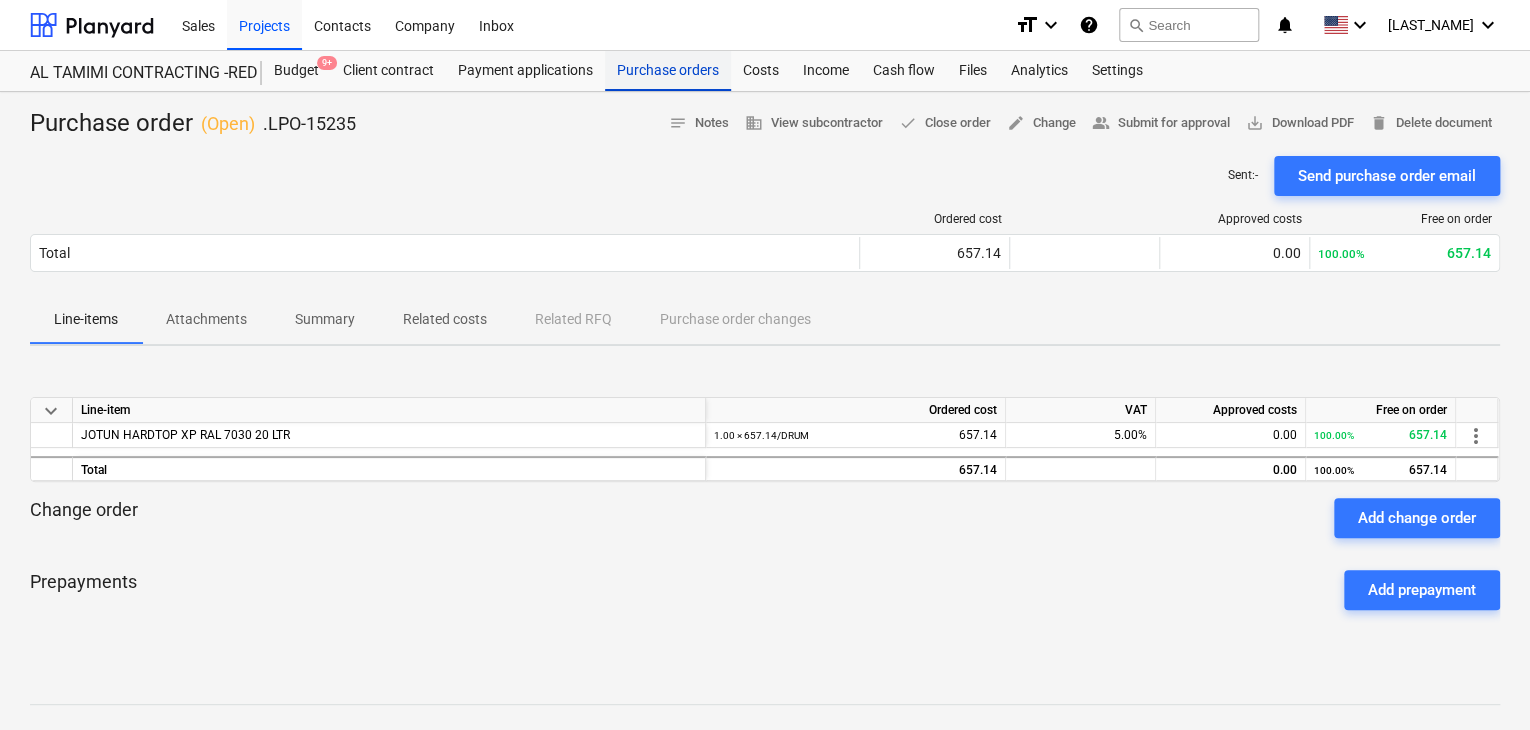 click on "Purchase orders" at bounding box center (668, 71) 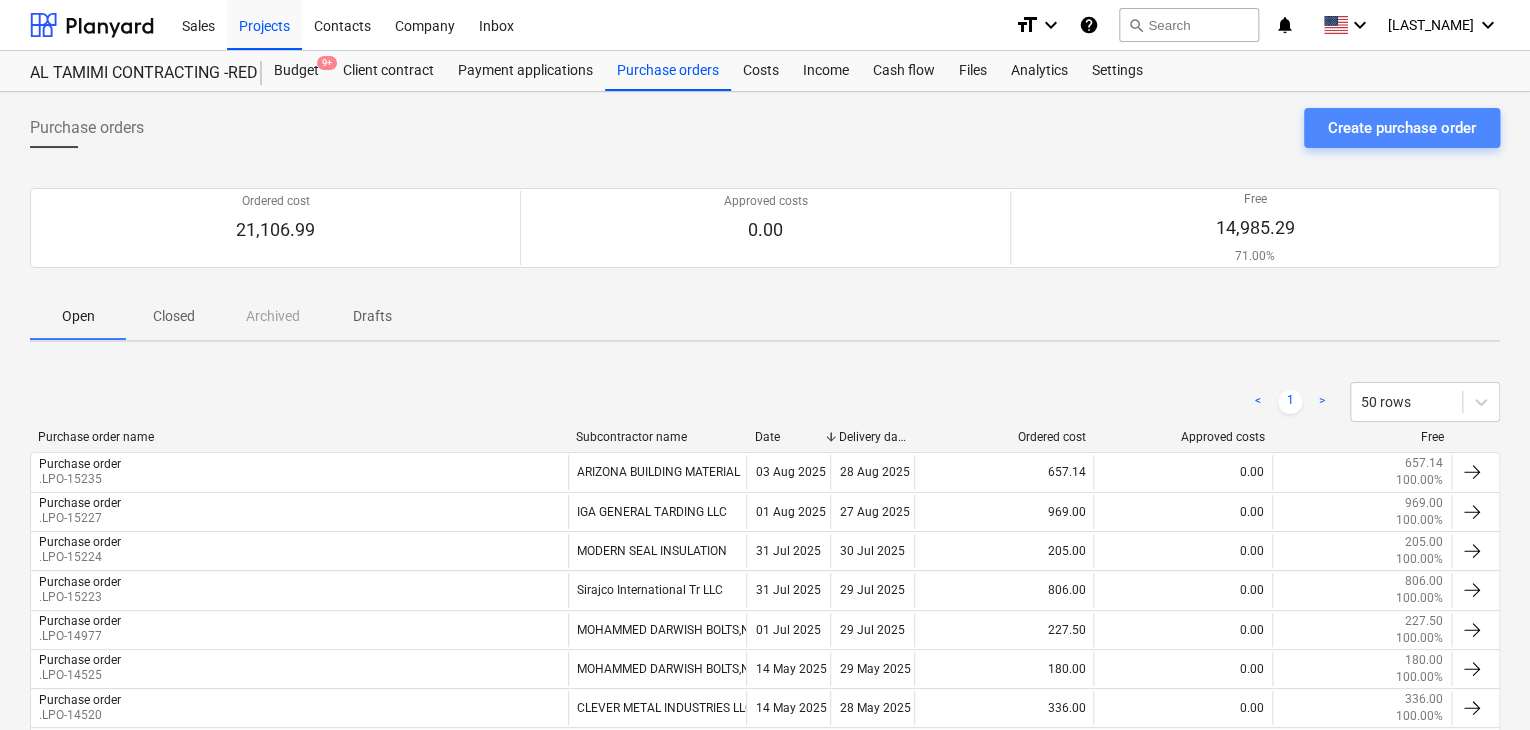 click on "Create purchase order" at bounding box center (1402, 128) 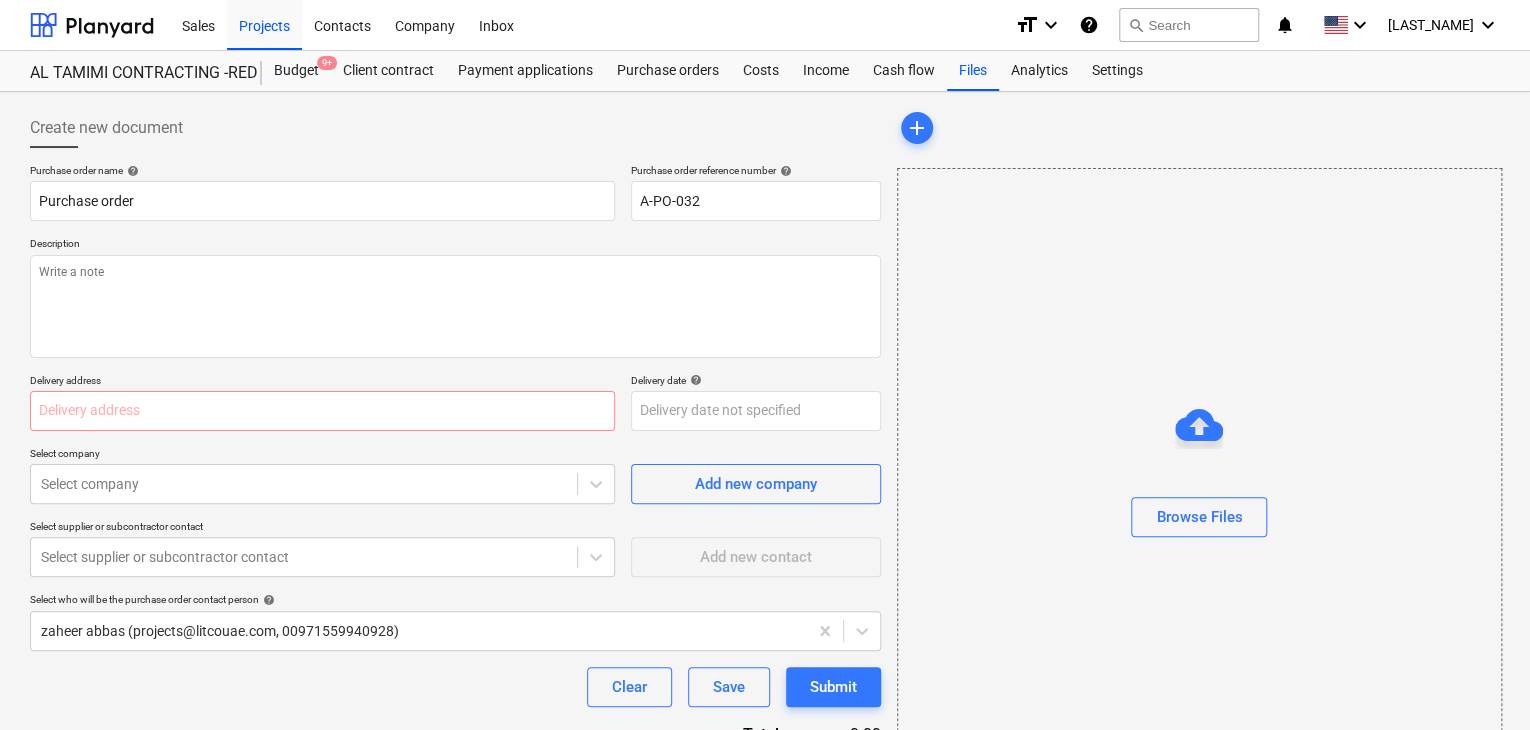 click on "Description" at bounding box center (455, 245) 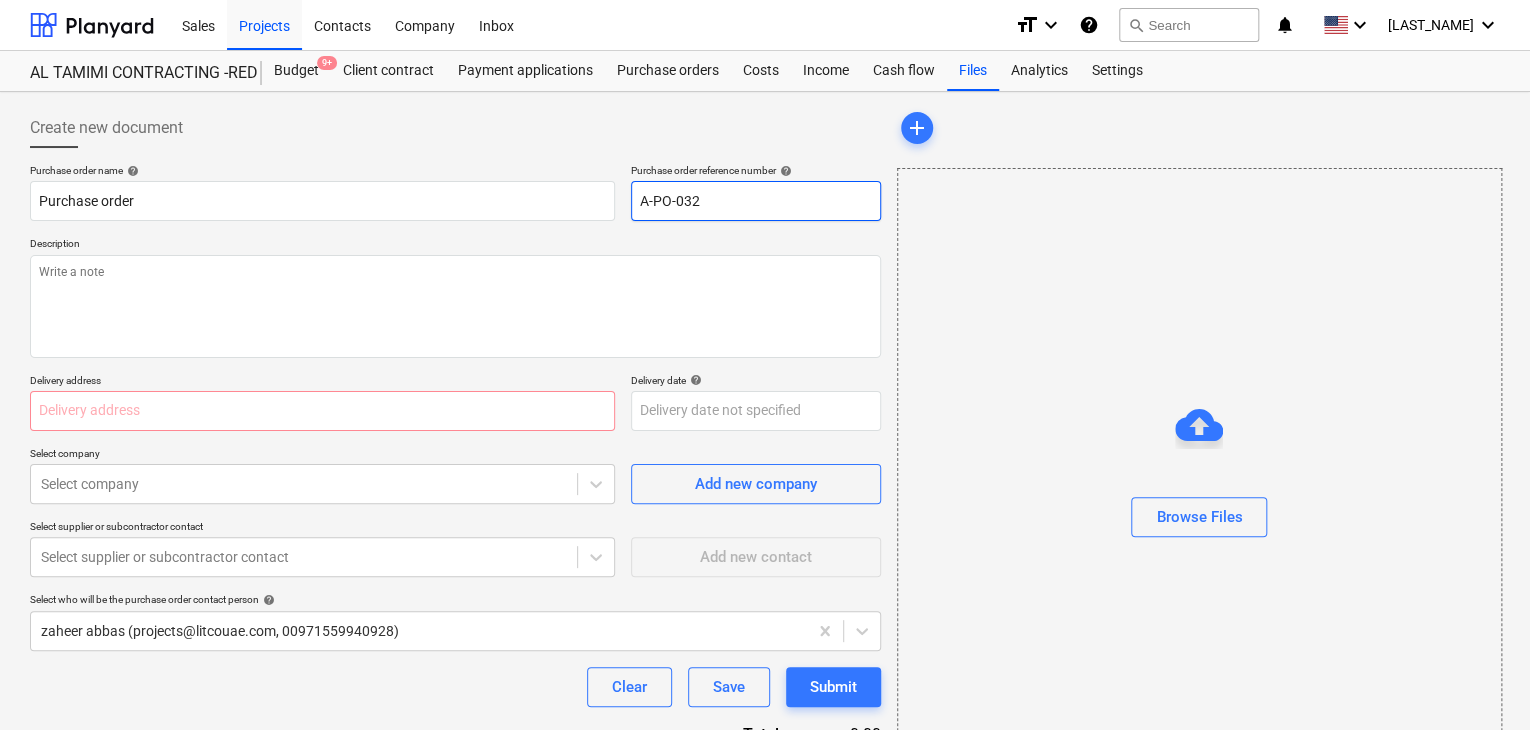 drag, startPoint x: 708, startPoint y: 189, endPoint x: 556, endPoint y: 179, distance: 152.3286 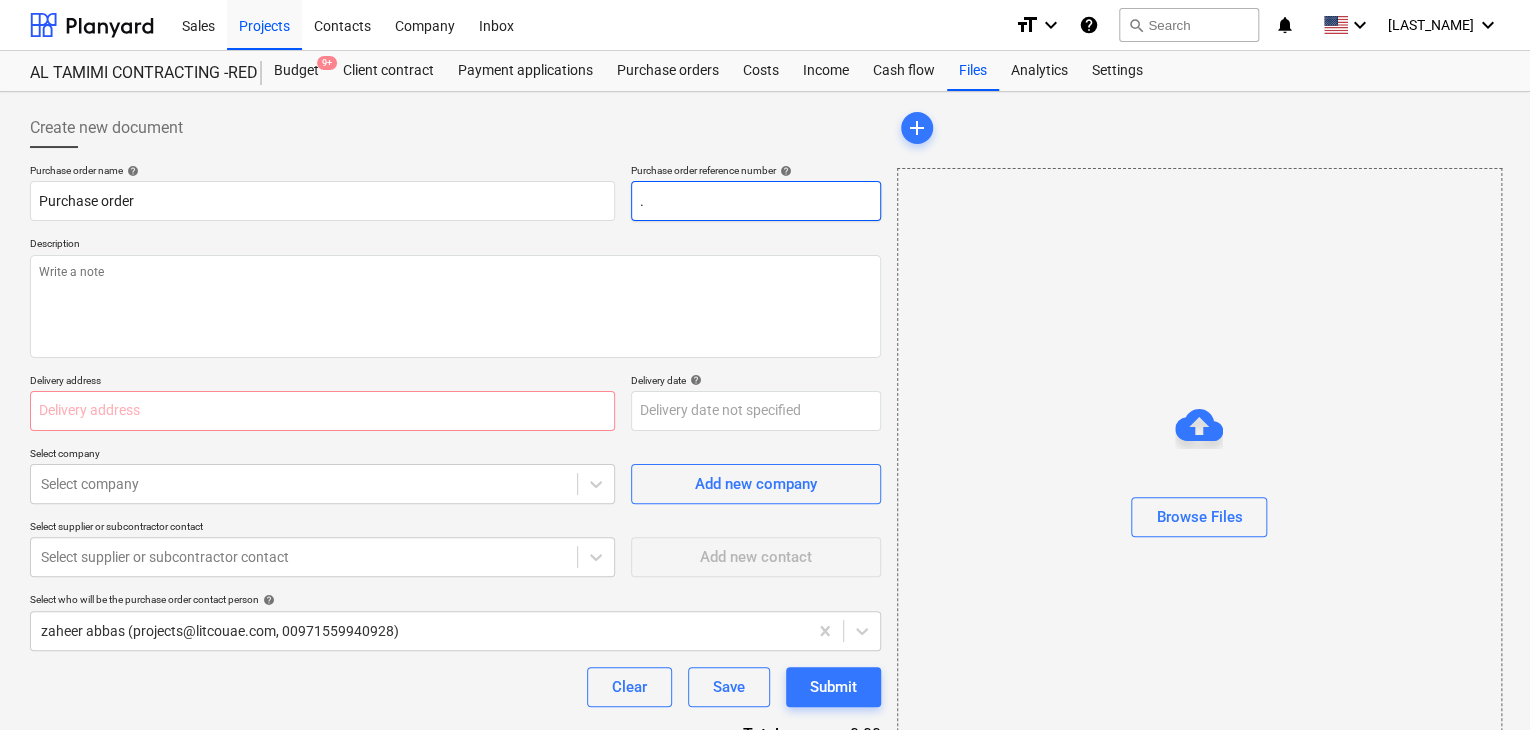 type on "x" 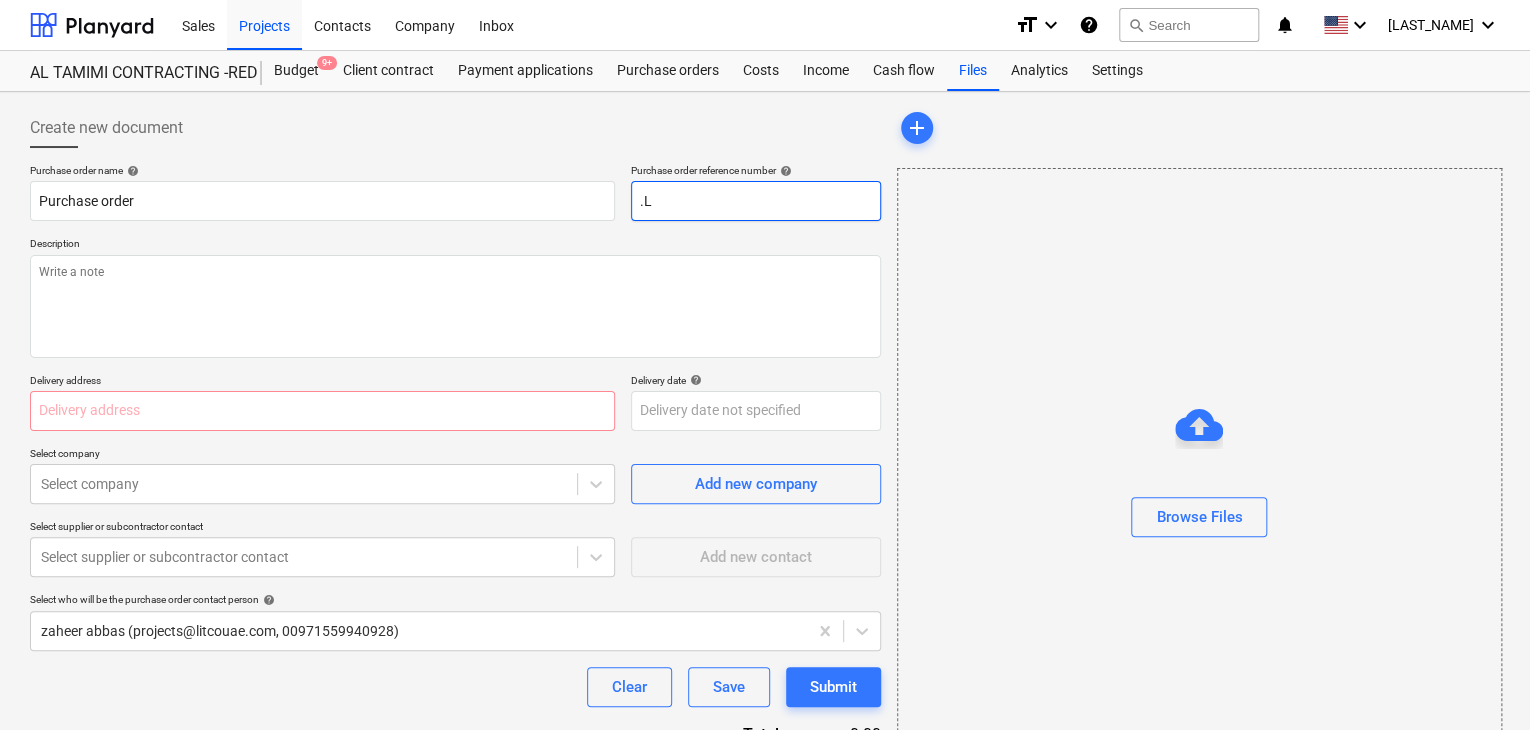 type on "x" 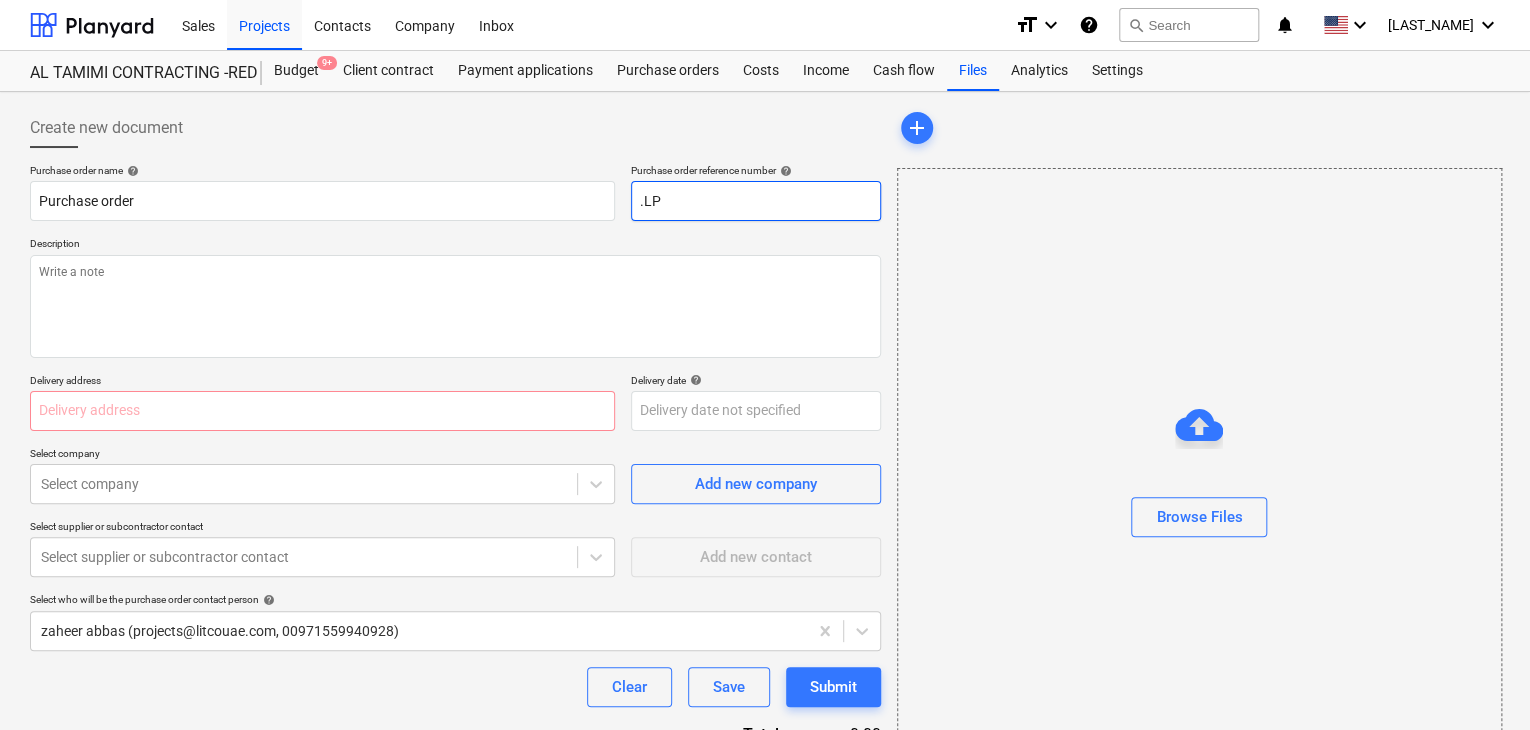 type on "x" 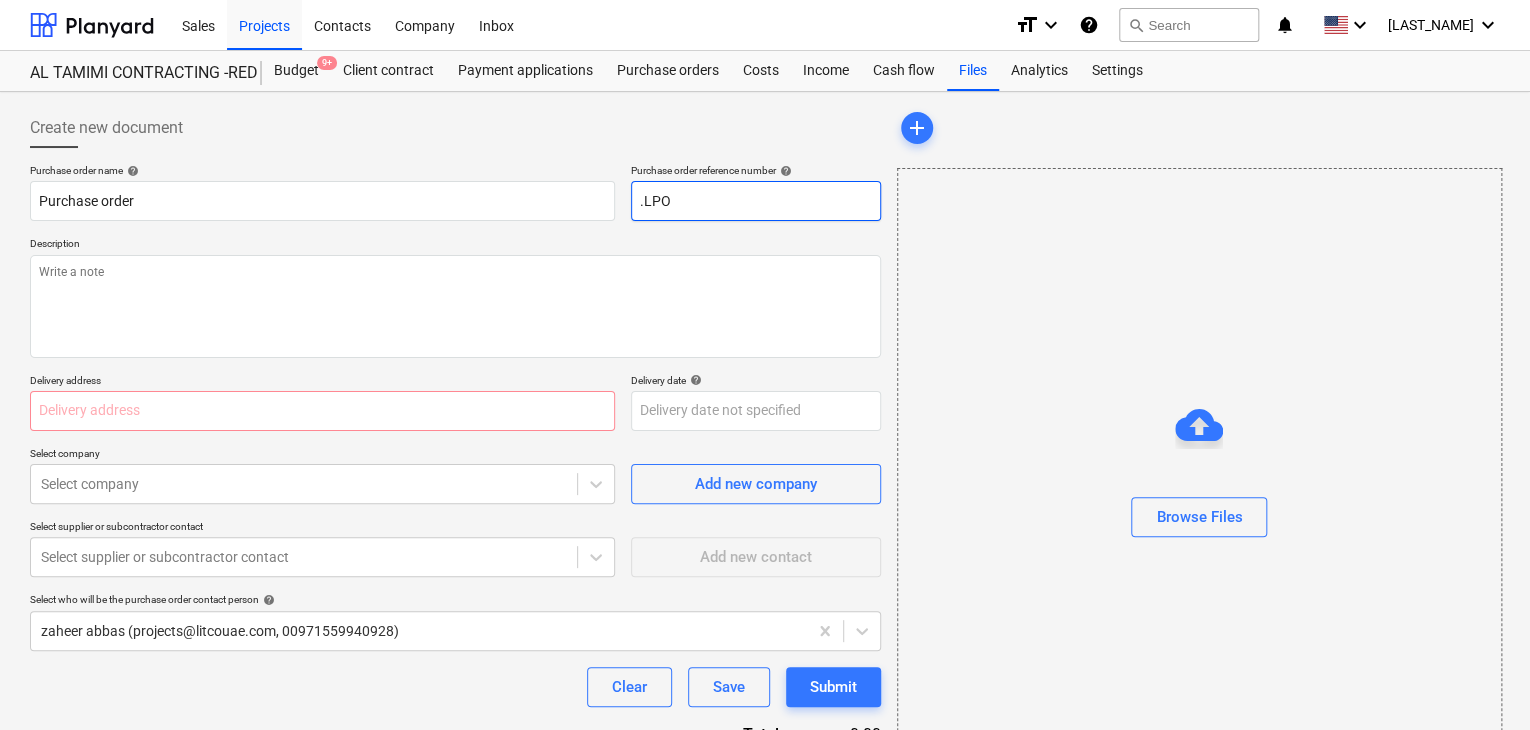 type on "x" 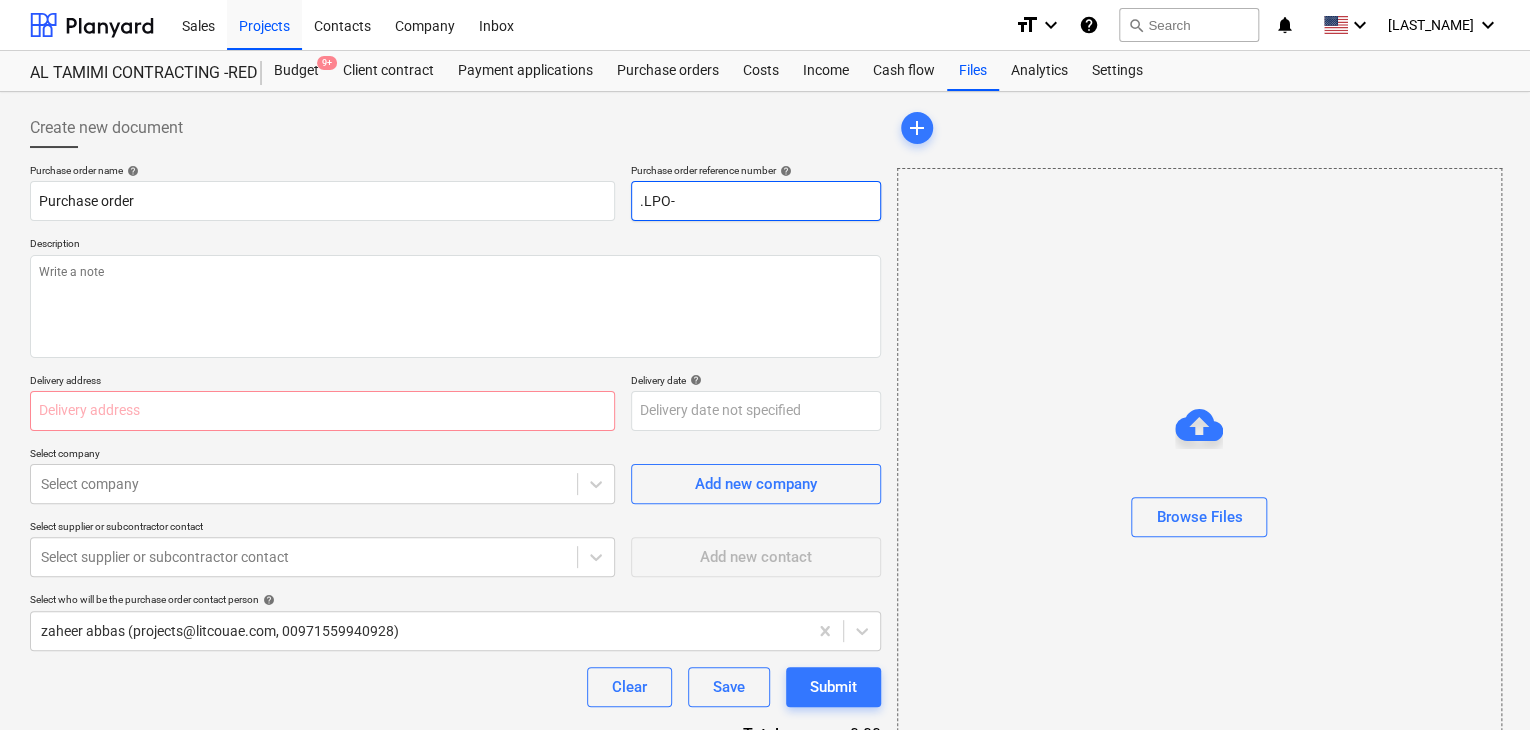 type on "x" 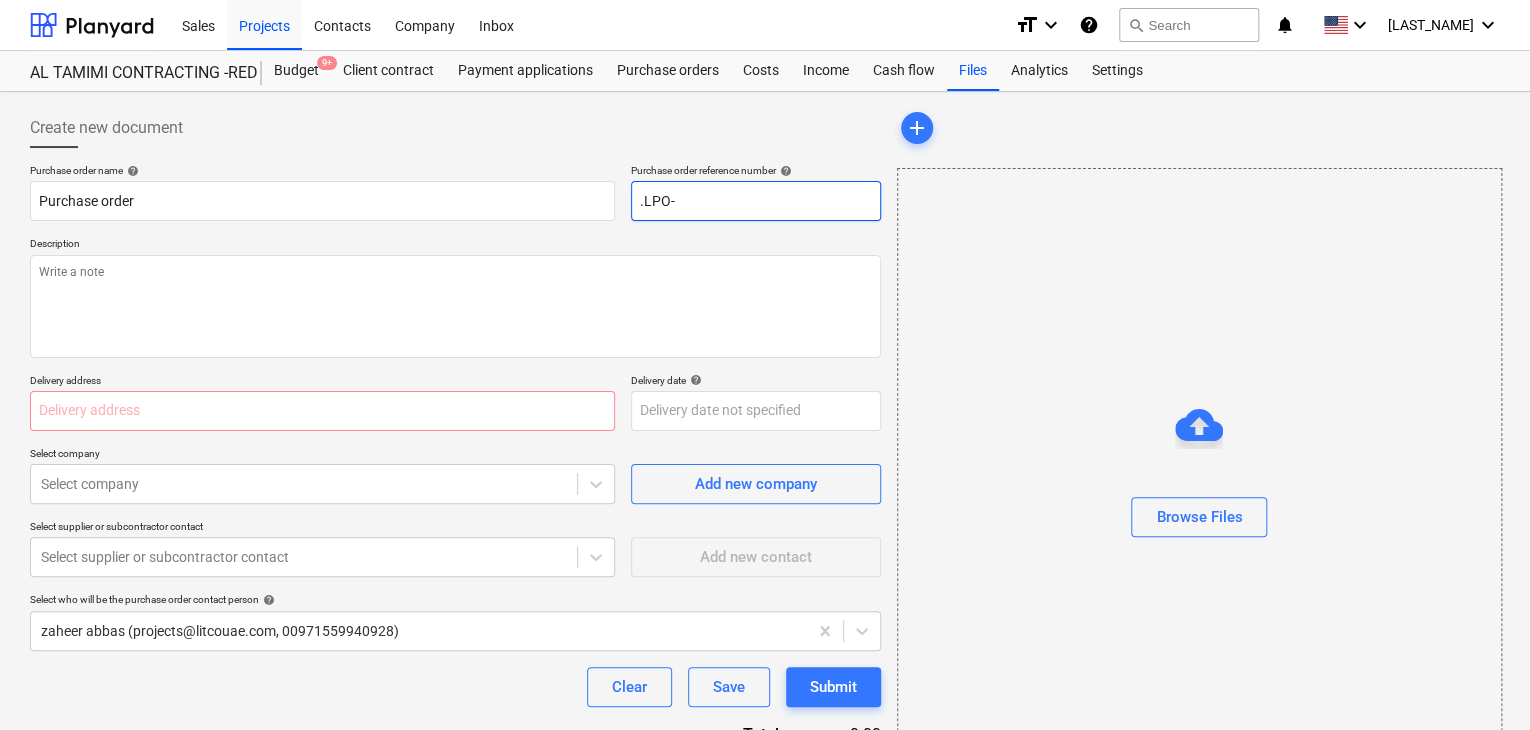 type on ".LPO-1" 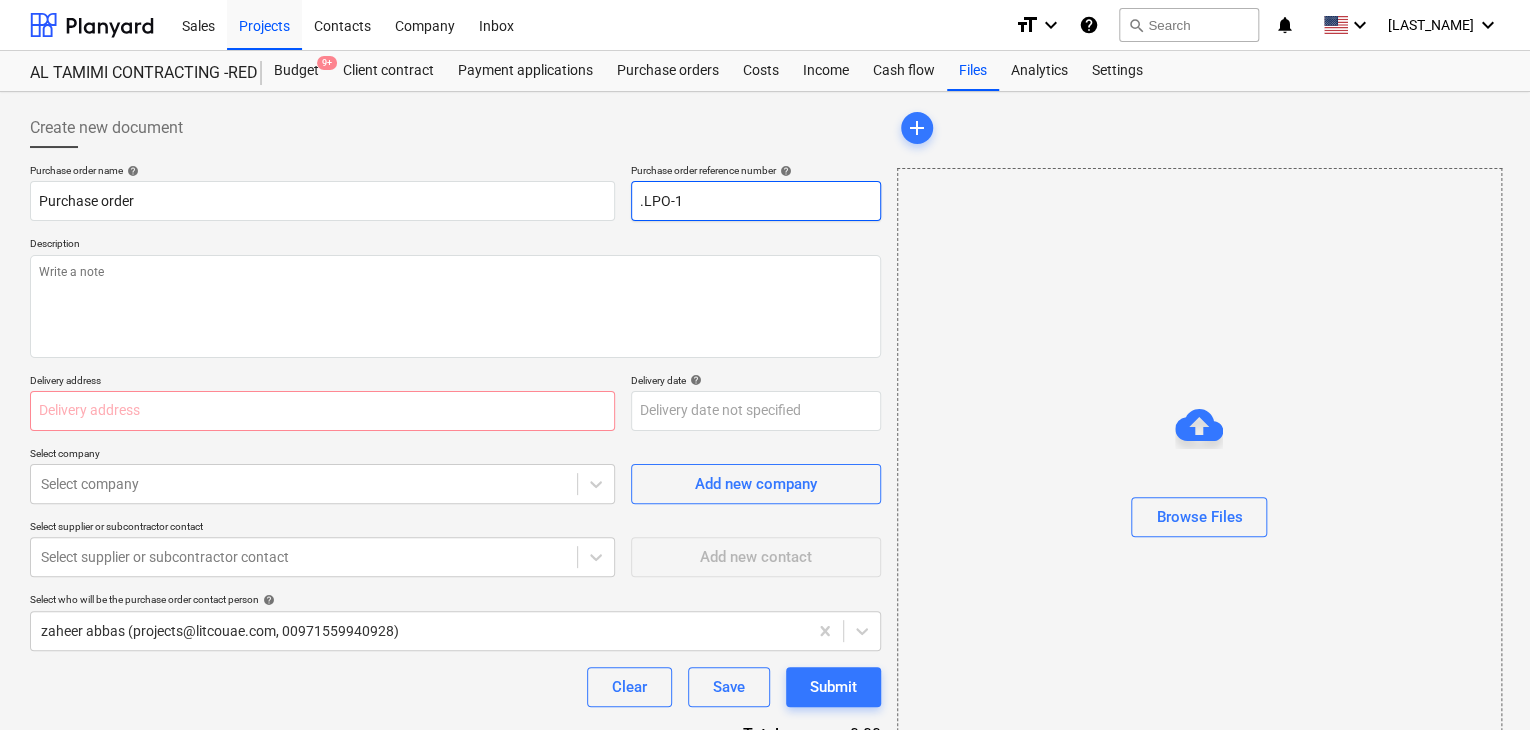 type on "x" 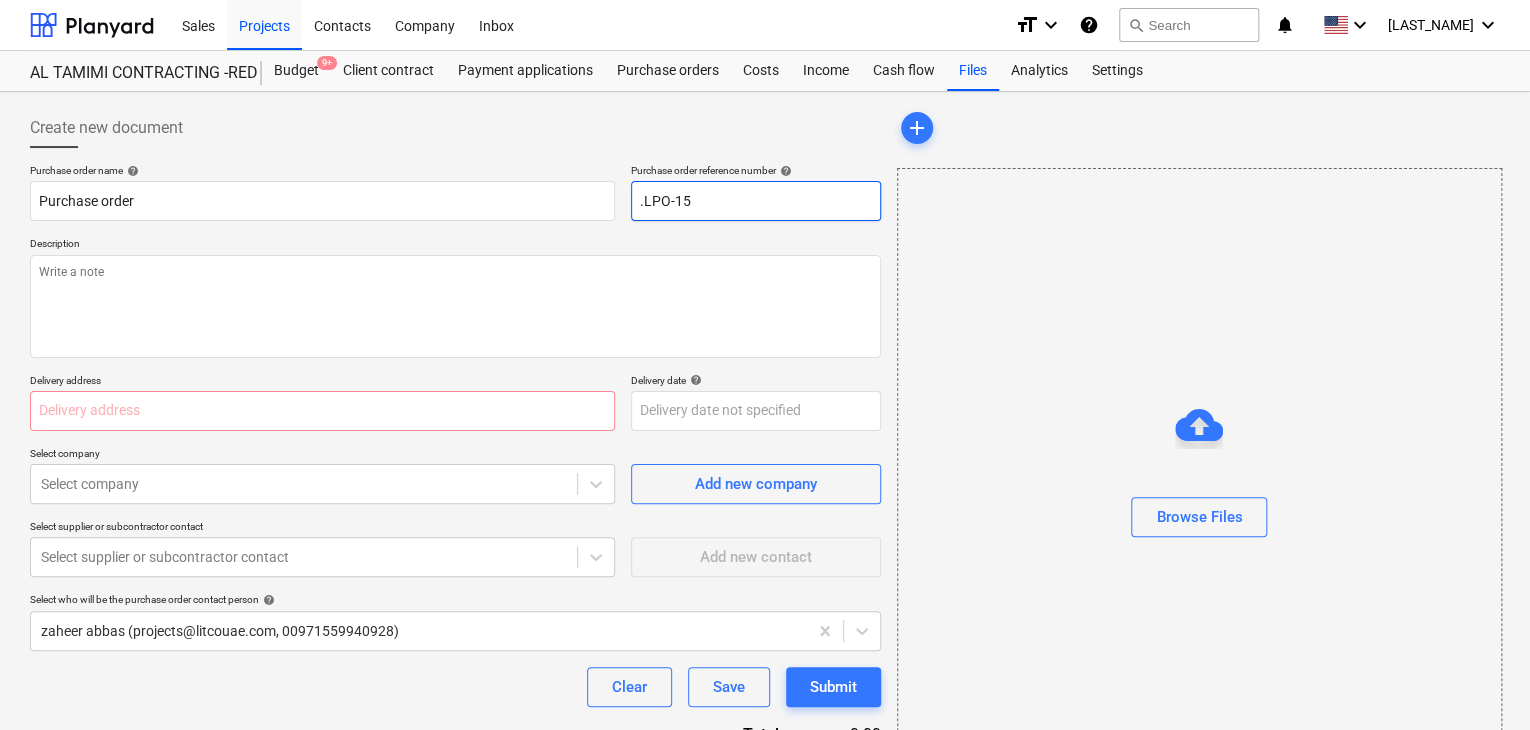 type on "x" 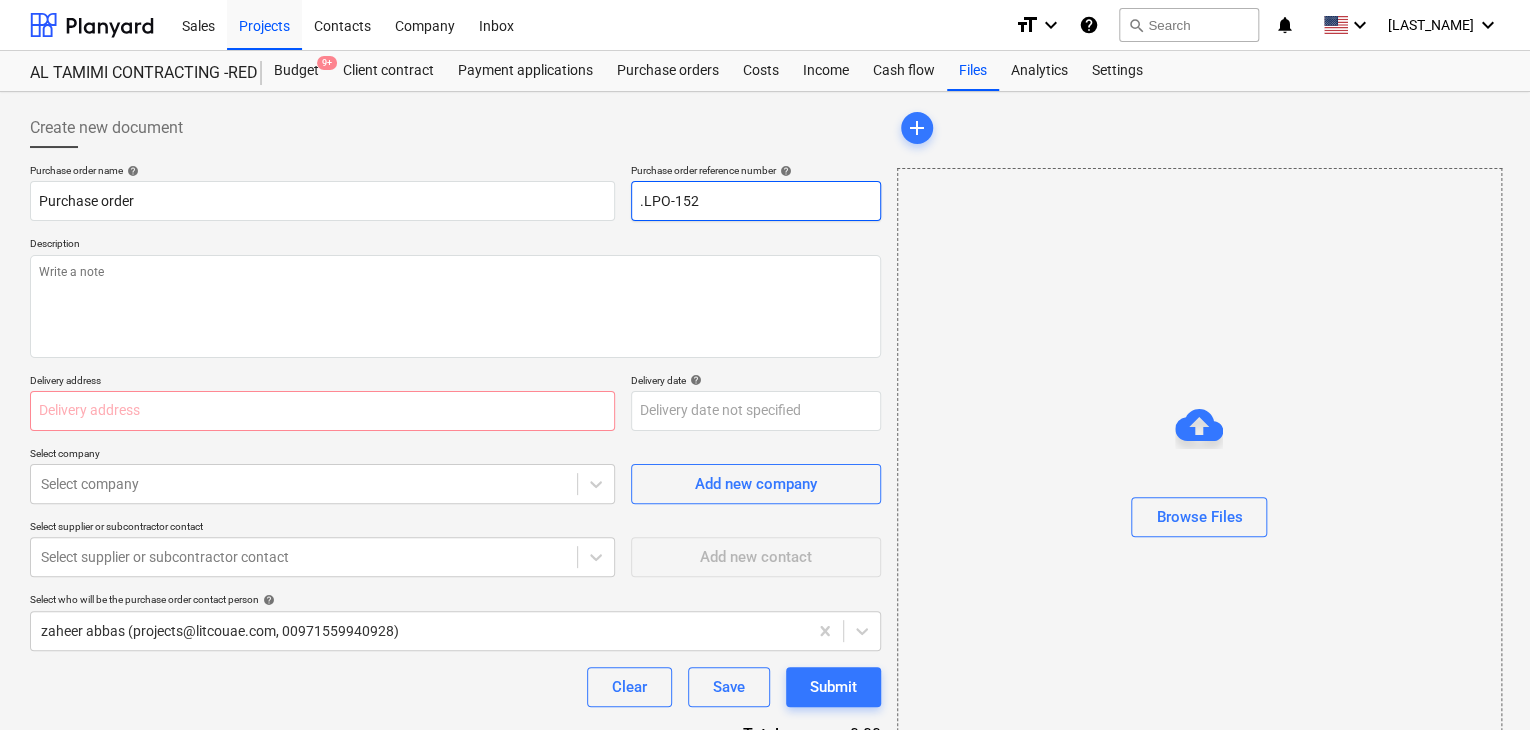 type on "x" 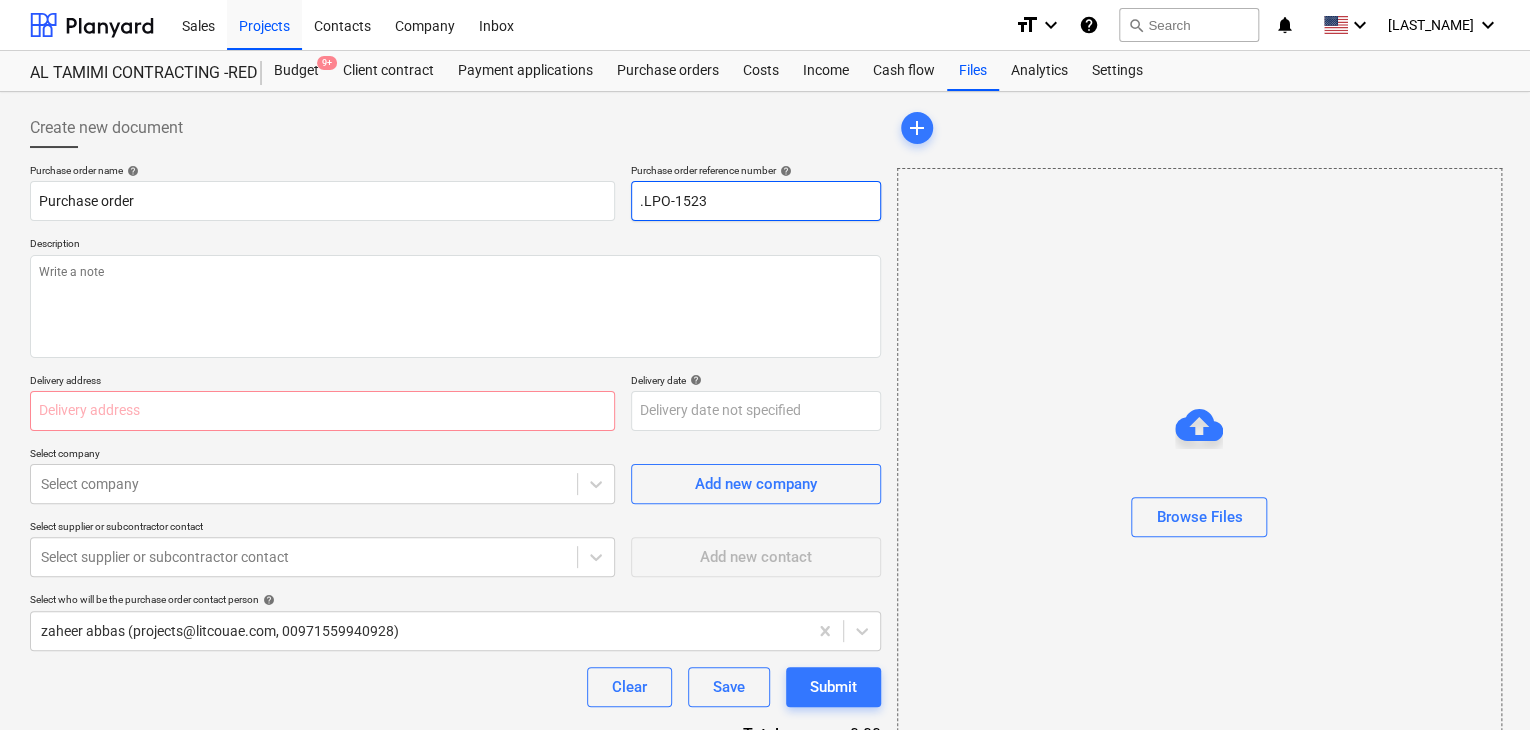 type on "x" 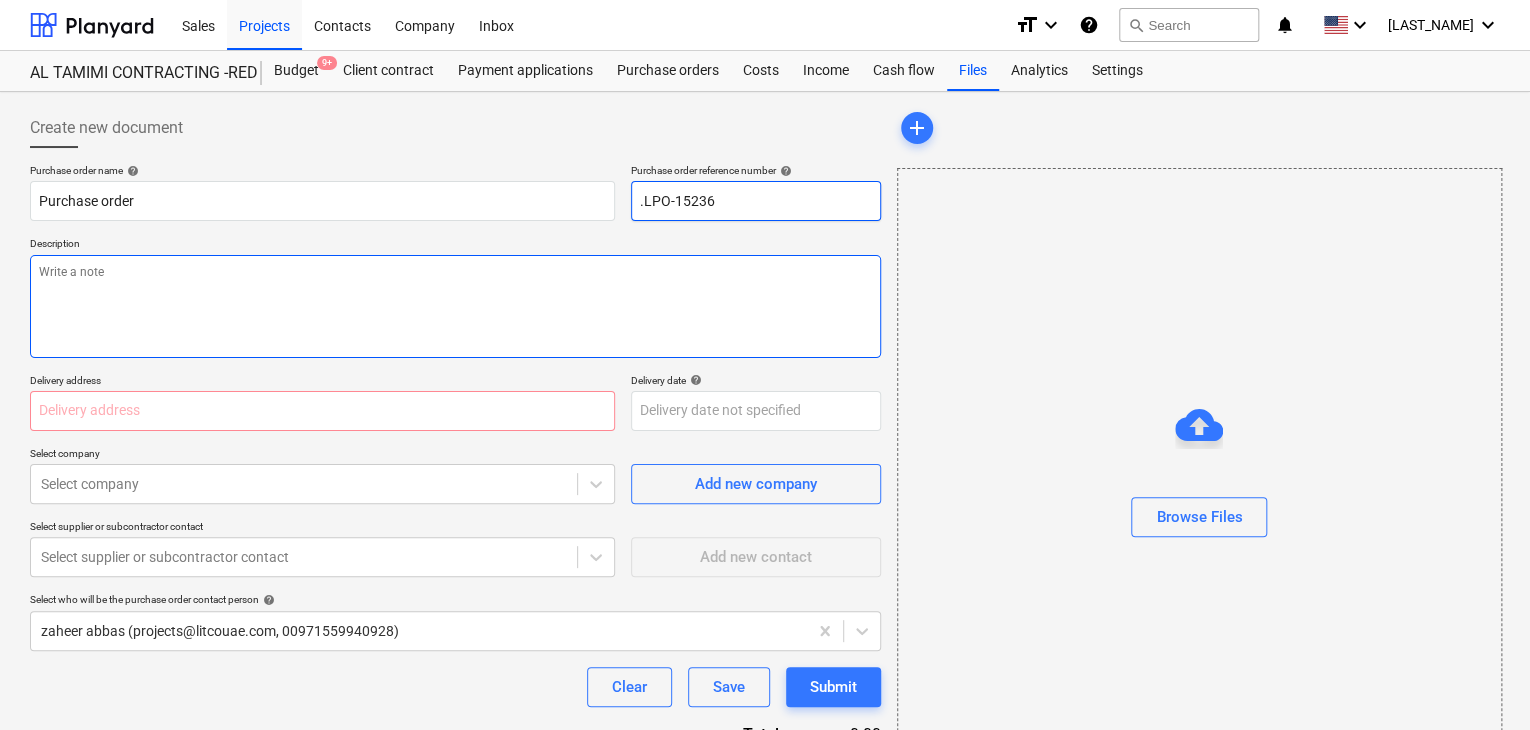 type on ".LPO-15236" 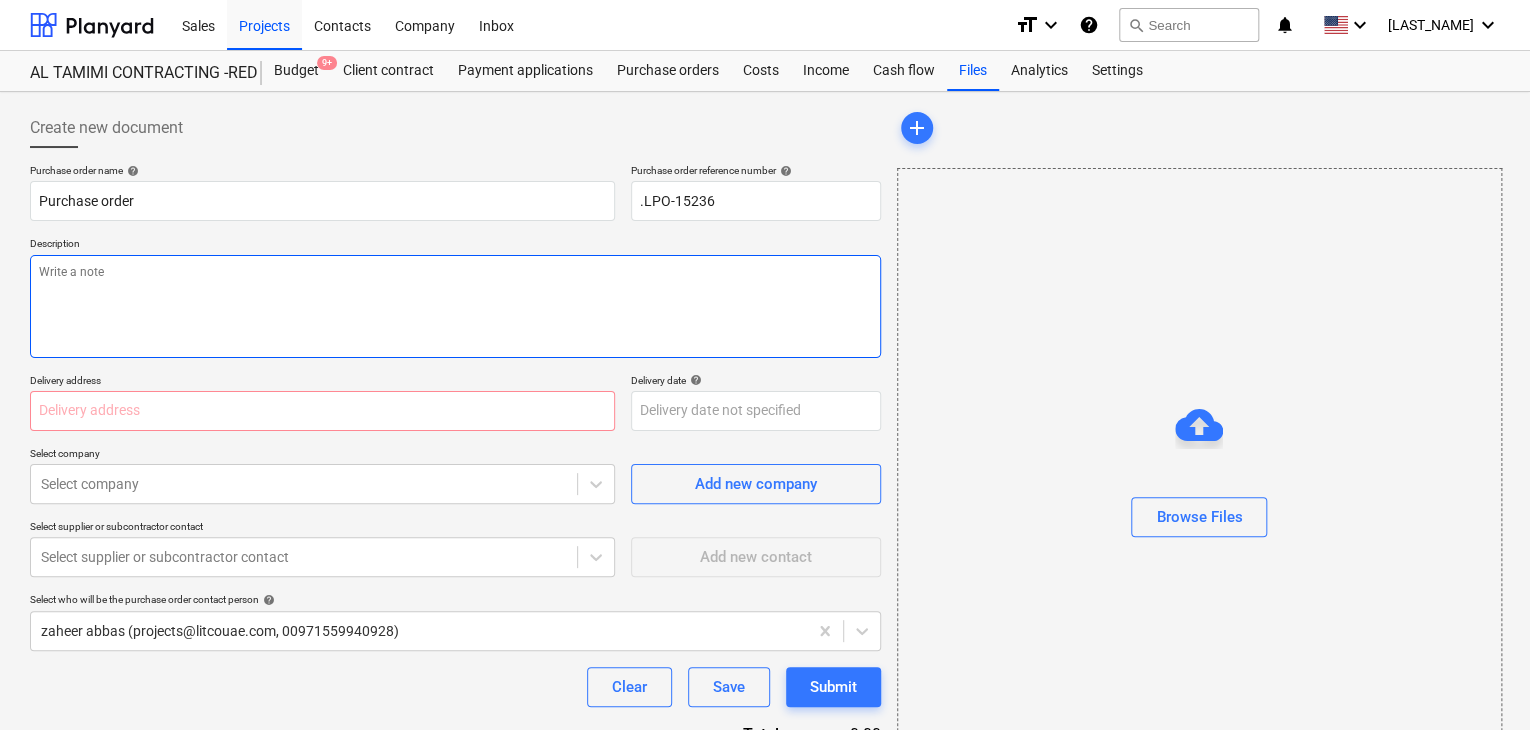 click at bounding box center [455, 306] 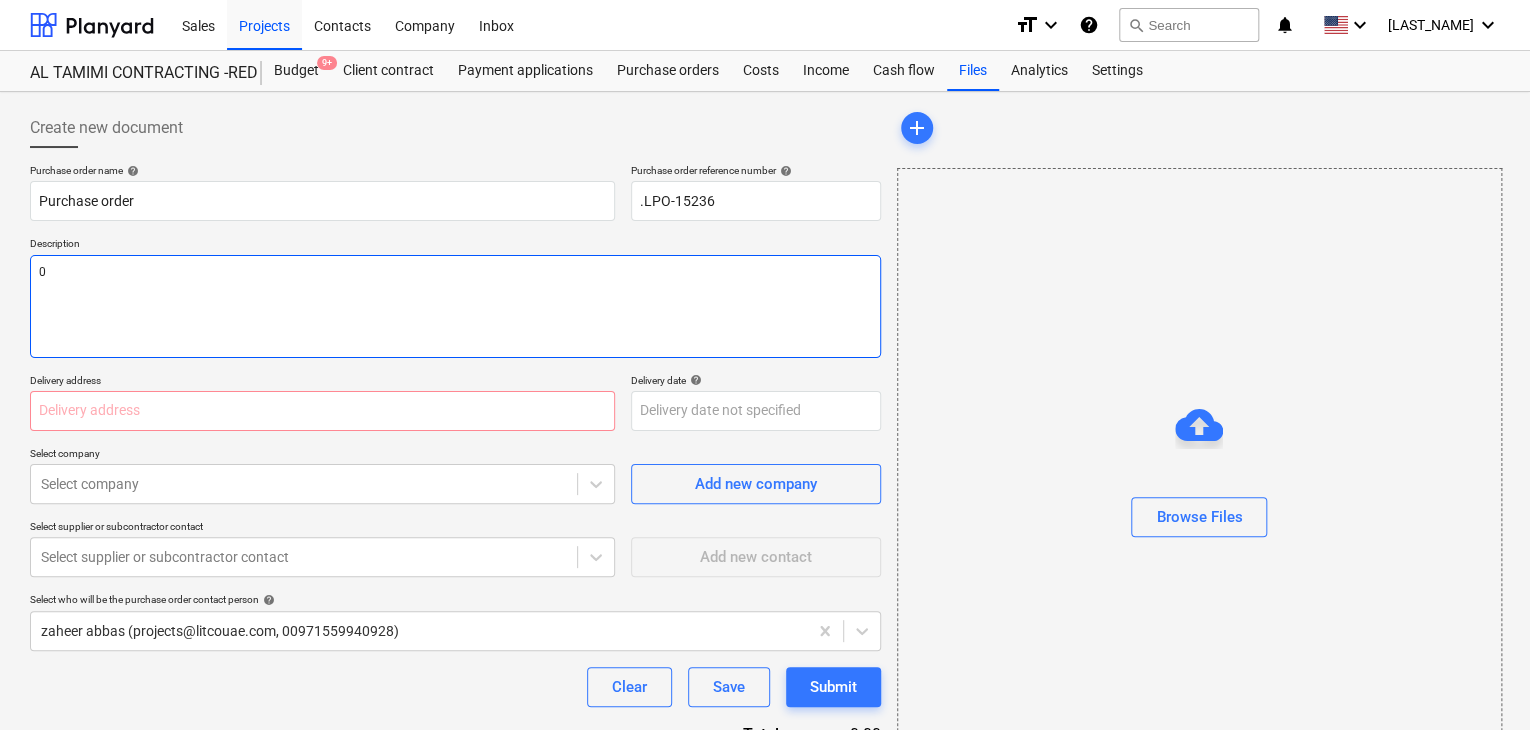 type on "x" 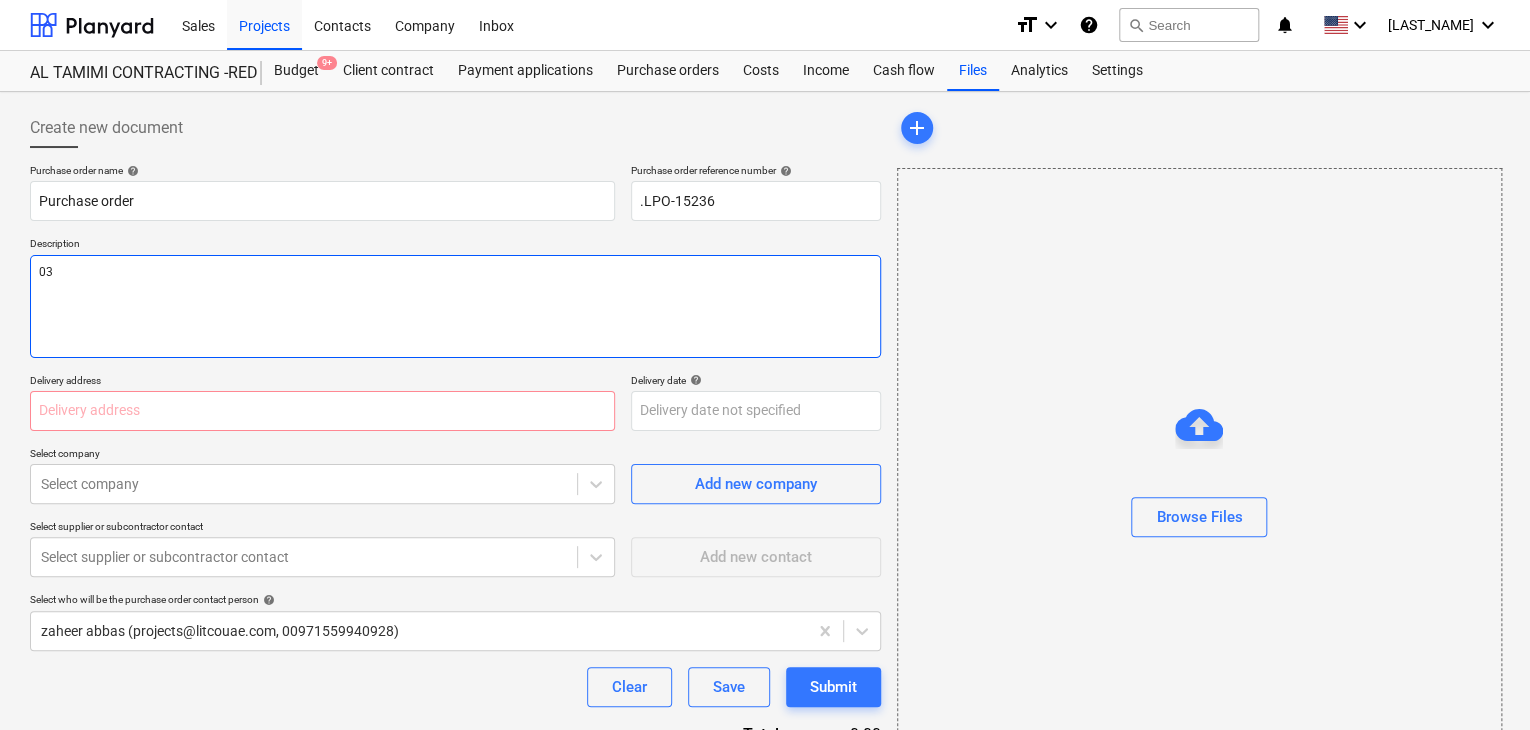 type on "x" 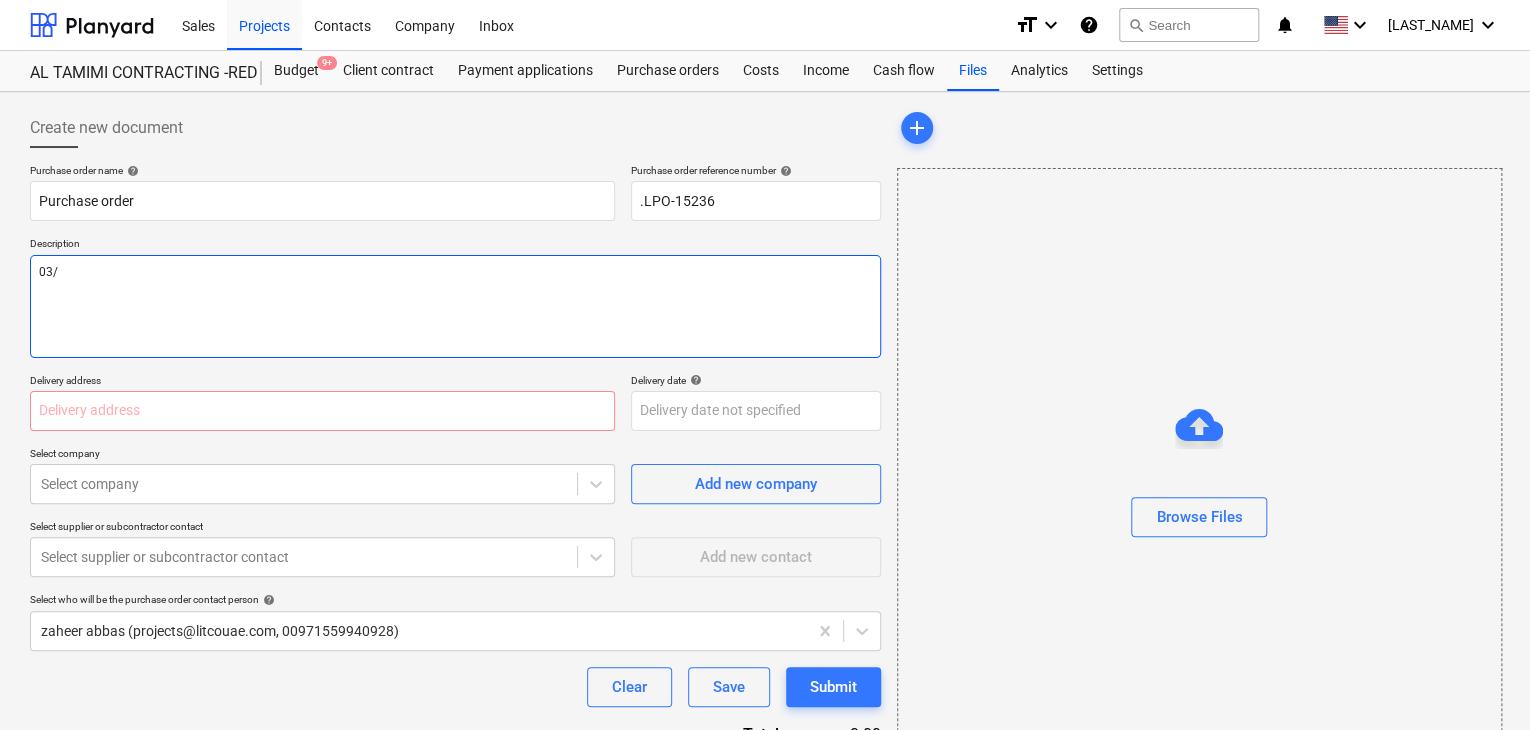 type on "x" 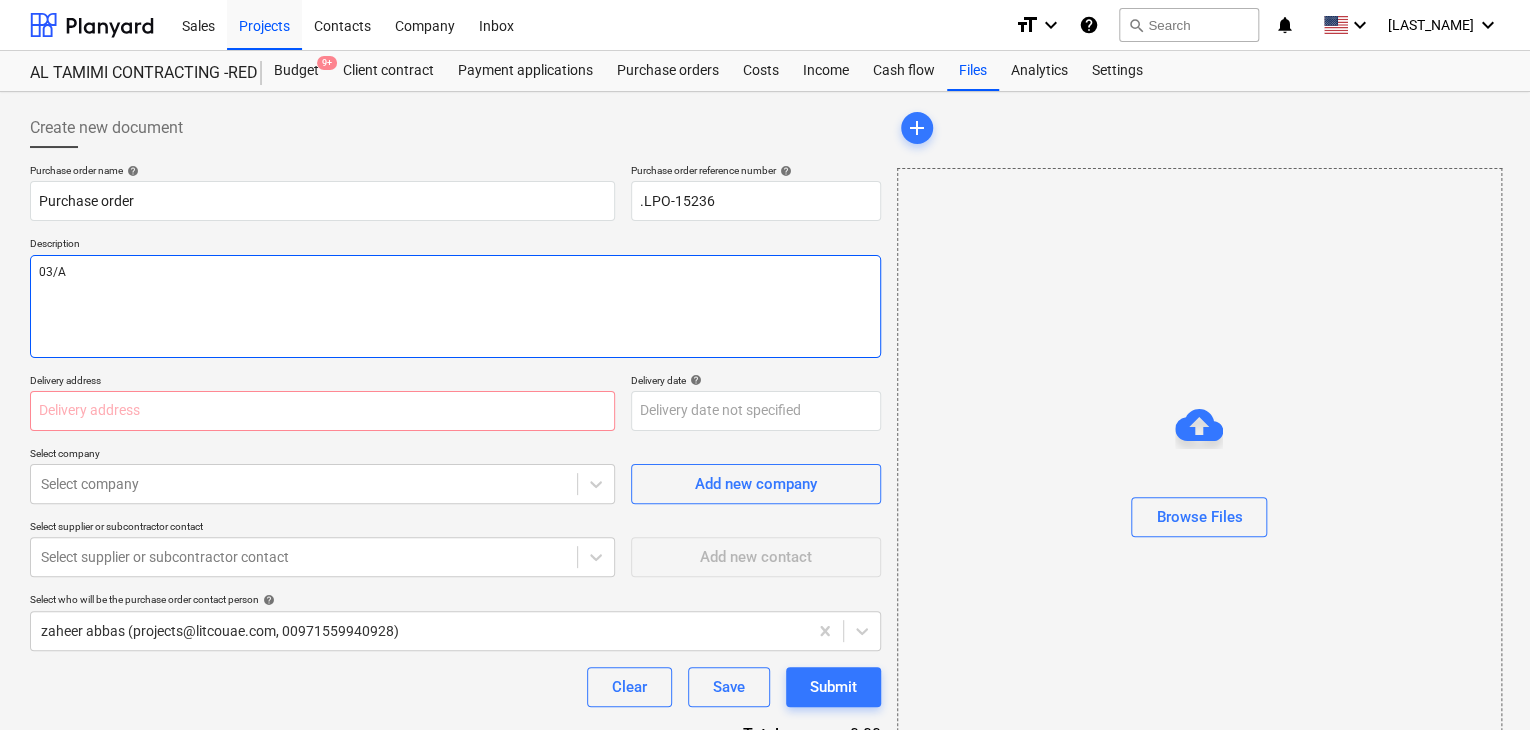 type on "x" 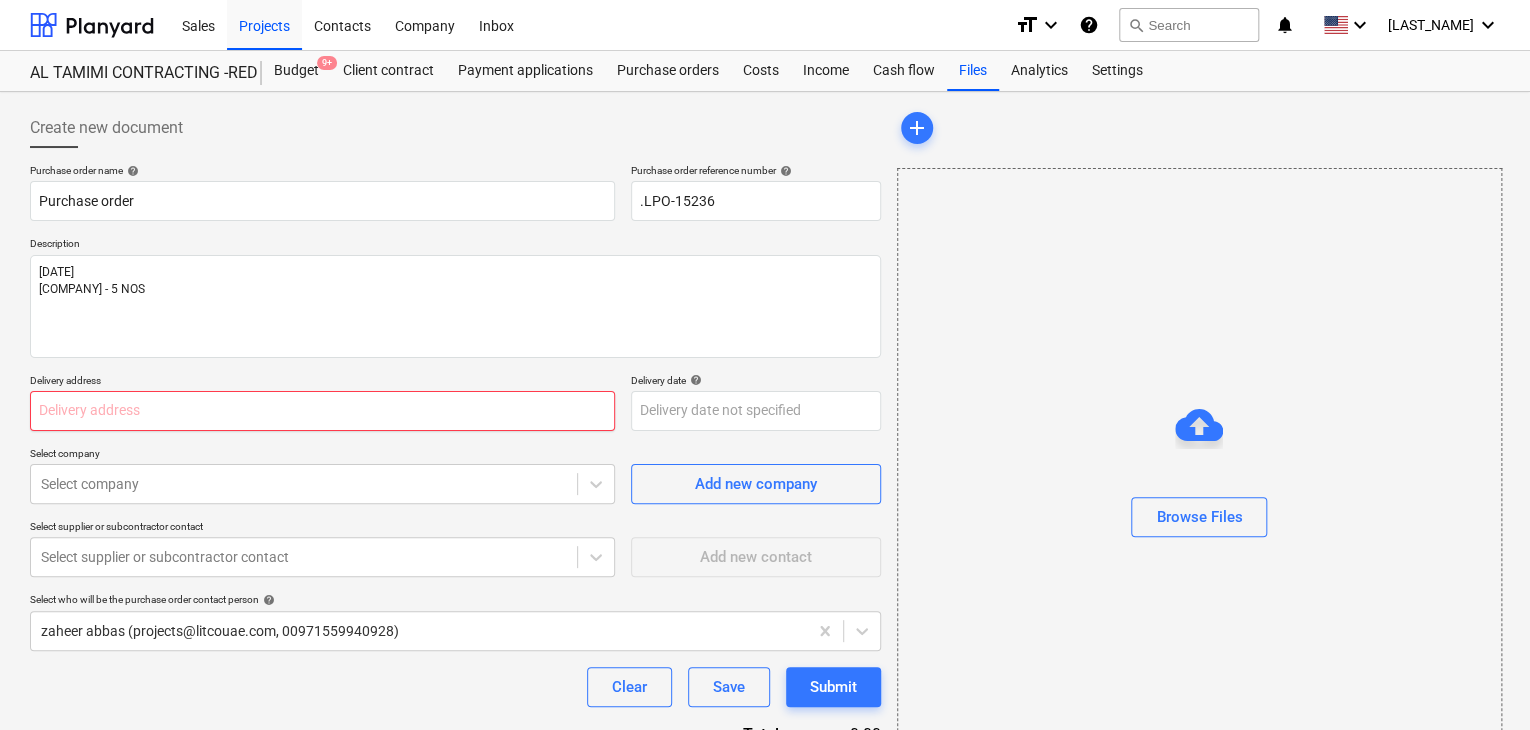 click at bounding box center [322, 411] 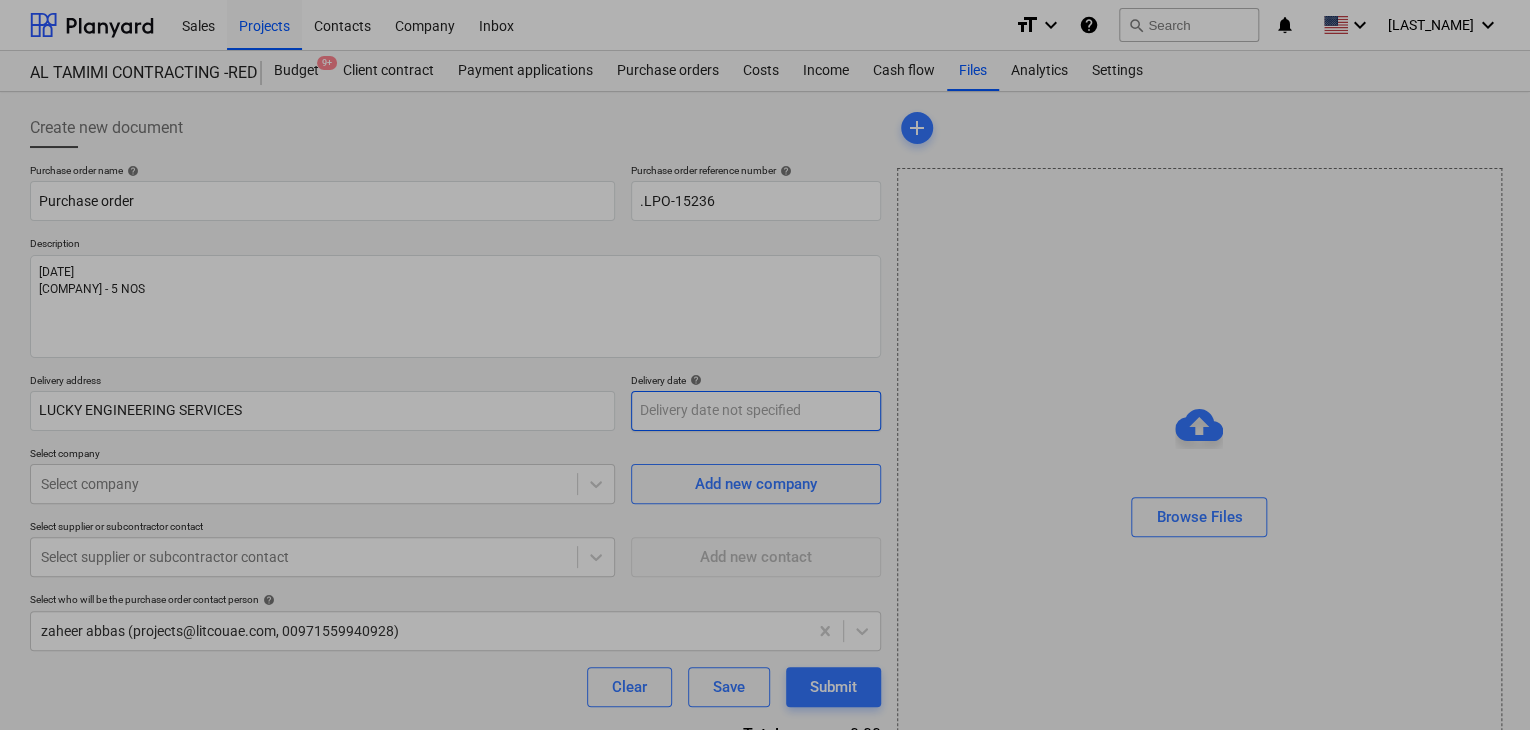 click on "Sales Projects Contacts Company Inbox format_size keyboard_arrow_down help search Search notifications 0 keyboard_arrow_down [LAST_NAME] keyboard_arrow_down AL TAMIMI CONTRACTING -RED SEA COASTAL VILLAGE AL TAMIMI CONTRACTING -RED SEA COASTAL VILLAGE Budget 9+ Client contract Payment applications Purchase orders Costs Income Cash flow Files Analytics Settings Create new document Purchase order name help Purchase order Purchase order reference number help .LPO-15236 Description 03/AUG/2025
[STREET_NAME] [STREET_NAME] - 5 NOS Delivery address LUCKY ENGINEERING SERVICES Delivery date help Press the down arrow key to interact with the calendar and
select a date. Press the question mark key to get the keyboard shortcuts for changing dates. Select company Select company Add new company Select supplier or subcontractor contact Select supplier or subcontractor contact Add new contact Select who will be the purchase order contact person help [FIRST_NAME] [LAST_NAME] ([EMAIL], [PHONE]) Clear Save Submit Total 0.00" at bounding box center (765, 365) 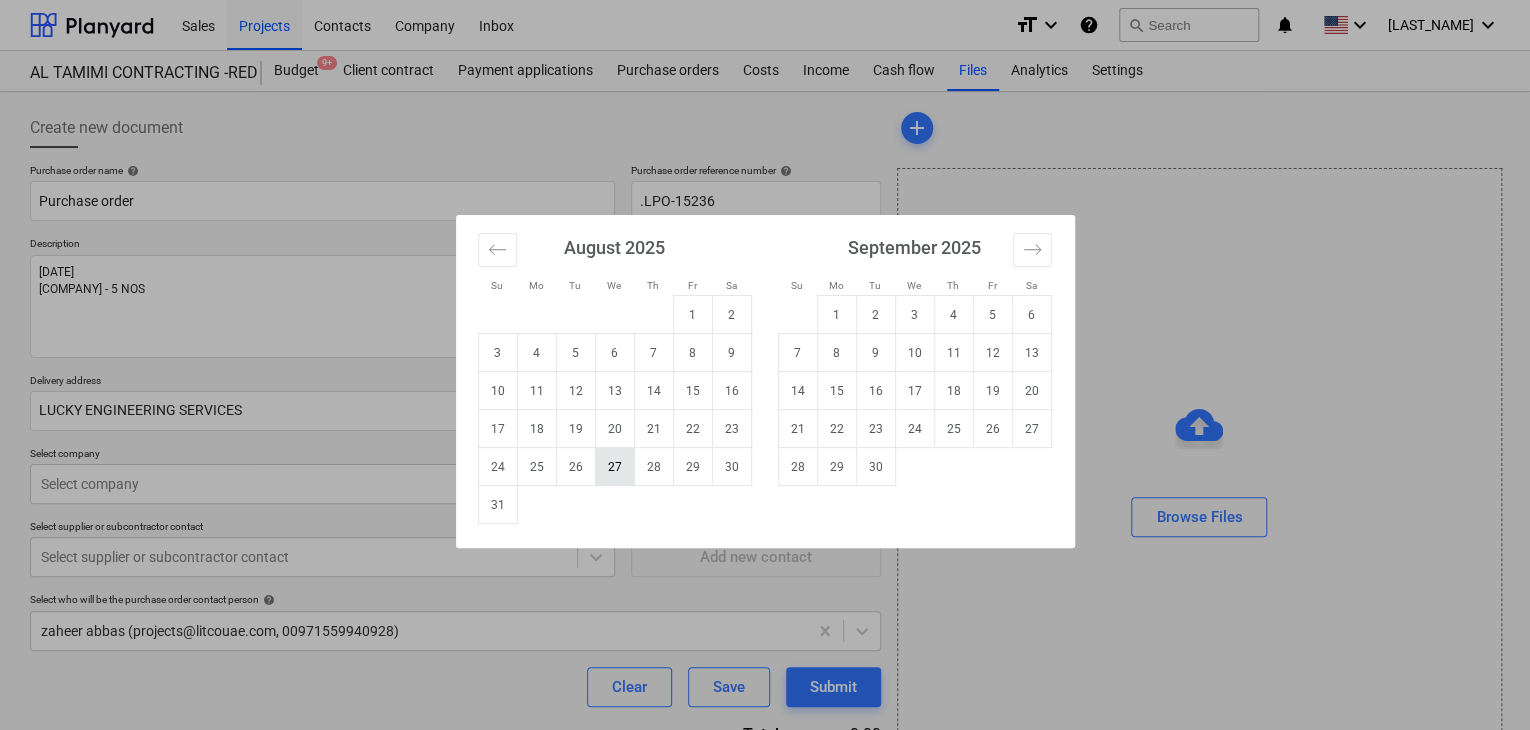 click on "27" at bounding box center [614, 467] 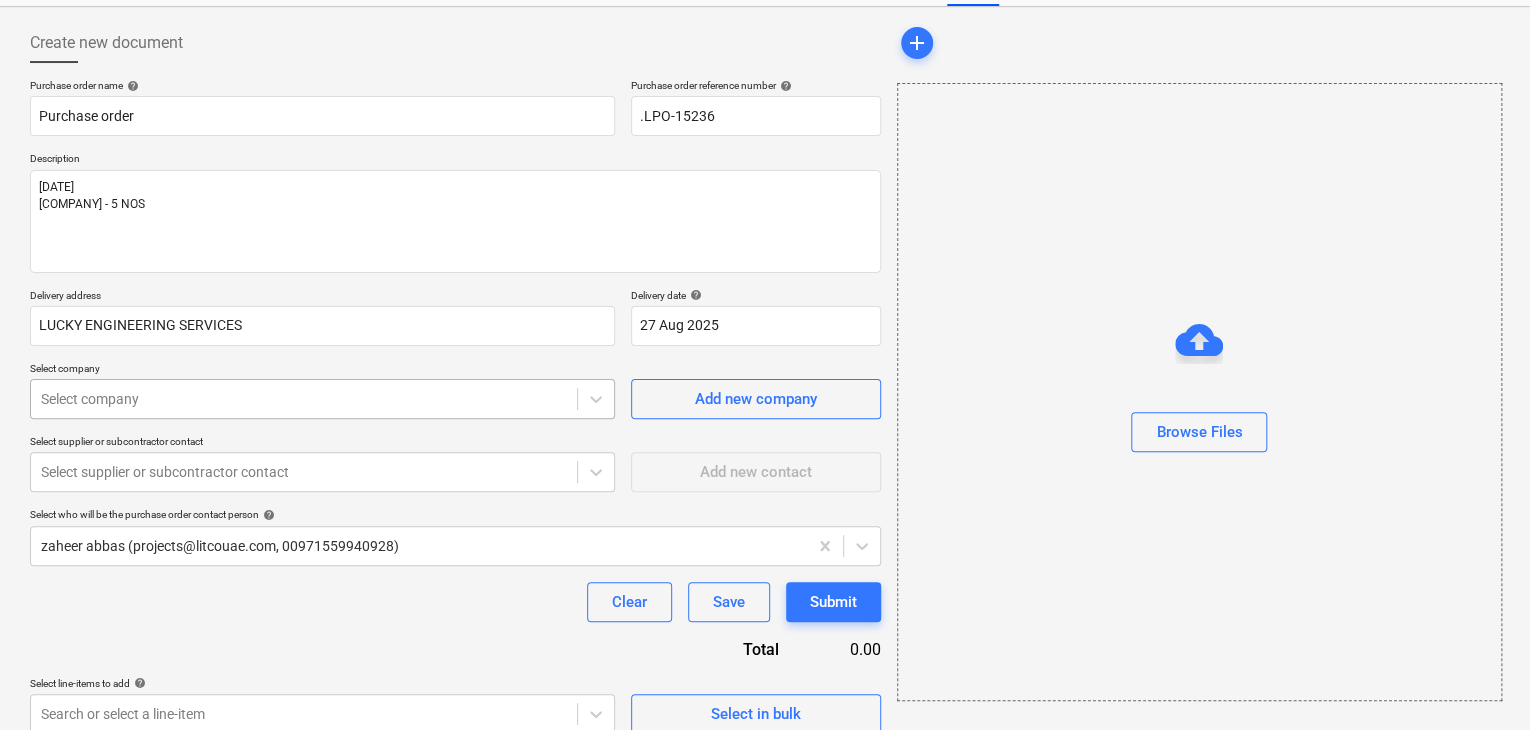 click on "Sales Projects Contacts Company Inbox format_size keyboard_arrow_down help search Search notifications 0 keyboard_arrow_down [PERSON] AL TAMIMI CONTRACTING -RED SEA COASTAL VILLAGE AL TAMIMI CONTRACTING -RED SEA COASTAL VILLAGE Budget 9+ Client contract Payment applications Purchase orders Costs Income Cash flow Files Analytics Settings Create new document Purchase order name help Purchase order Purchase order reference number help .LPO-15236 Description [DATE]
[LOCATION] Delivery date help [DATE] [DATE] Press the down arrow key to interact with the calendar and
select a date. Press the question mark key to get the keyboard shortcuts for changing dates. Select company Select company Add new company Select supplier or subcontractor contact Select supplier or subcontractor contact Add new contact Select who will be the purchase order contact person help [PERSON] ([EMAIL], [PHONE]) Clear" at bounding box center (765, 280) 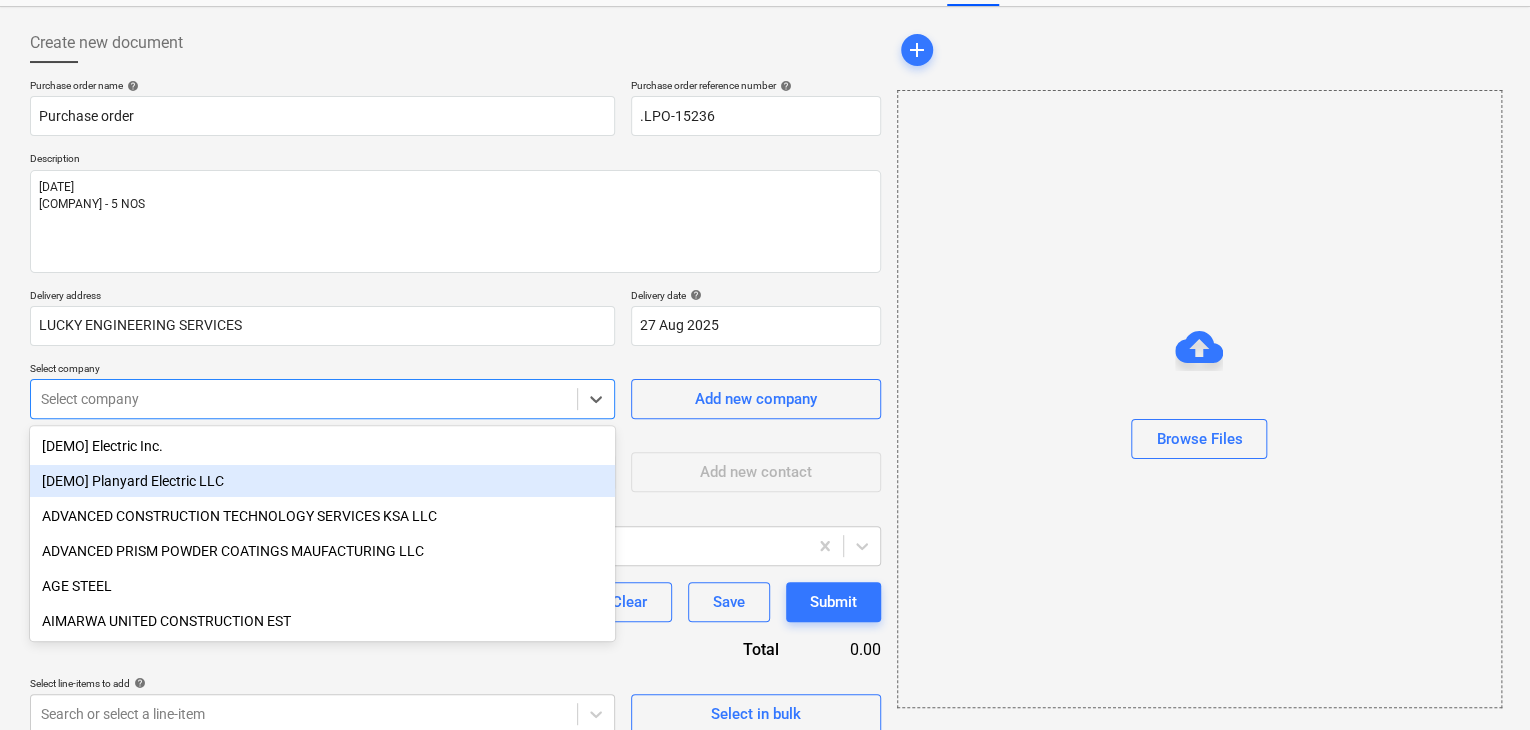 scroll, scrollTop: 93, scrollLeft: 0, axis: vertical 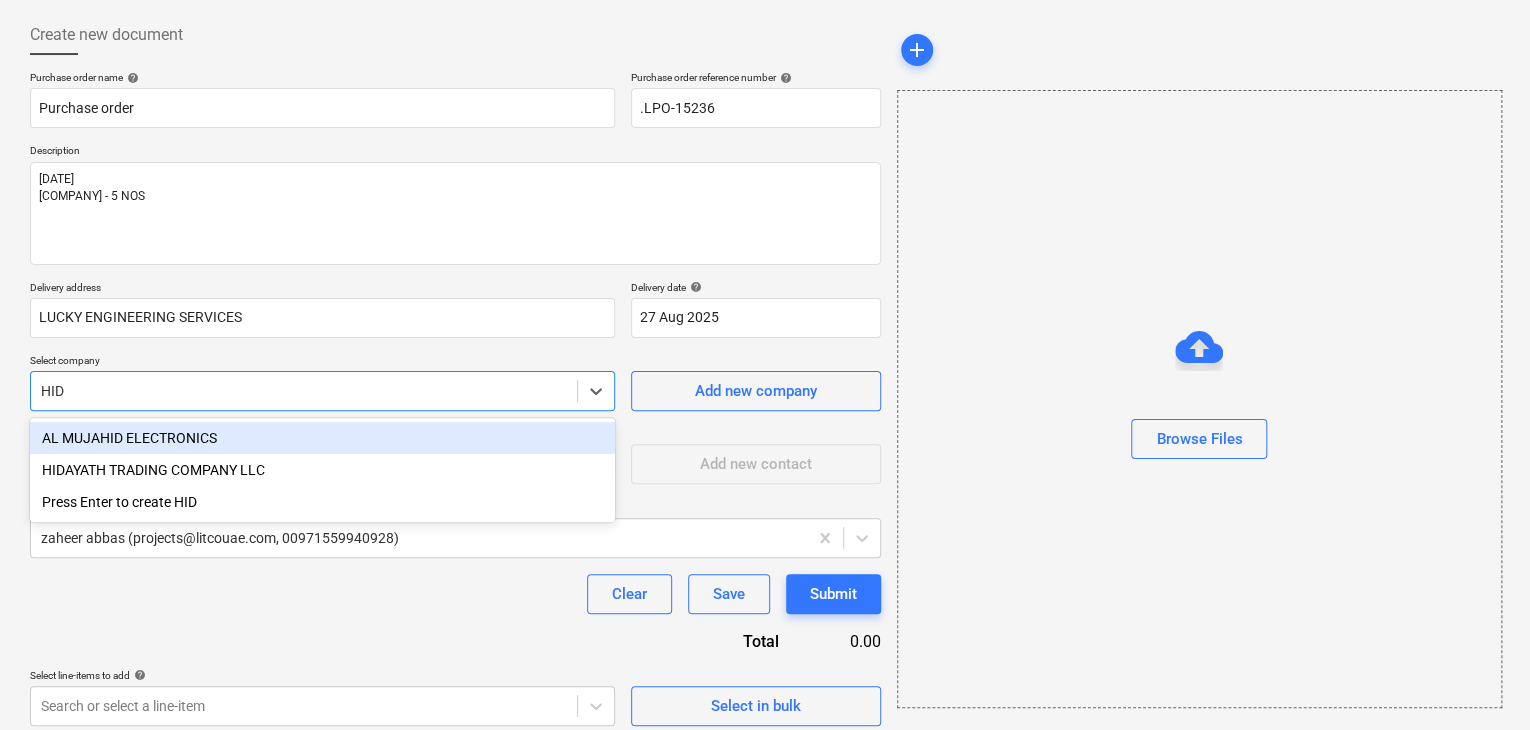 click on "HIDAYATH TRADING COMPANY LLC" at bounding box center (322, 470) 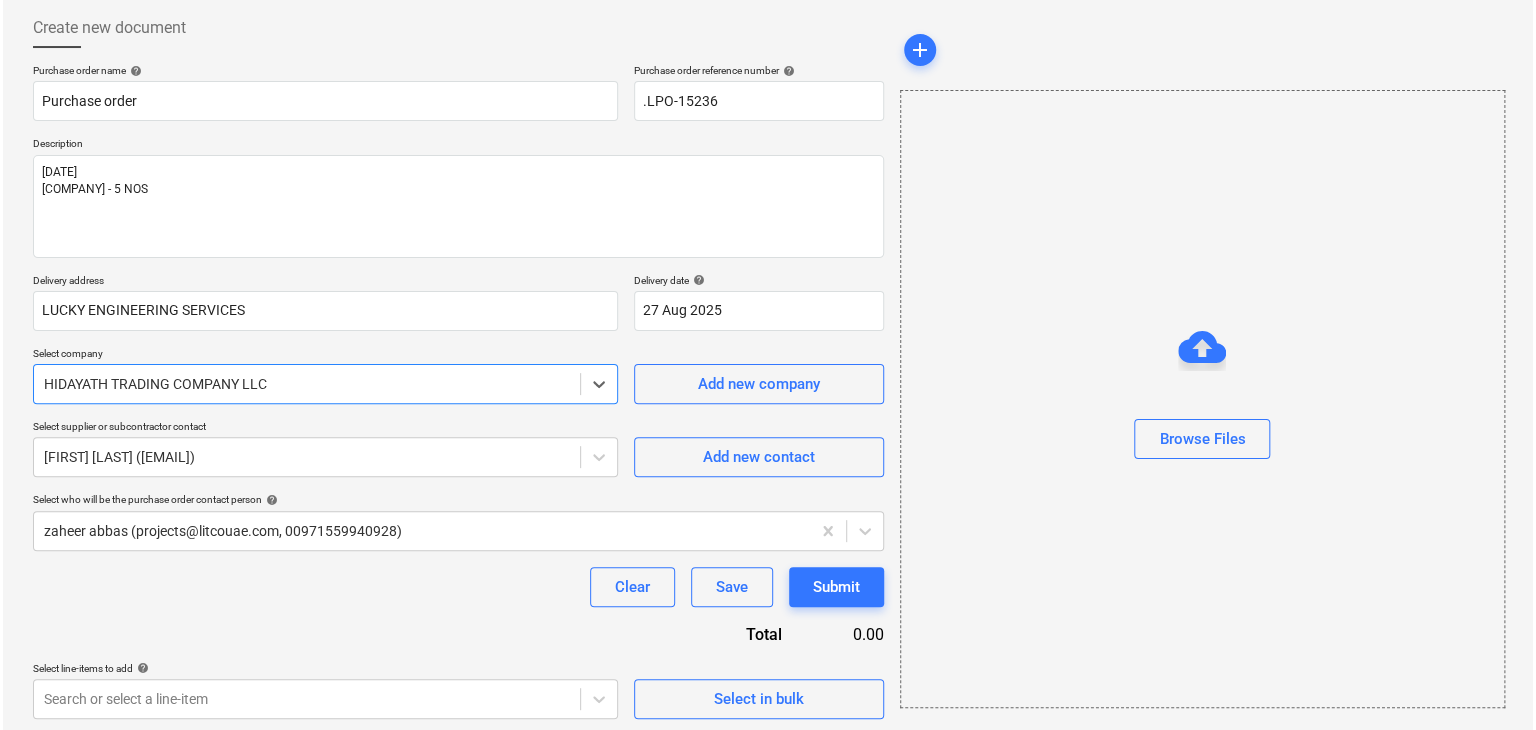 scroll, scrollTop: 104, scrollLeft: 0, axis: vertical 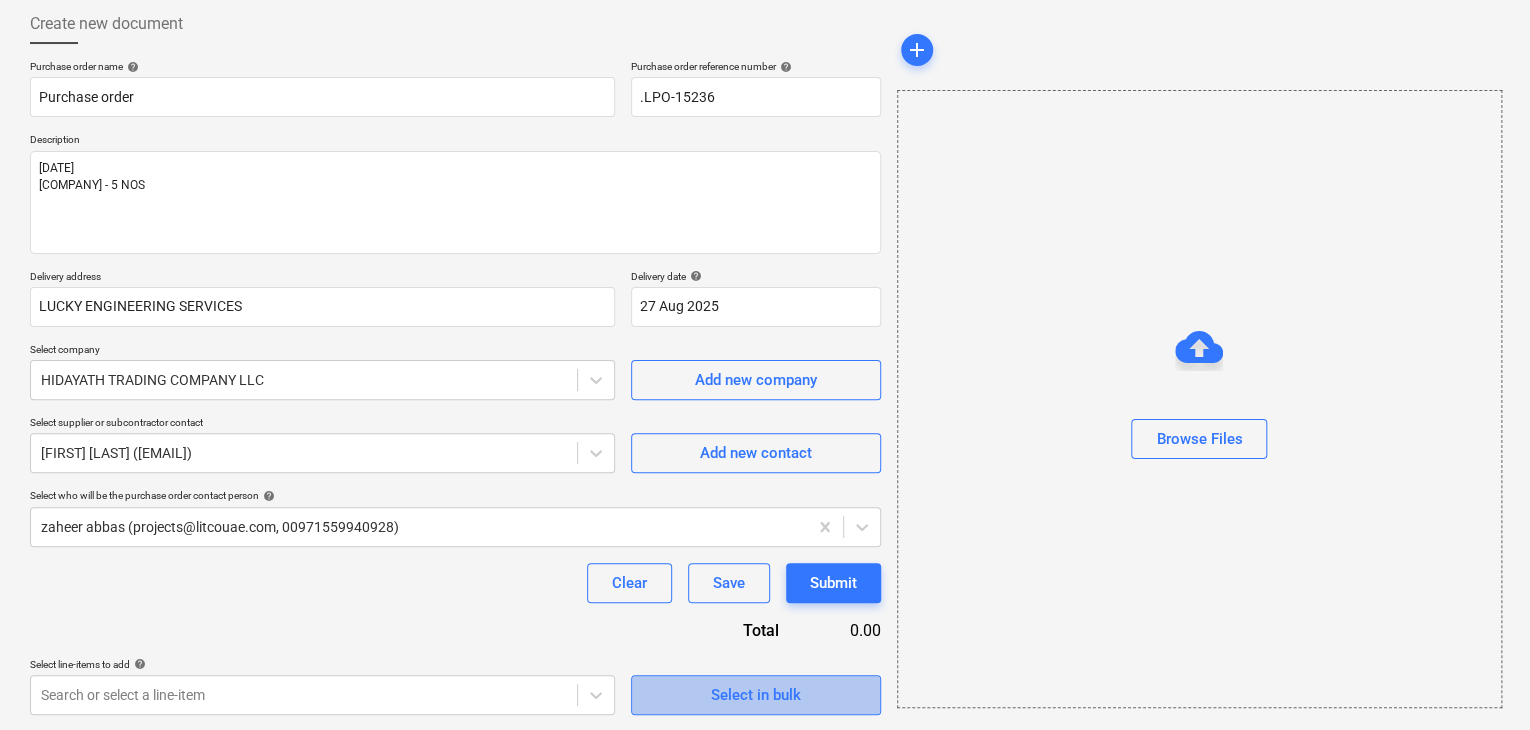 click on "Select in bulk" at bounding box center [756, 695] 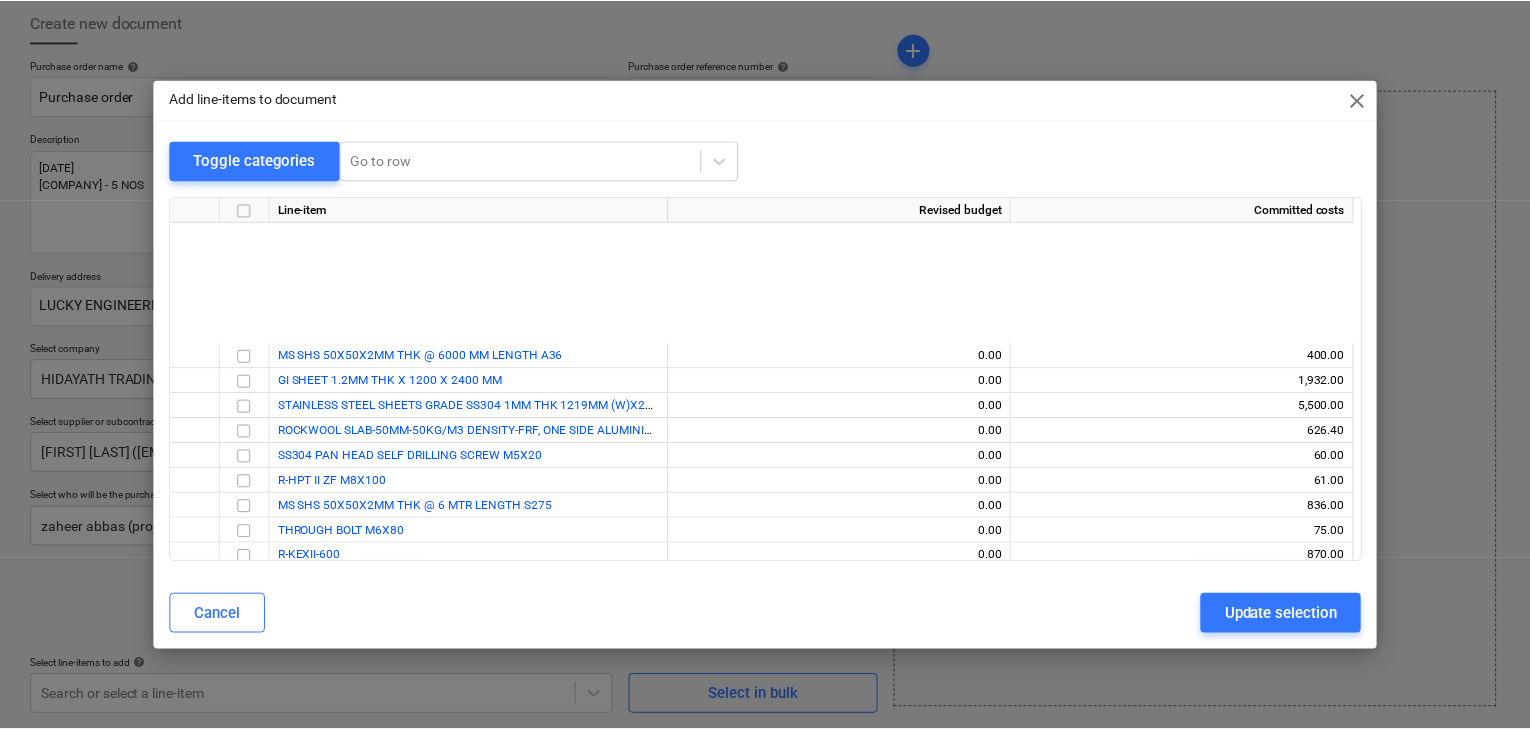 scroll, scrollTop: 512, scrollLeft: 0, axis: vertical 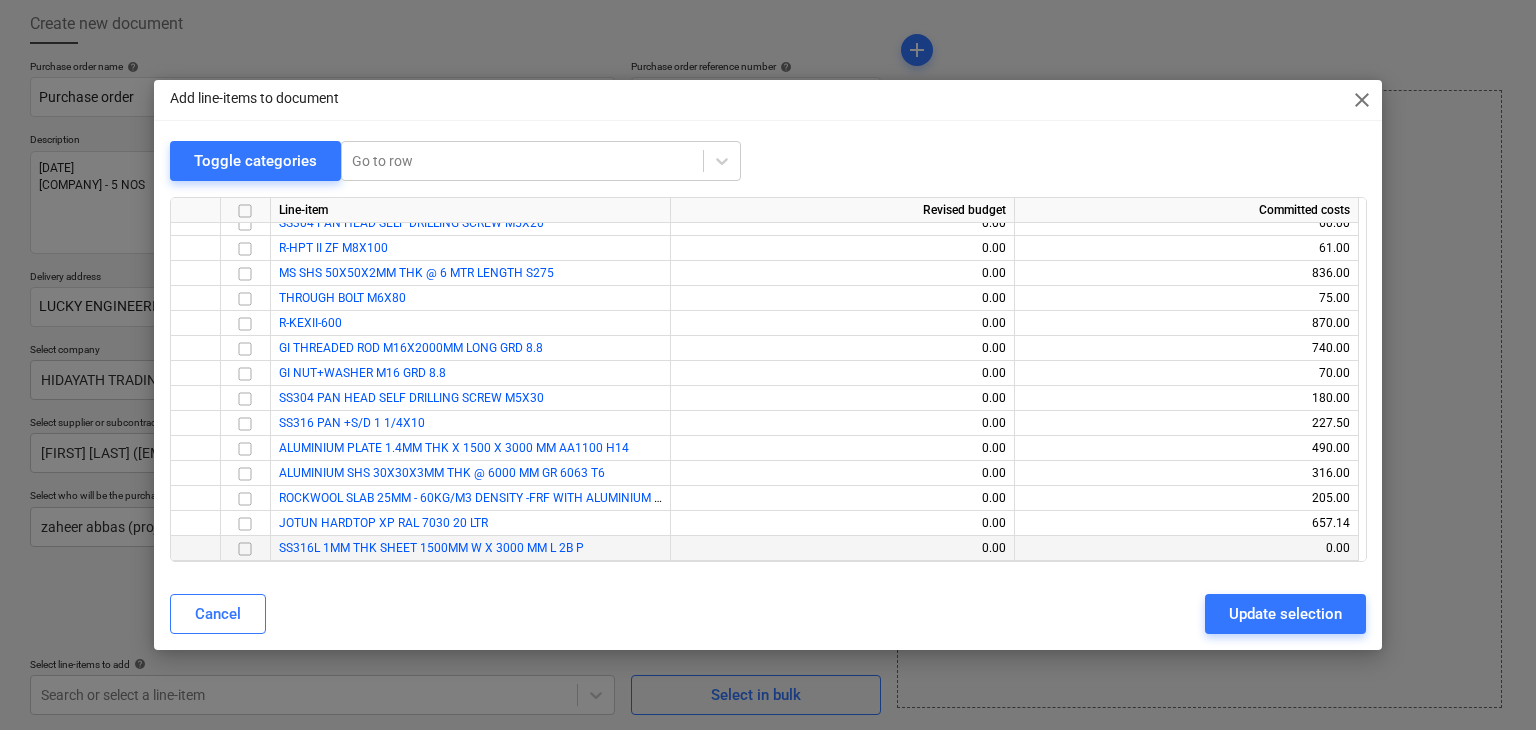 click at bounding box center [245, 549] 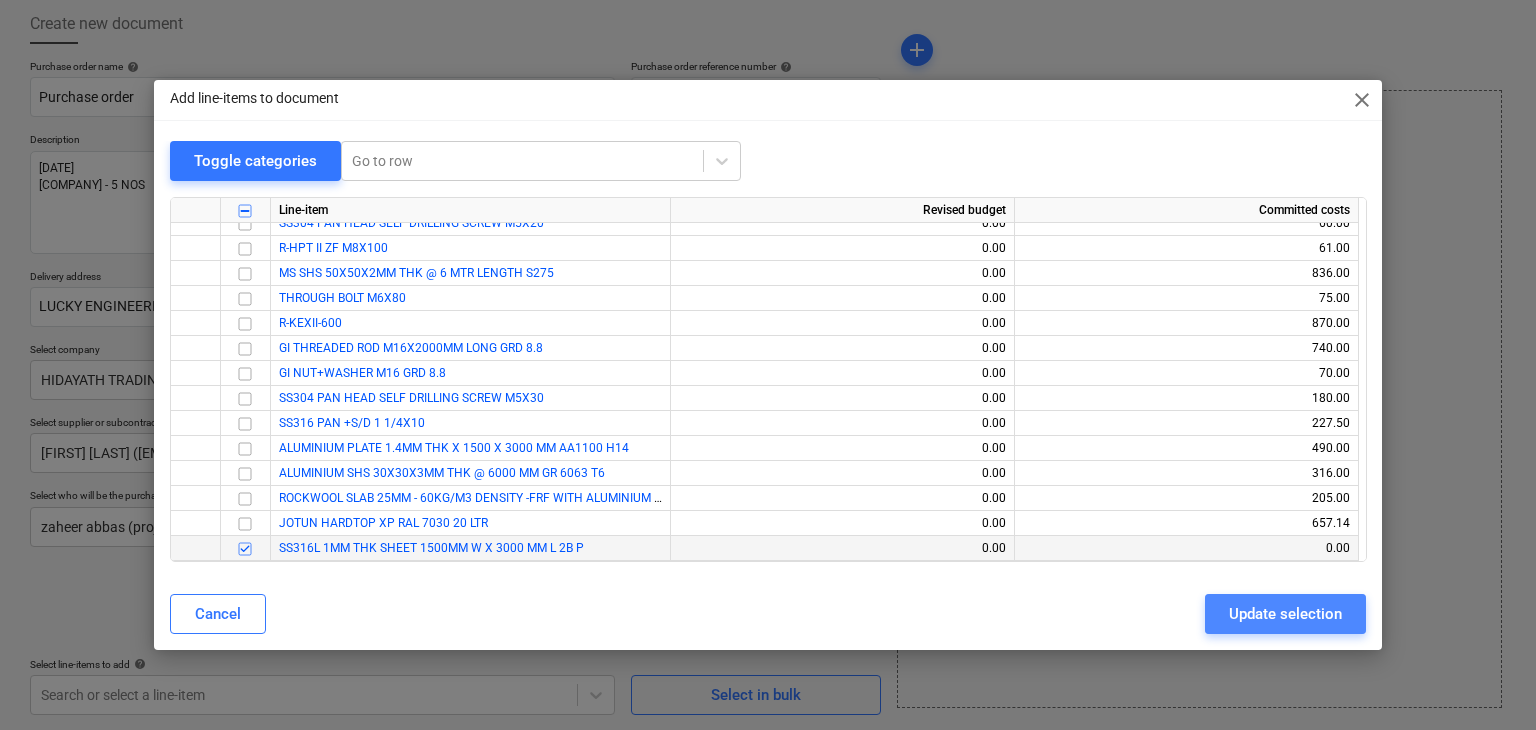 click on "Update selection" at bounding box center (1285, 614) 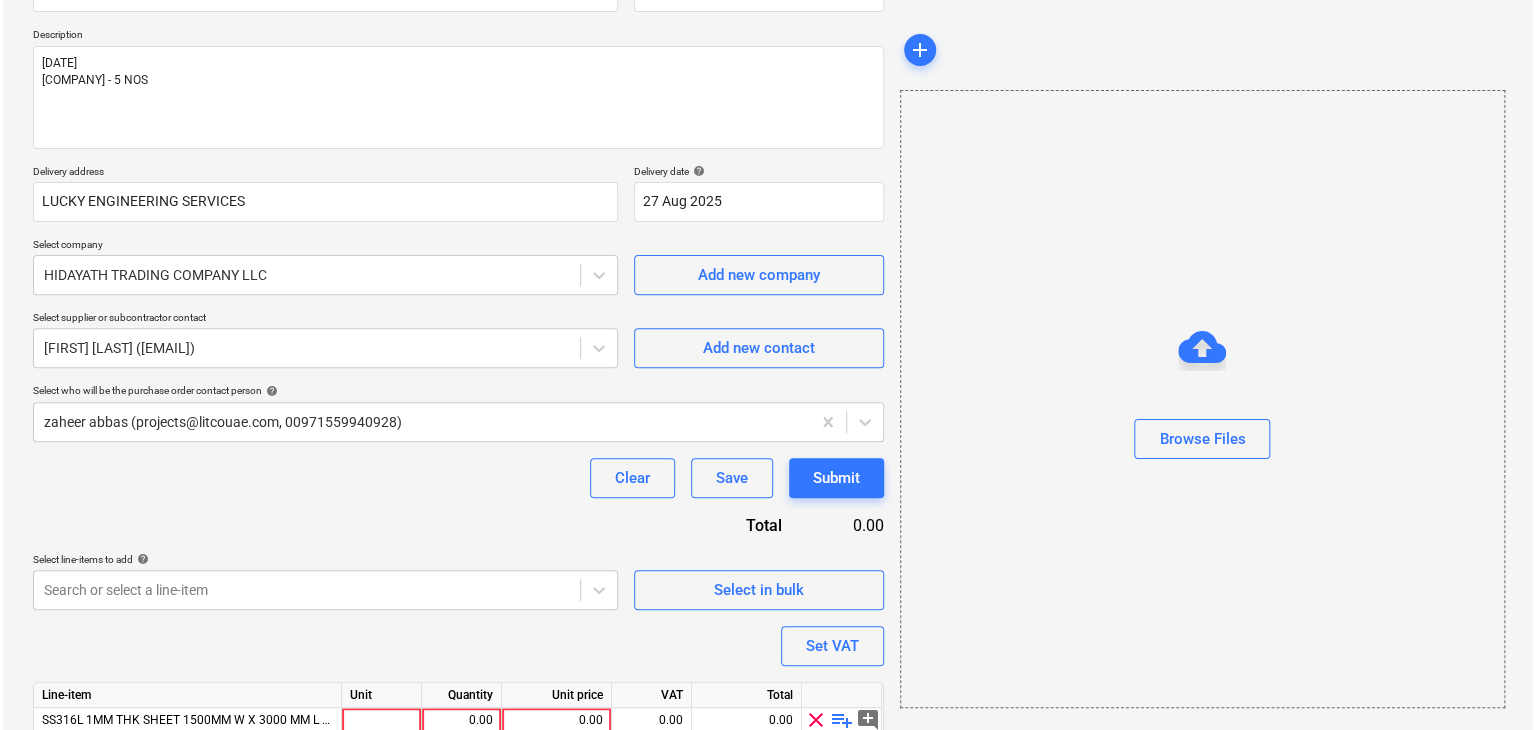 scroll, scrollTop: 292, scrollLeft: 0, axis: vertical 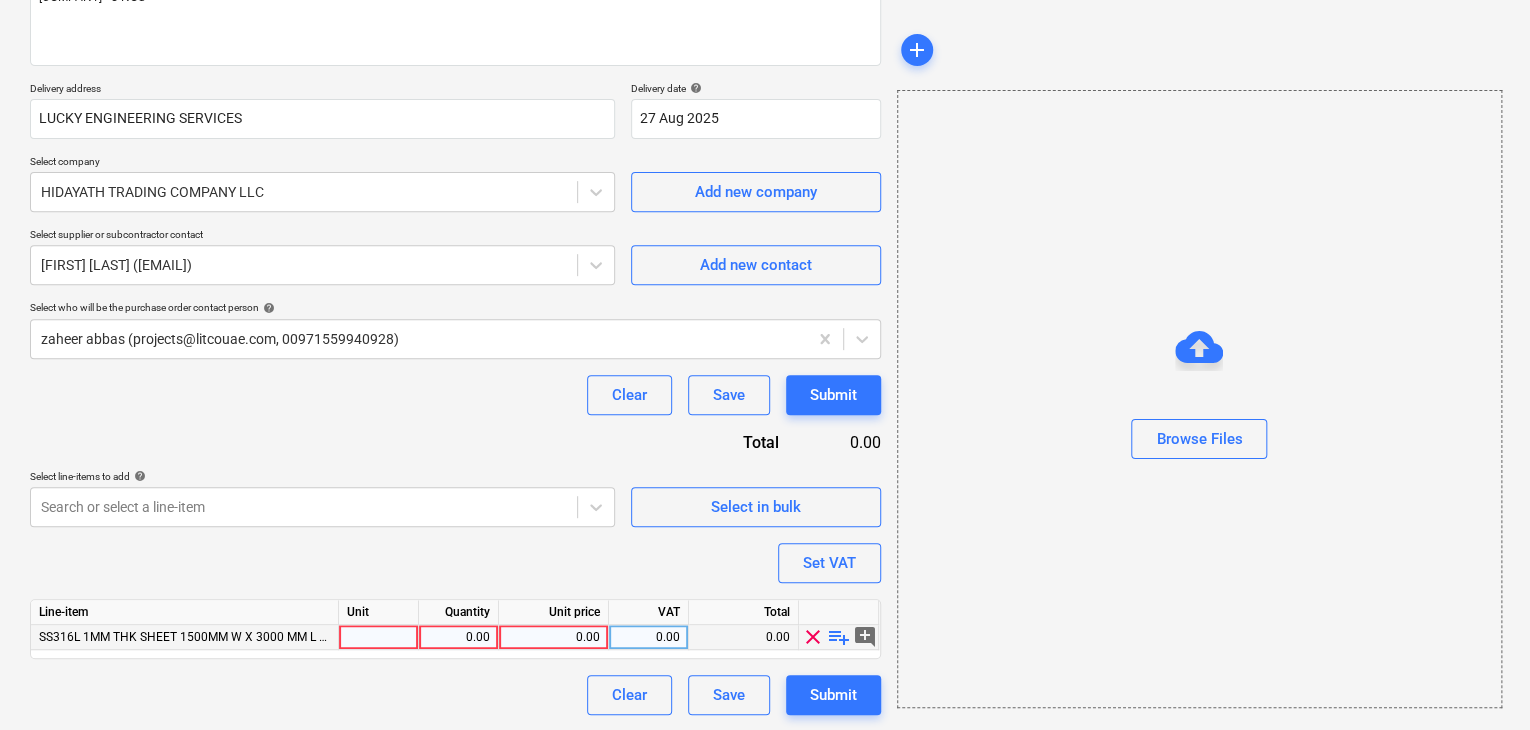click at bounding box center [379, 637] 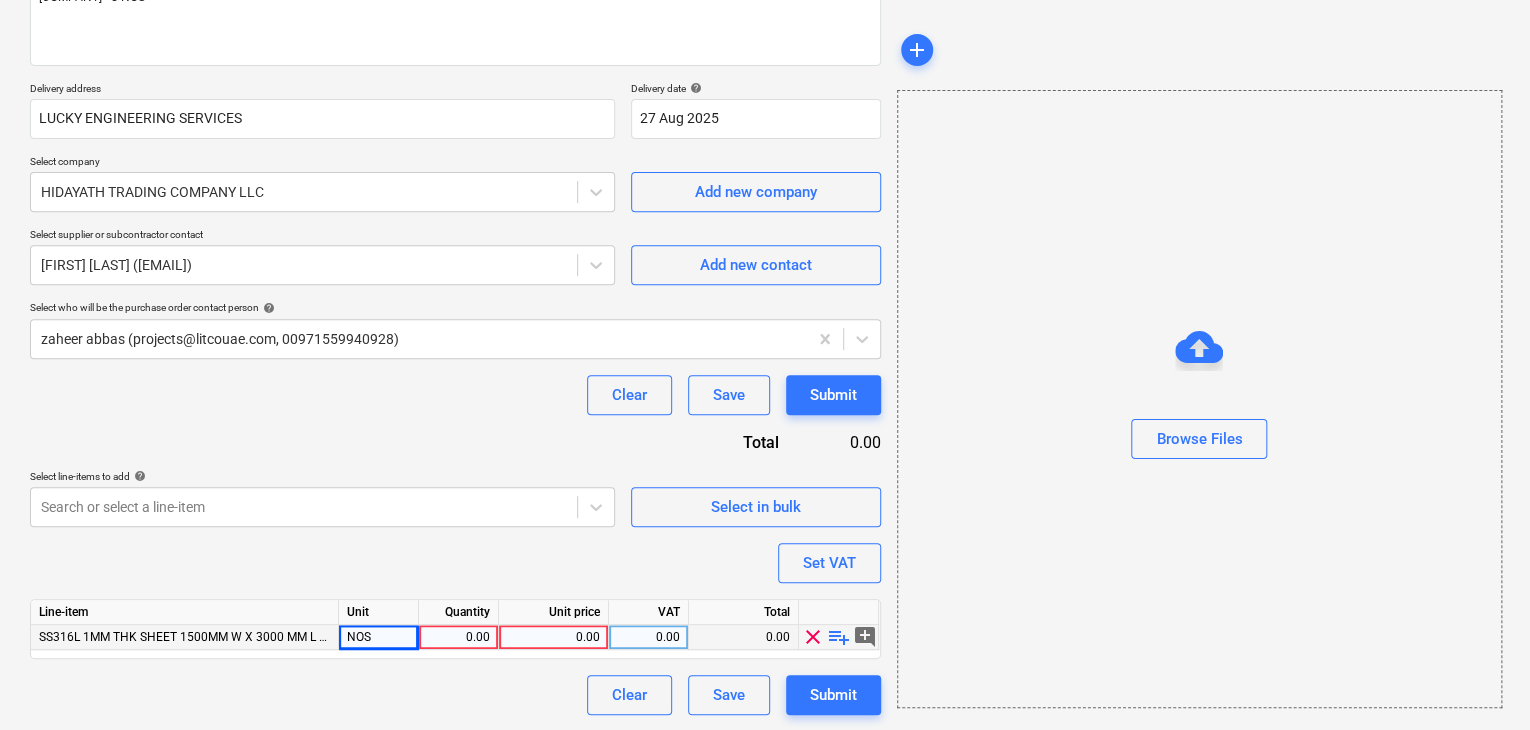 click on "Line-item Unit Quantity Unit price VAT Total  SS316L 1MM THK SHEET 1500MM W X 3000 MM L 2B P NOS 0.00 0.00 0.00 0.00 clear playlist_add add_comment" at bounding box center (455, 629) 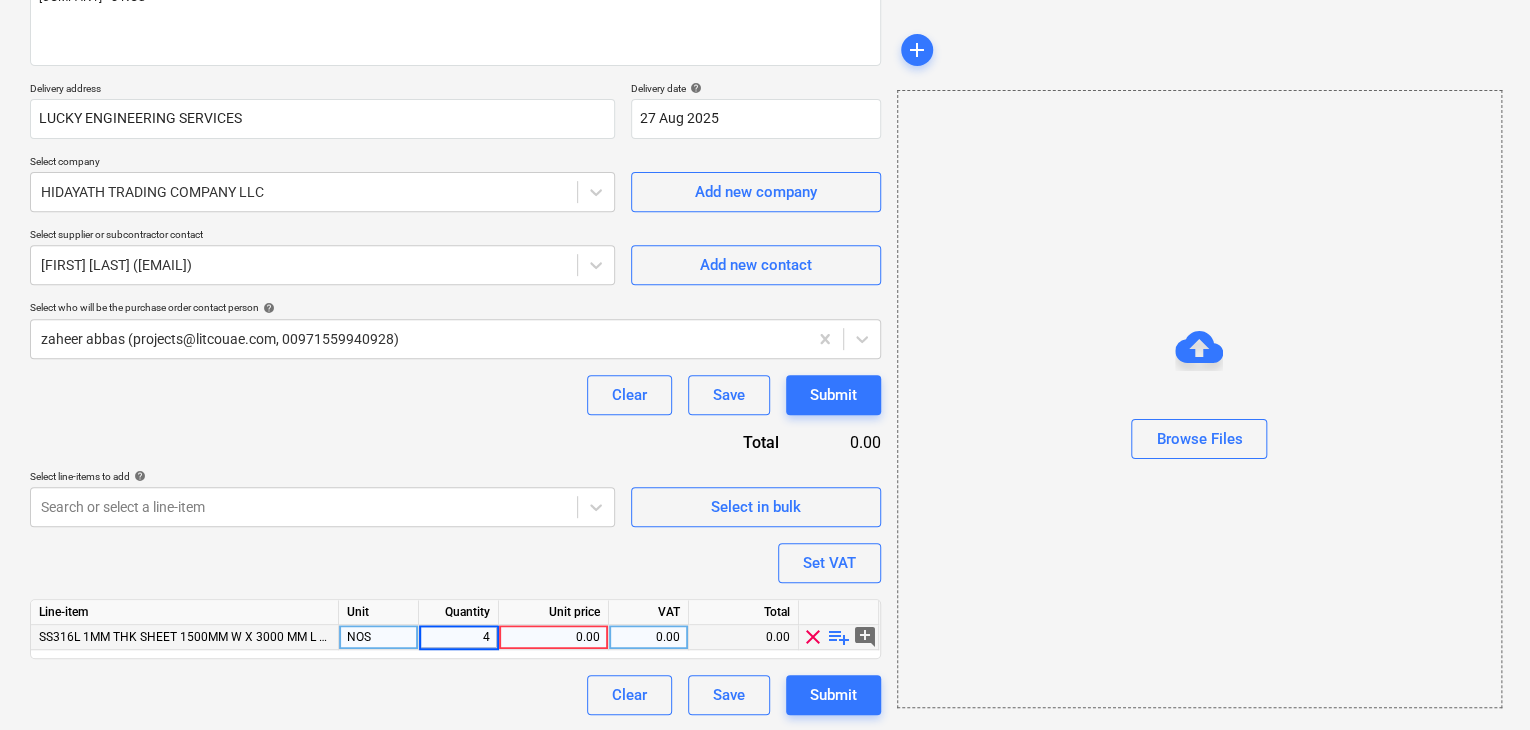click on "0.00" at bounding box center [553, 637] 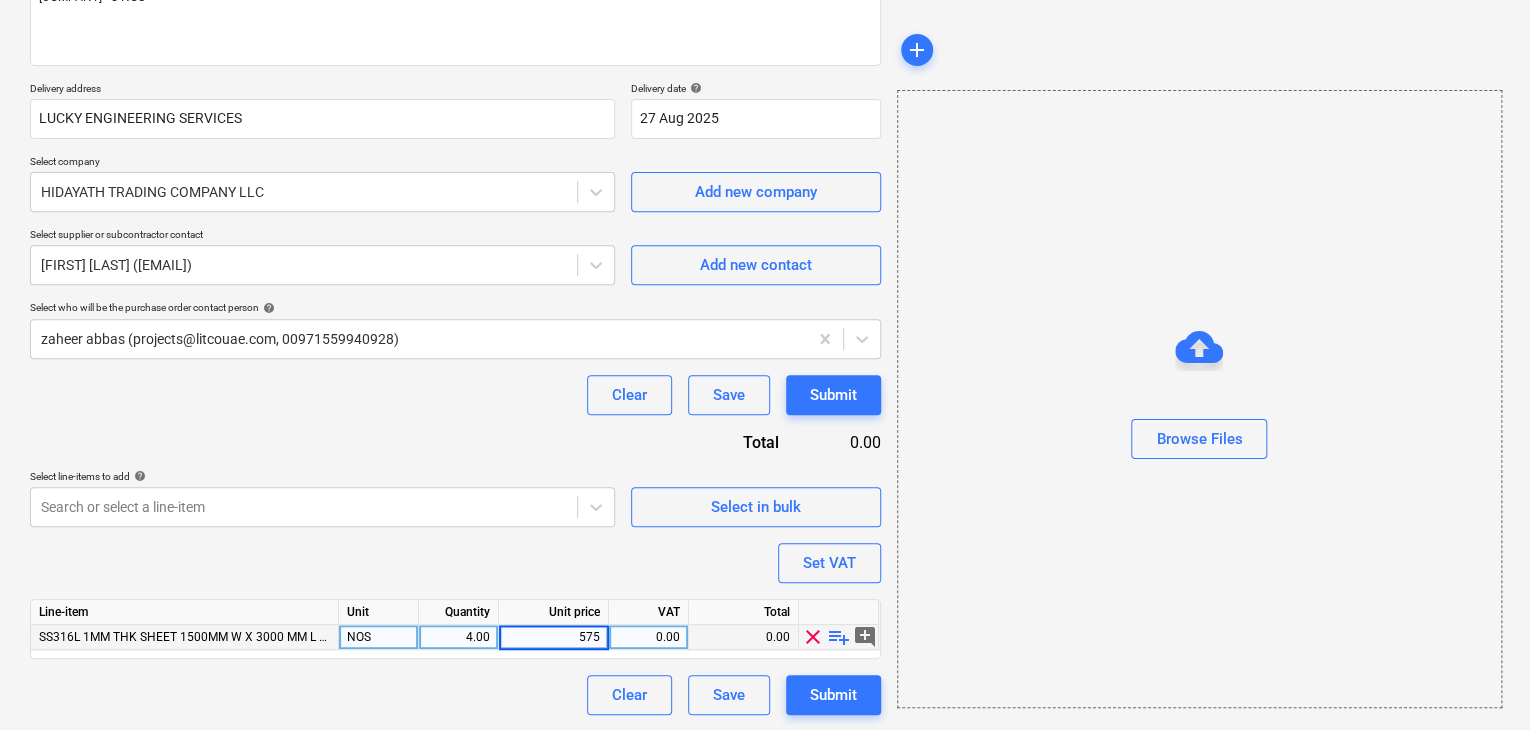 click on "Browse Files" at bounding box center (1199, 399) 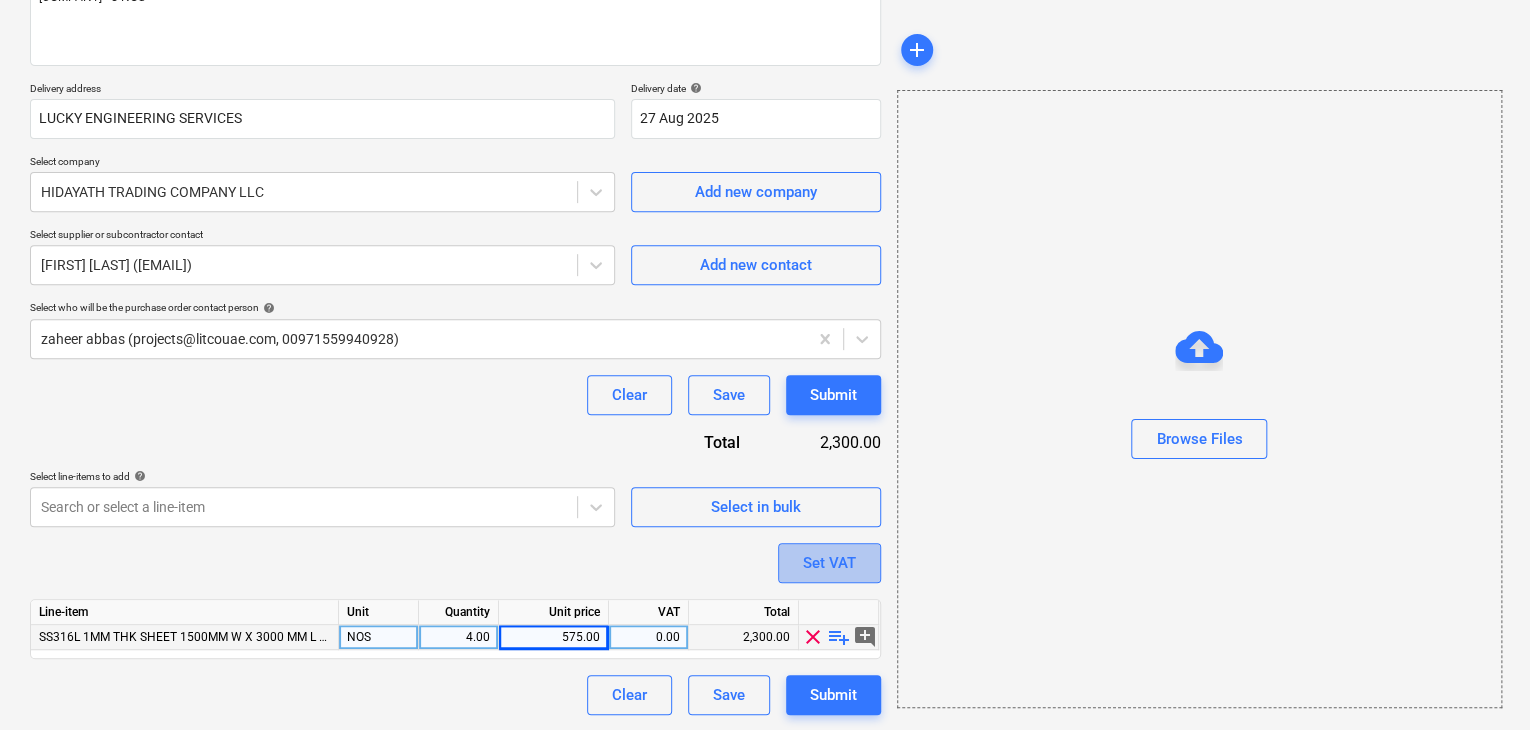 click on "Set VAT" at bounding box center [829, 563] 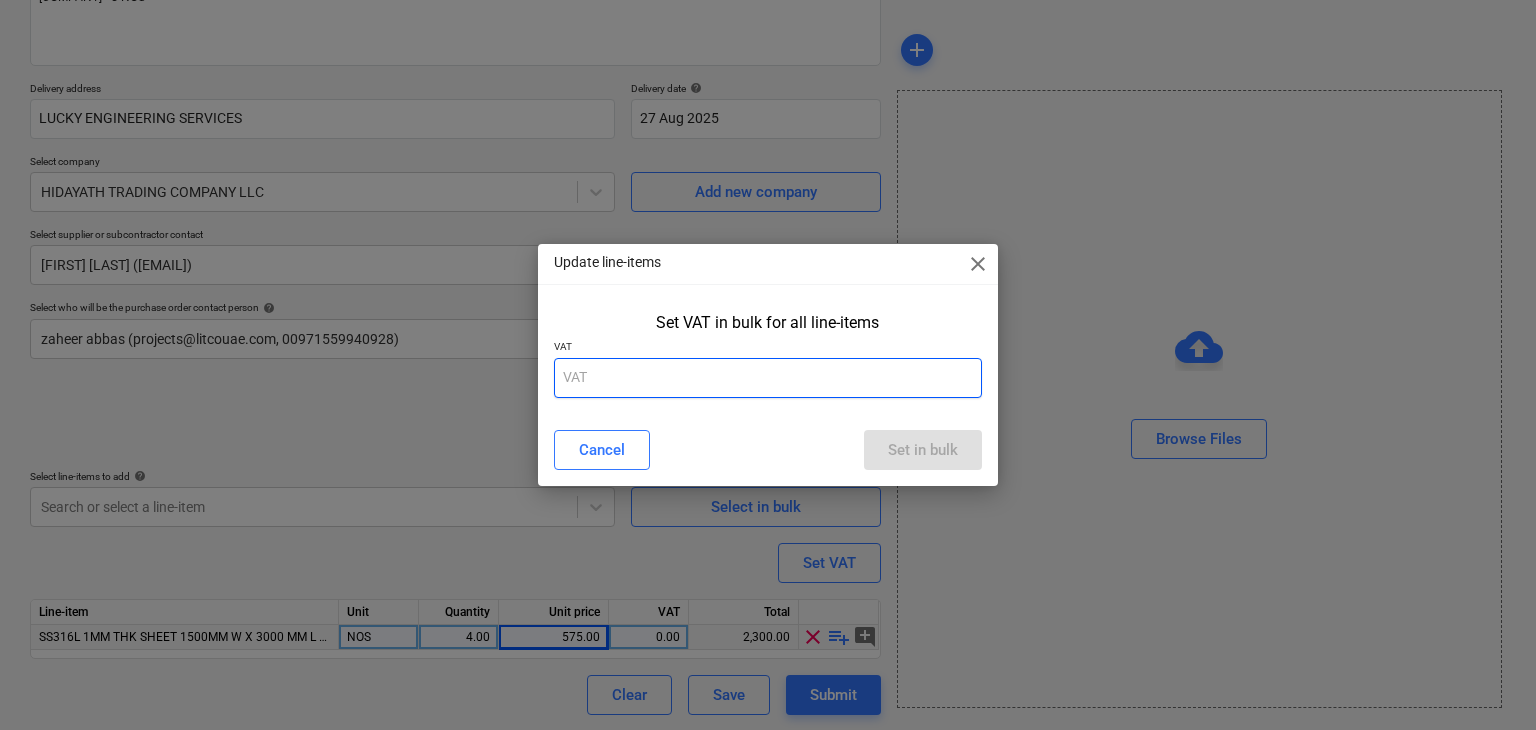 click at bounding box center (768, 378) 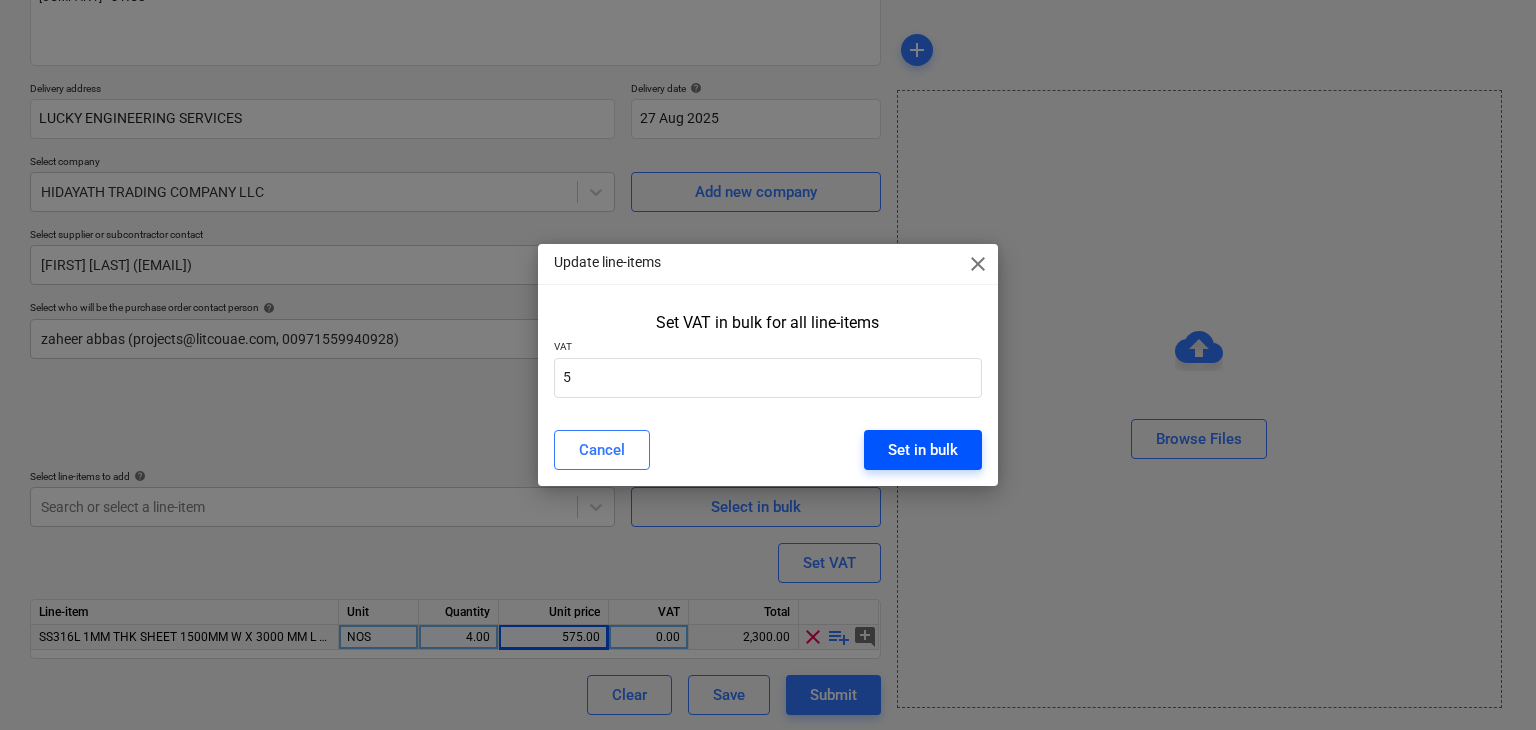 click on "Set in bulk" at bounding box center (923, 450) 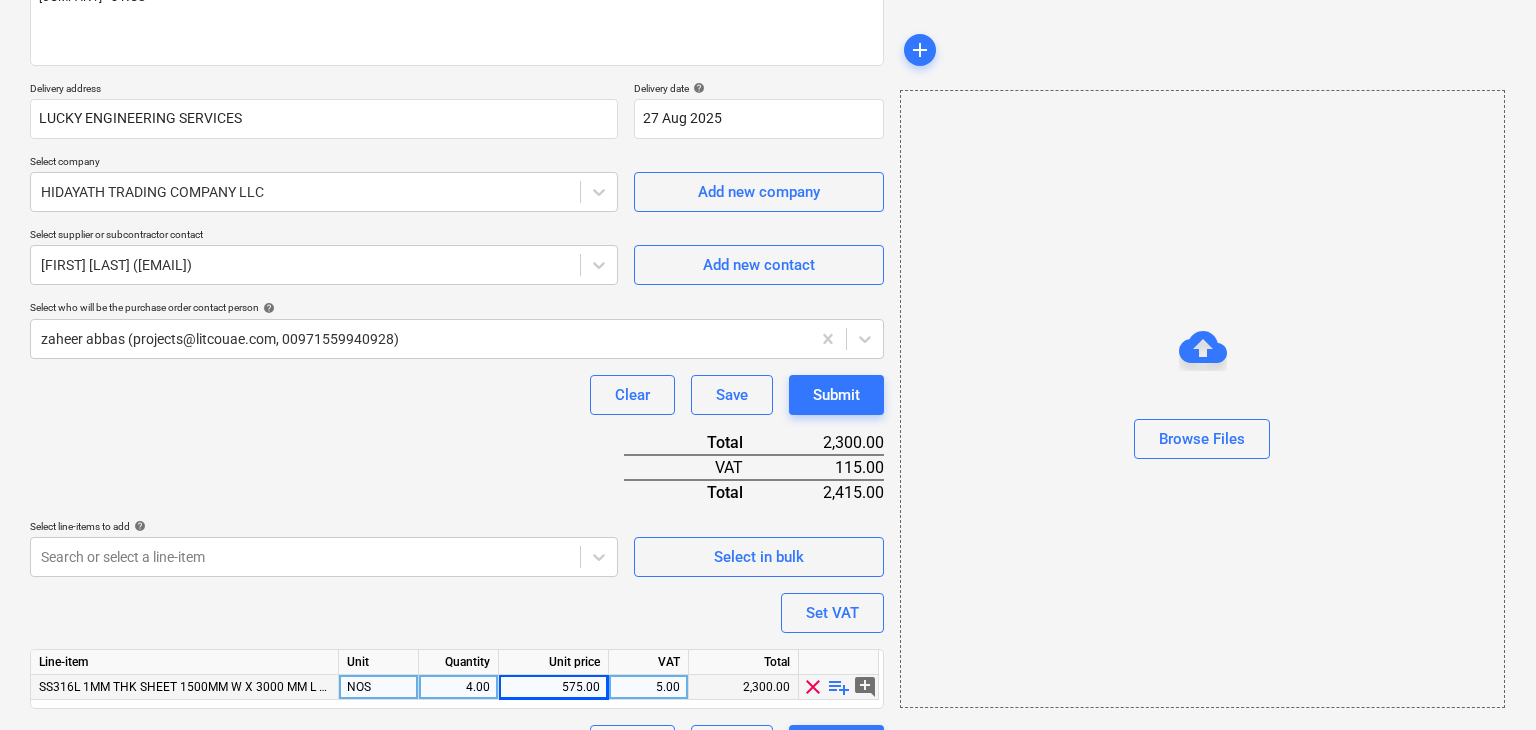 scroll, scrollTop: 342, scrollLeft: 0, axis: vertical 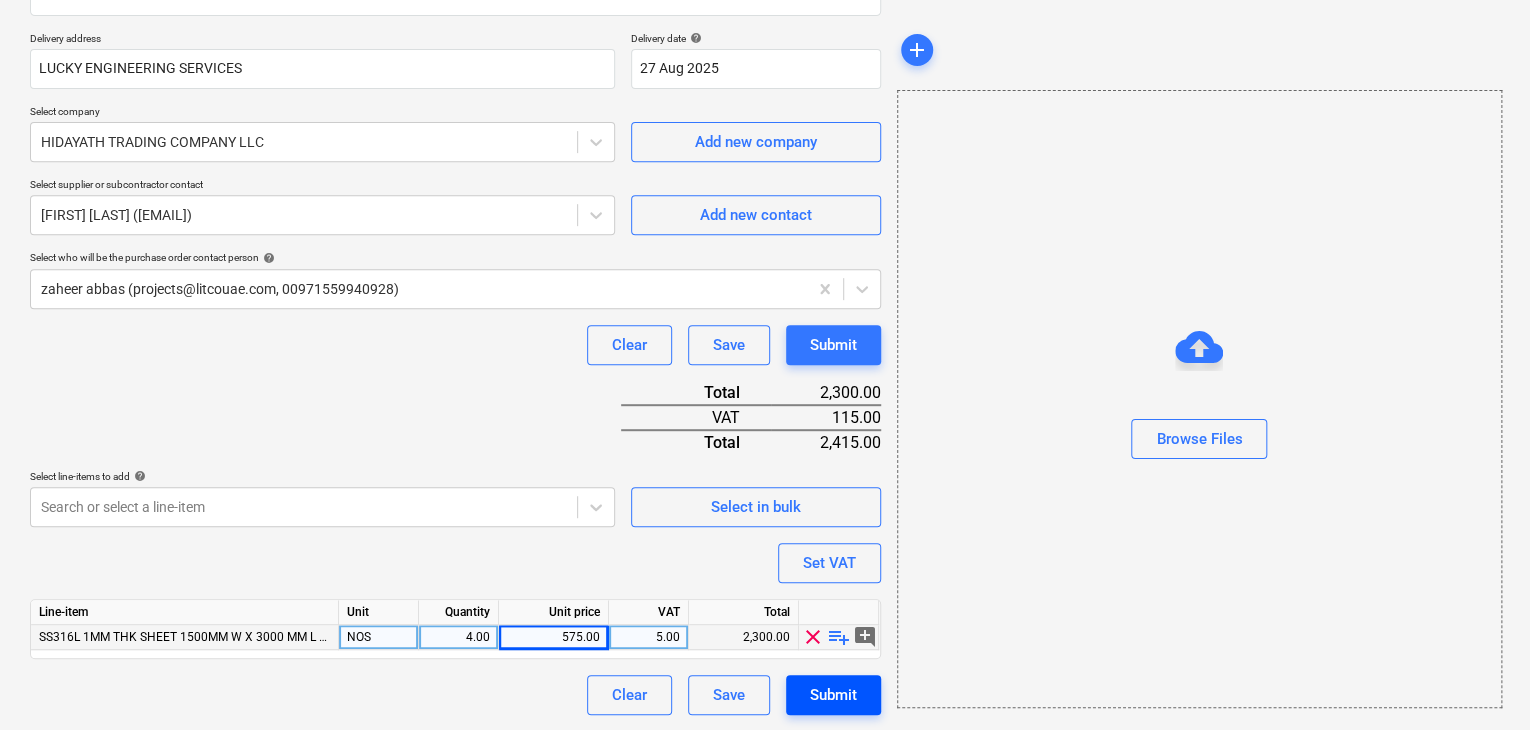 click on "Submit" at bounding box center (833, 695) 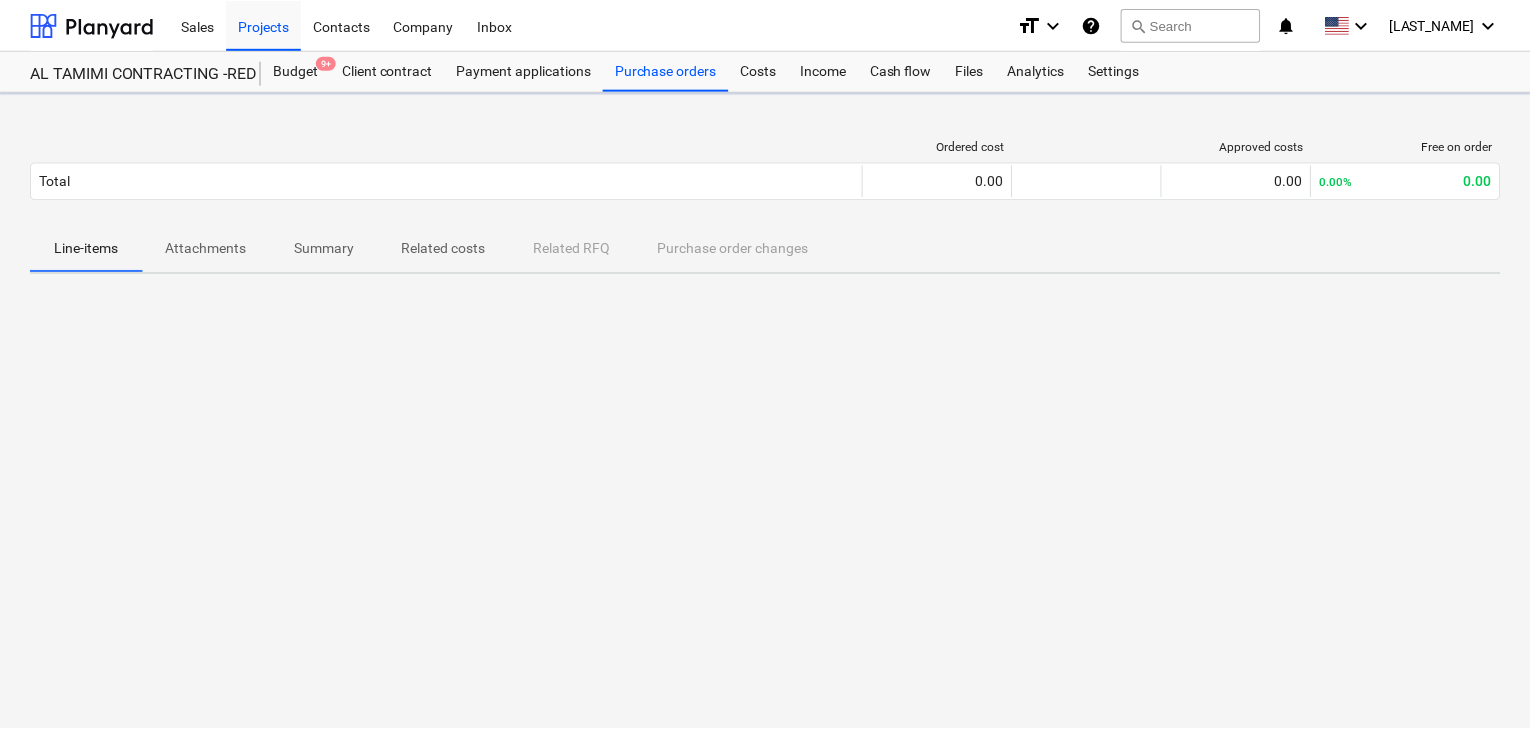 scroll, scrollTop: 0, scrollLeft: 0, axis: both 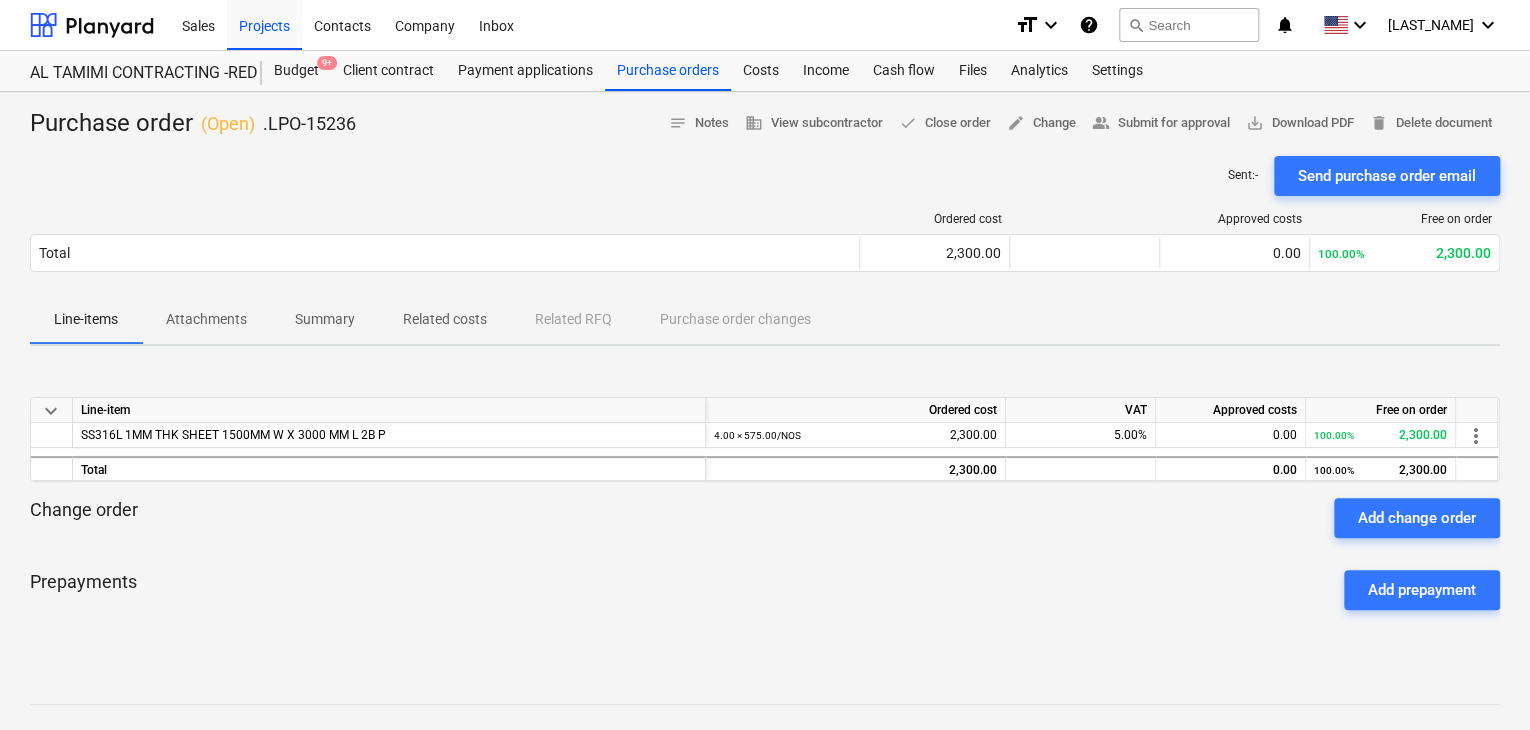 click at bounding box center (765, 148) 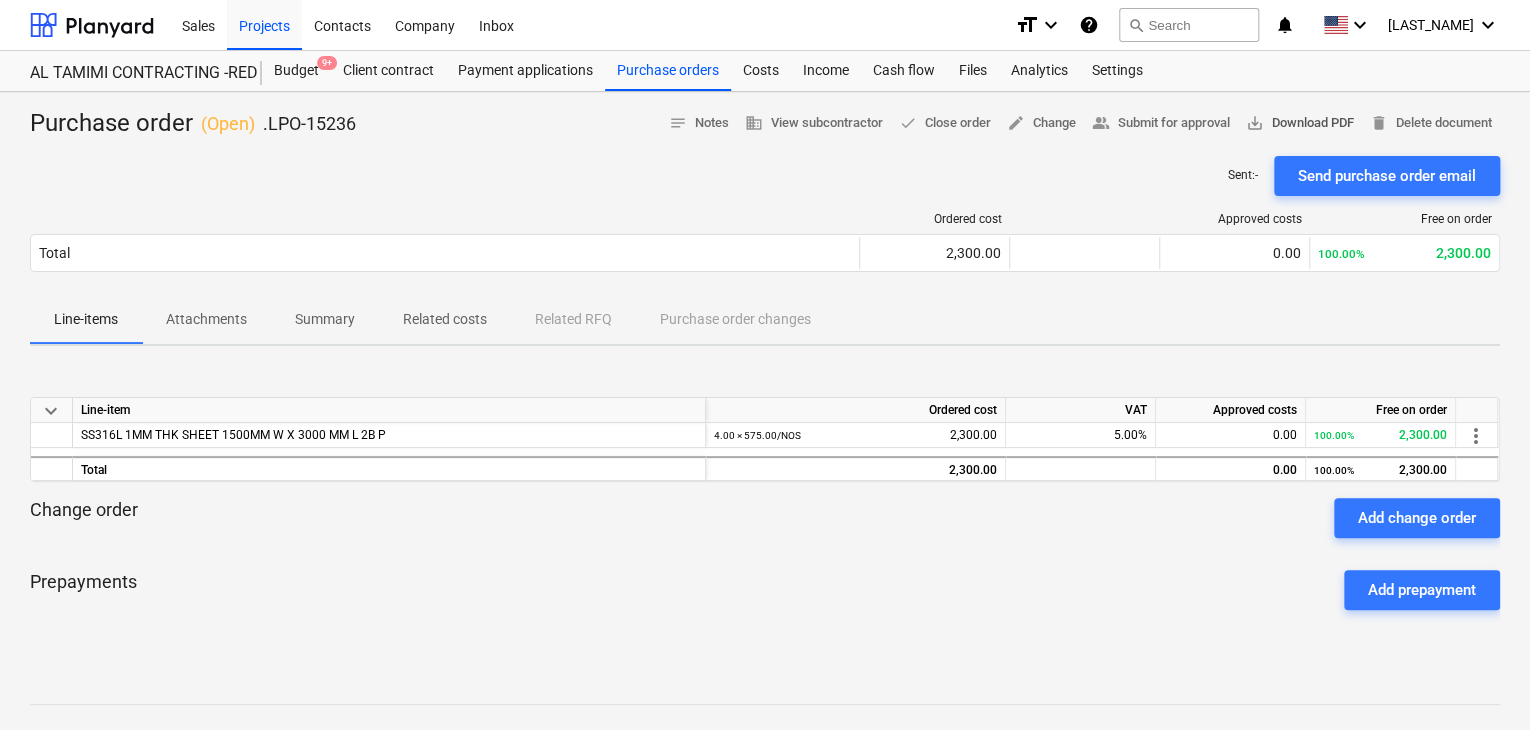 click on "save_alt Download PDF" at bounding box center [1300, 123] 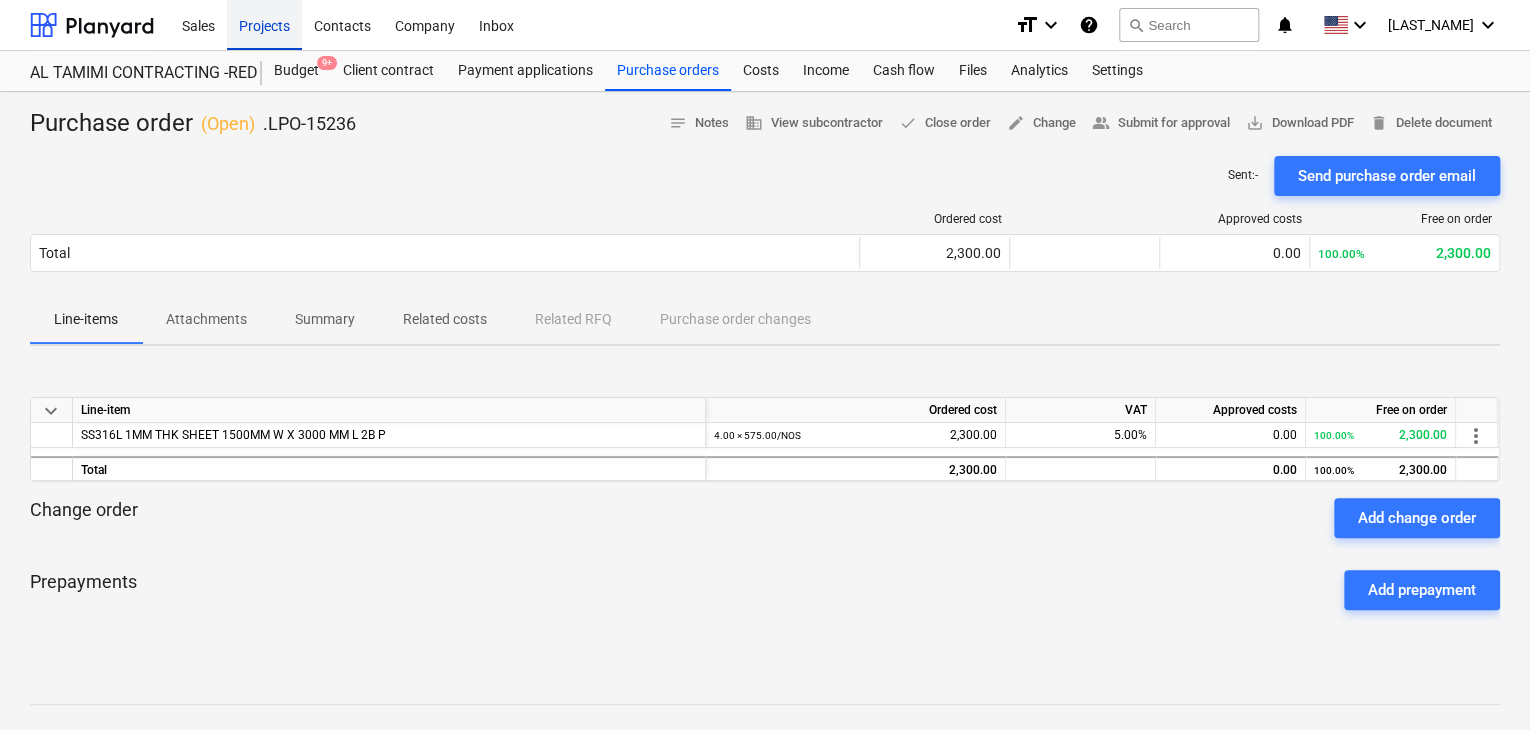 click on "Projects" at bounding box center (264, 24) 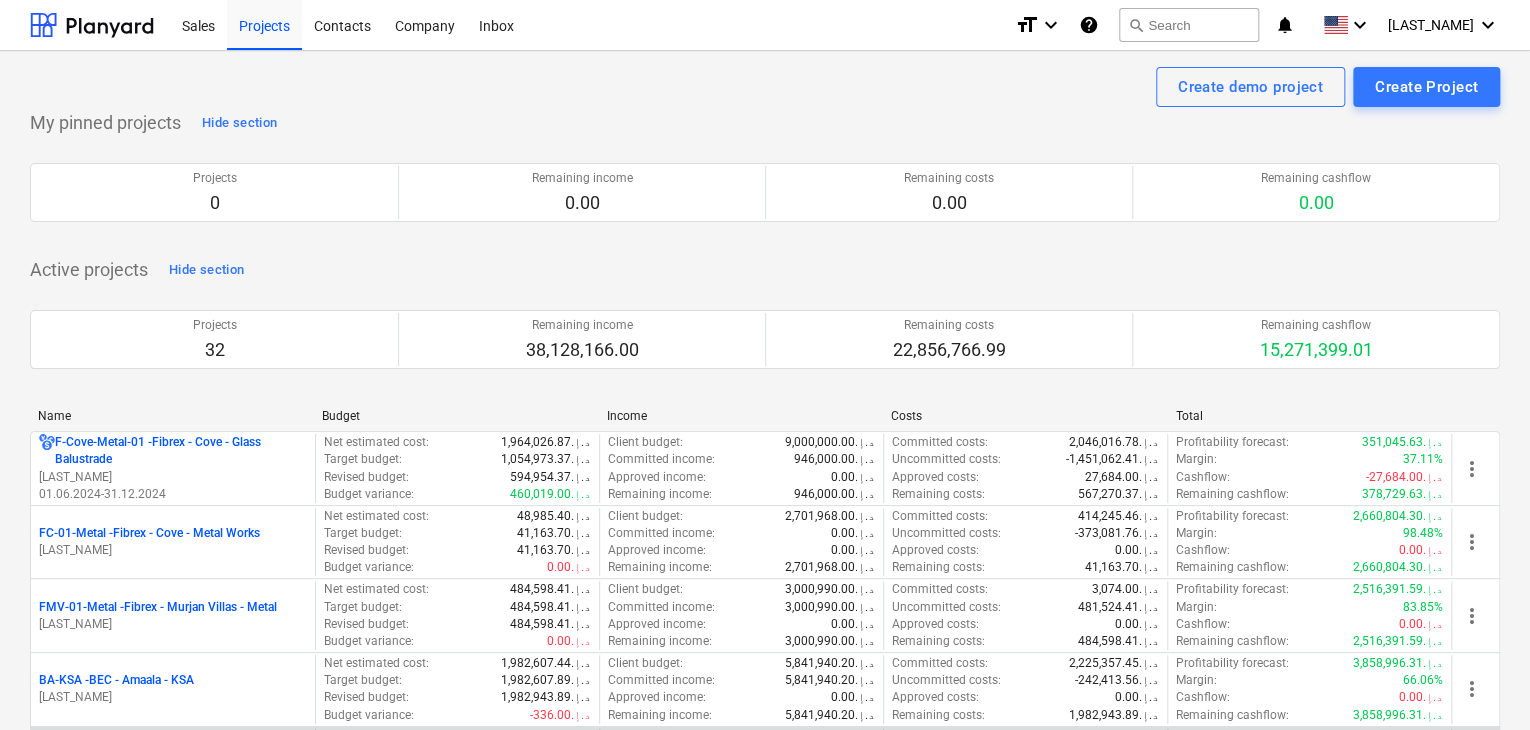 scroll, scrollTop: 300, scrollLeft: 0, axis: vertical 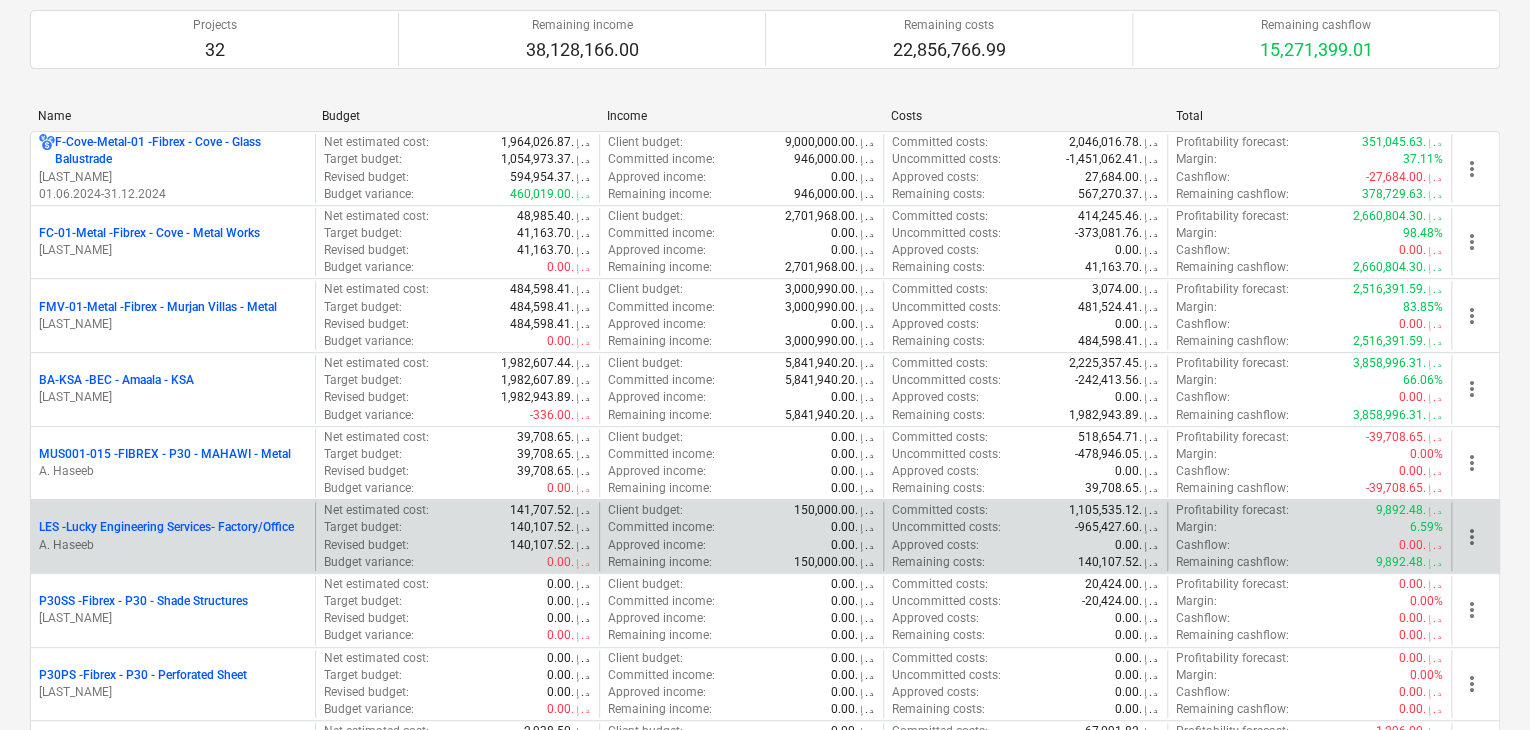 click on "A. Haseeb" at bounding box center (173, 545) 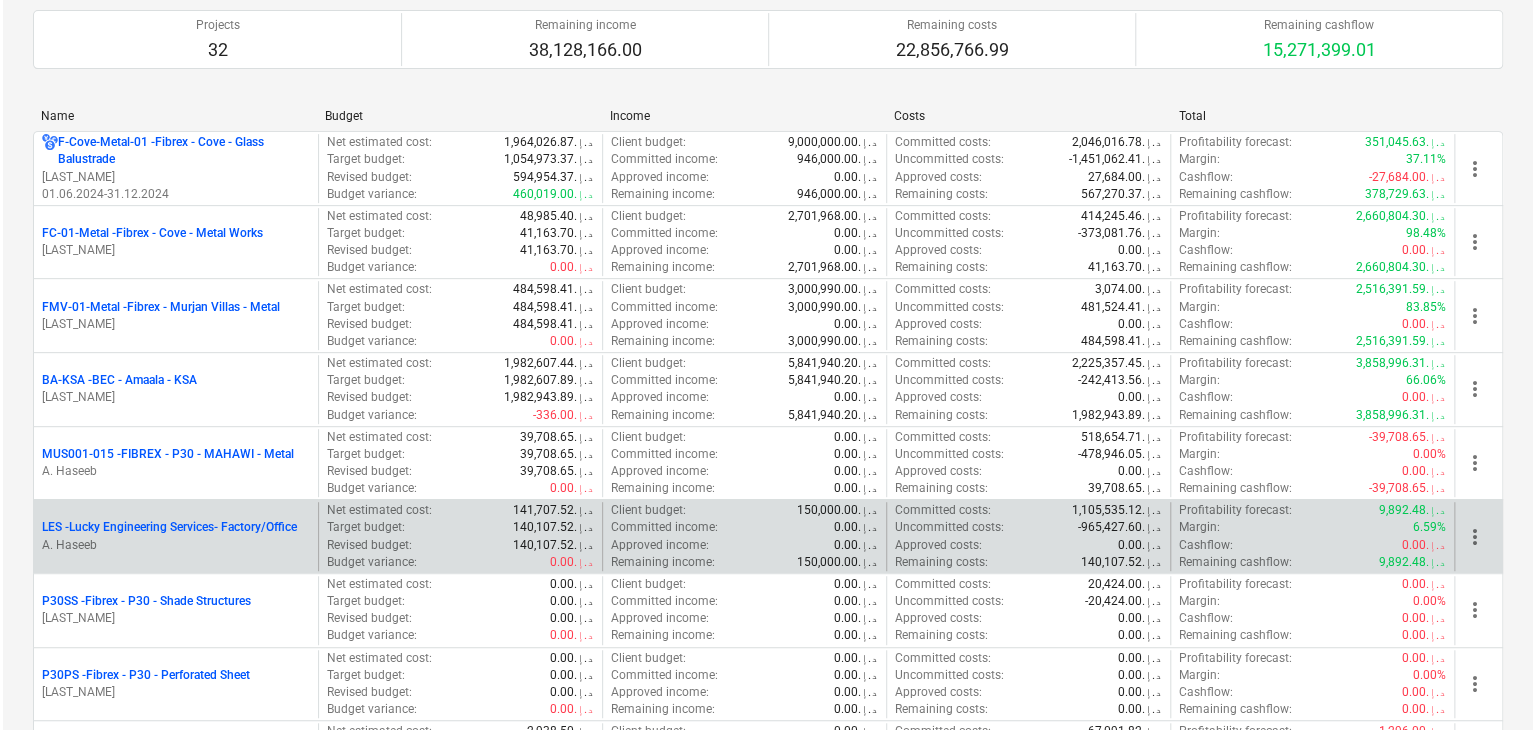 scroll, scrollTop: 0, scrollLeft: 0, axis: both 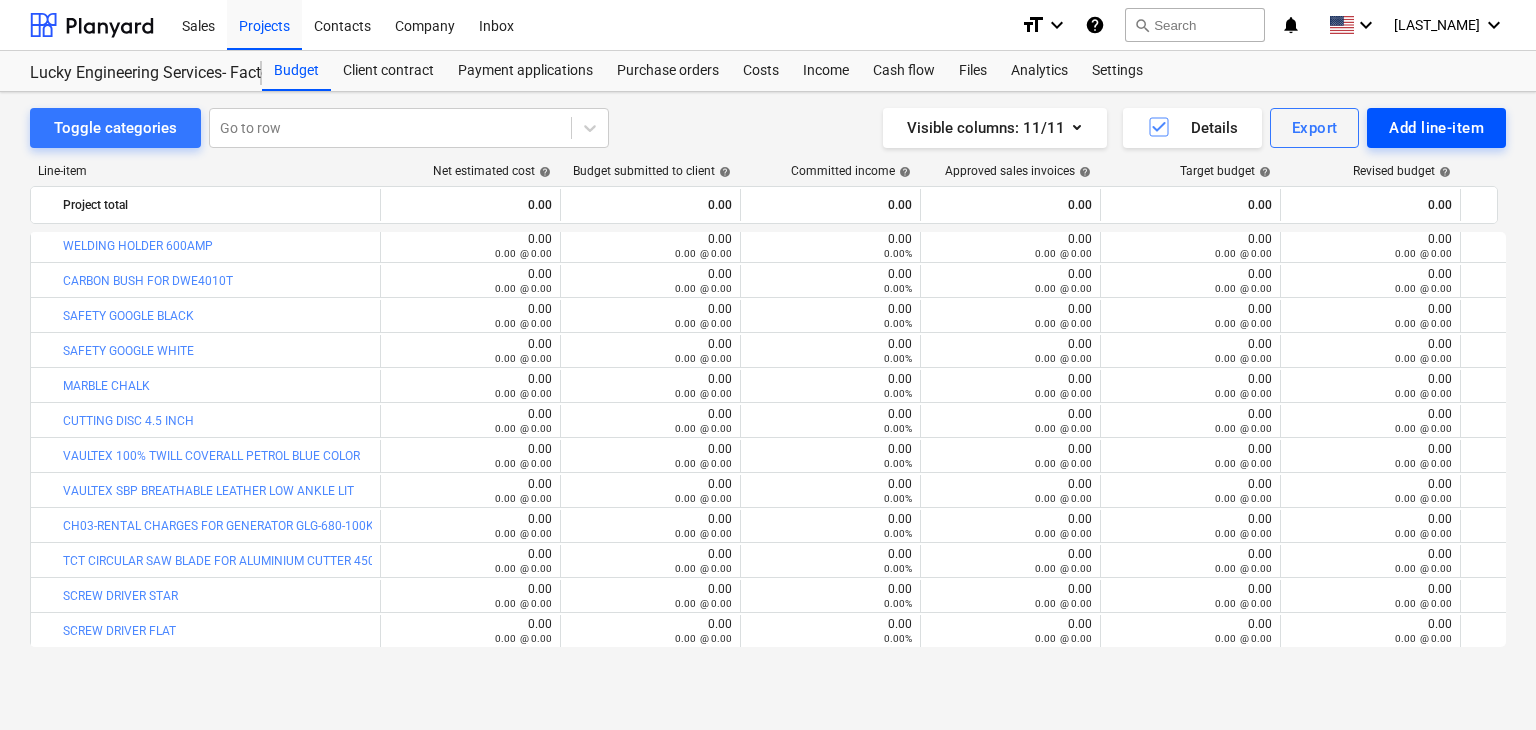 click on "Add line-item" at bounding box center [1436, 128] 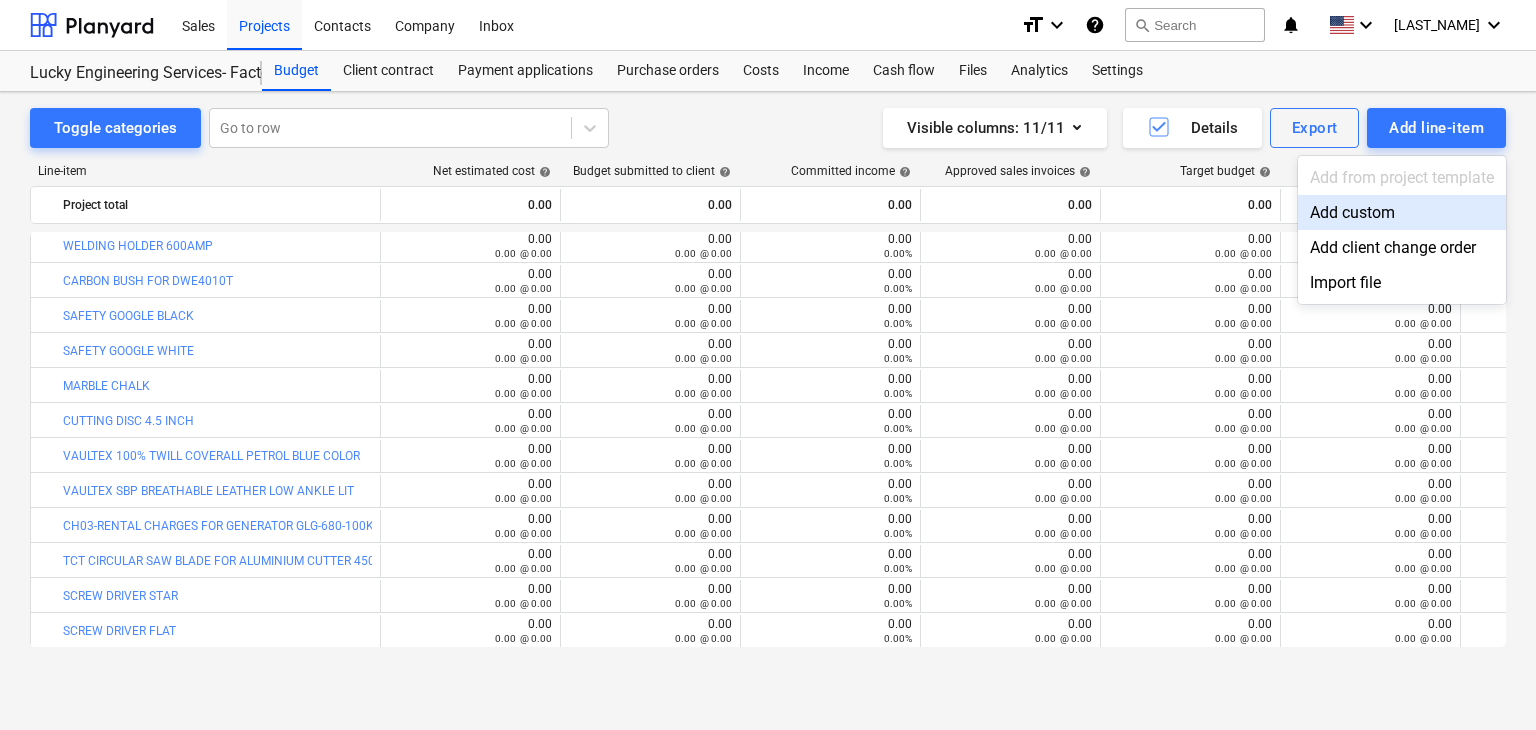 click on "Add custom" at bounding box center [1402, 212] 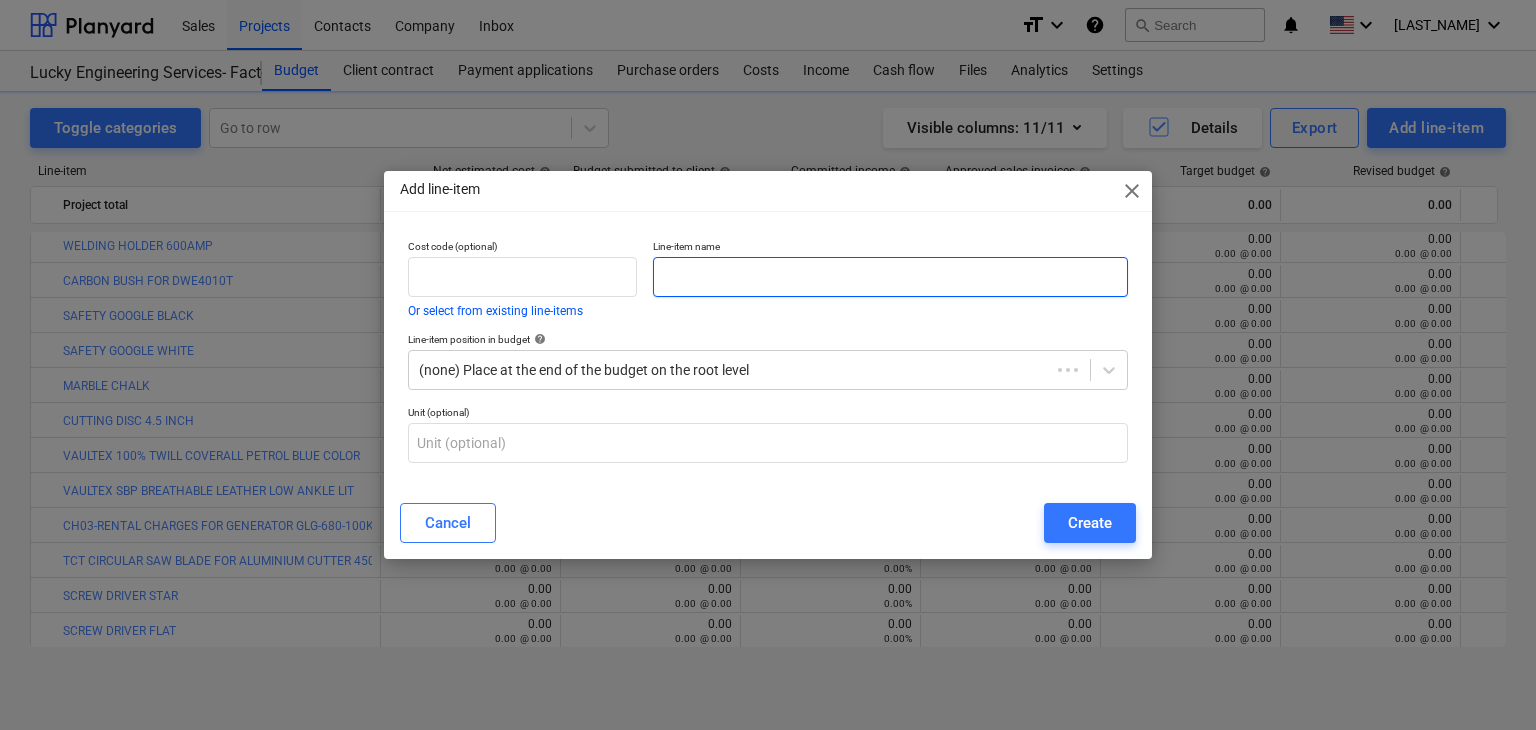 click at bounding box center [890, 277] 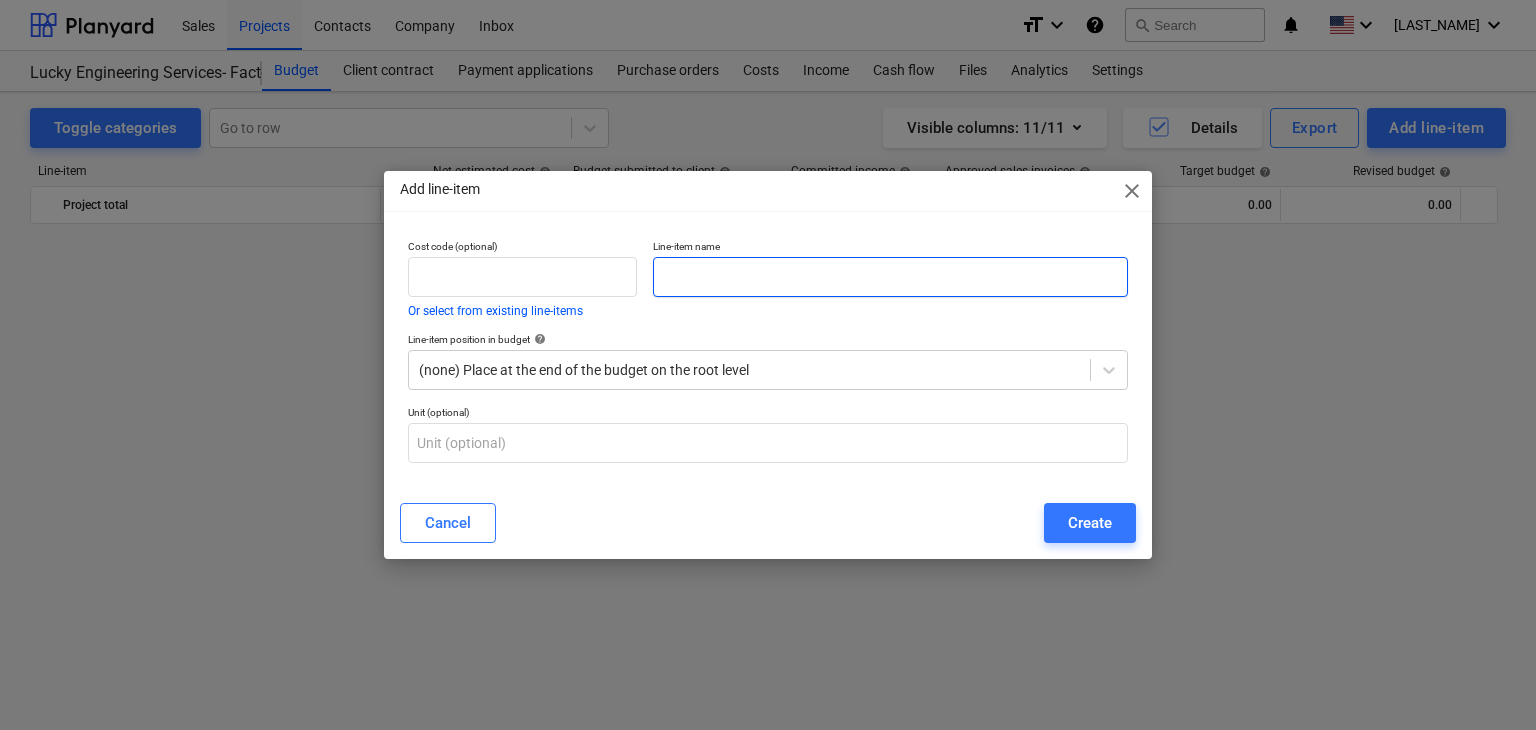 scroll, scrollTop: 44980, scrollLeft: 0, axis: vertical 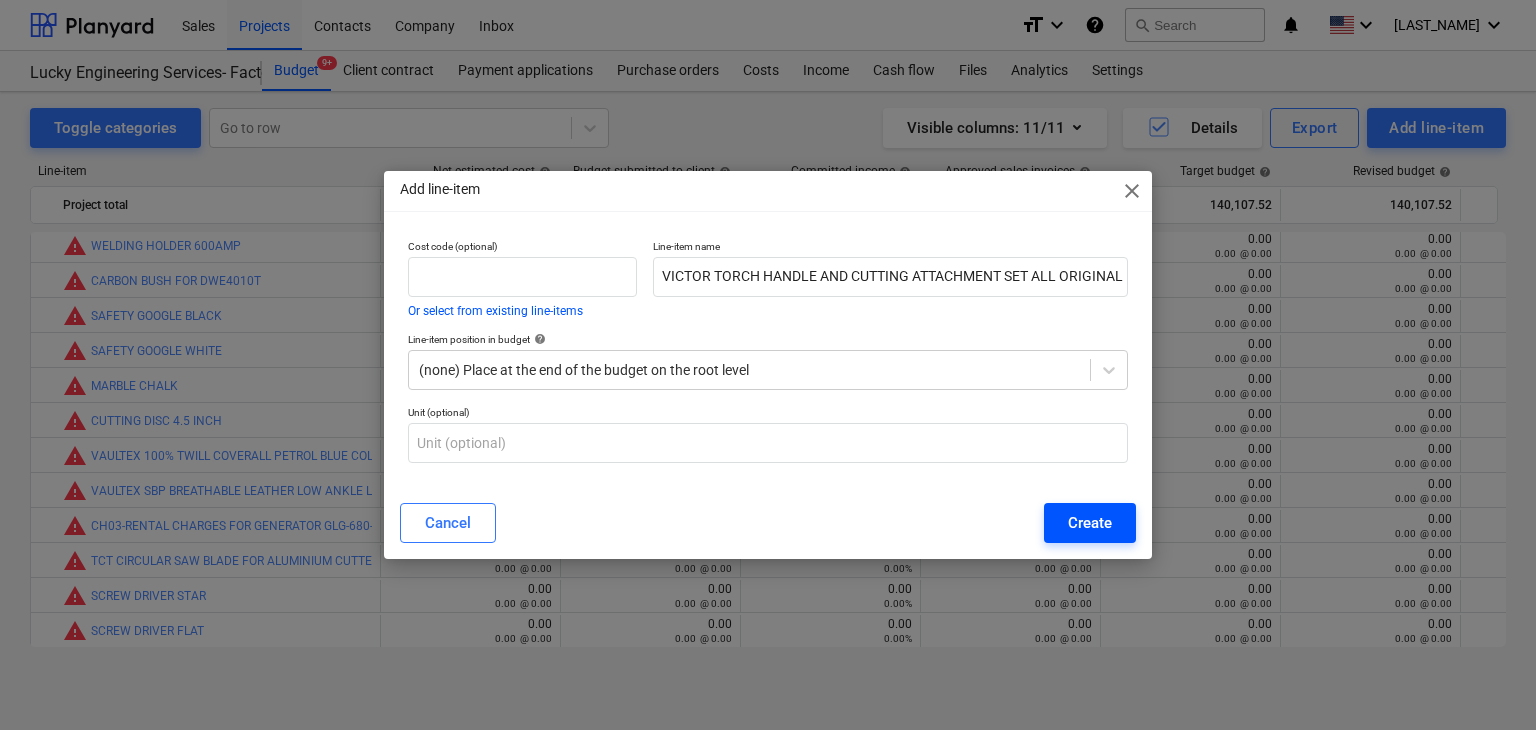 click on "Create" at bounding box center [1090, 523] 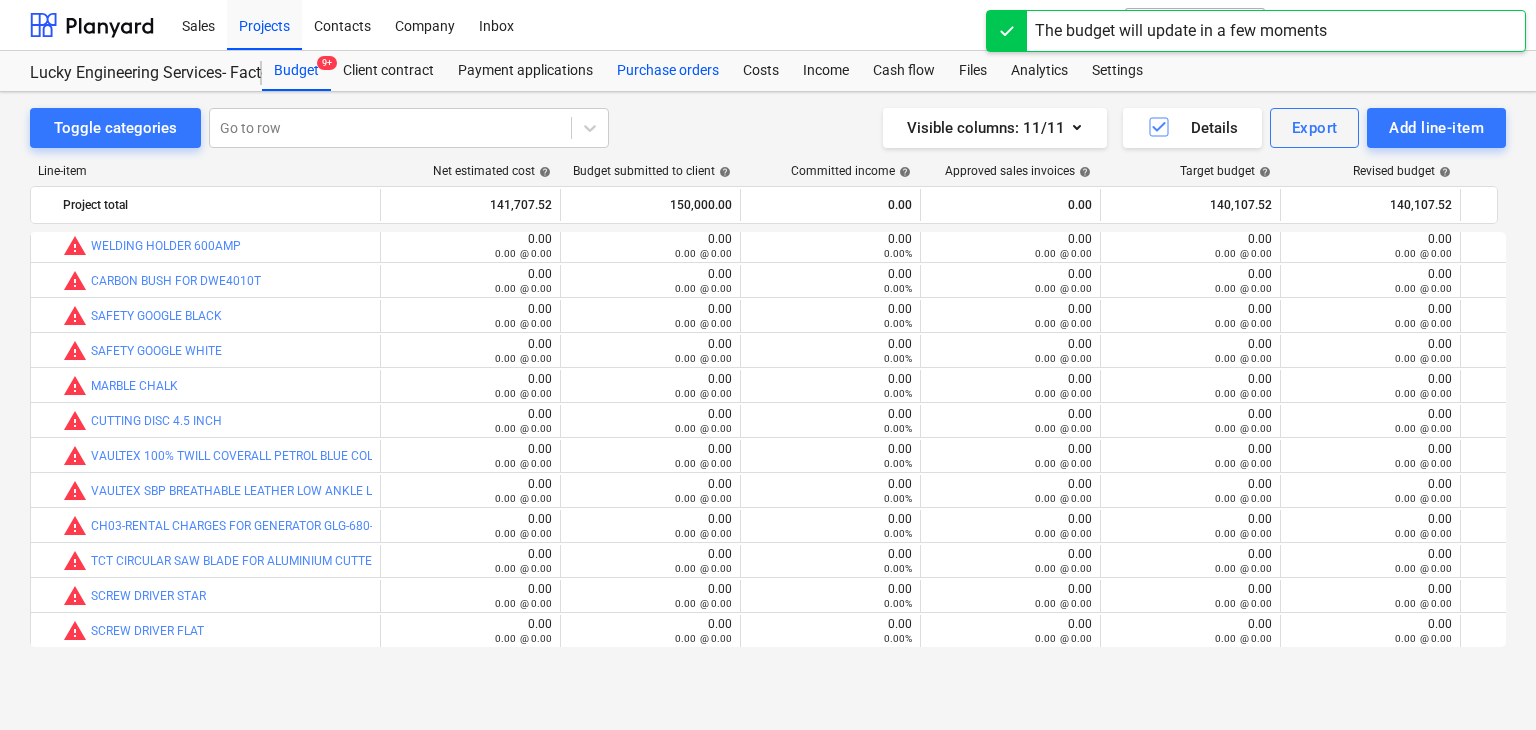 click on "Purchase orders" at bounding box center (668, 71) 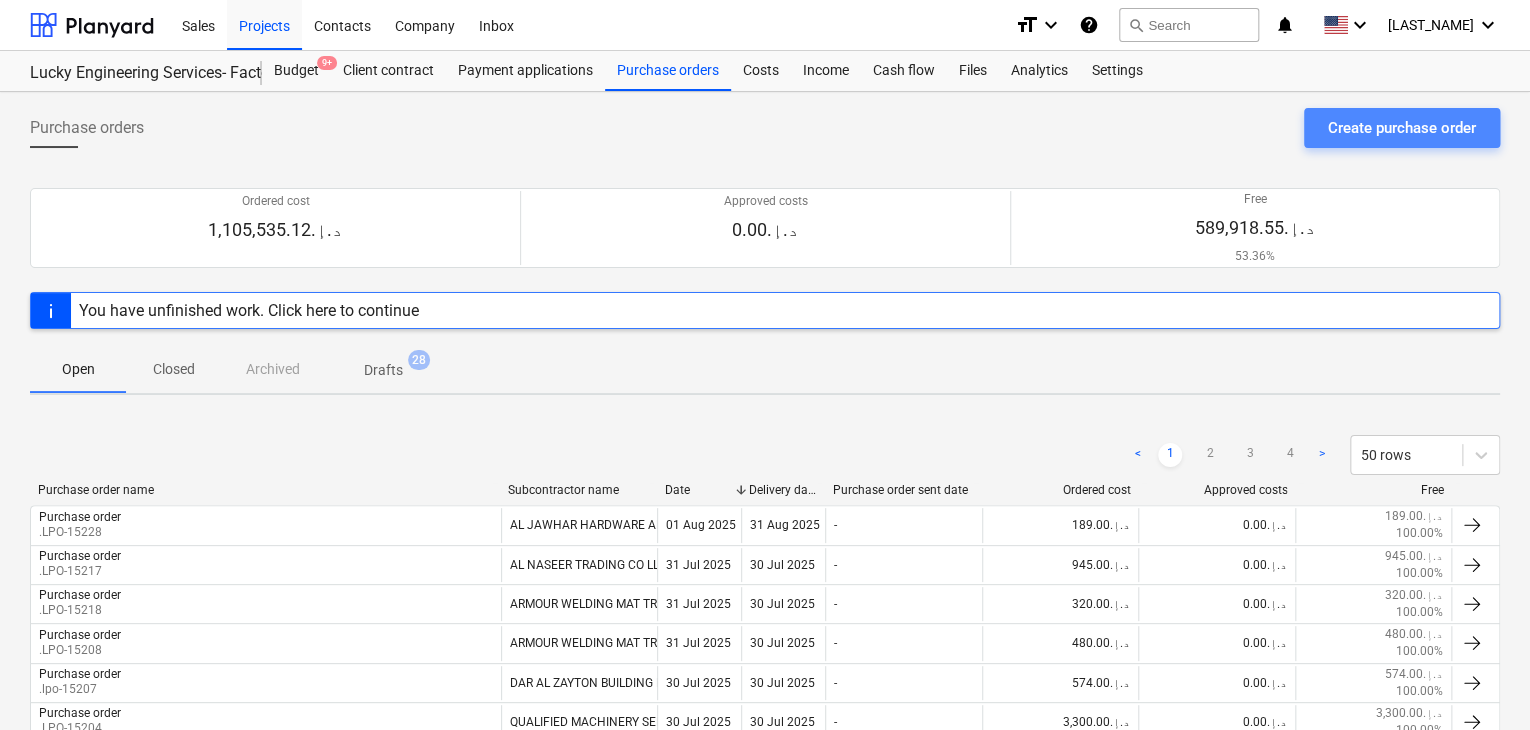 click on "Create purchase order" at bounding box center (1402, 128) 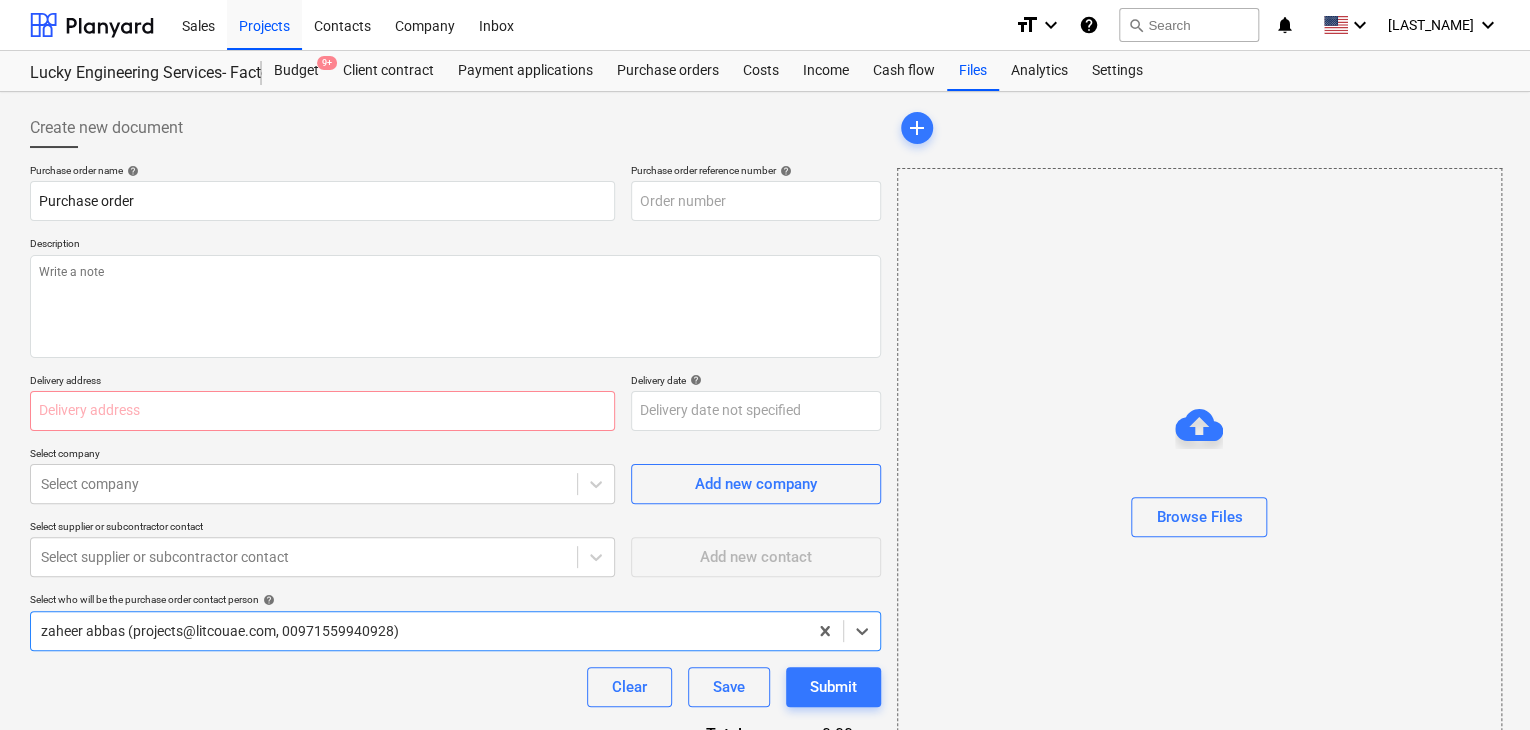 click on "Description" at bounding box center [455, 245] 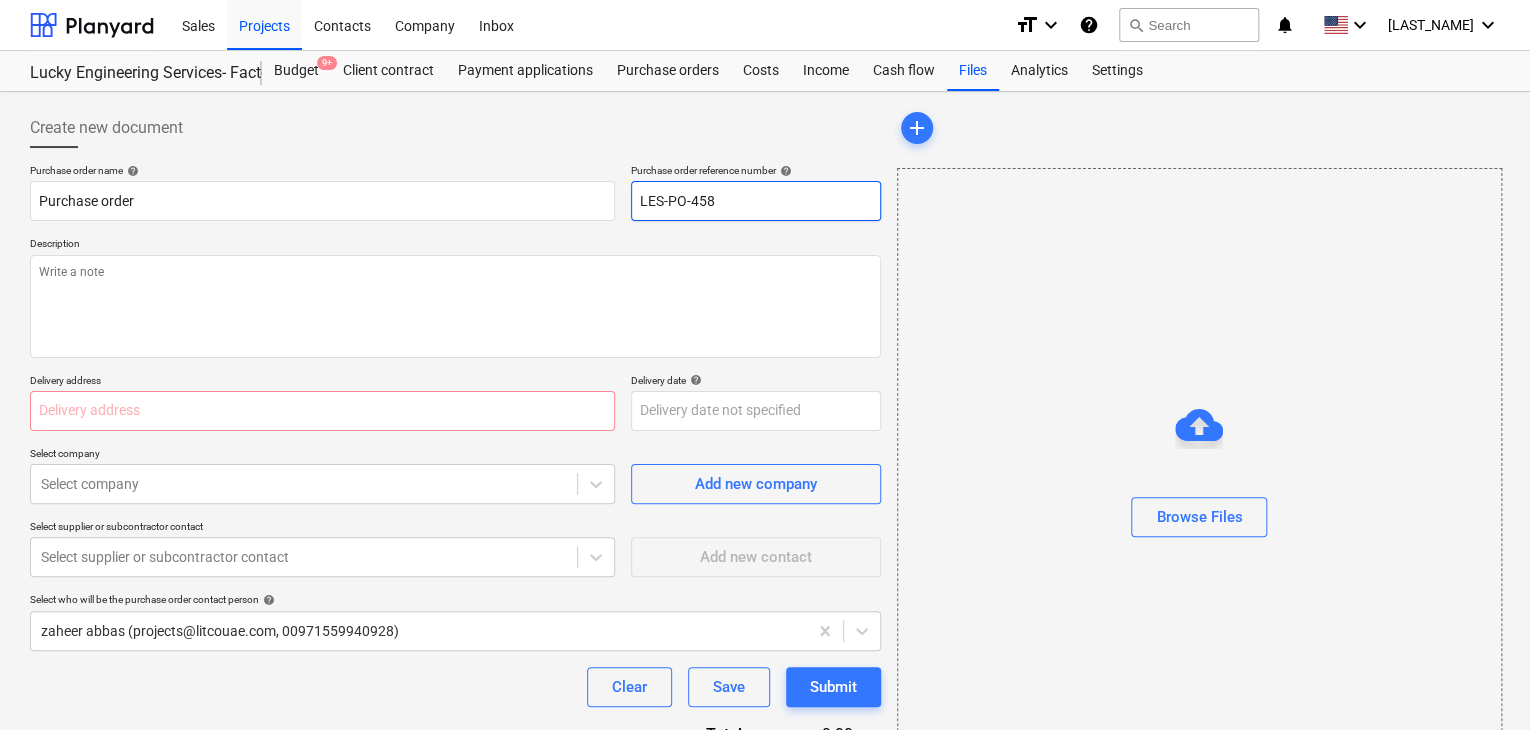 drag, startPoint x: 732, startPoint y: 198, endPoint x: 600, endPoint y: 180, distance: 133.22162 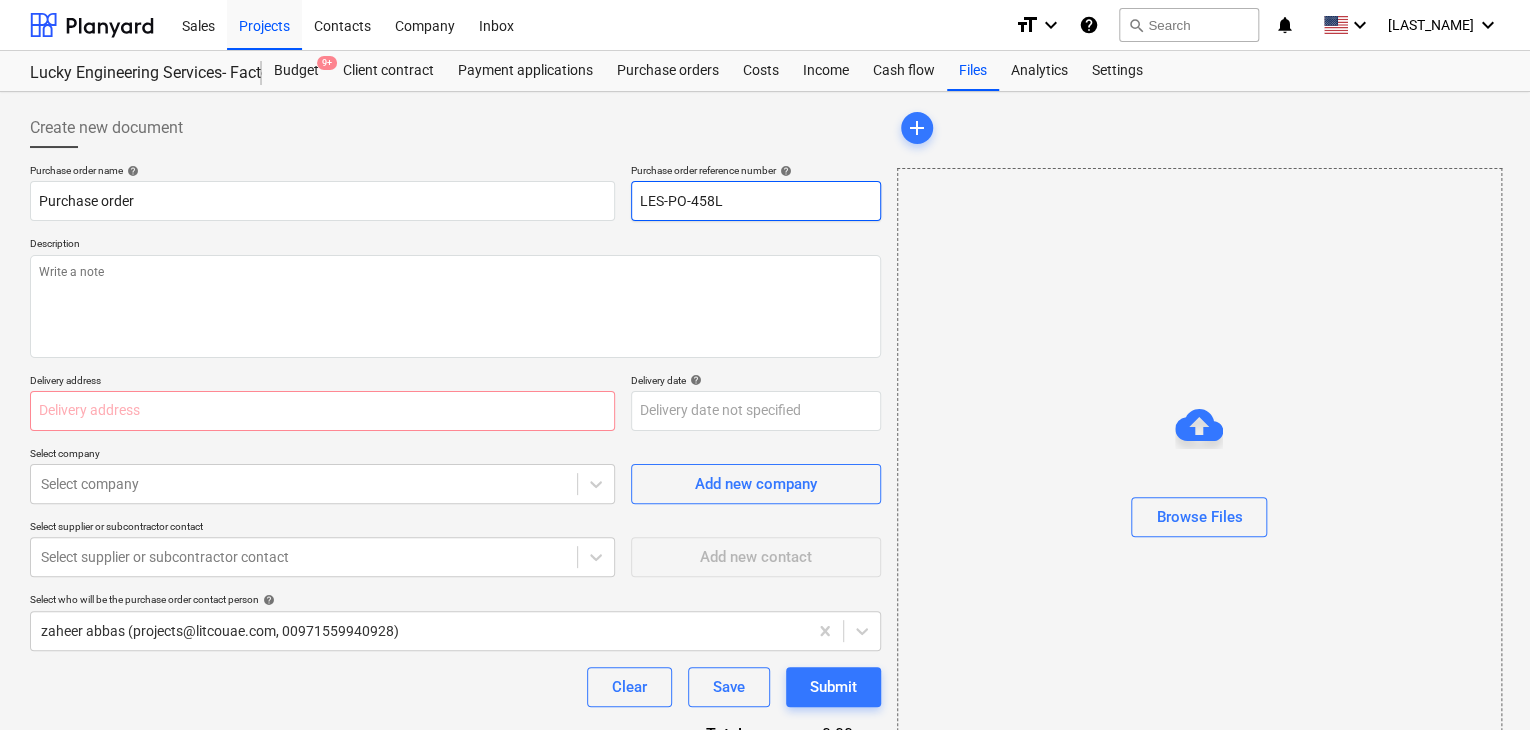 drag, startPoint x: 743, startPoint y: 208, endPoint x: 507, endPoint y: 157, distance: 241.44772 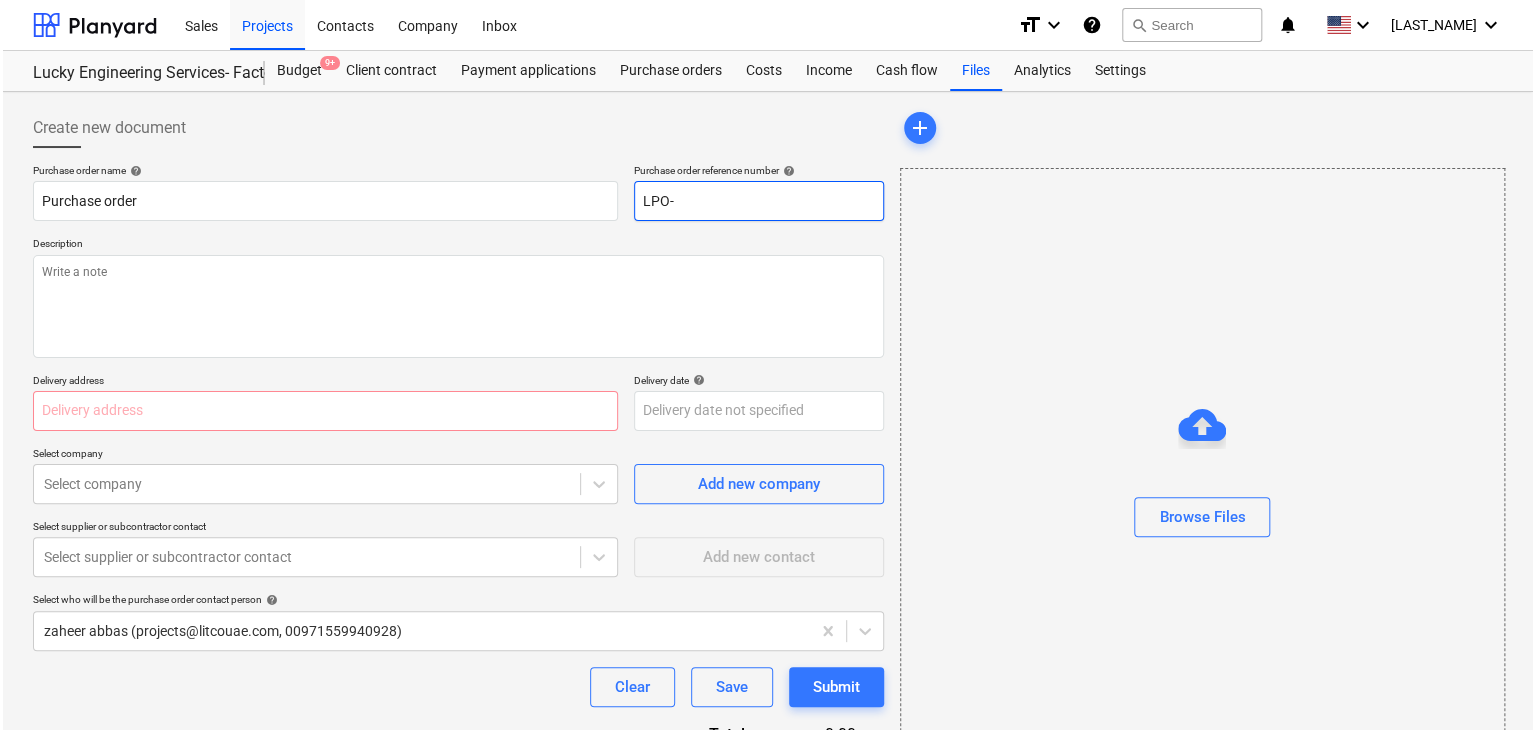 scroll, scrollTop: 104, scrollLeft: 0, axis: vertical 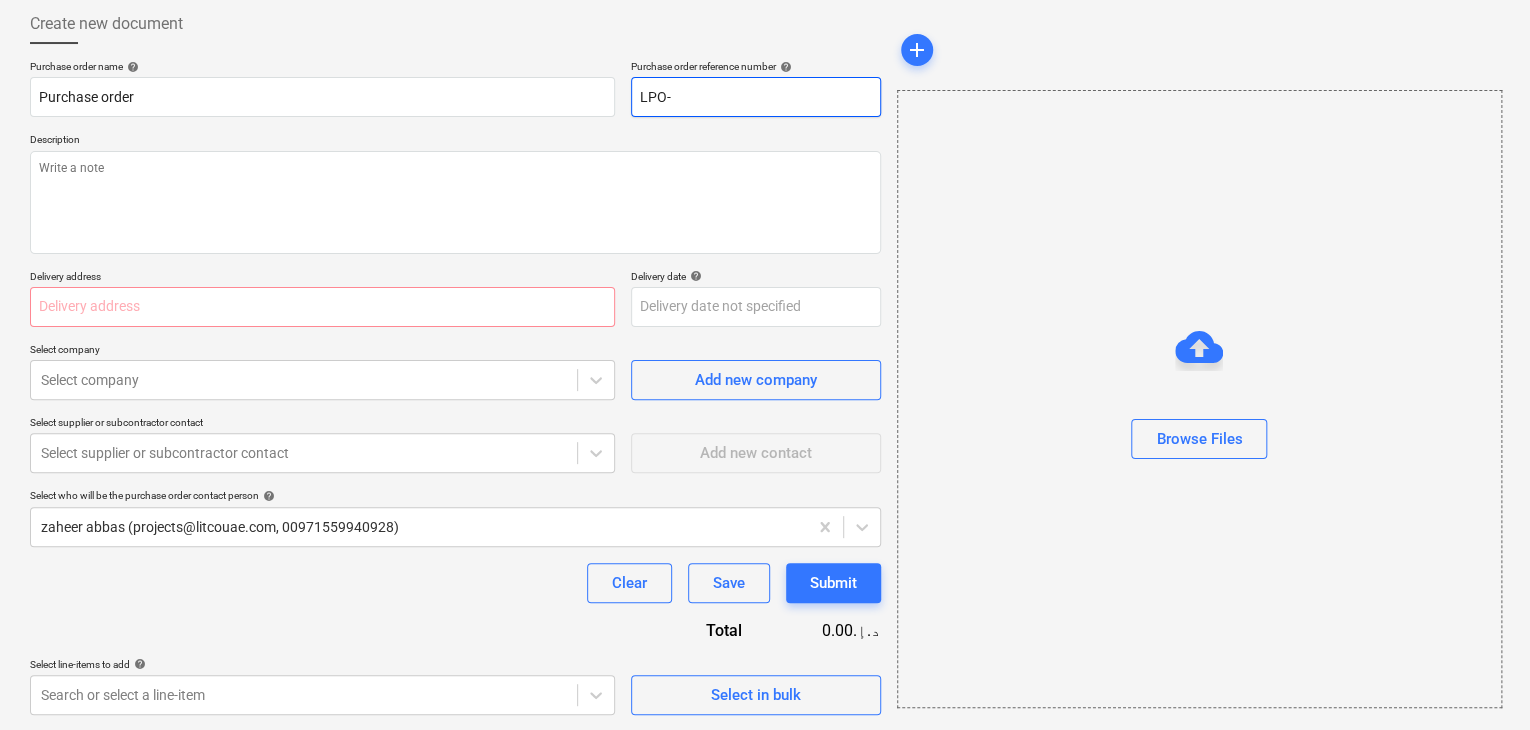 click on "LPO-" at bounding box center (756, 97) 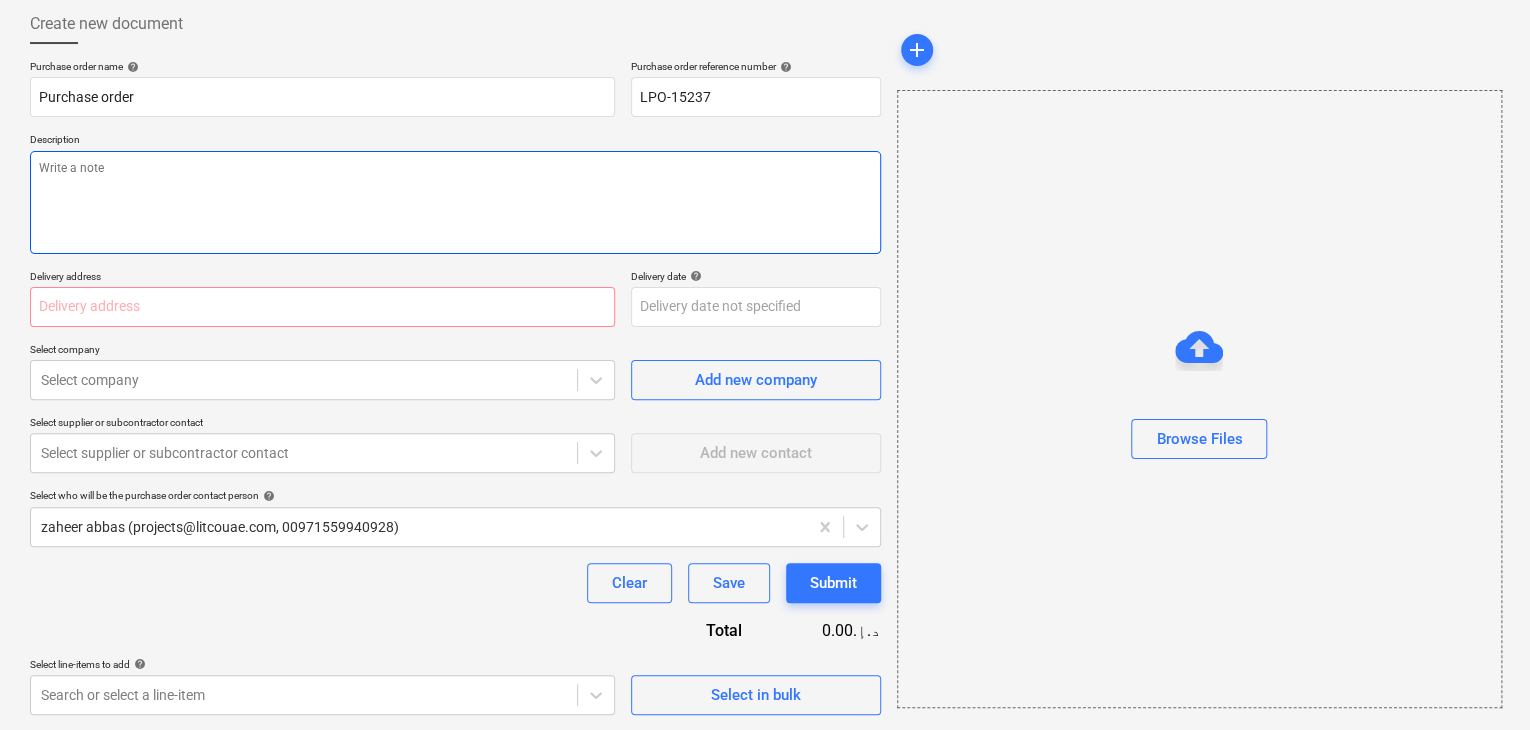 click at bounding box center [455, 202] 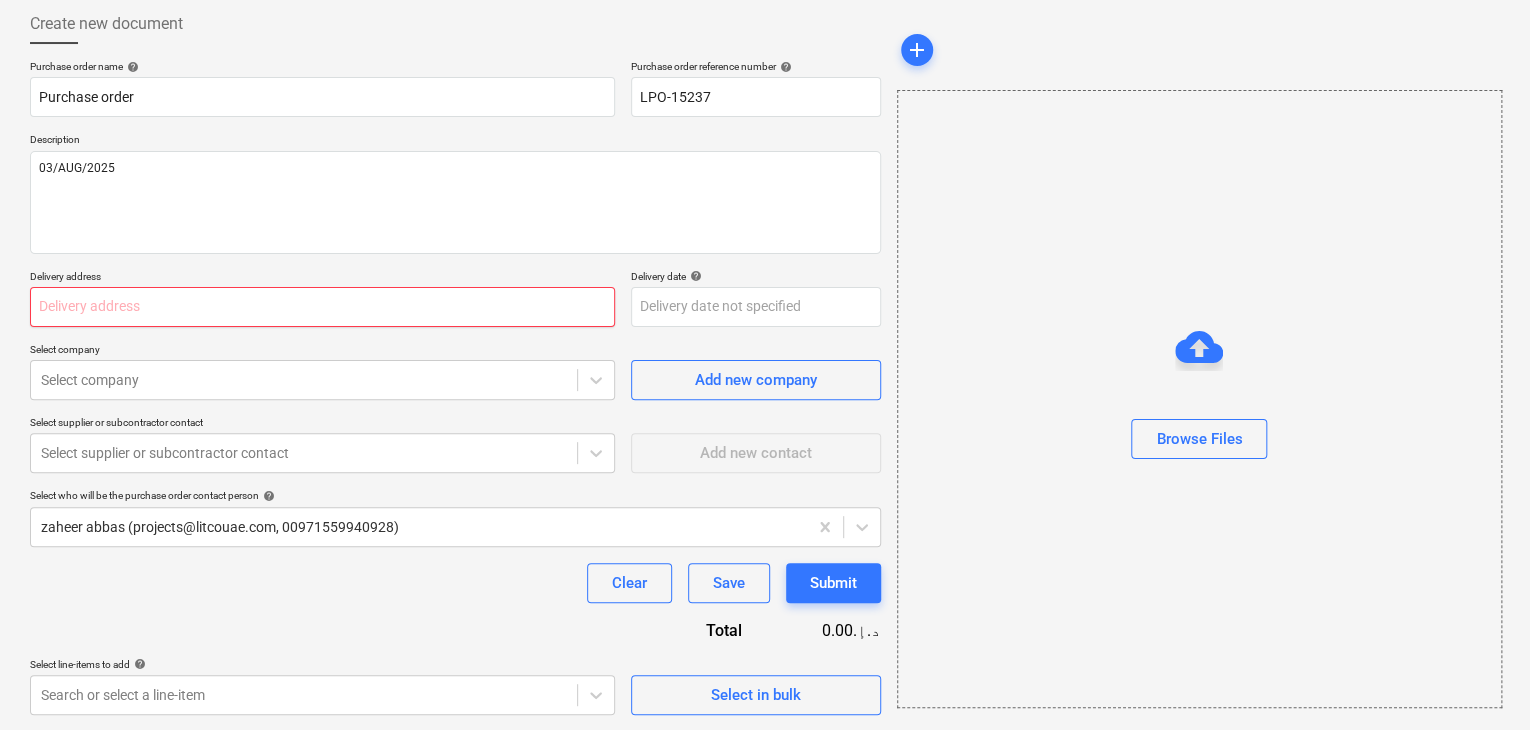 click at bounding box center (322, 307) 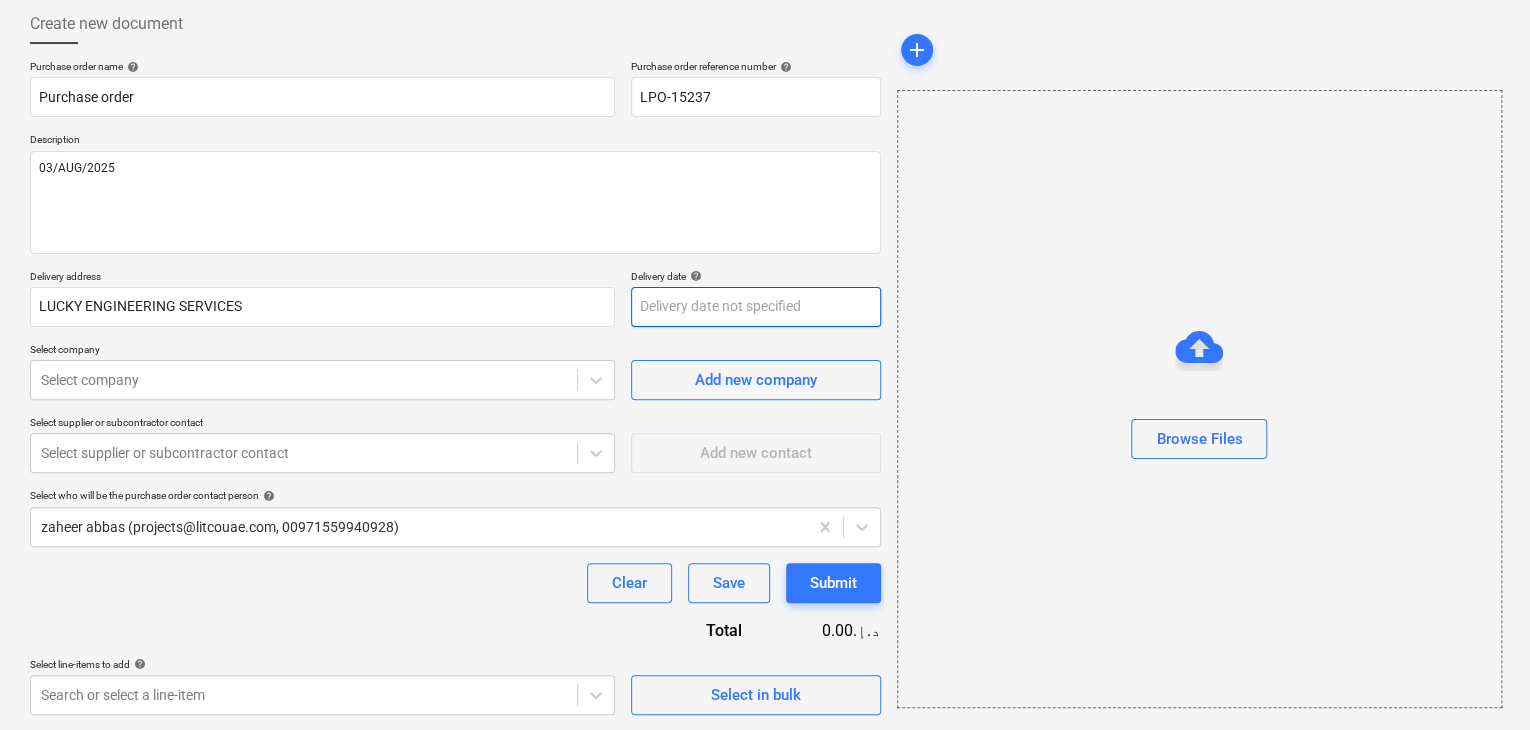 click on "Sales Projects Contacts Company Inbox format_size keyboard_arrow_down help search Search notifications 0 keyboard_arrow_down [PERSON] Lucky Engineering Services- Factory/Office Budget 9+ Client contract Payment applications Purchase orders Costs Income Cash flow Files Analytics Settings Create new document Purchase order name help Purchase order Purchase order reference number help LPO-15237 Description [DATE] Delivery address LUCKY ENGINEERING SERVICES Delivery date help Press the down arrow key to interact with the calendar and
select a date. Press the question mark key to get the keyboard shortcuts for changing dates. Select company Select company Add new company Select supplier or subcontractor contact Select supplier or subcontractor contact Add new contact Select who will be the purchase order contact person help [PERSON] ([EMAIL], [PHONE]) Clear Save Submit Total 0.00د.إ.‏ Select line-items to add help Search or select a line-item add" at bounding box center [765, 261] 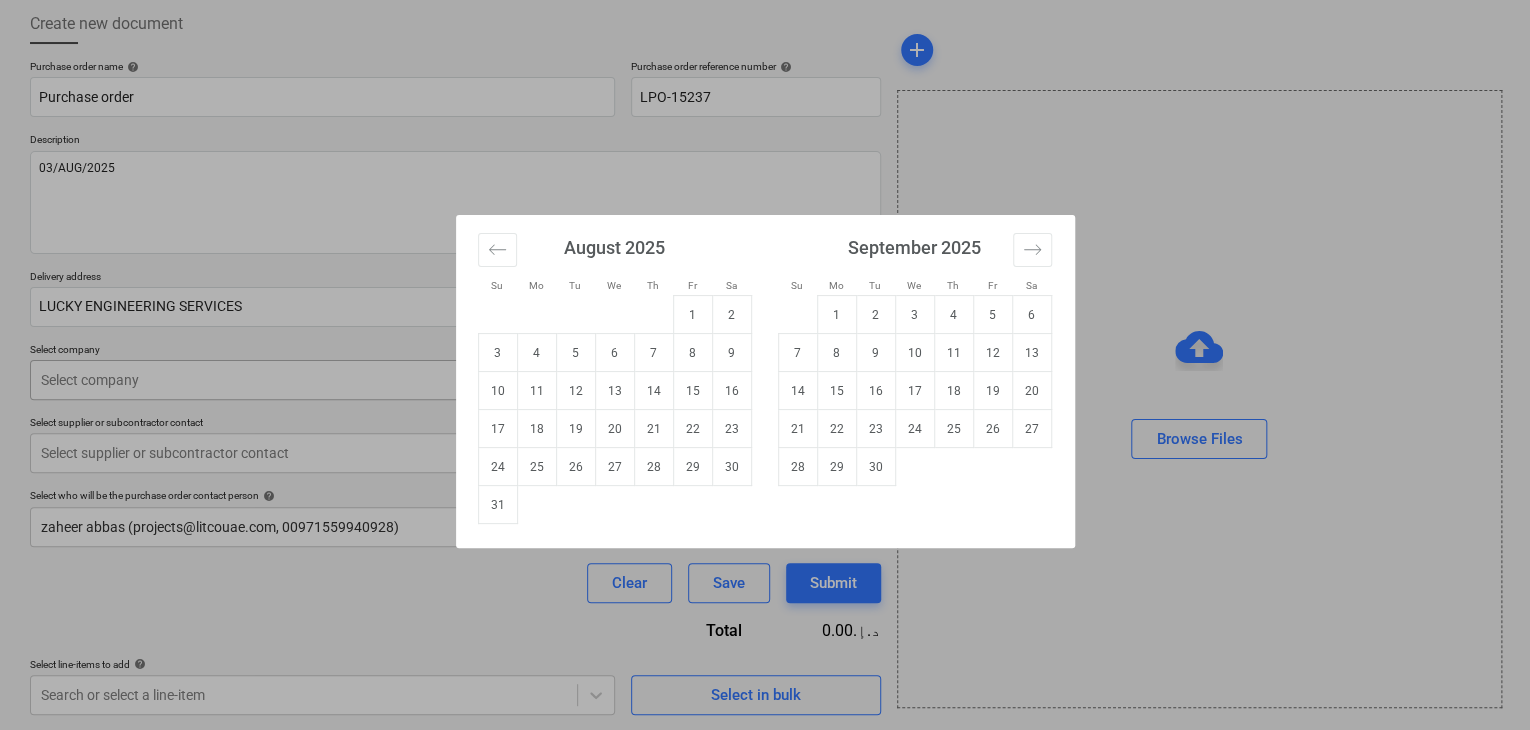 drag, startPoint x: 506, startPoint y: 495, endPoint x: 306, endPoint y: 395, distance: 223.6068 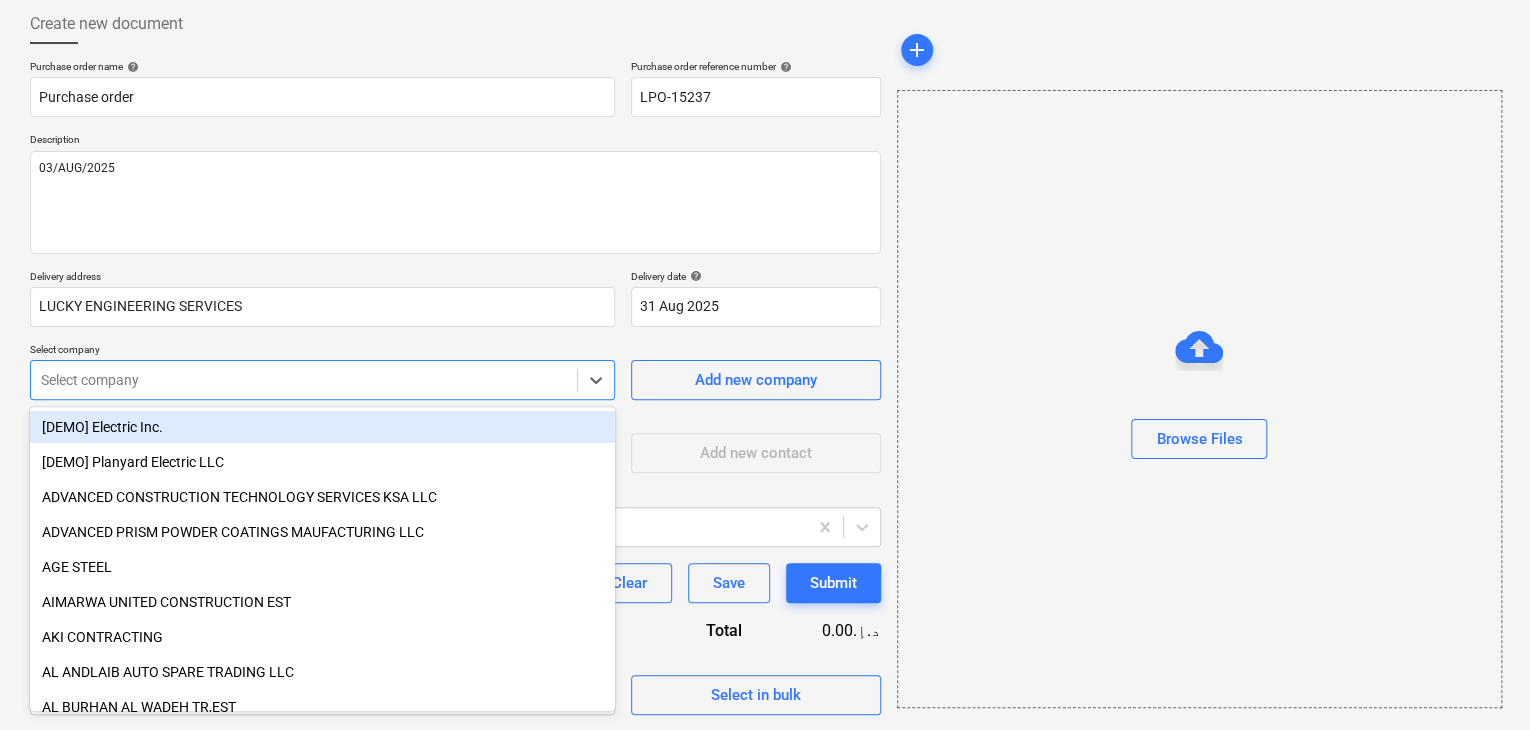 click at bounding box center [304, 380] 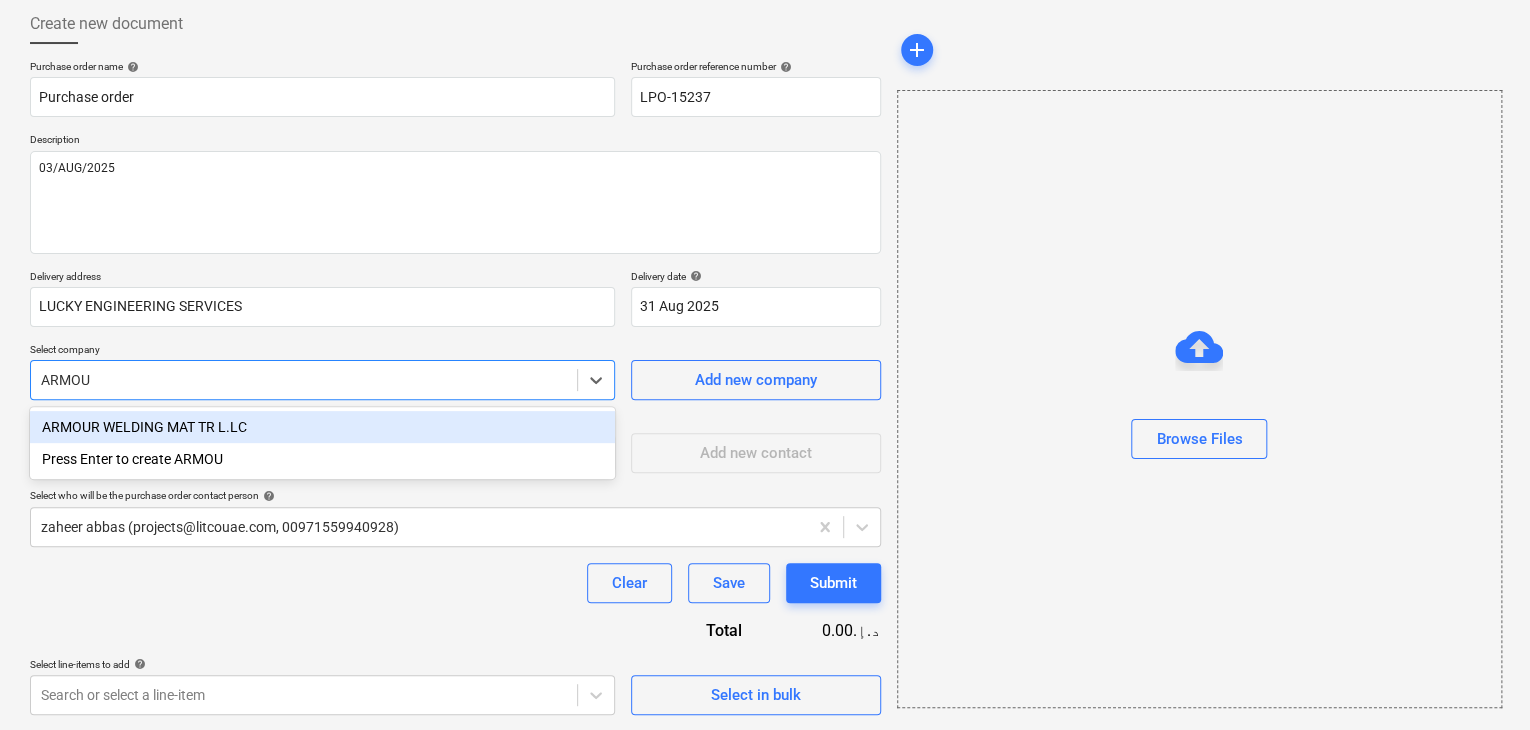 click on "ARMOUR WELDING MAT TR L.LC" at bounding box center [322, 427] 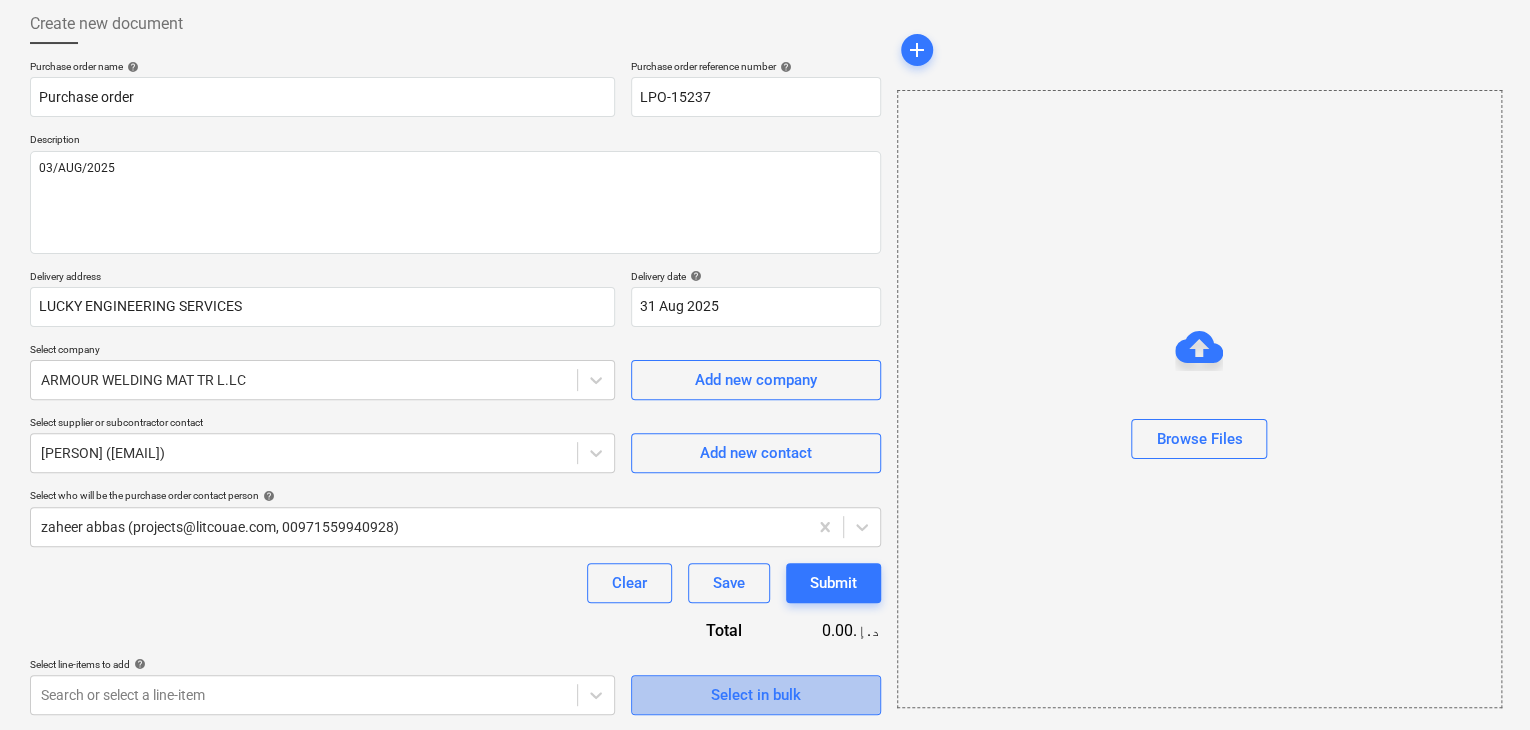 click on "Select in bulk" at bounding box center (756, 695) 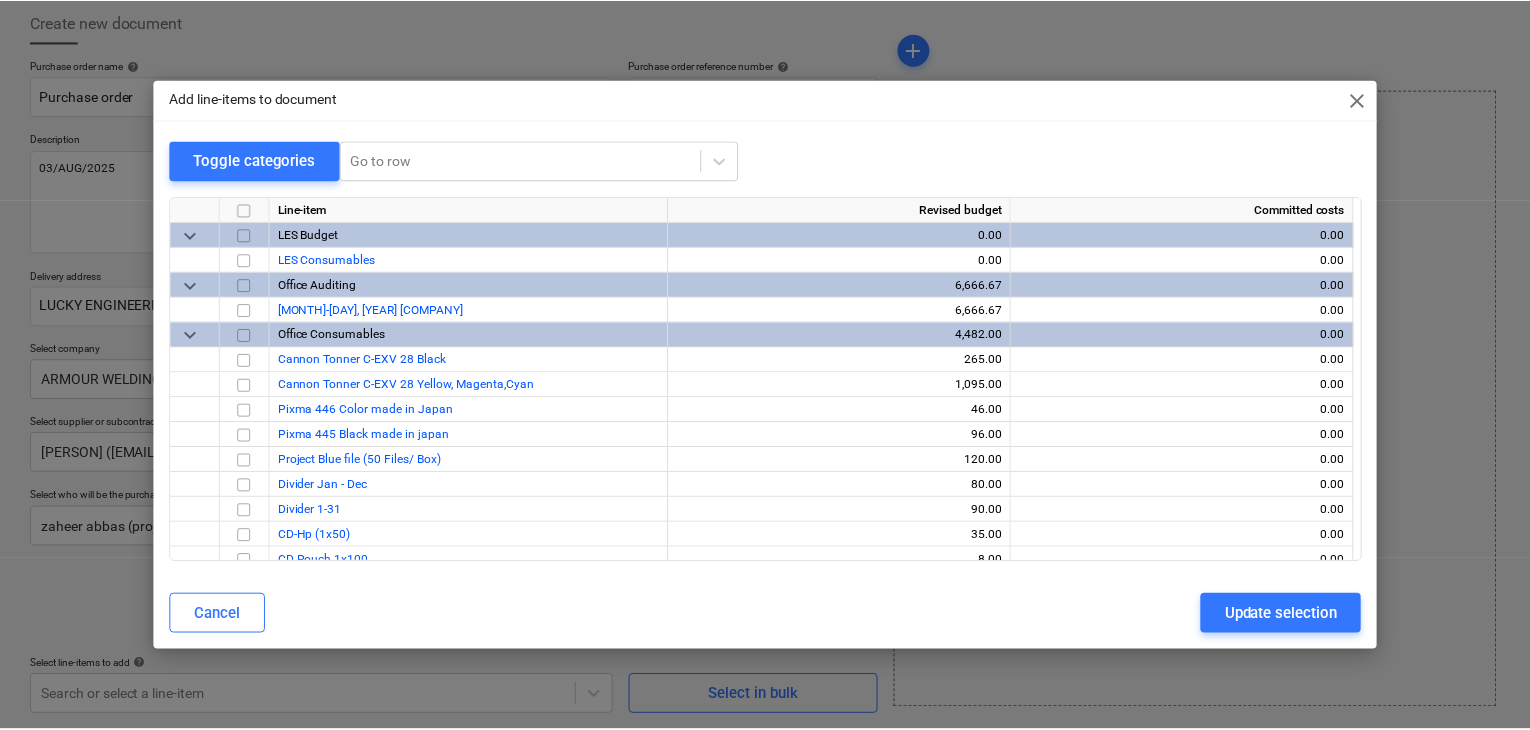 scroll, scrollTop: 38461, scrollLeft: 0, axis: vertical 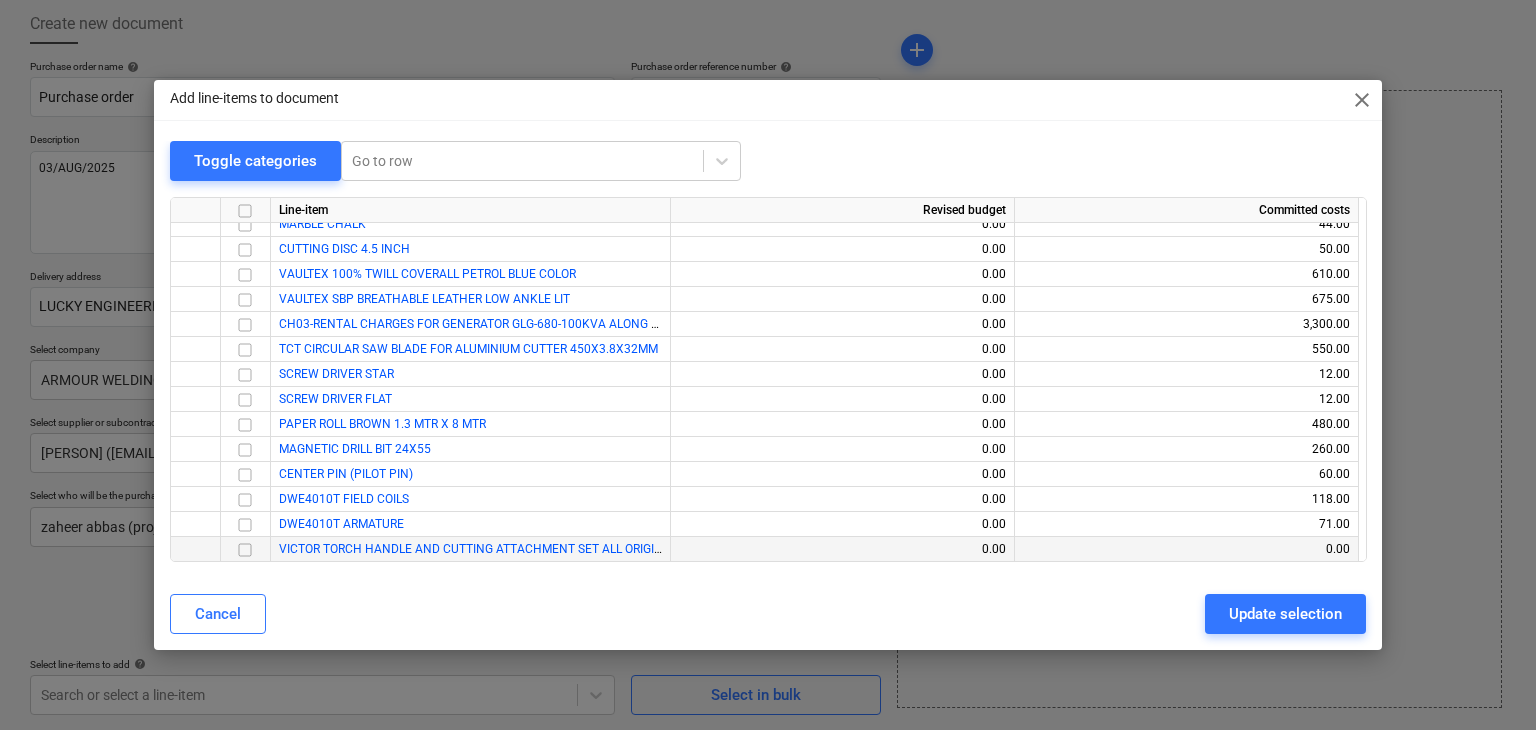 click at bounding box center (245, 550) 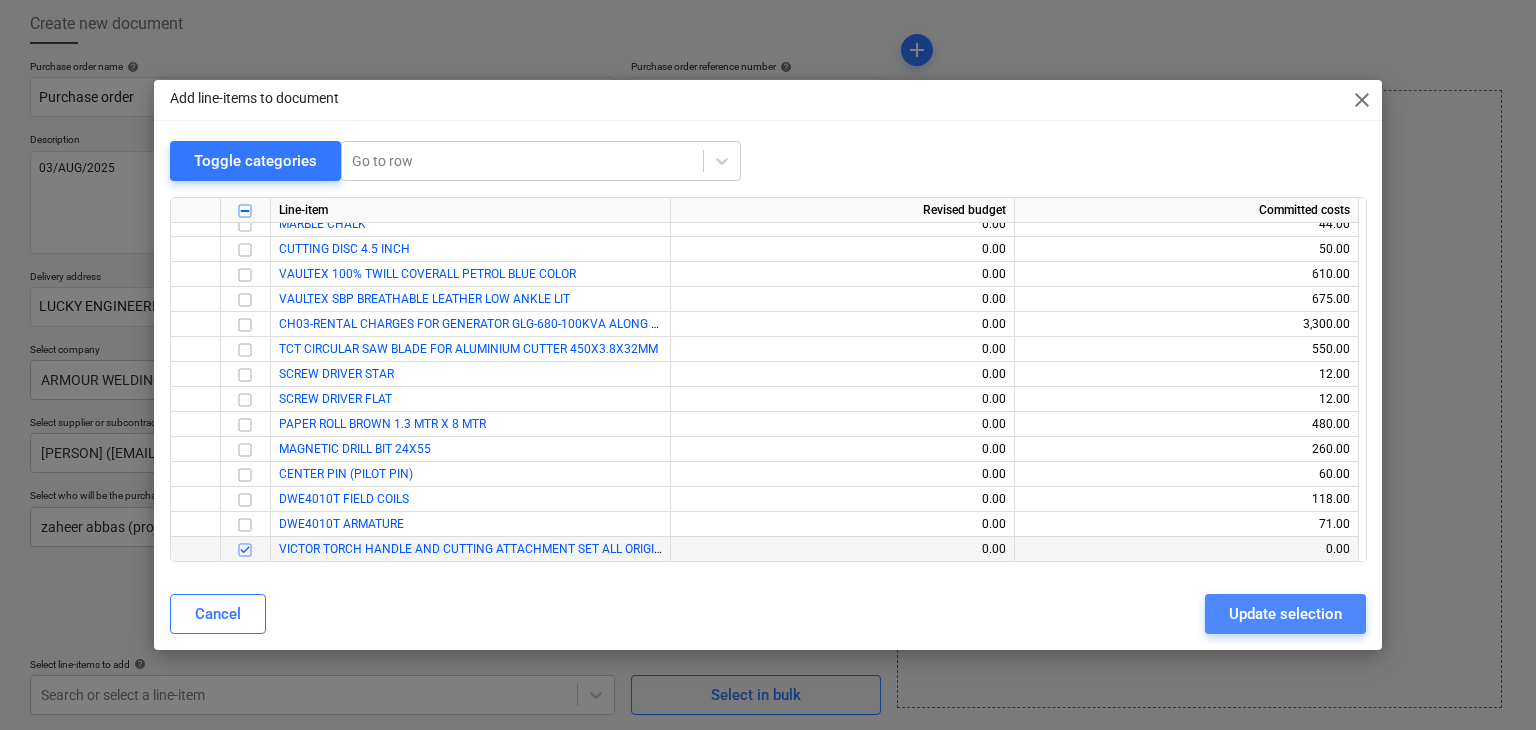 click on "Update selection" at bounding box center [1285, 614] 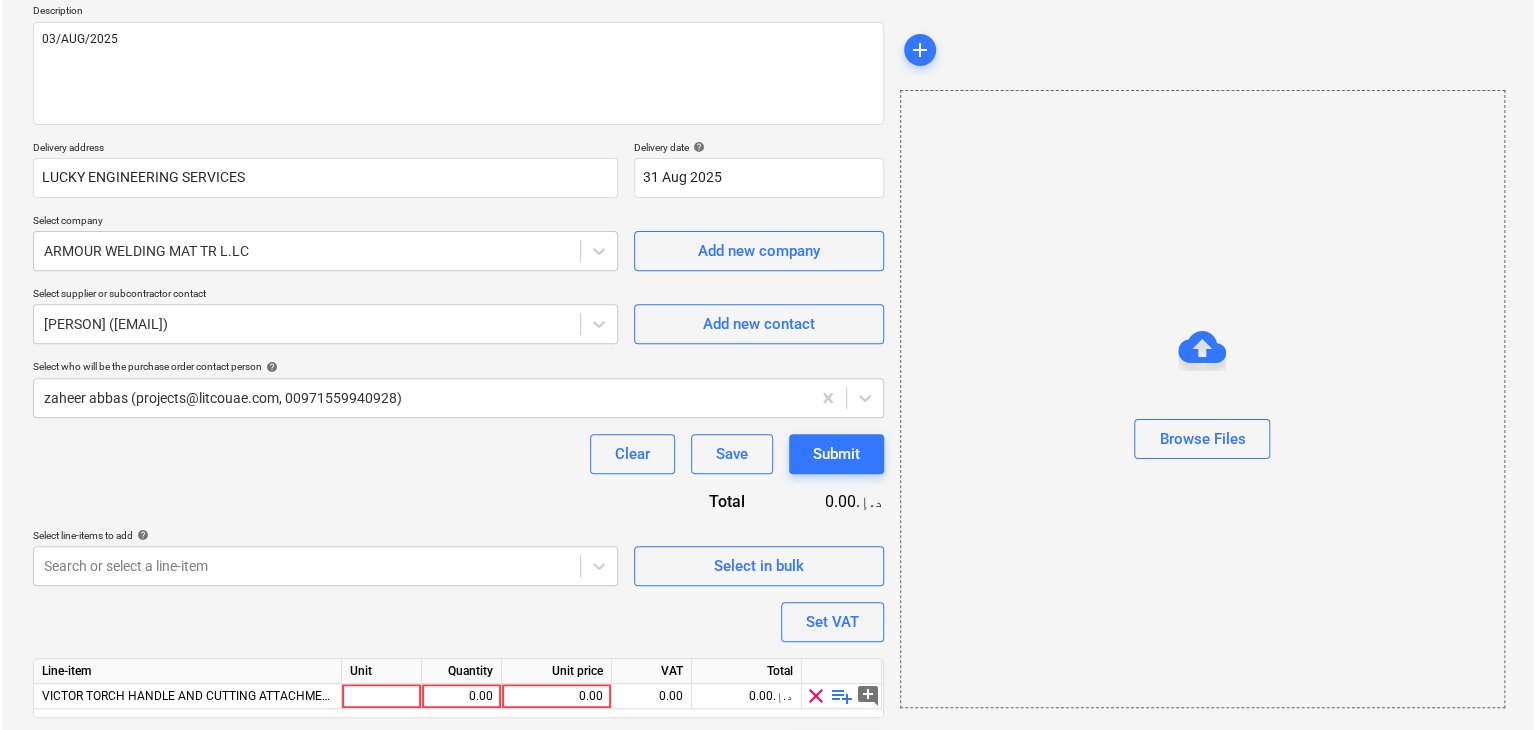 scroll, scrollTop: 292, scrollLeft: 0, axis: vertical 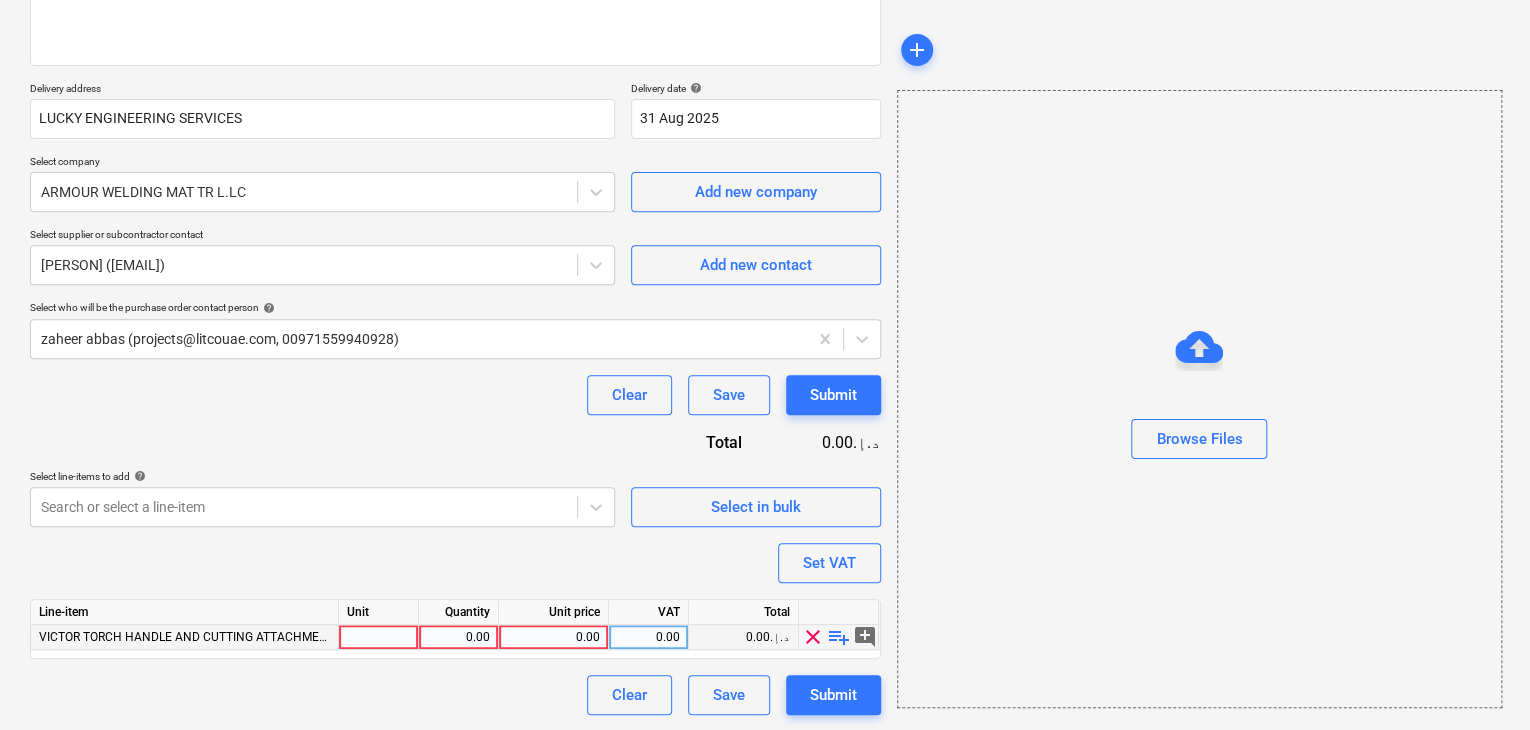 click at bounding box center (379, 637) 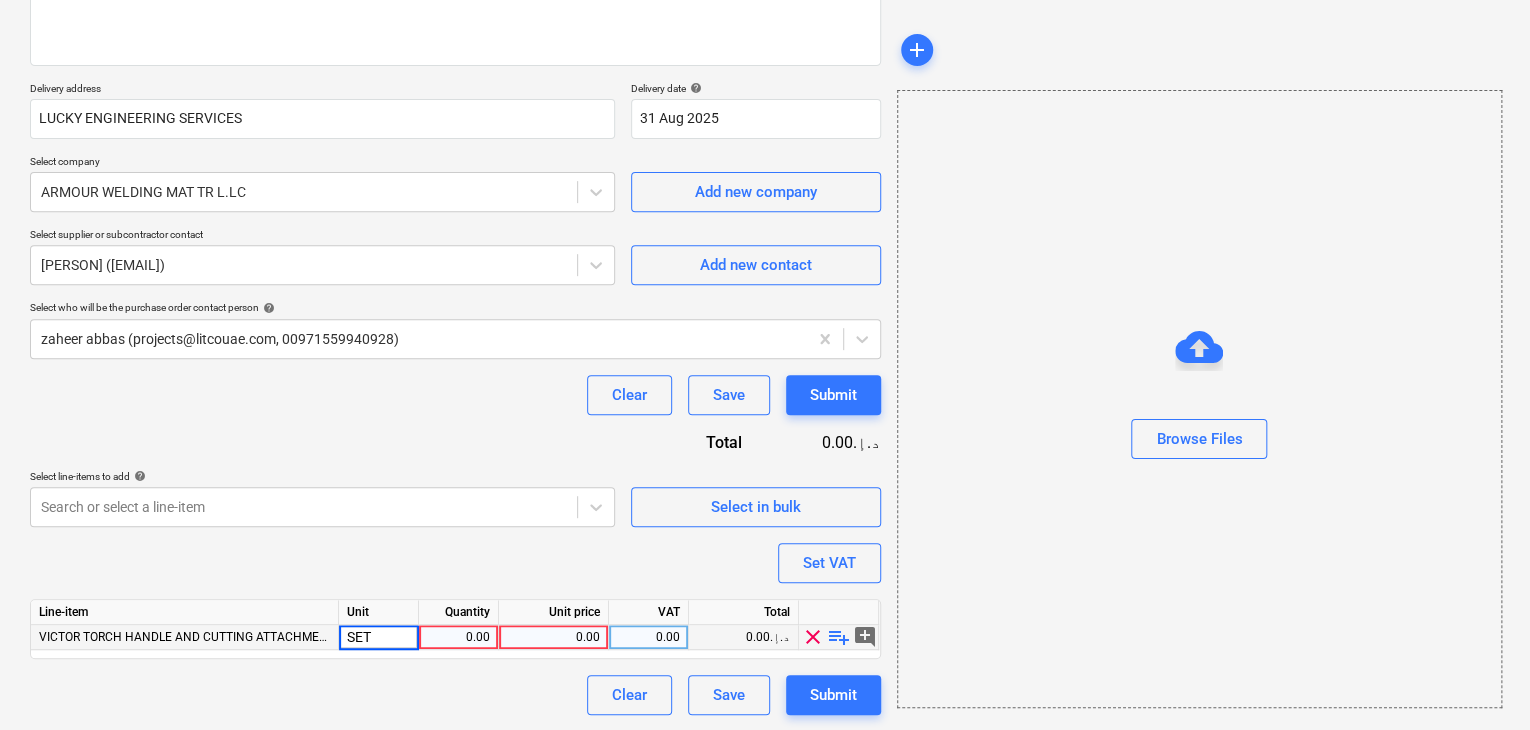 click on "0.00" at bounding box center [458, 637] 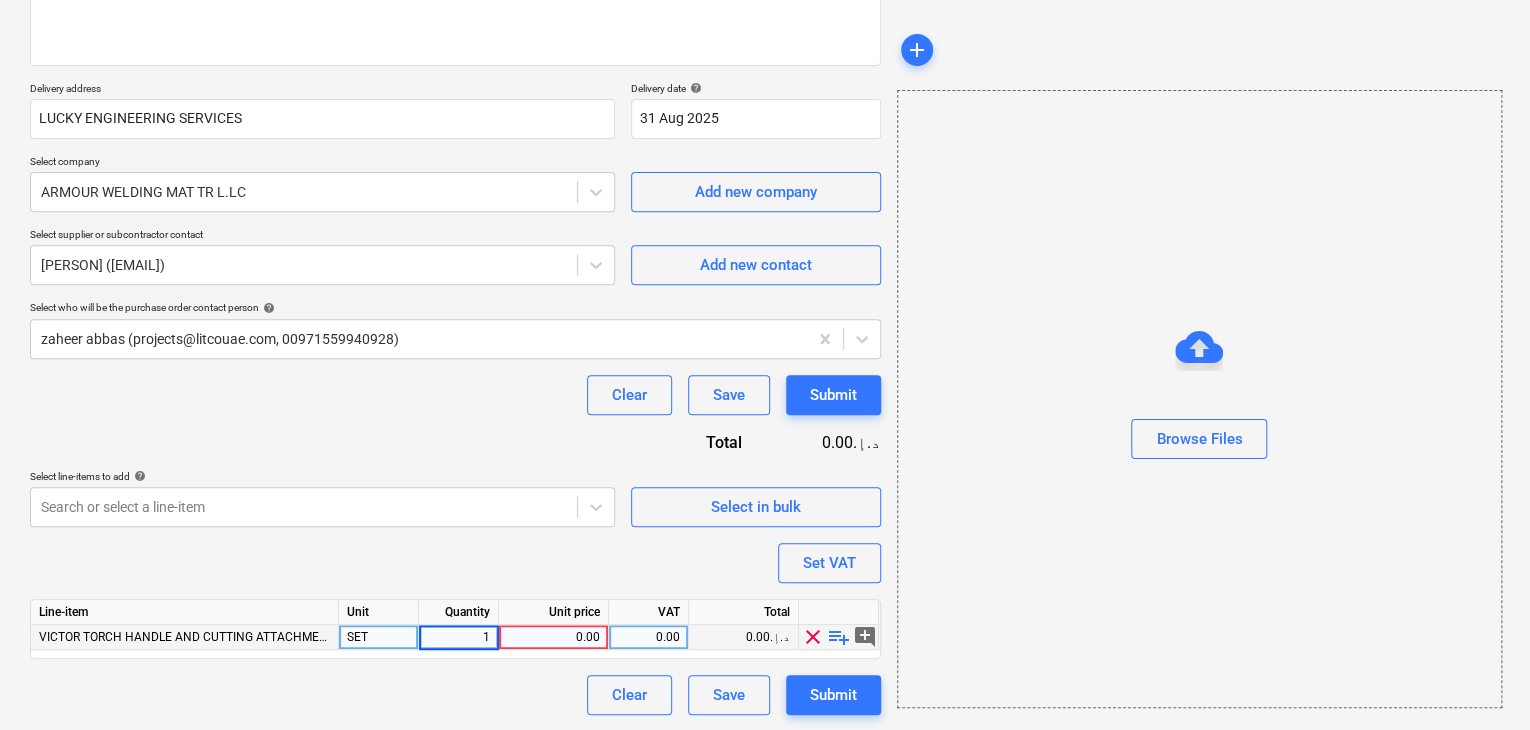 click on "0.00" at bounding box center [553, 637] 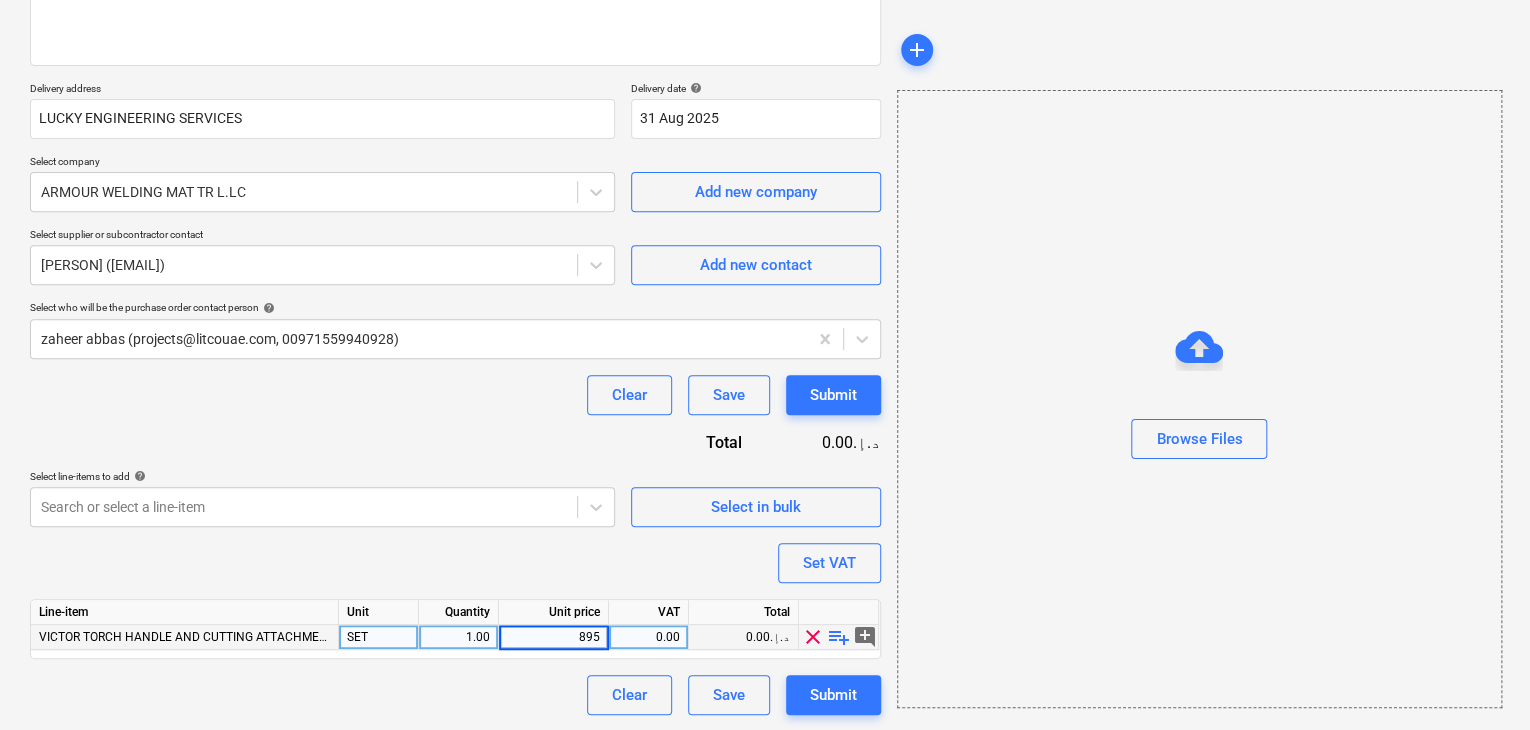 click on "Browse Files" at bounding box center (1199, 399) 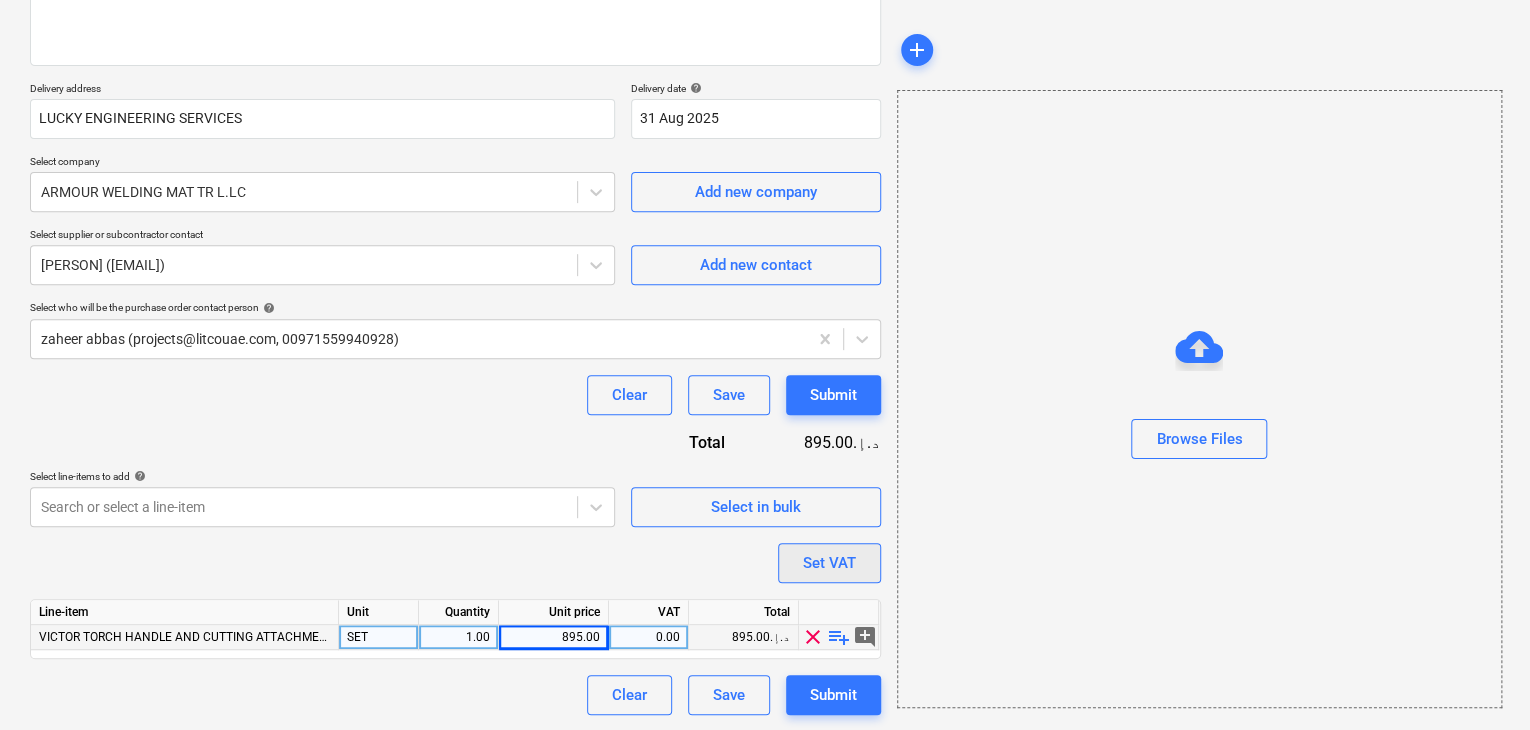 click on "Set VAT" at bounding box center (829, 563) 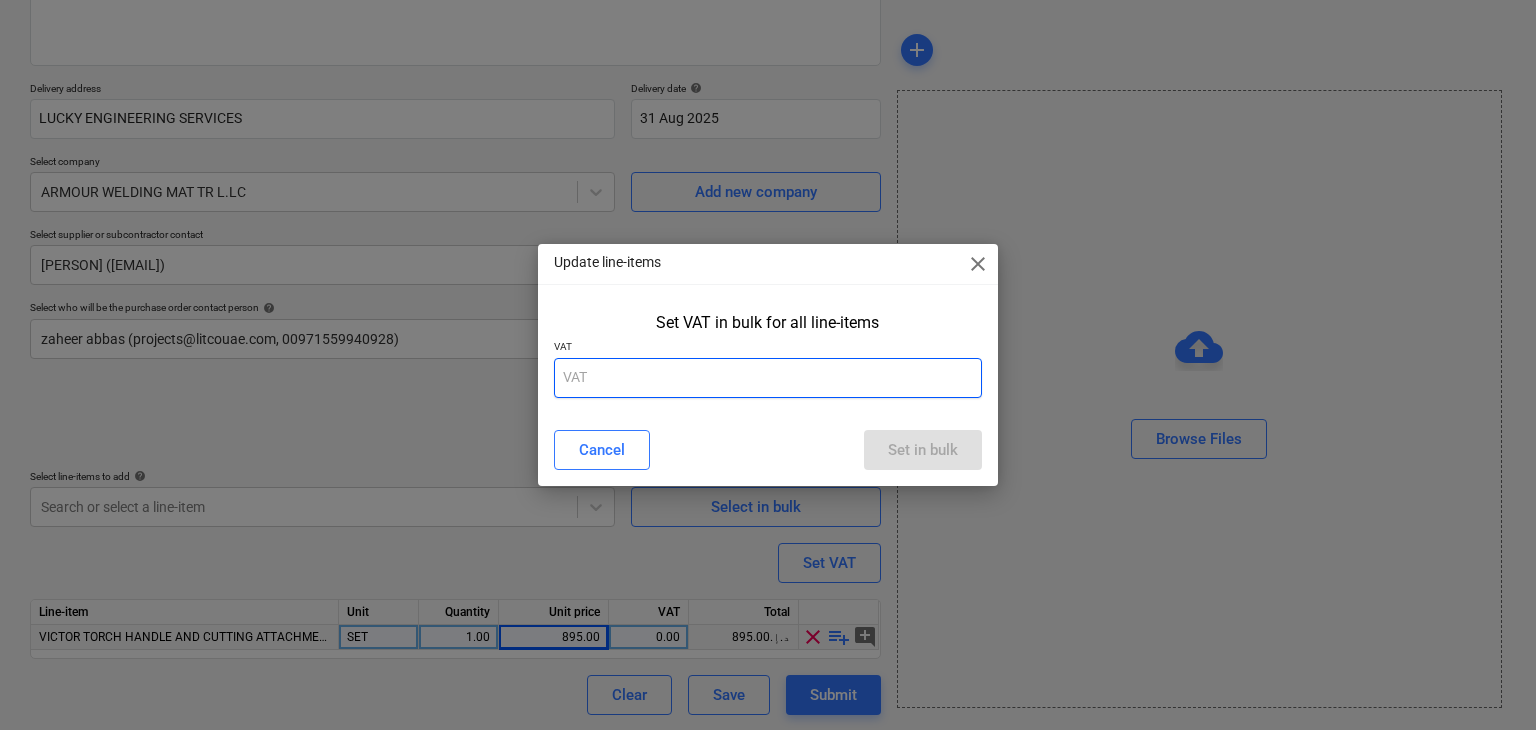click at bounding box center (768, 378) 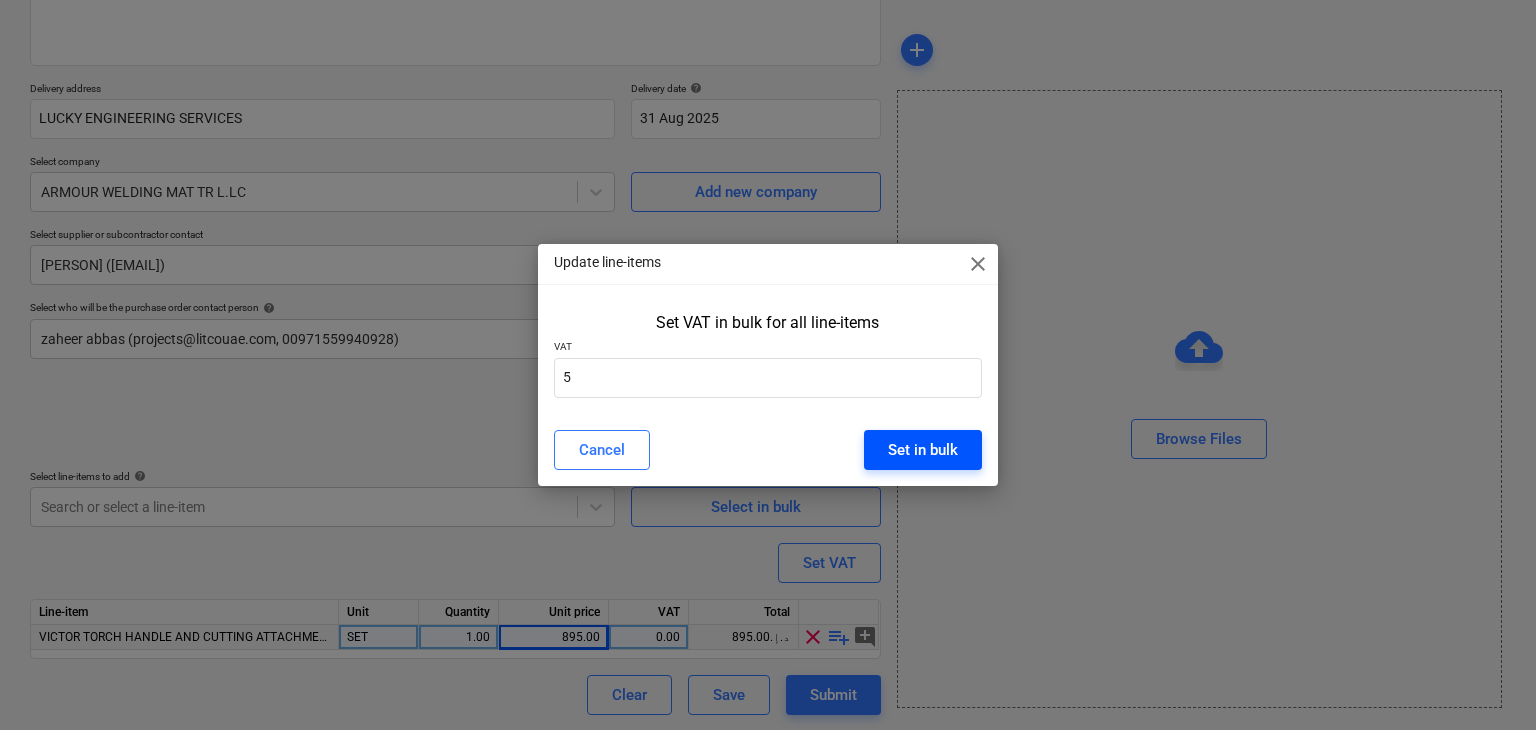 click on "Set in bulk" at bounding box center [923, 450] 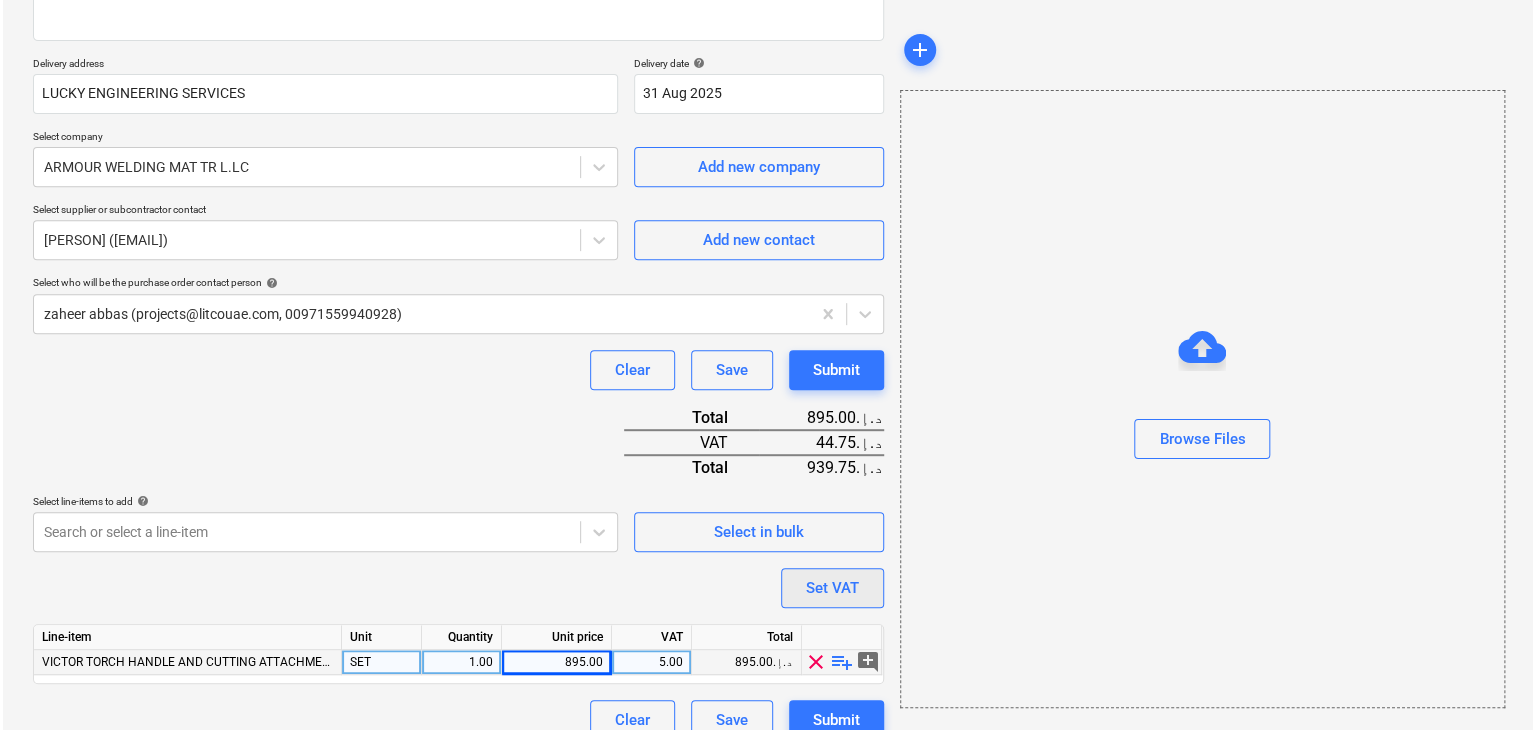 scroll, scrollTop: 342, scrollLeft: 0, axis: vertical 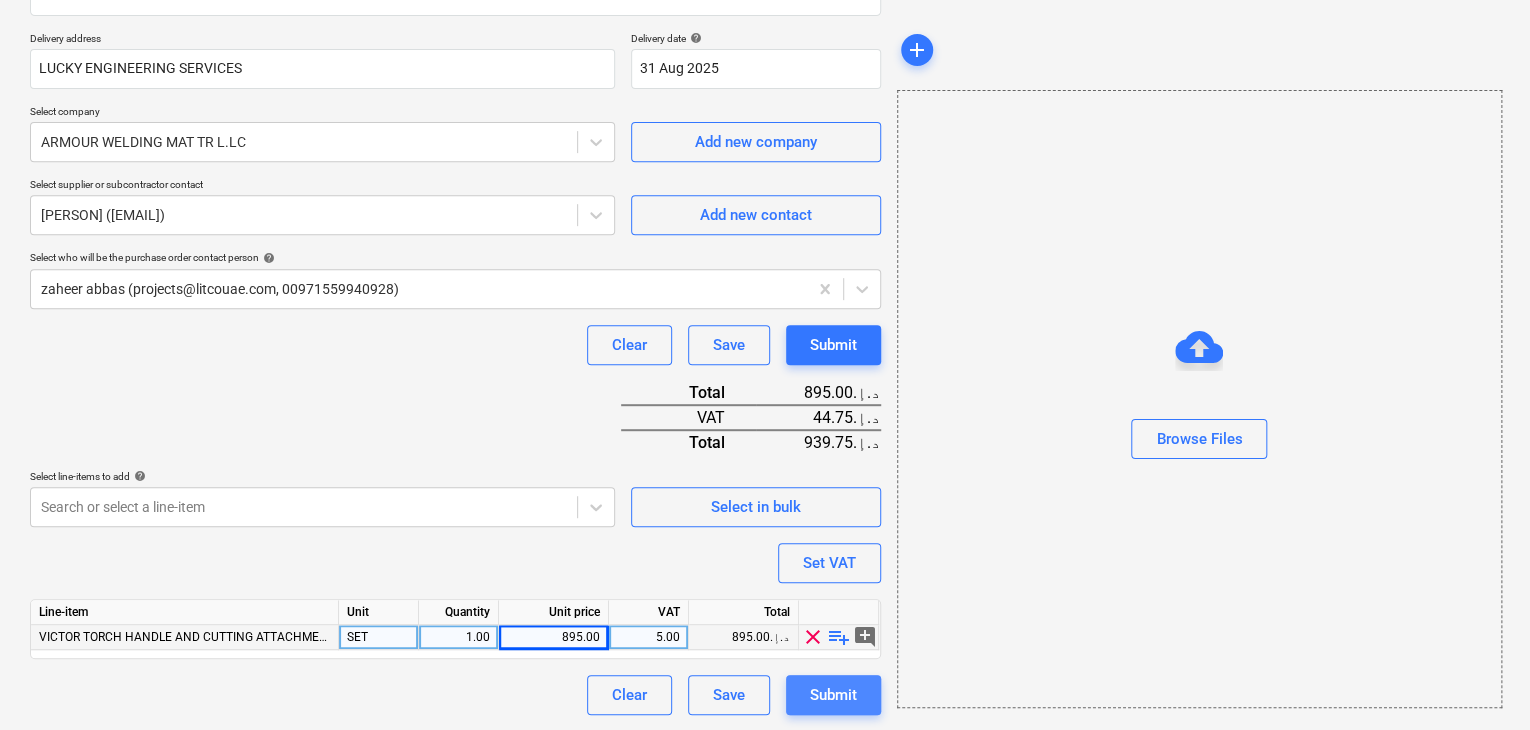 click on "Submit" at bounding box center [833, 695] 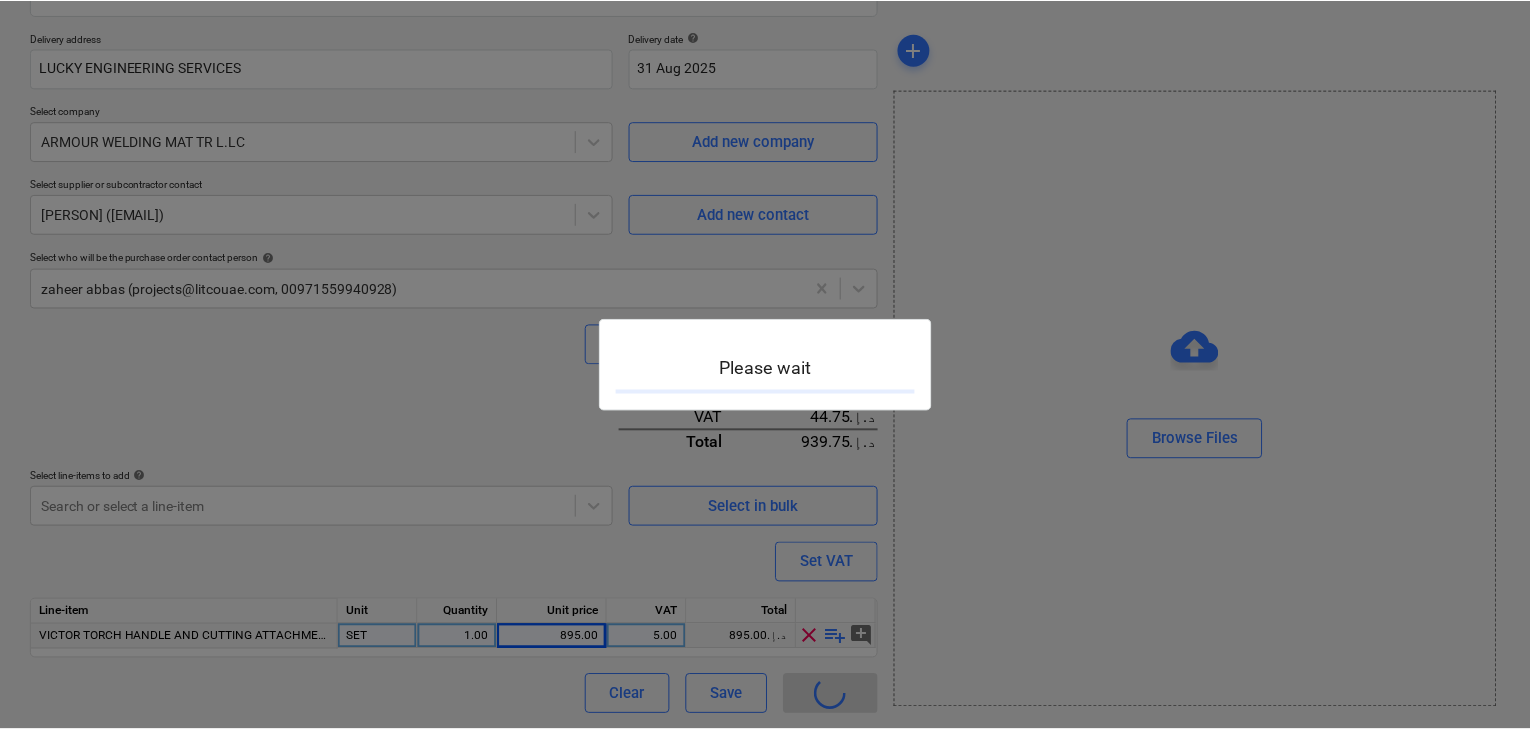 scroll, scrollTop: 0, scrollLeft: 0, axis: both 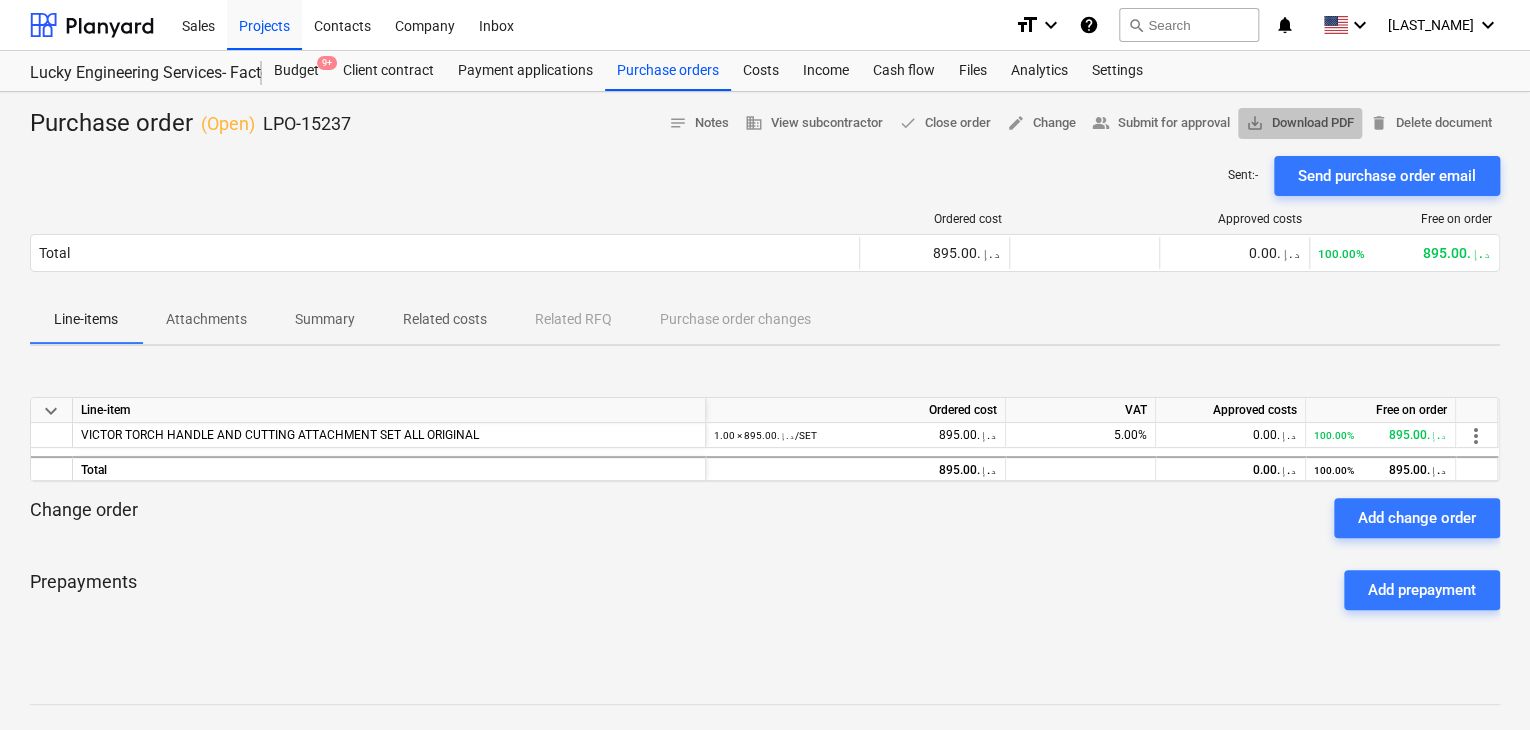 click on "save_alt Download PDF" at bounding box center [1300, 123] 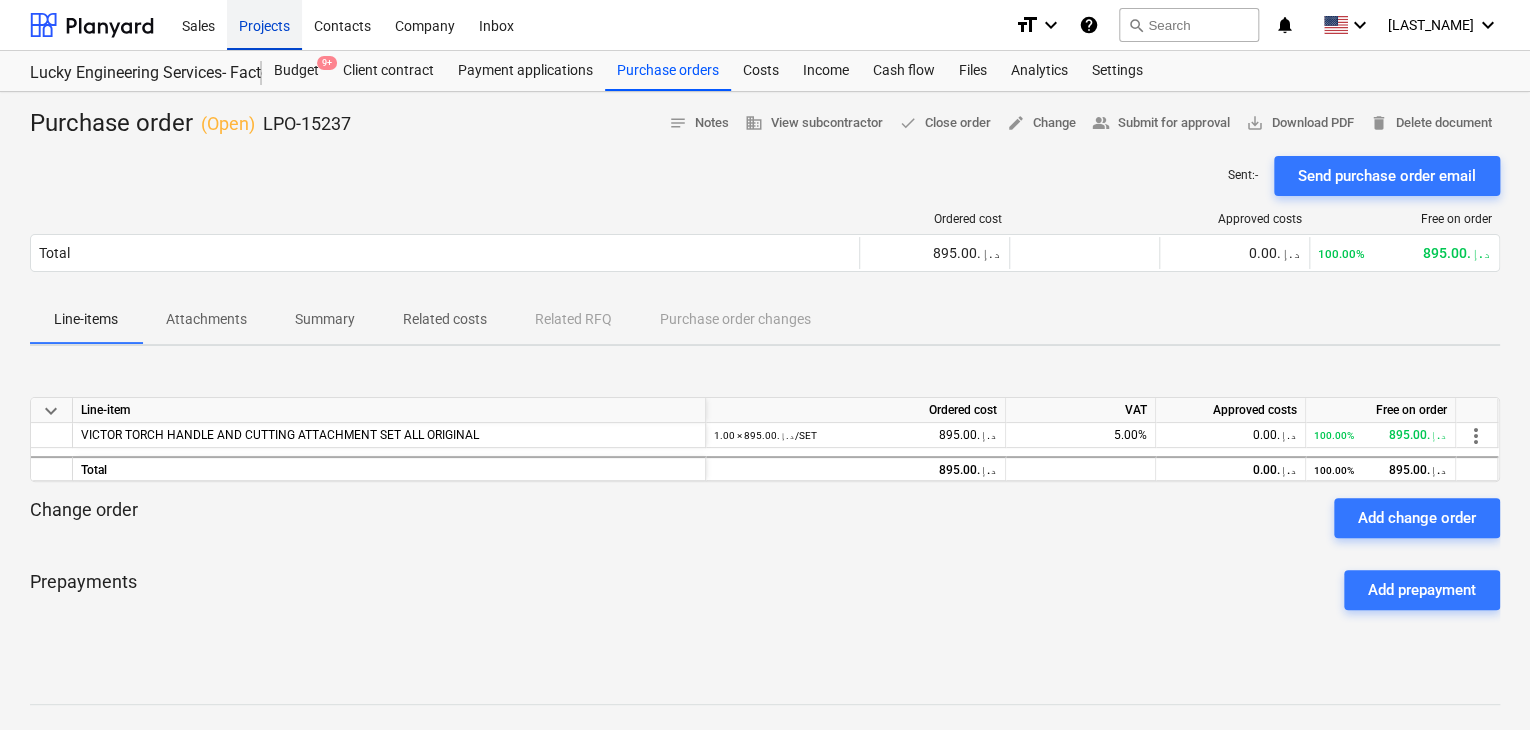 click on "Projects" at bounding box center (264, 24) 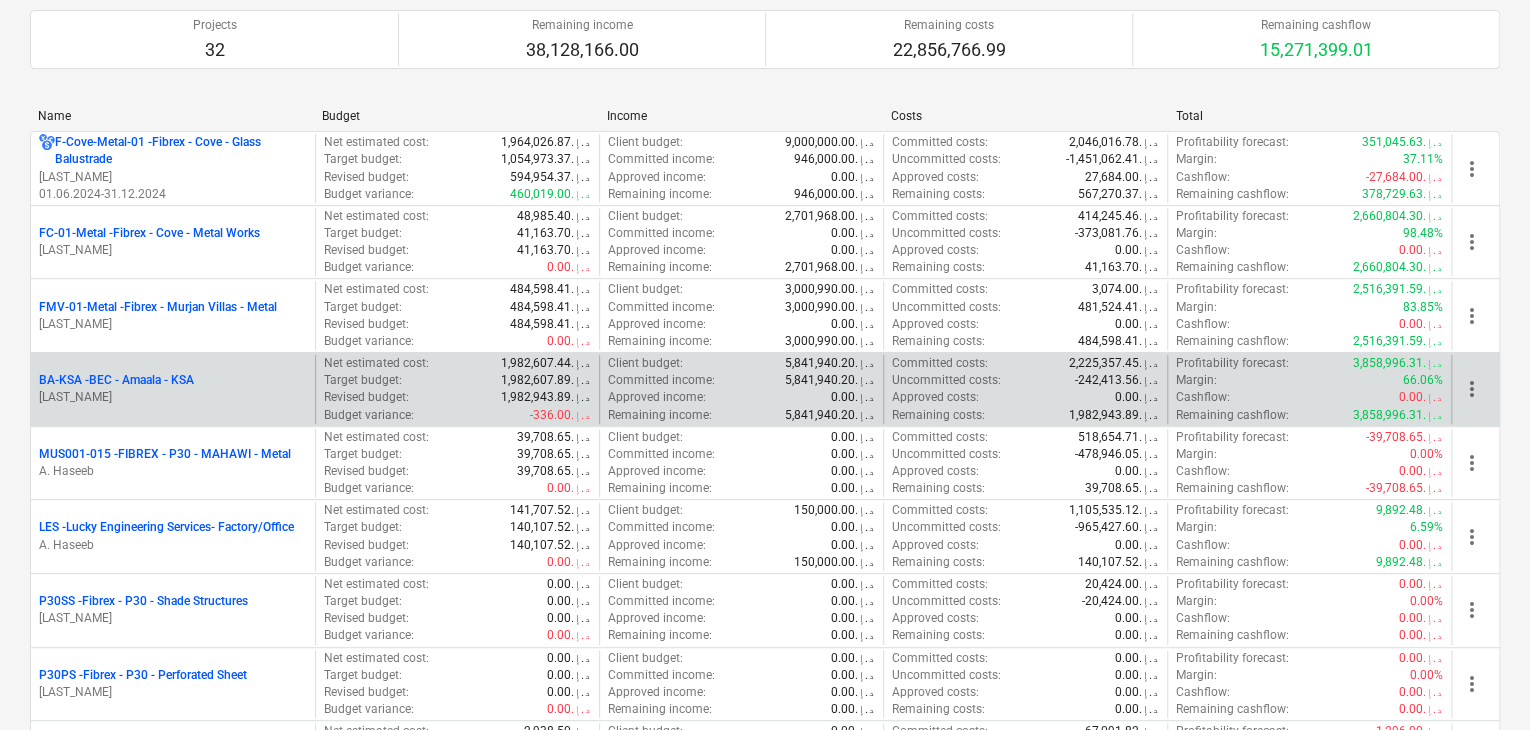 scroll, scrollTop: 400, scrollLeft: 0, axis: vertical 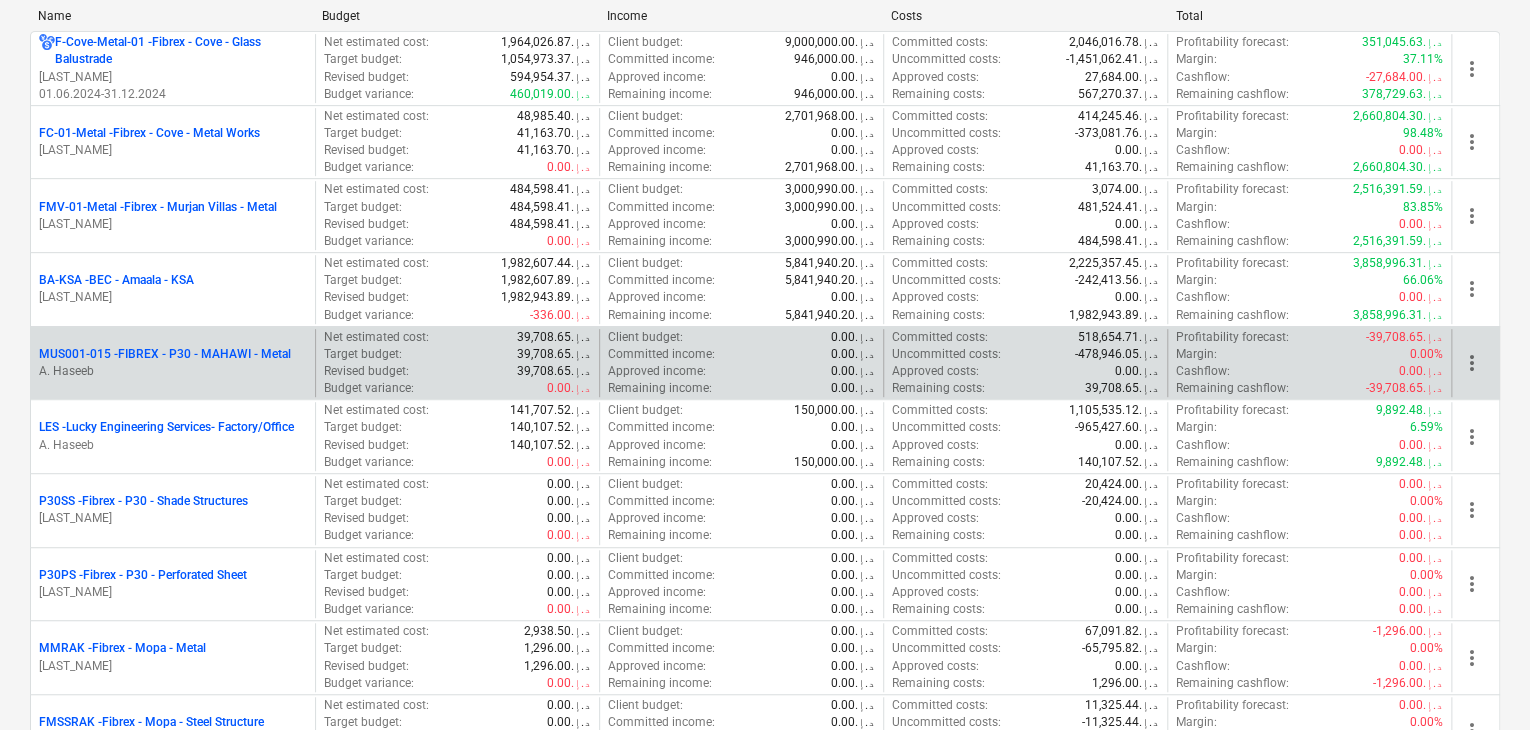 click on "A. Haseeb" at bounding box center (173, 371) 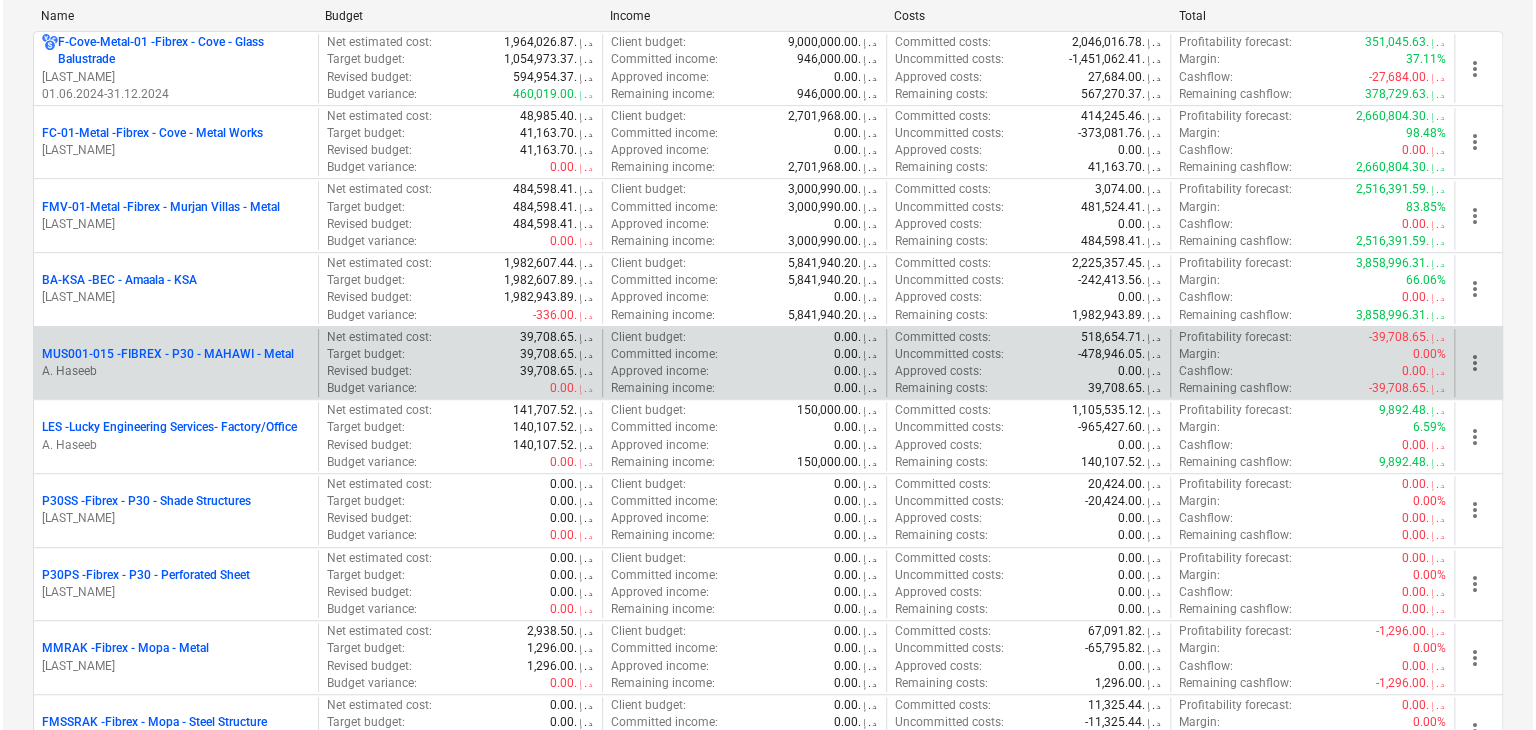 scroll, scrollTop: 0, scrollLeft: 0, axis: both 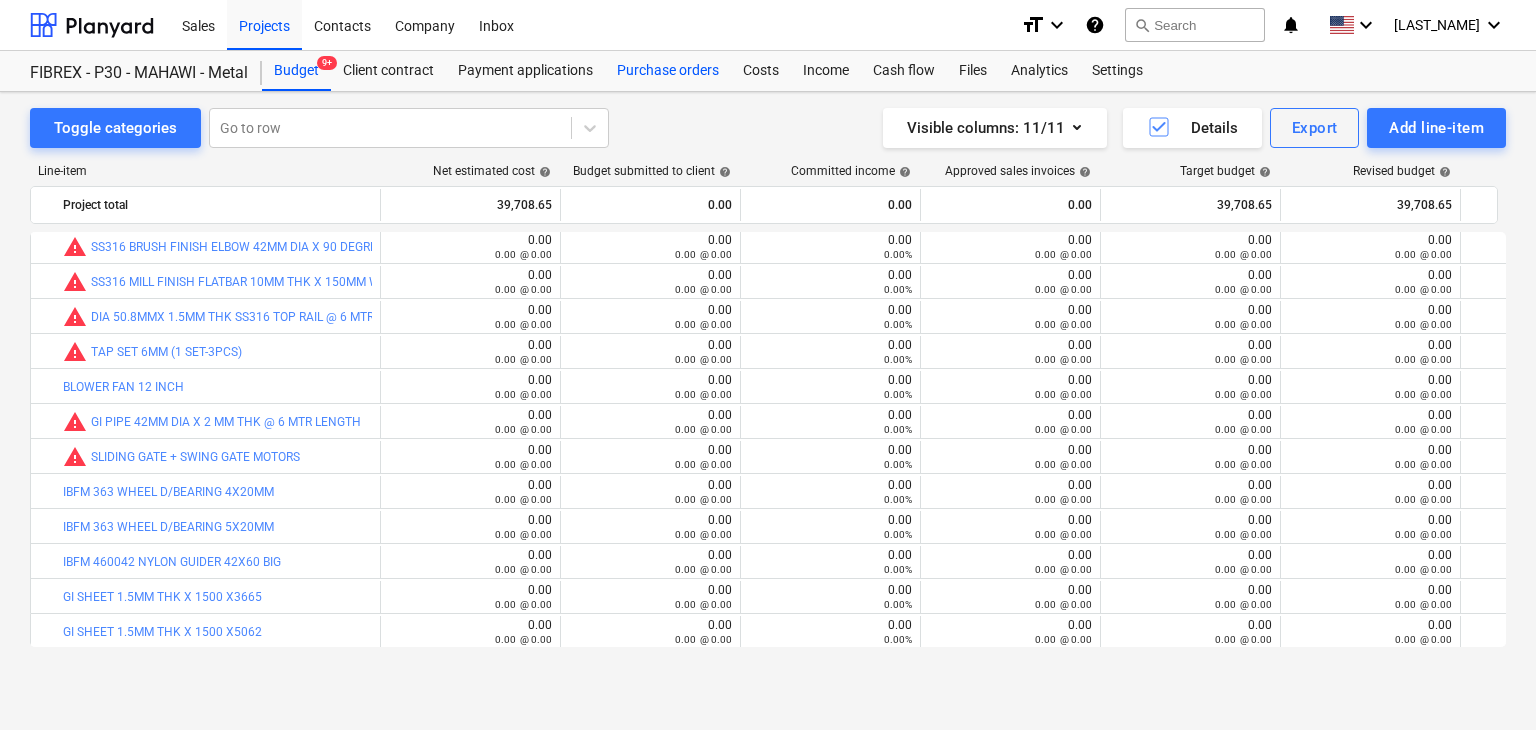 click on "Purchase orders" at bounding box center [668, 71] 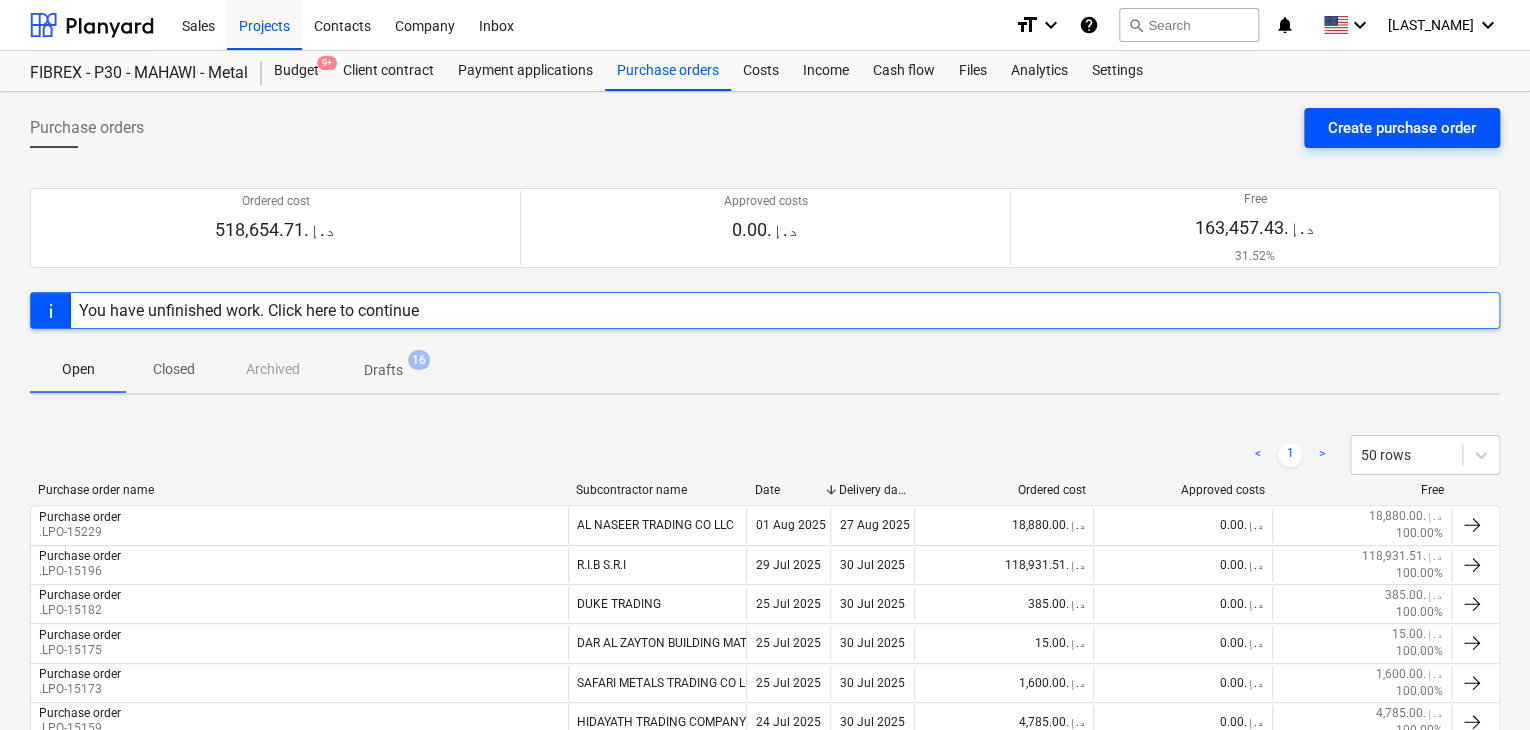 click on "Create purchase order" at bounding box center (1402, 128) 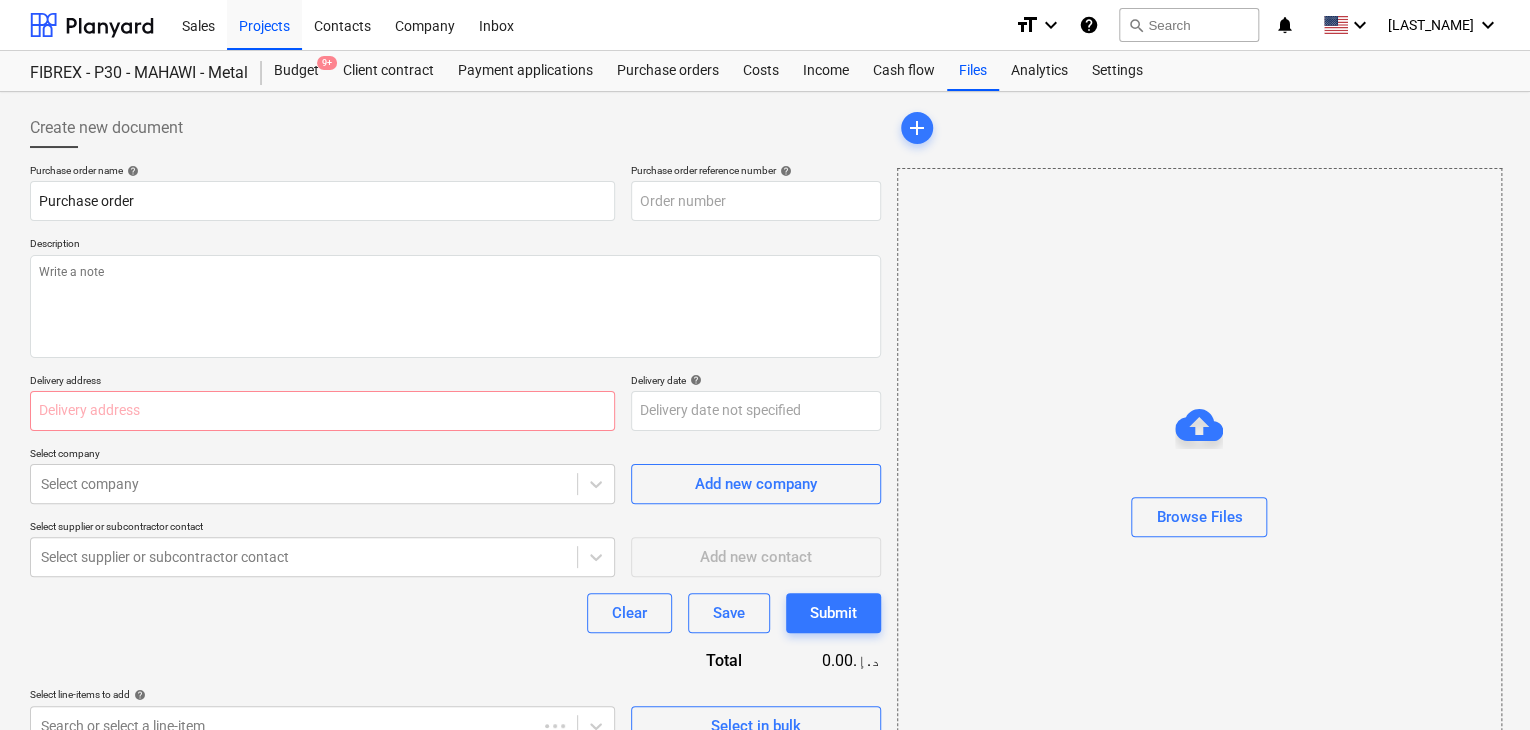 click on "Purchase order name help Purchase order Purchase order reference number help Description Delivery address Delivery date help Press the down arrow key to interact with the calendar and
select a date. Press the question mark key to get the keyboard shortcuts for changing dates. Select company Select company Add new company Select supplier or subcontractor contact Select supplier or subcontractor contact Add new contact Clear Save Submit Total 0.00د.إ.‏ Select line-items to add help Search or select a line-item Select in bulk" at bounding box center (455, 455) 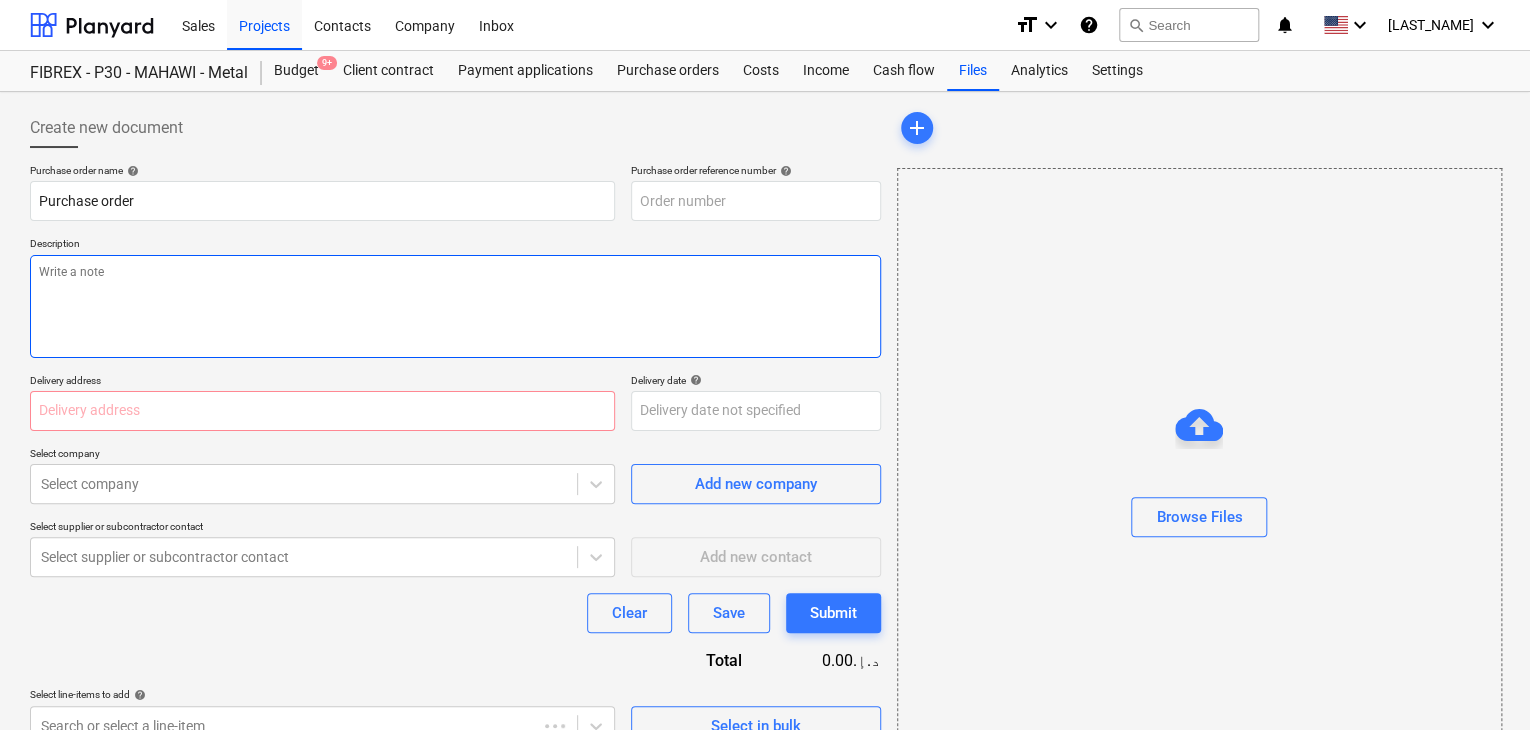 drag, startPoint x: 627, startPoint y: 296, endPoint x: 628, endPoint y: 285, distance: 11.045361 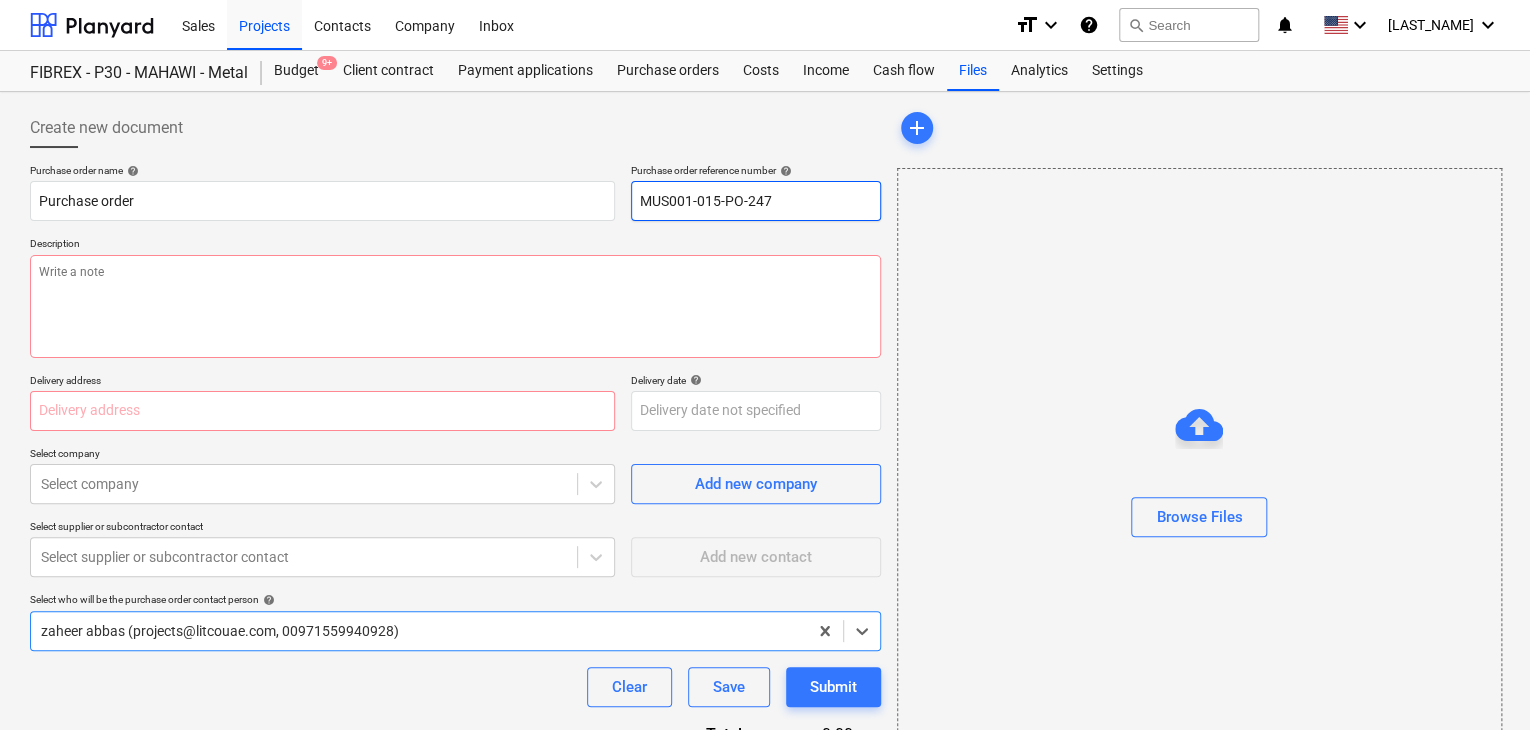 click on "MUS001-015-PO-247" at bounding box center (756, 201) 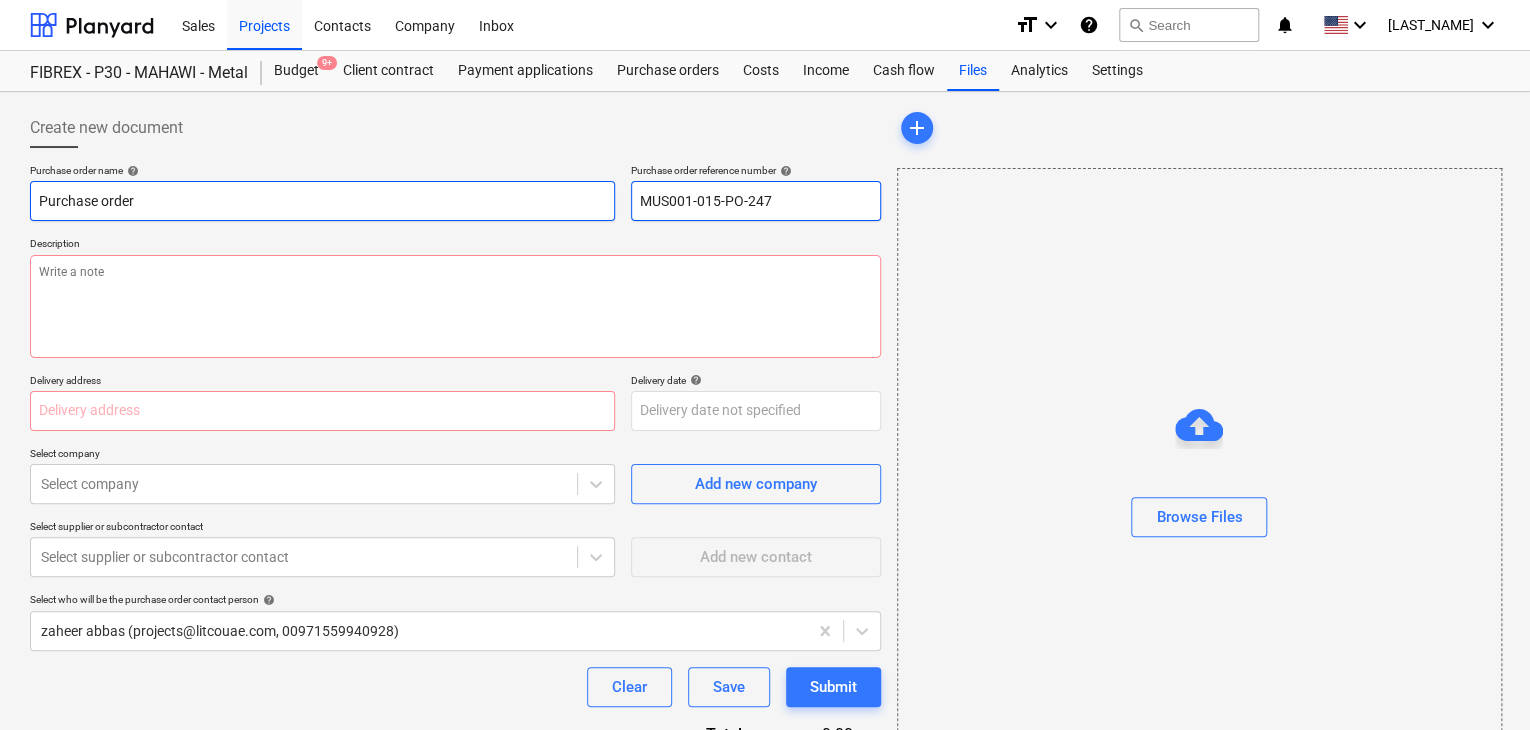 drag, startPoint x: 792, startPoint y: 196, endPoint x: 532, endPoint y: 196, distance: 260 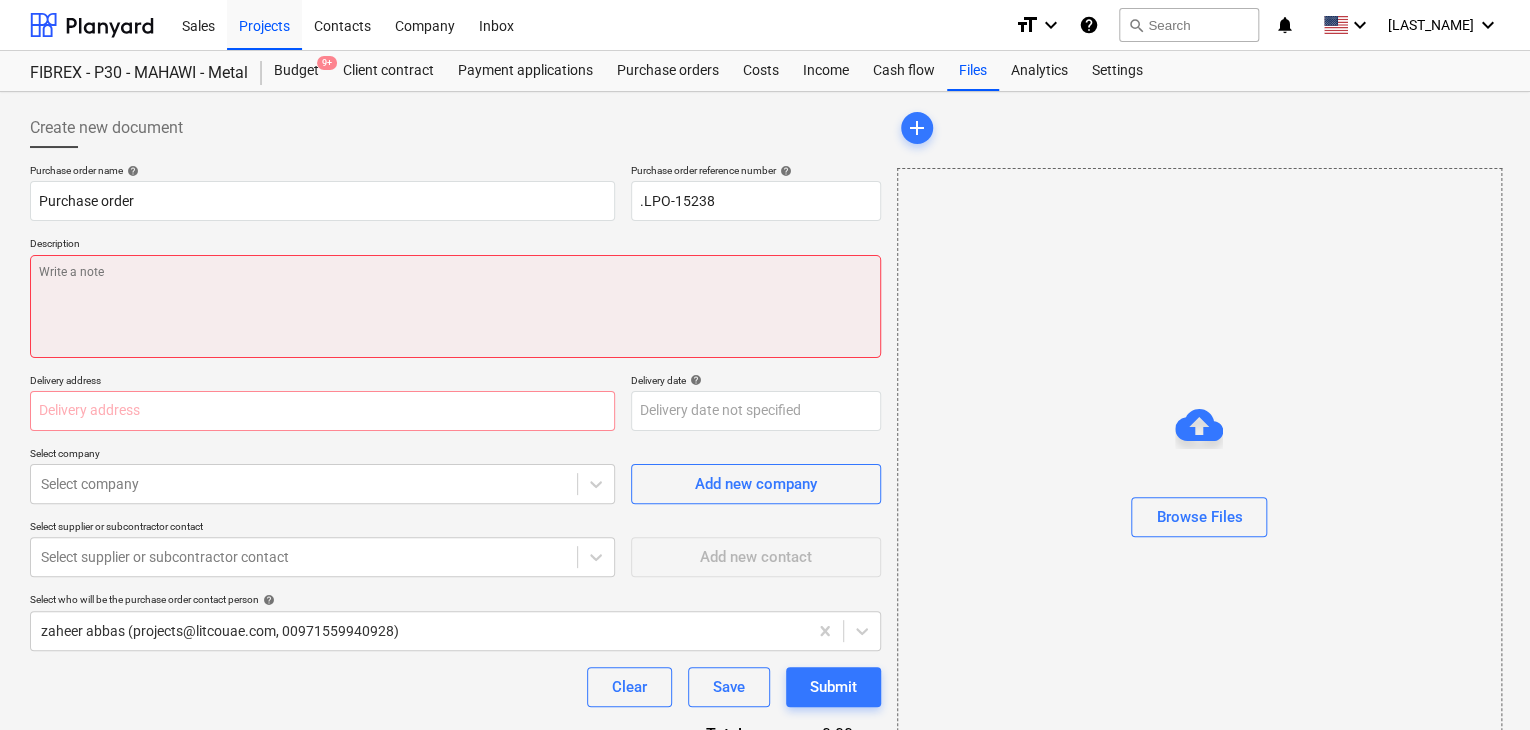 click at bounding box center (455, 306) 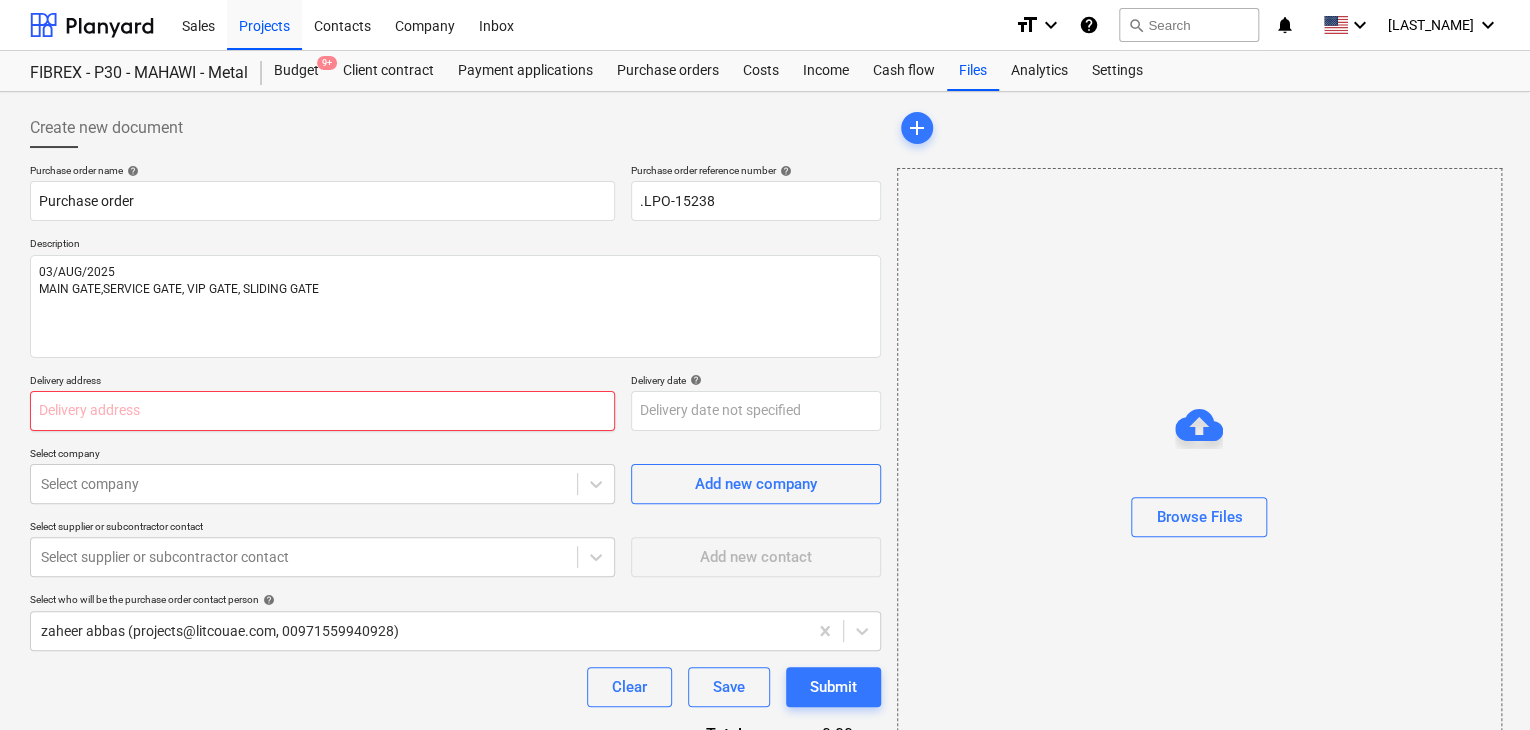 click at bounding box center (322, 411) 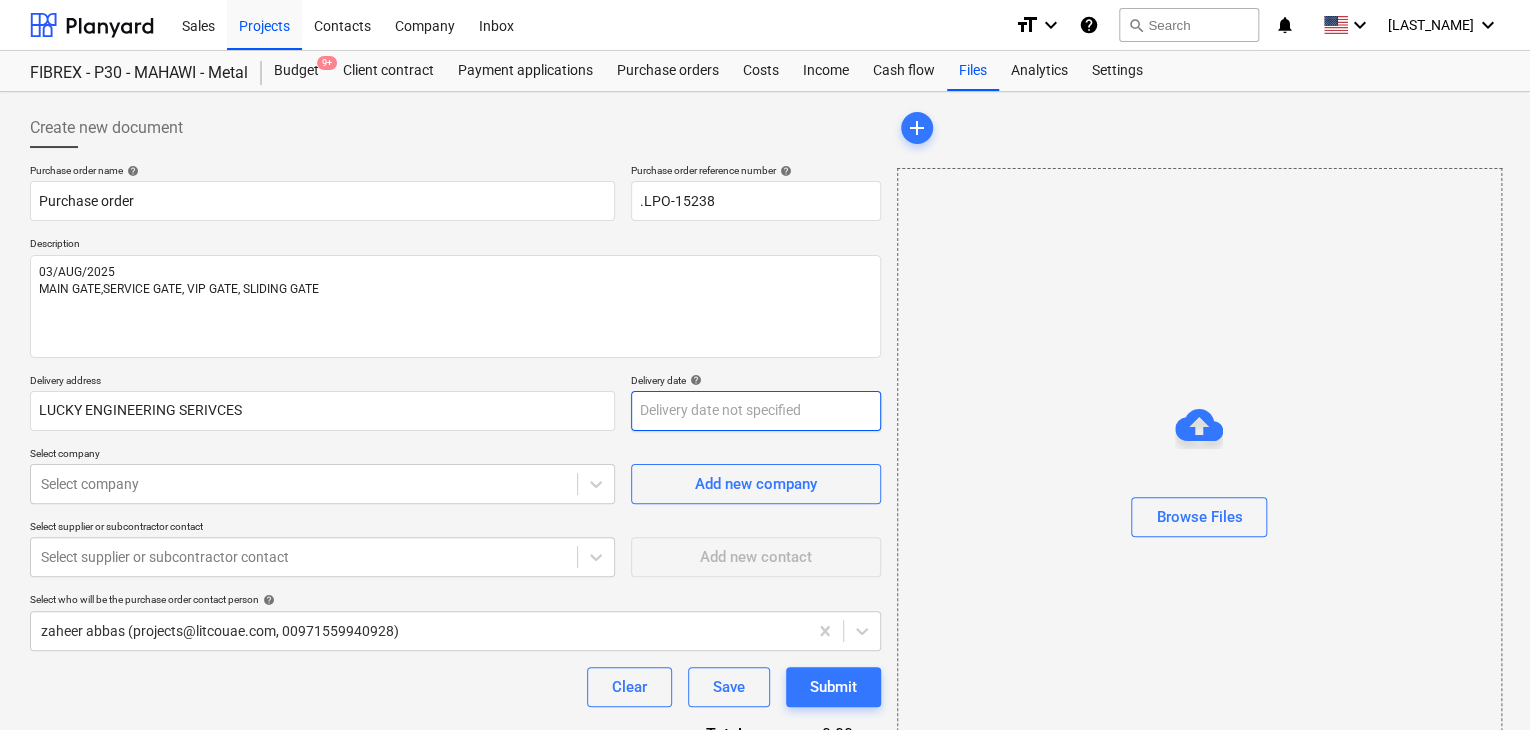 click on "Sales Projects Contacts Company Inbox format_size keyboard_arrow_down help search Search notifications 0 keyboard_arrow_down [PERSON] FIBREX - P30 - MAHAWI - Metal Budget 9+ Client contract Payment applications Purchase orders Costs Income Cash flow Files Analytics Settings Create new document Purchase order name help Purchase order Purchase order reference number help .LPO-15238 Description [DATE]
[LOCATION] Delivery address LUCKY ENGINEERING SERIVCES Delivery date help Press the down arrow key to interact with the calendar and
select a date. Press the question mark key to get the keyboard shortcuts for changing dates. Select company Select company Add new company Select supplier or subcontractor contact Select supplier or subcontractor contact Add new contact Select who will be the purchase order contact person help [PERSON] ([EMAIL], [PHONE]) Clear Save Submit Total 0.00د.إ.‏ Select line-items to add help add" at bounding box center (765, 365) 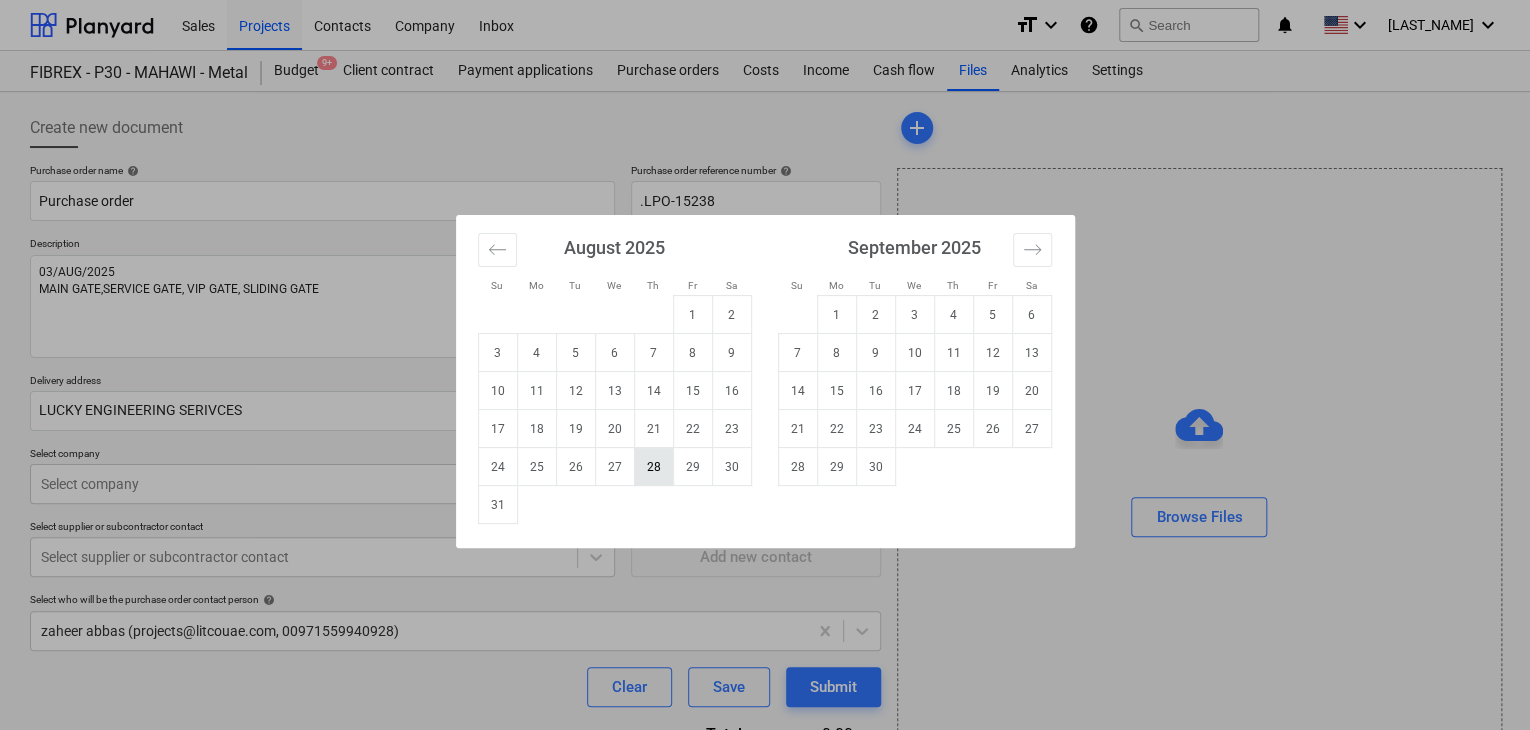 click on "28" at bounding box center [653, 467] 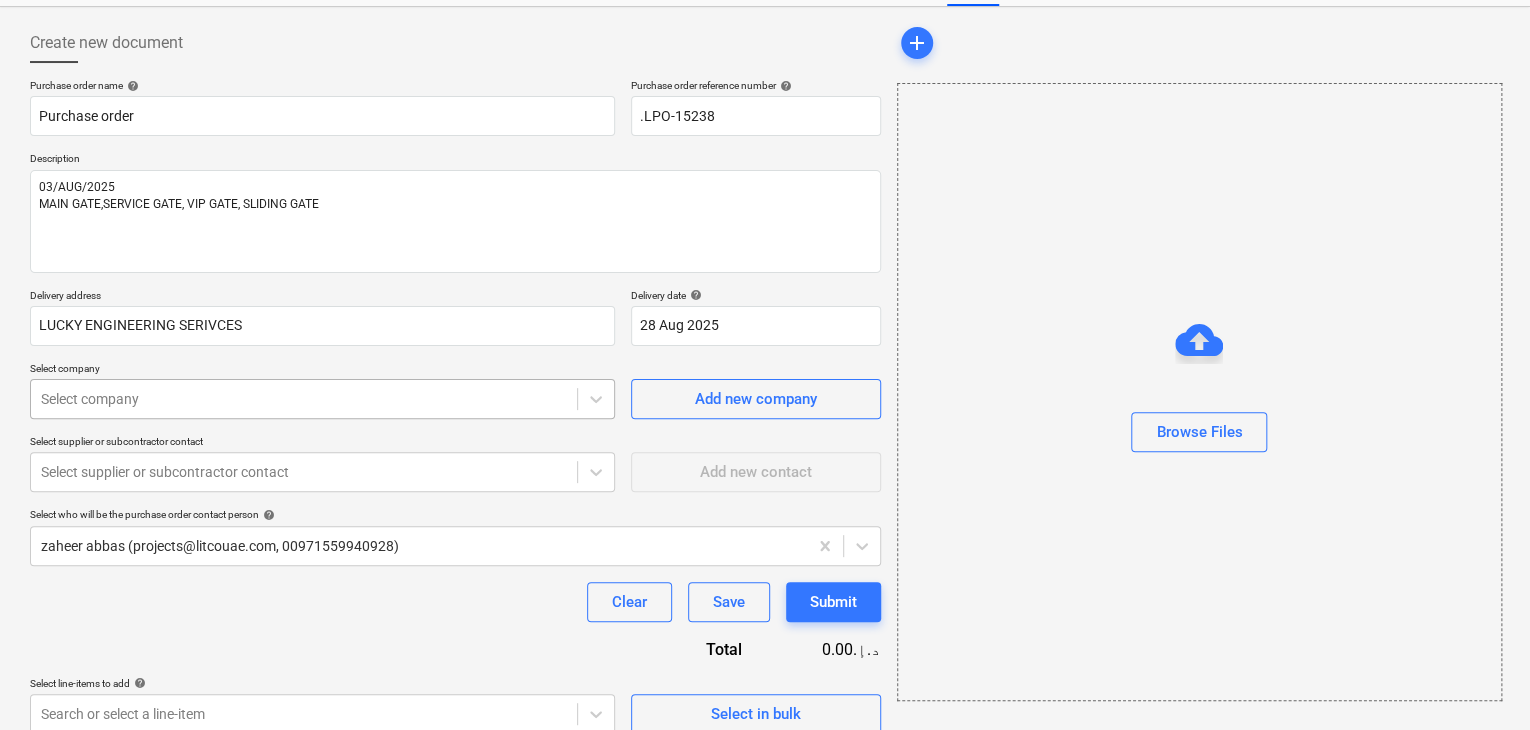 click on "Sales Projects Contacts Company Inbox format_size keyboard_arrow_down help search Search notifications 0 keyboard_arrow_down [PERSON] FIBREX - P30 - MAHAWI - Metal Budget 9+ Client contract Payment applications Purchase orders Costs Income Cash flow Files Analytics Settings Create new document Purchase order name help Purchase order Purchase order reference number help .LPO-15238 Description [DATE]
[LOCATION] Delivery address LUCKY ENGINEERING SERIVCES Delivery date help [DATE] [DATE] Press the down arrow key to interact with the calendar and
select a date. Press the question mark key to get the keyboard shortcuts for changing dates. Select company Select company Add new company Select supplier or subcontractor contact Select supplier or subcontractor contact Add new contact Select who will be the purchase order contact person help [PERSON] ([EMAIL], [PHONE]) Clear Save Submit Total 0.00د.إ.‏ help add" at bounding box center [765, 280] 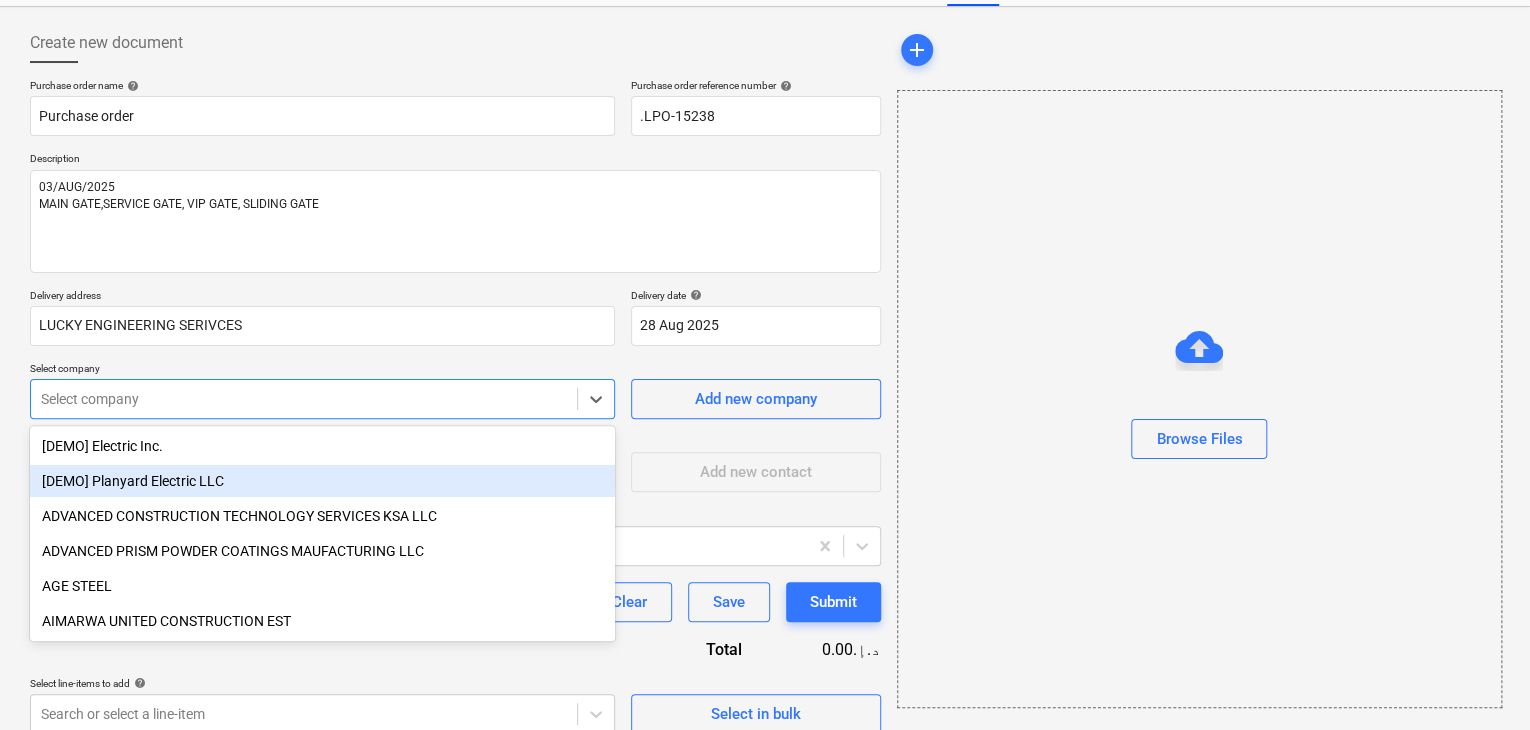 scroll, scrollTop: 93, scrollLeft: 0, axis: vertical 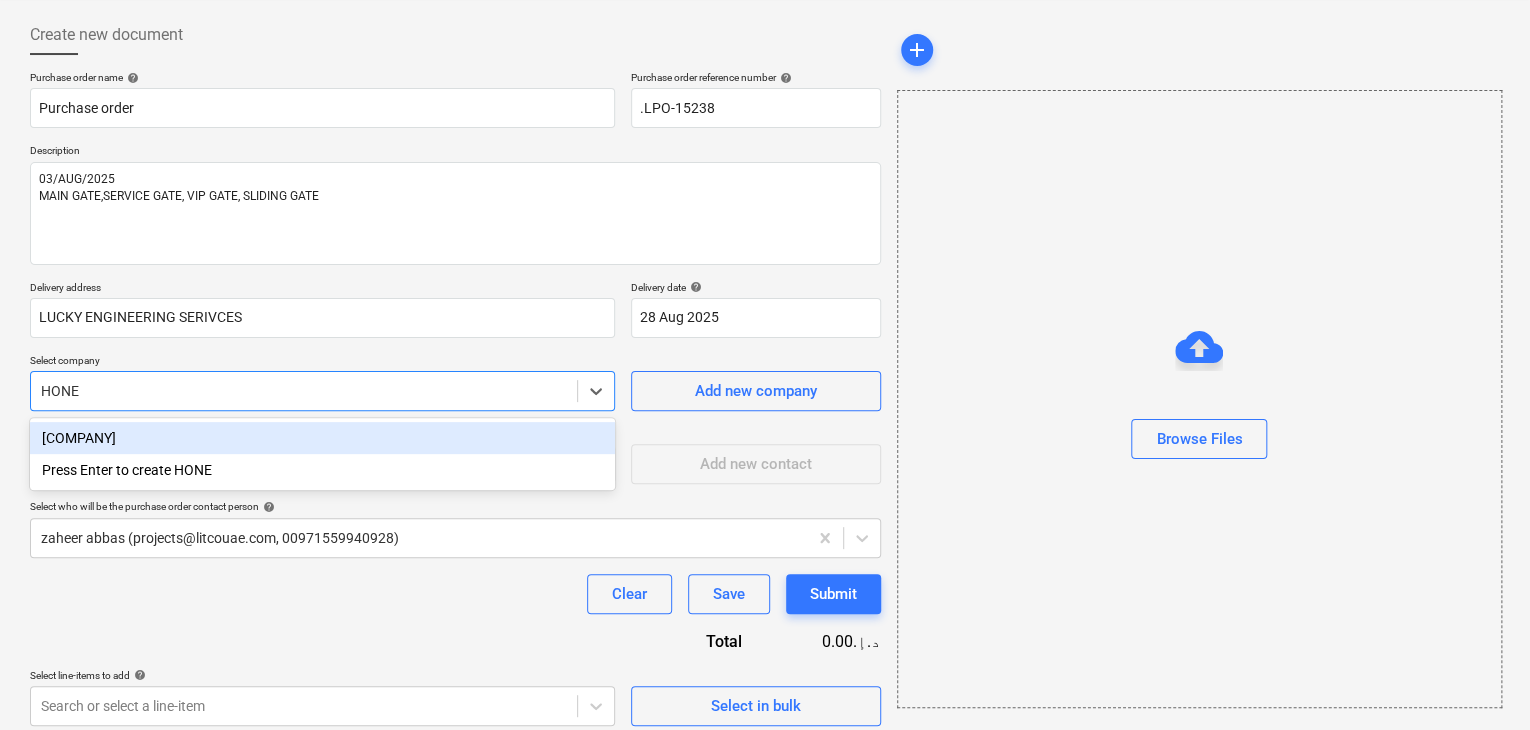 click on "[COMPANY]" at bounding box center [322, 438] 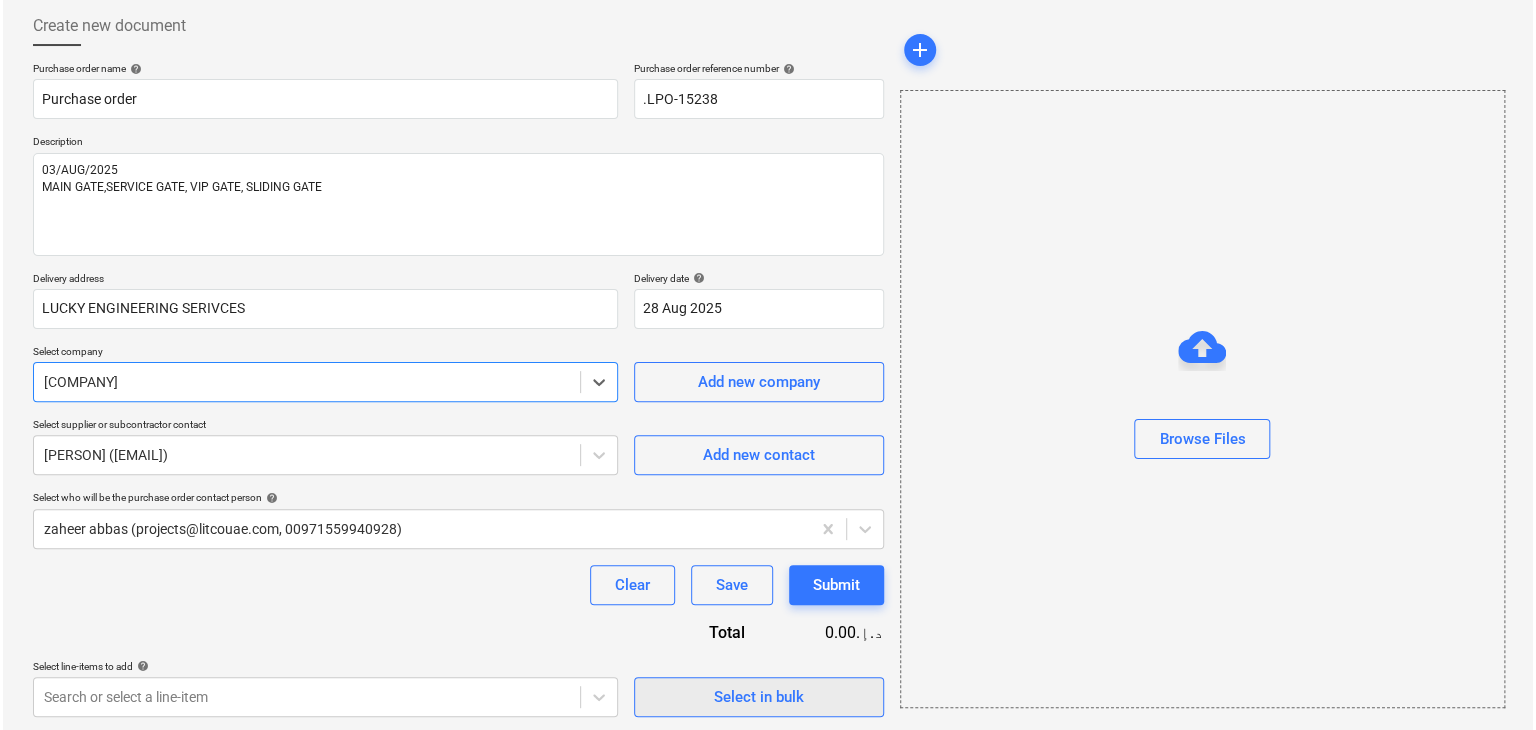 scroll, scrollTop: 104, scrollLeft: 0, axis: vertical 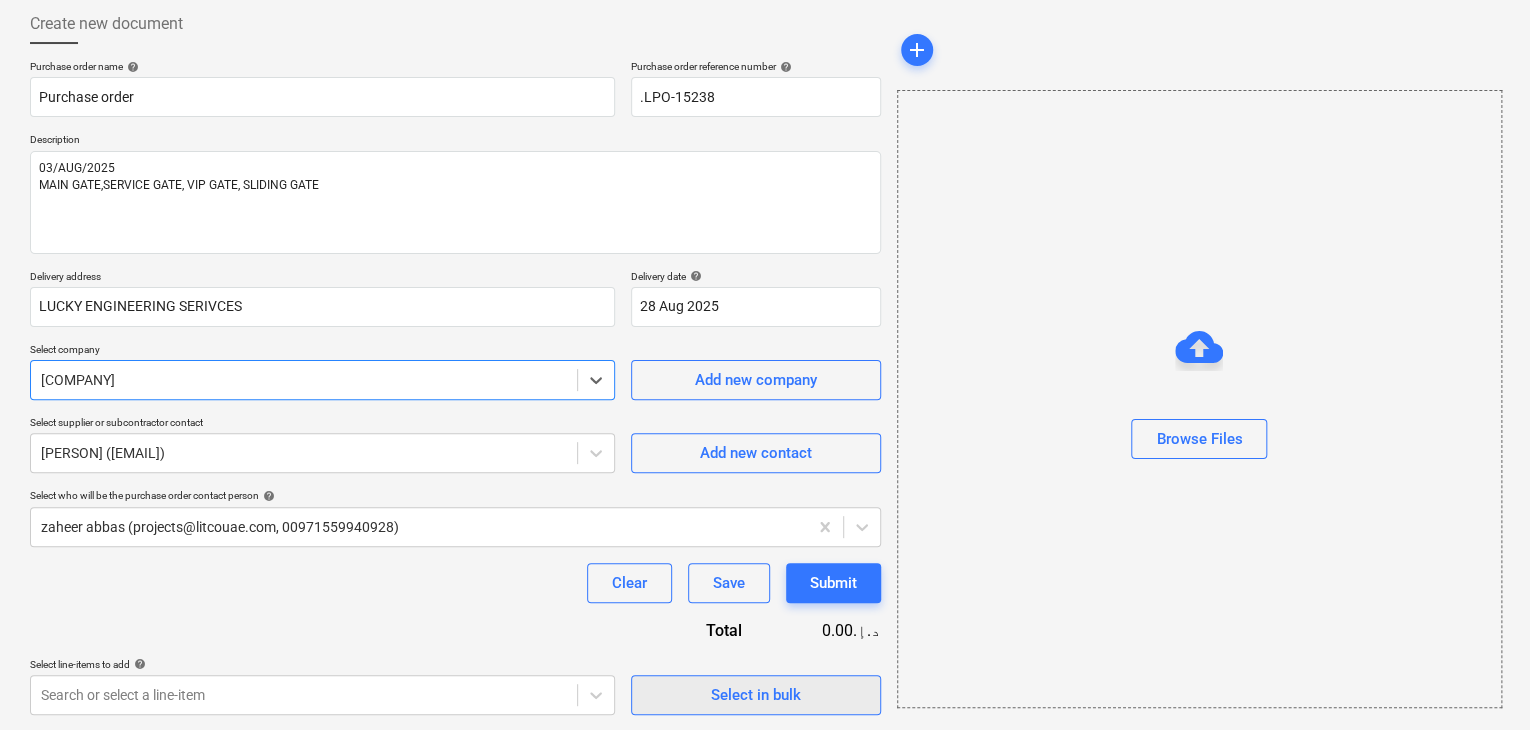 click on "Select in bulk" at bounding box center [756, 695] 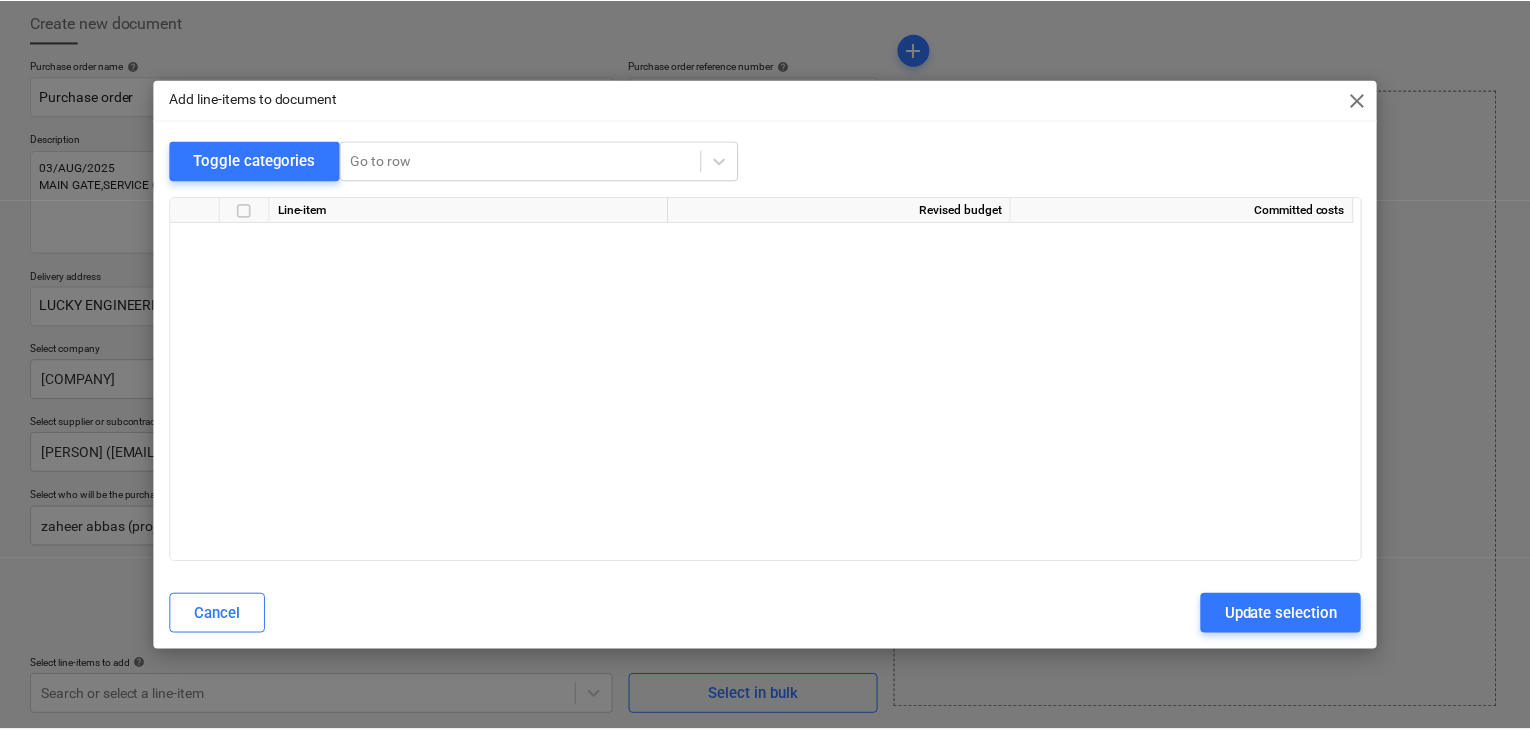 scroll, scrollTop: 7861, scrollLeft: 0, axis: vertical 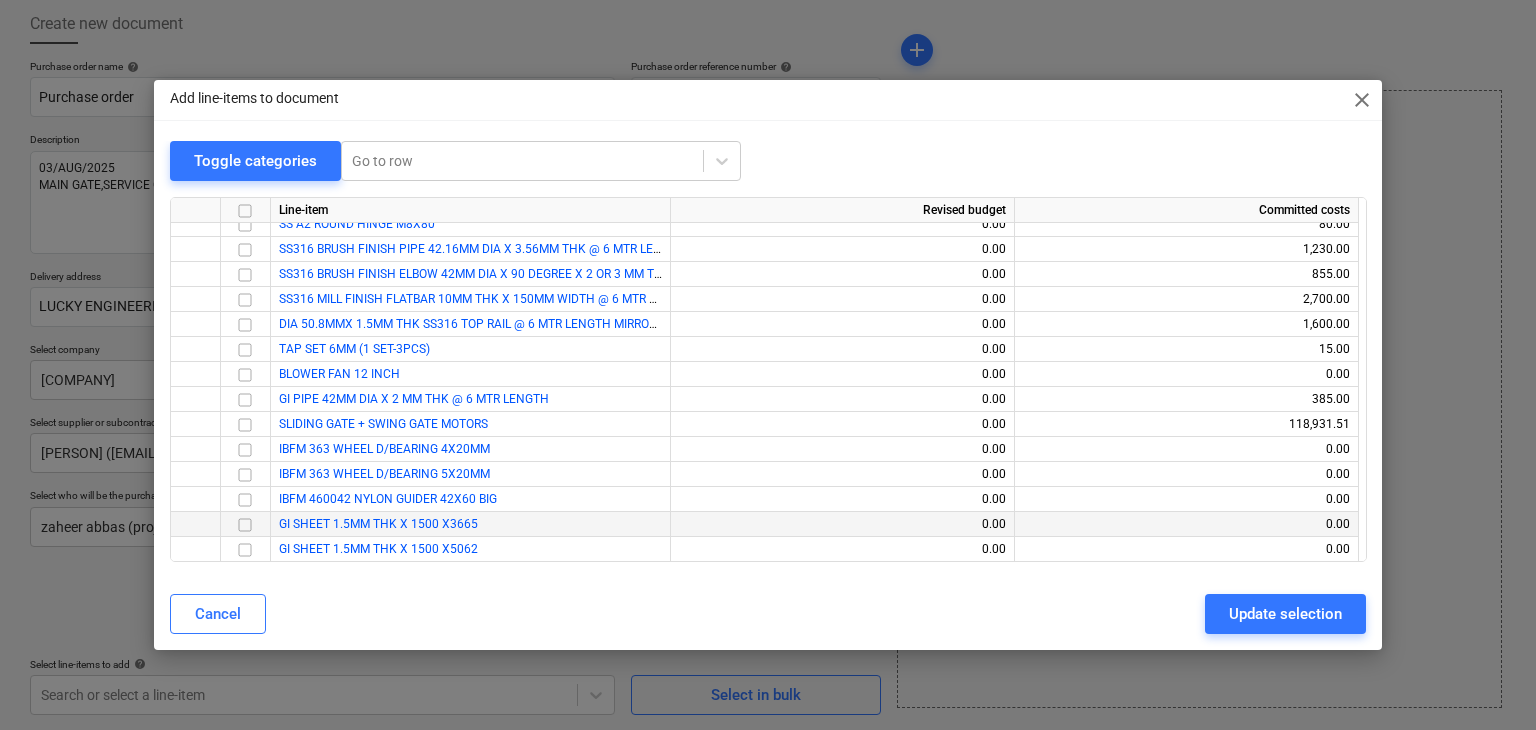 click at bounding box center (245, 525) 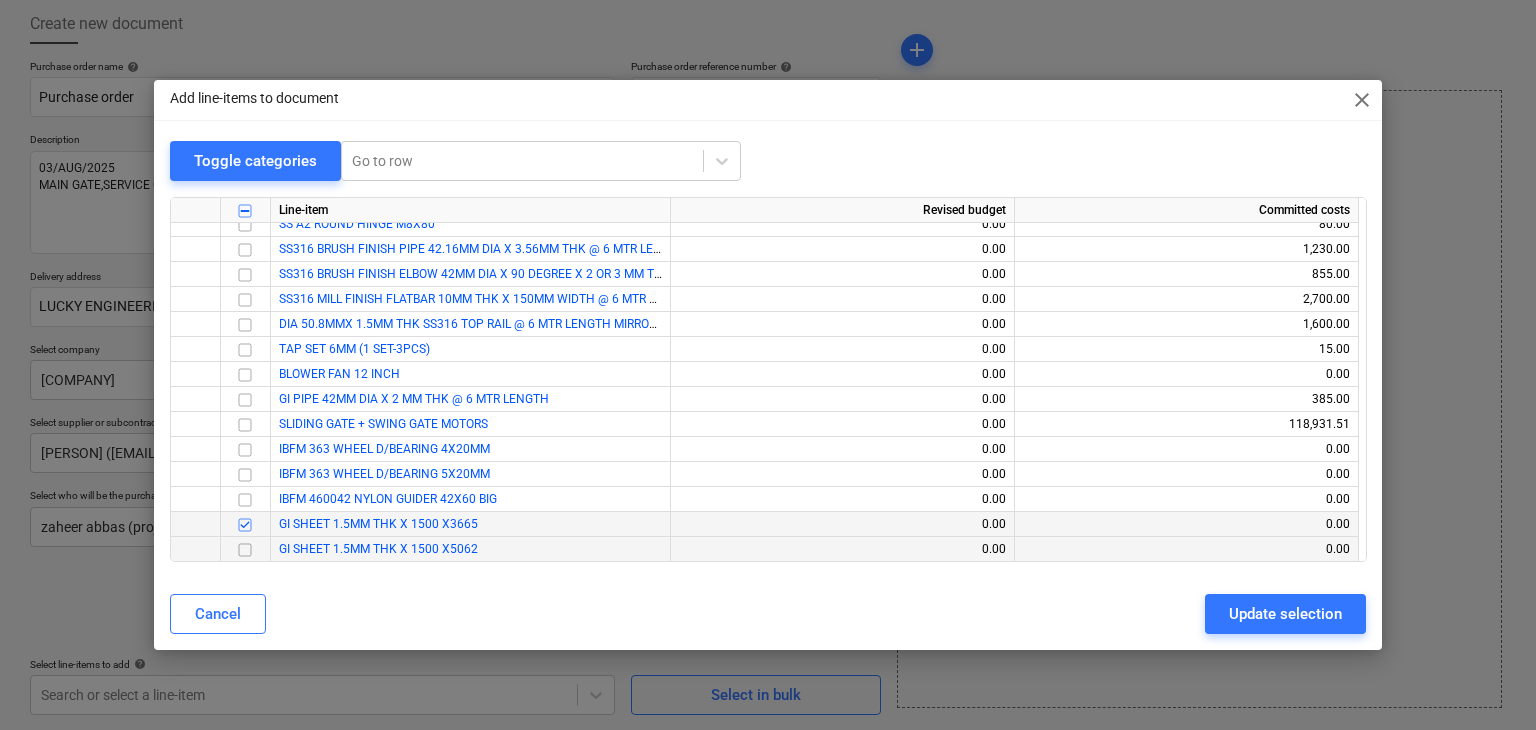 click at bounding box center (245, 550) 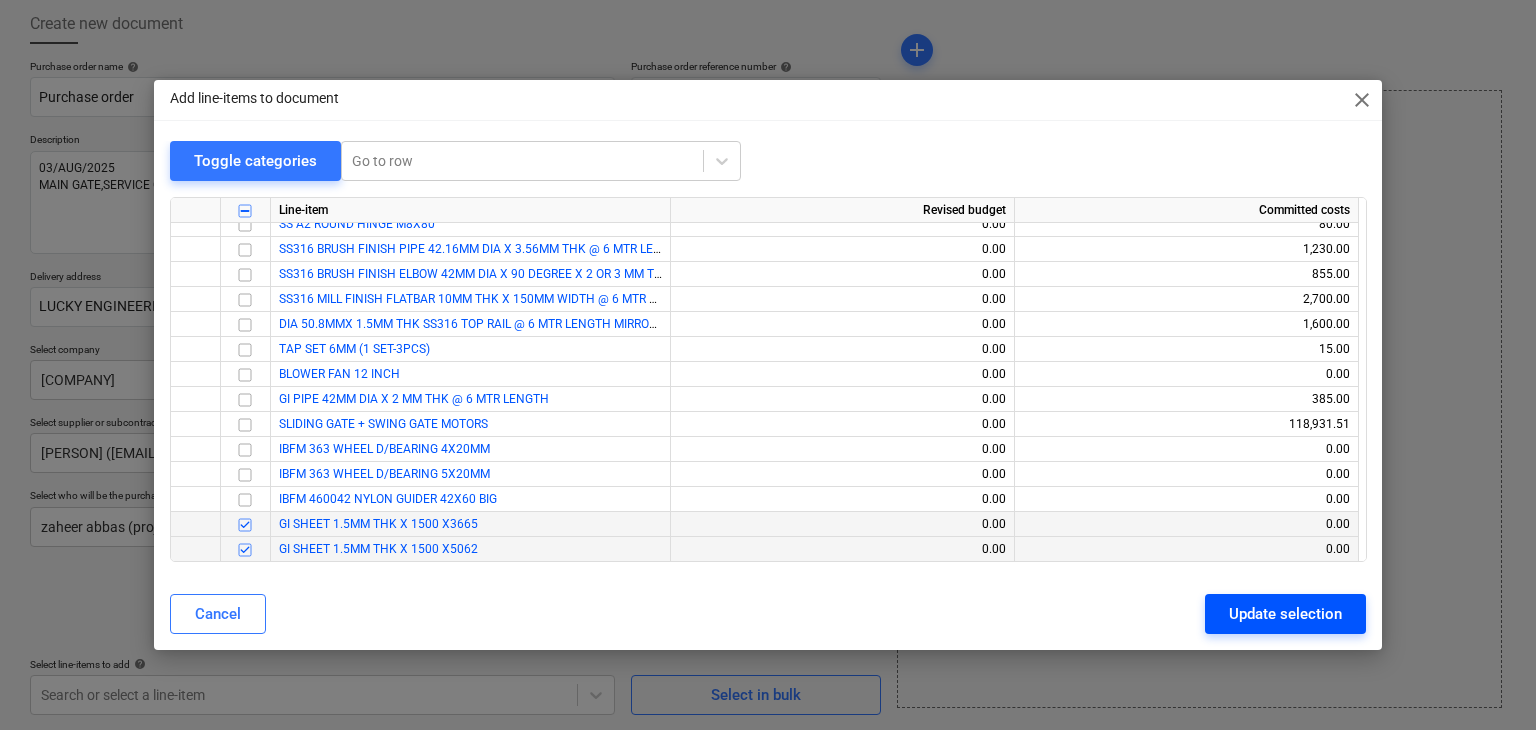 click on "Update selection" at bounding box center (1285, 614) 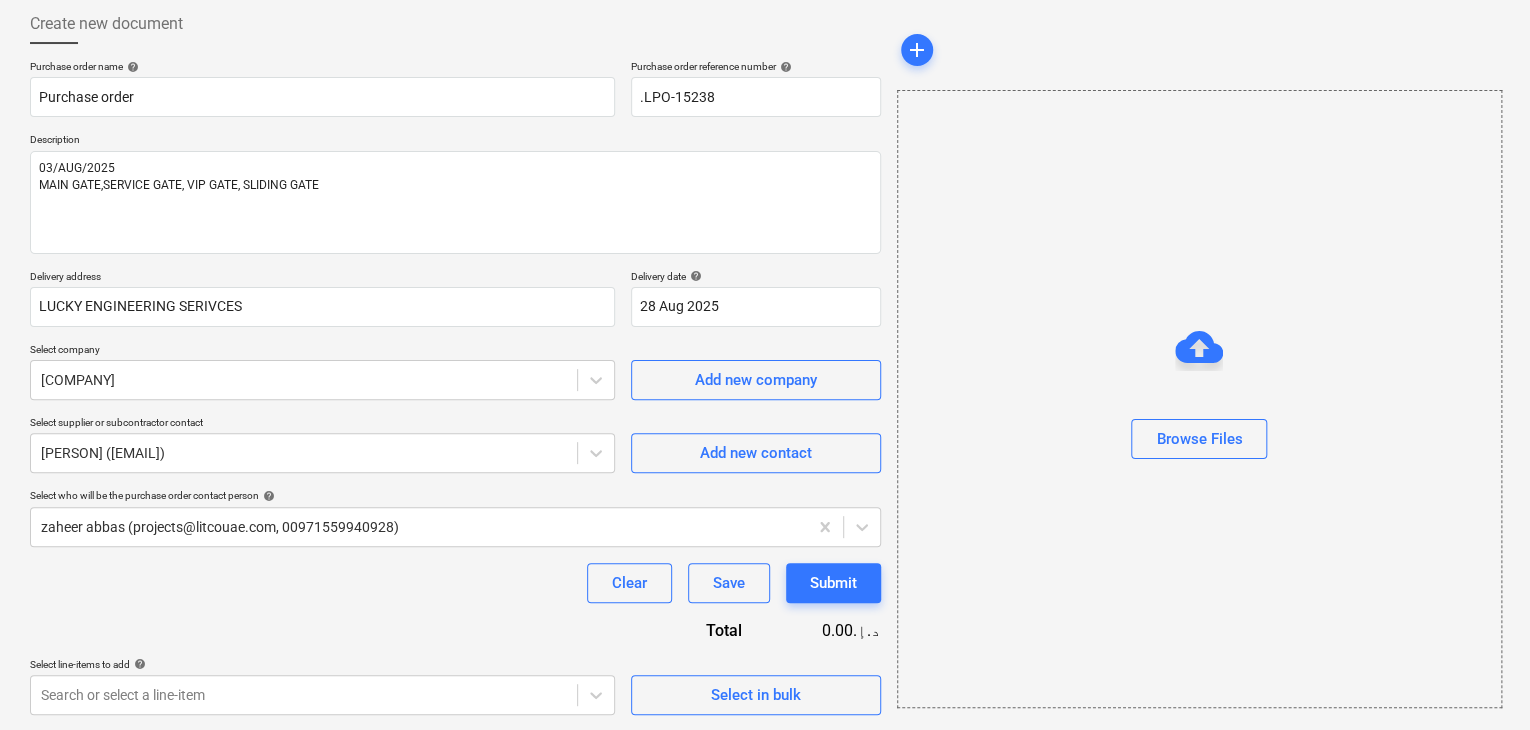 scroll, scrollTop: 317, scrollLeft: 0, axis: vertical 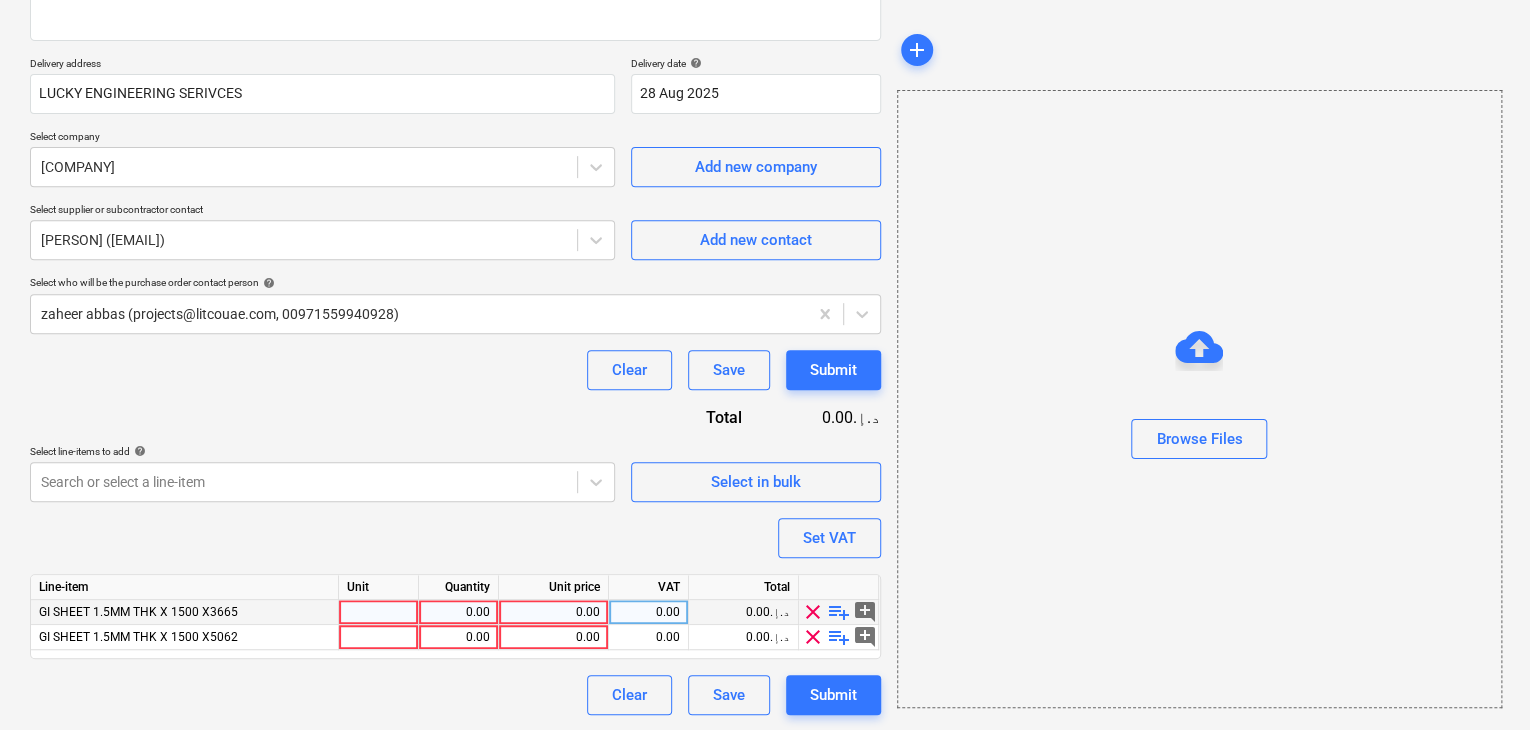 click at bounding box center [379, 612] 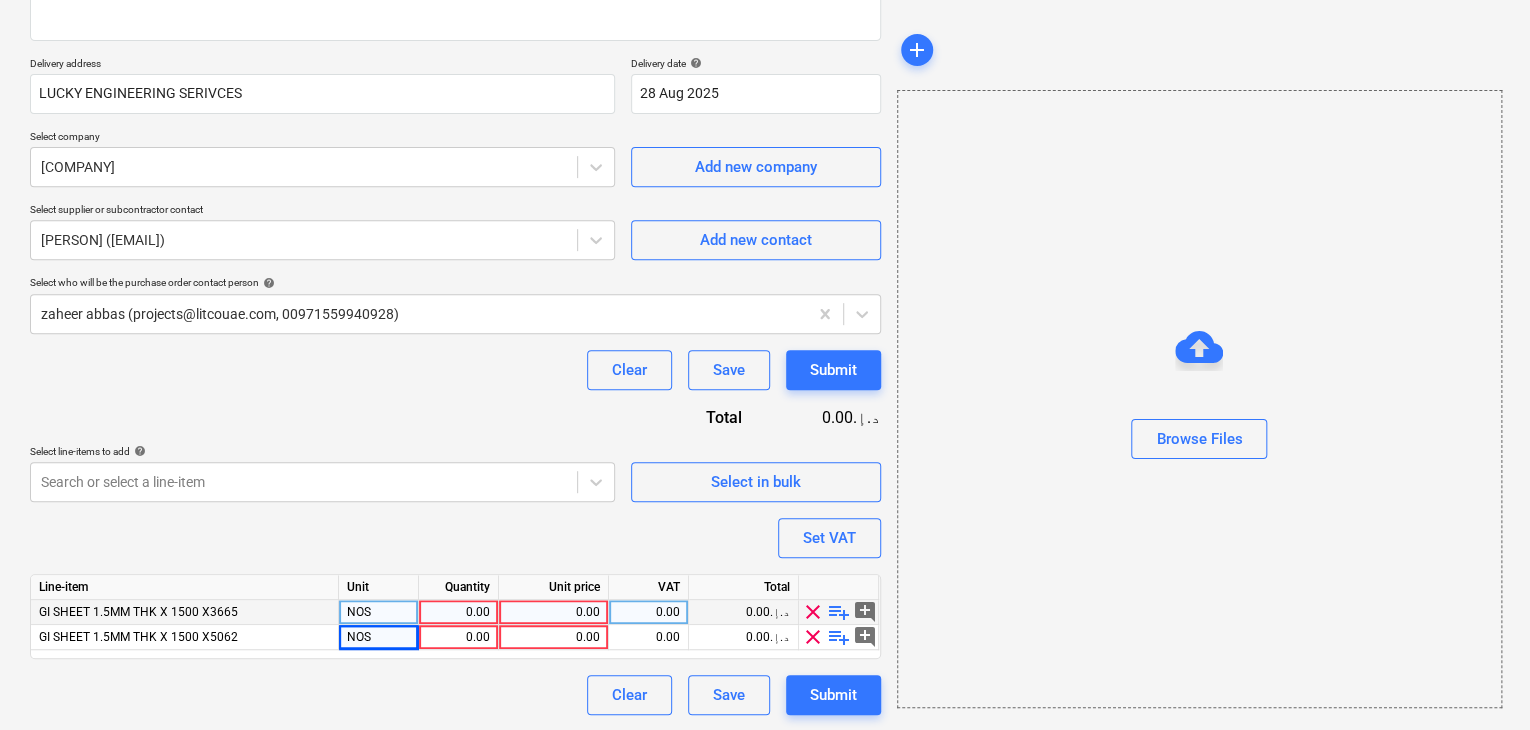 click on "0.00" at bounding box center (458, 612) 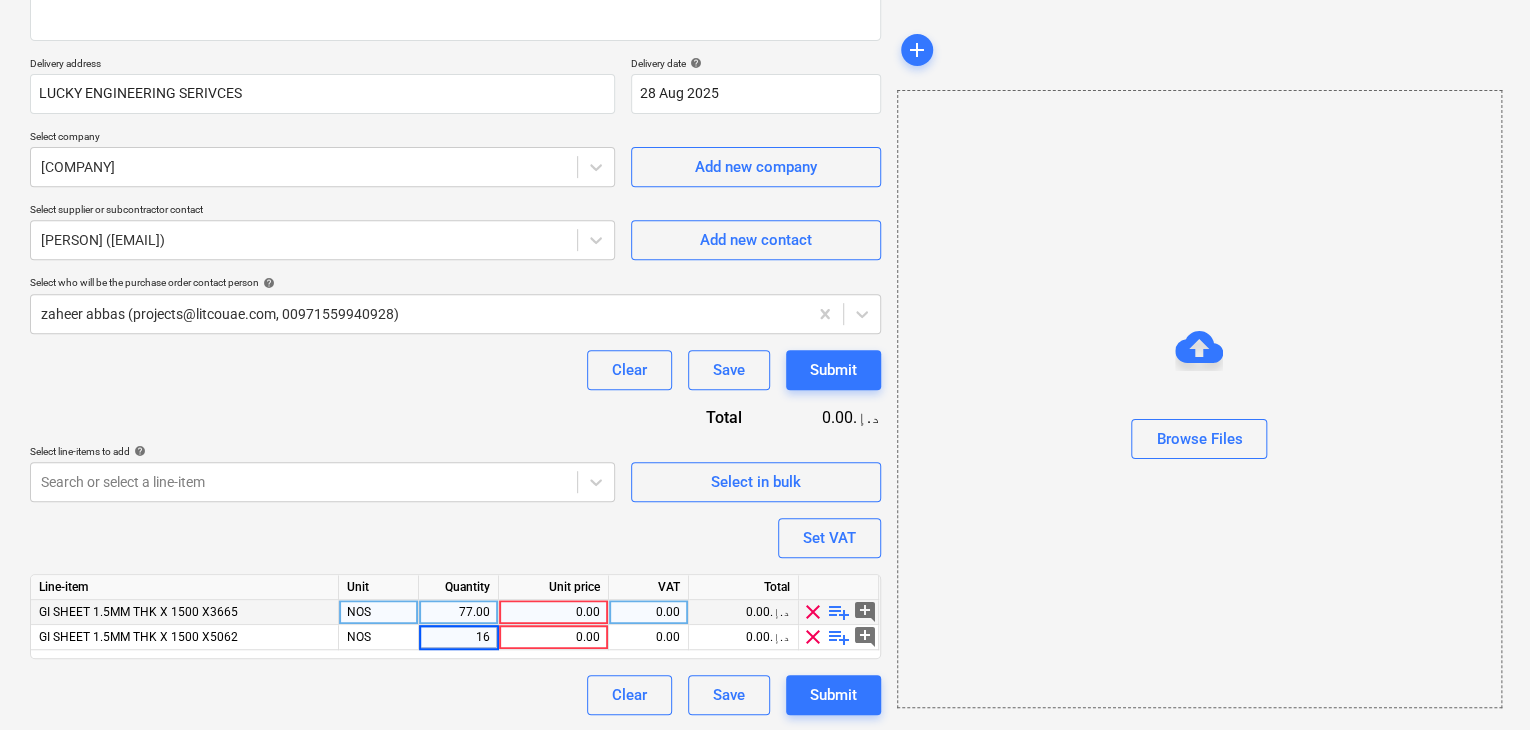 click on "0.00" at bounding box center (553, 612) 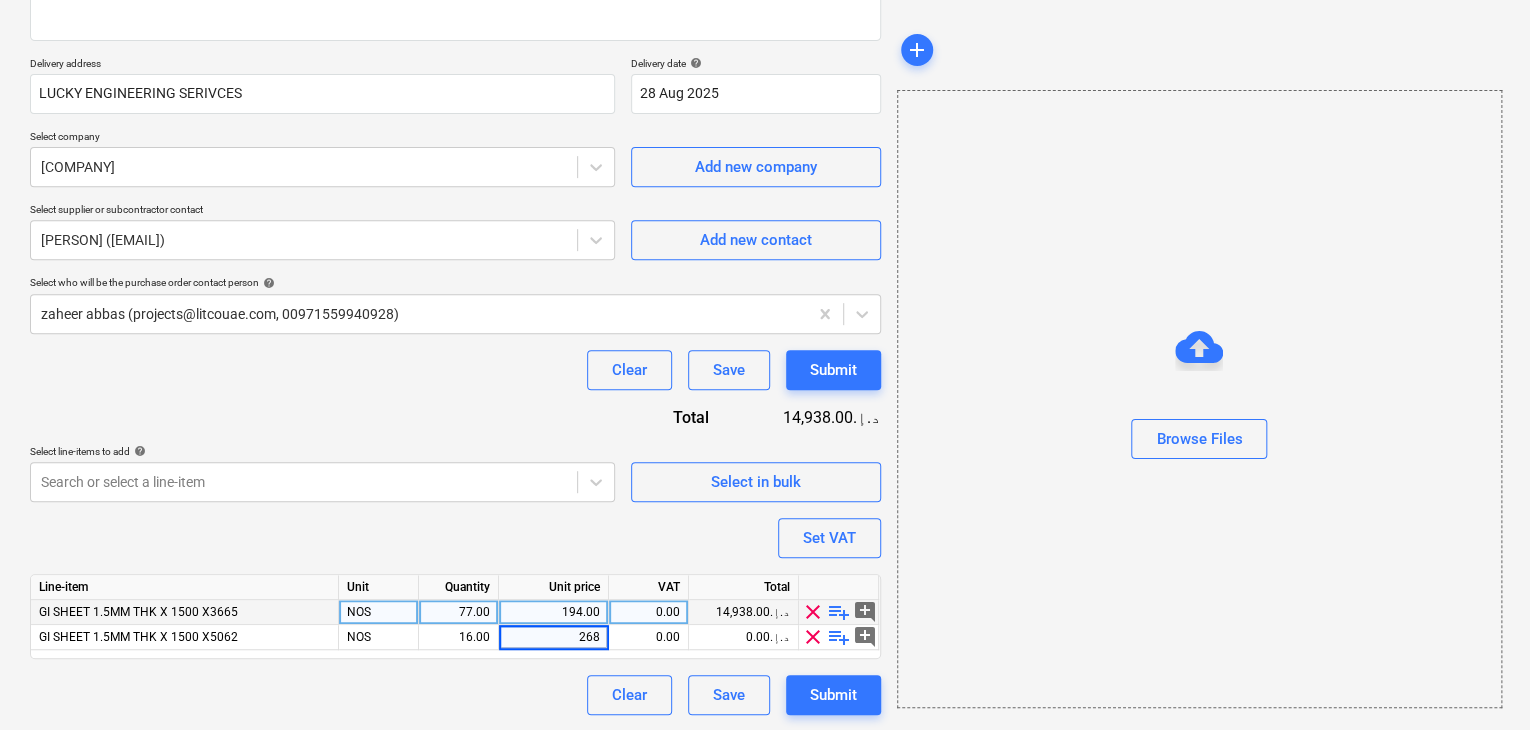 click at bounding box center [1199, 467] 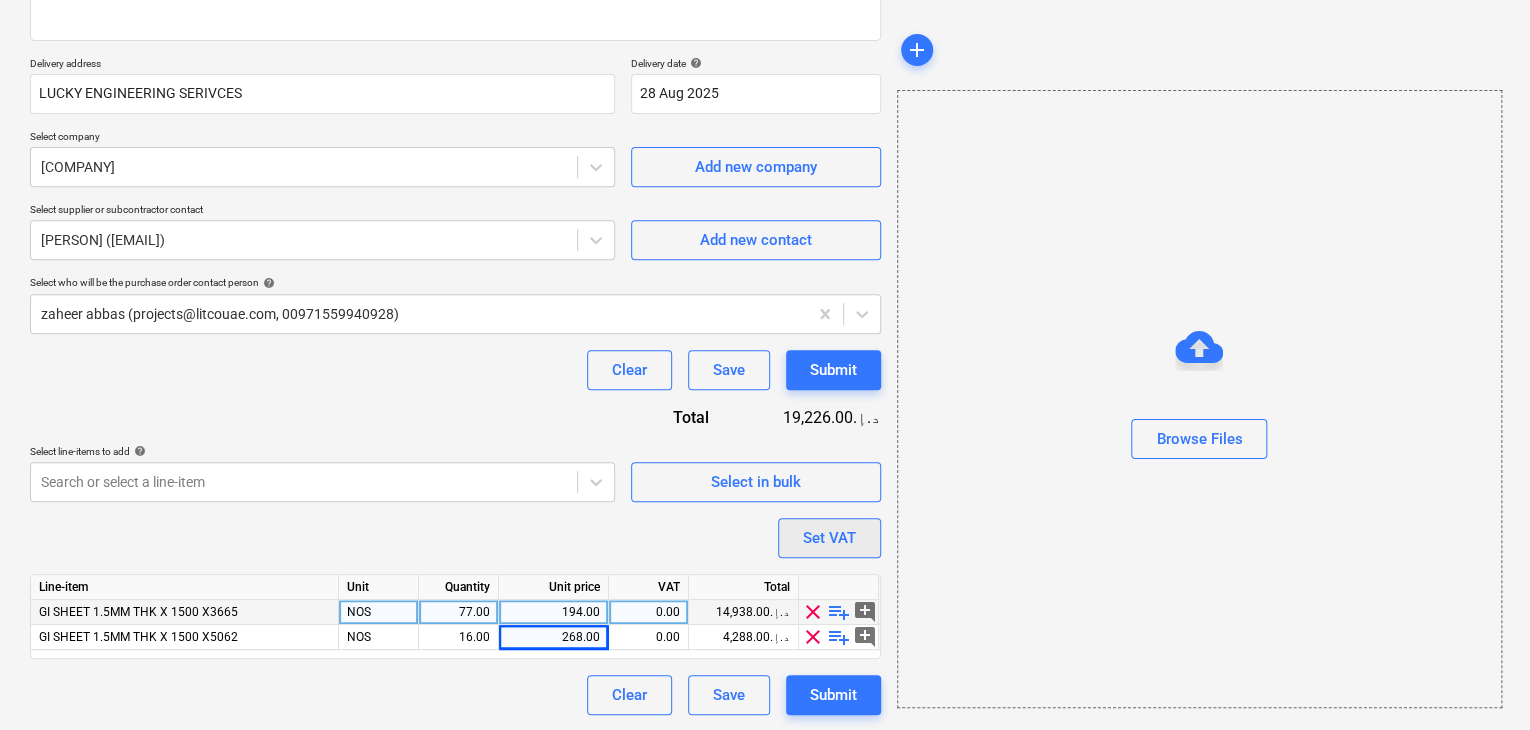 click on "Set VAT" at bounding box center (829, 538) 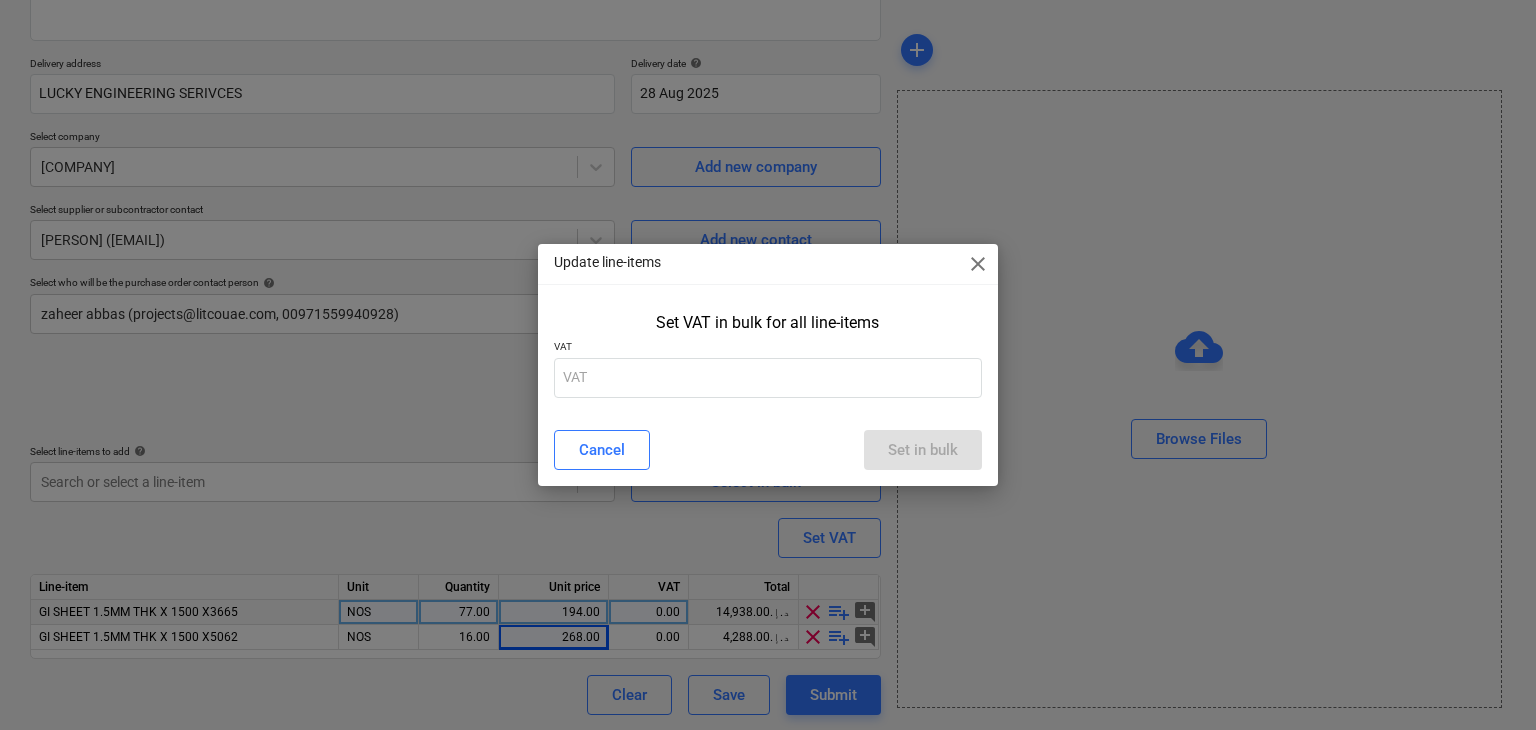 click on "Set VAT in bulk for all line-items" at bounding box center (768, 322) 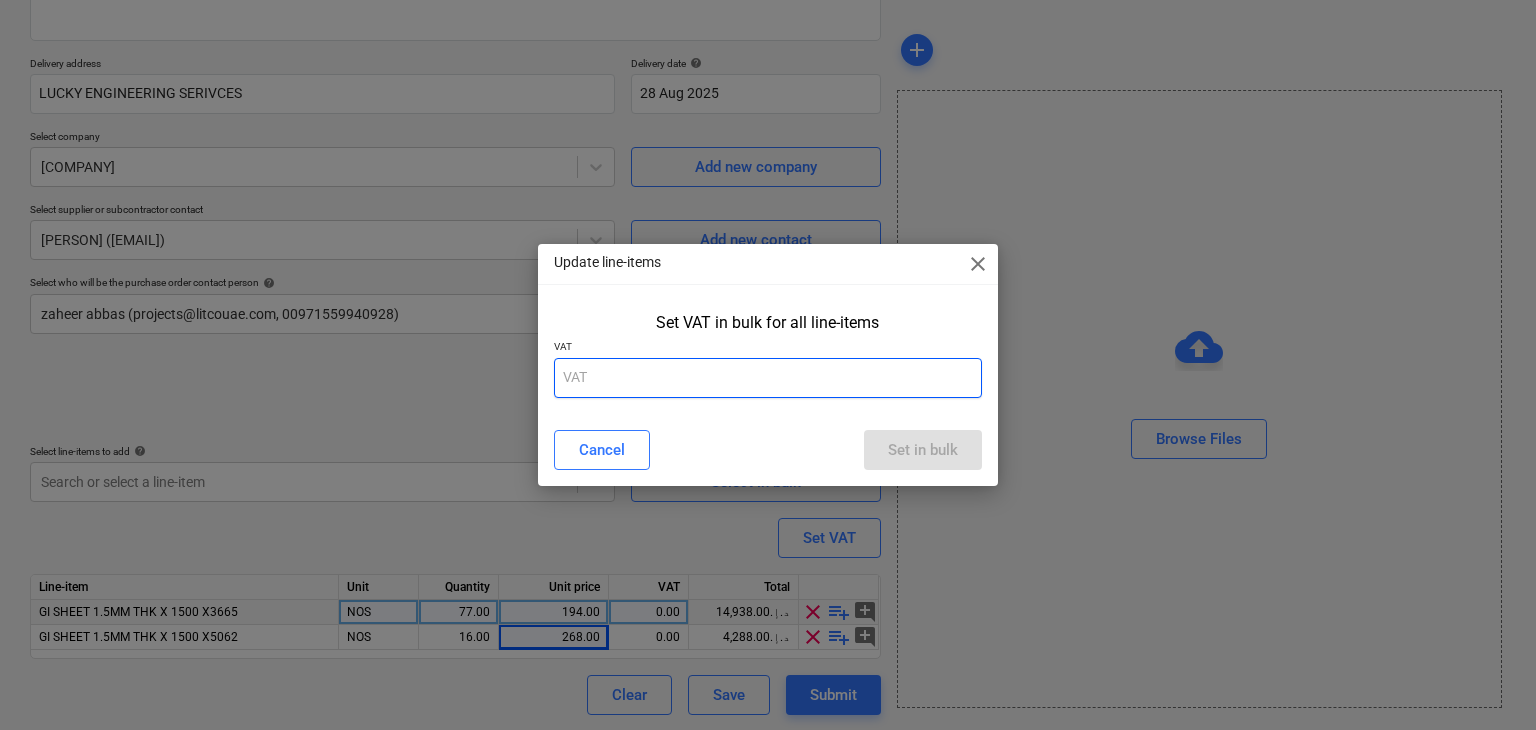 click at bounding box center [768, 378] 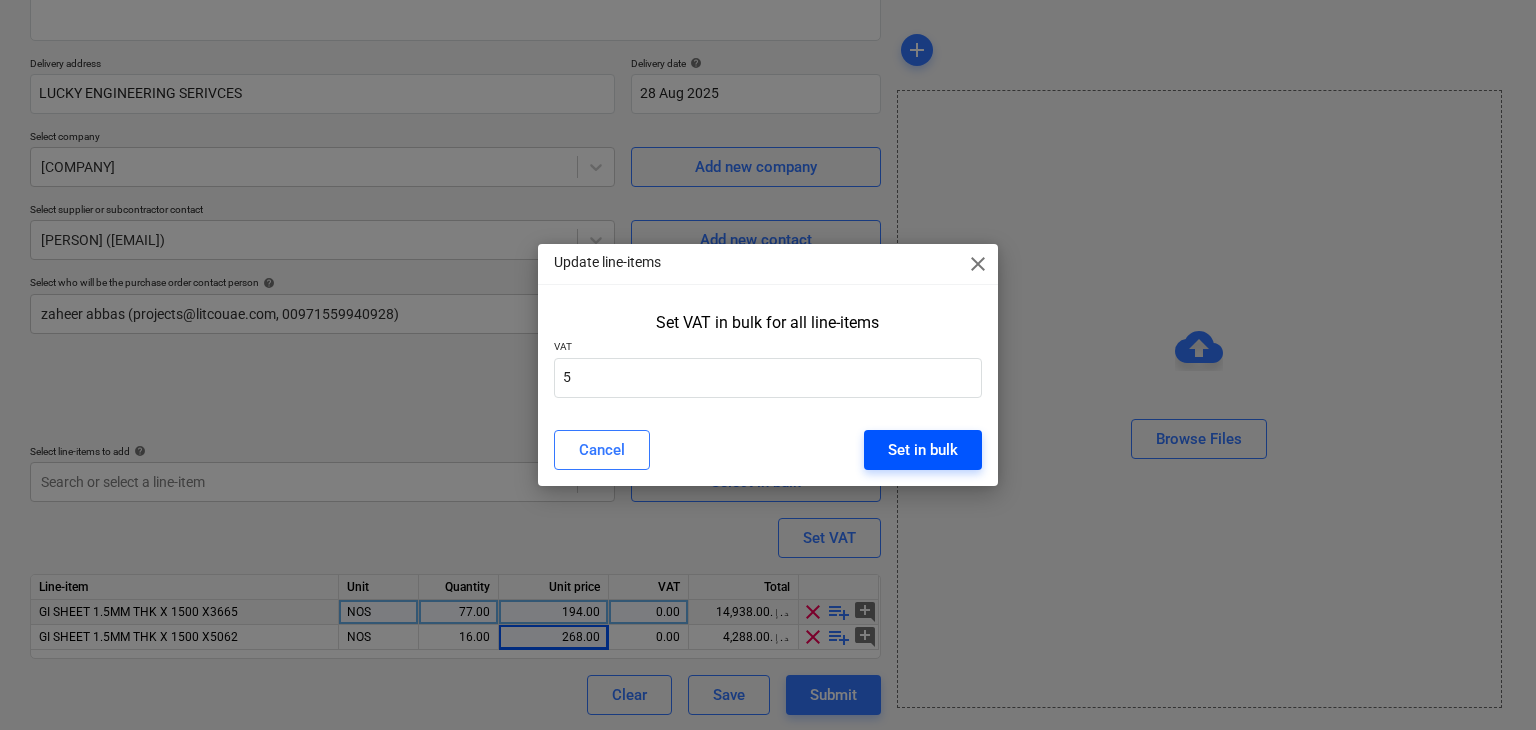 click on "Set in bulk" at bounding box center (923, 450) 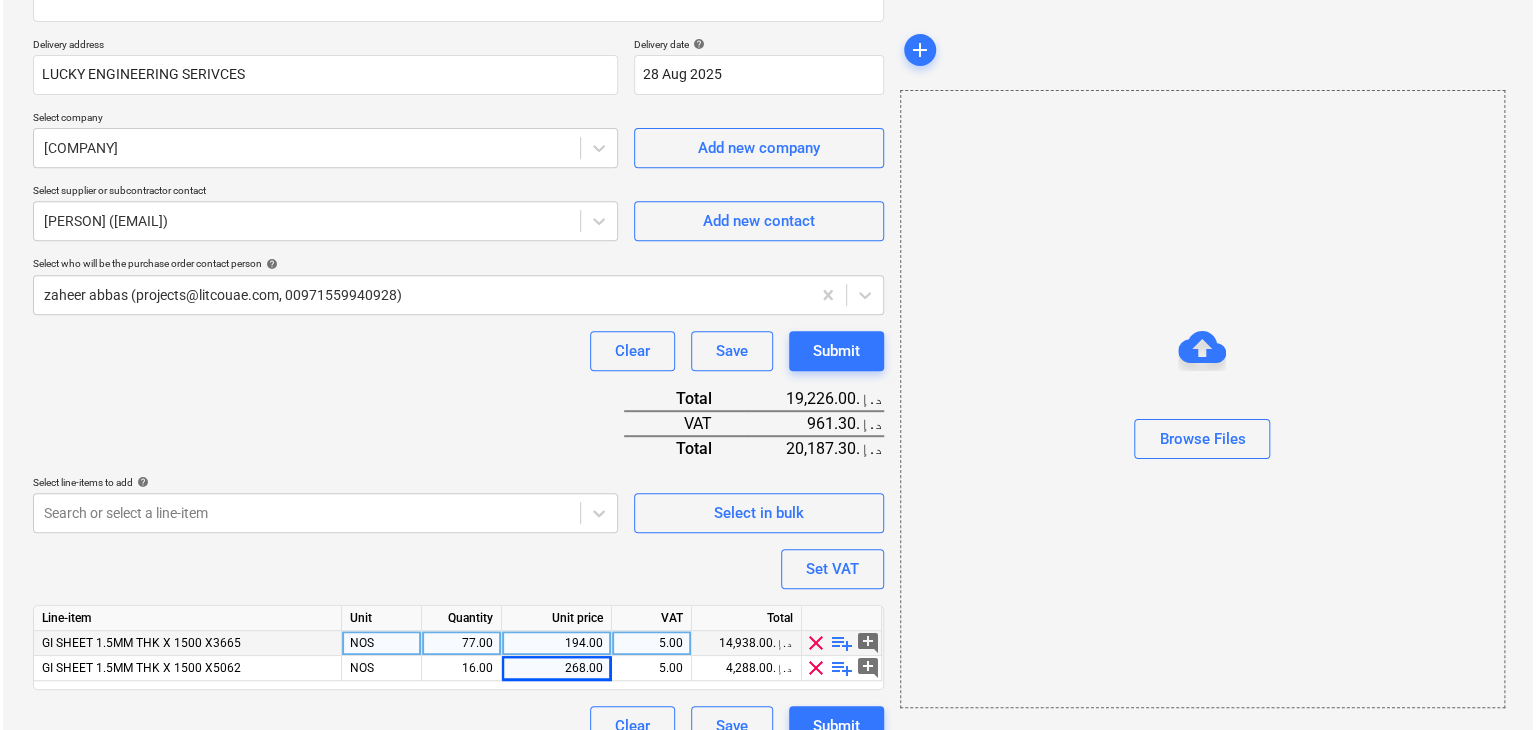 scroll, scrollTop: 367, scrollLeft: 0, axis: vertical 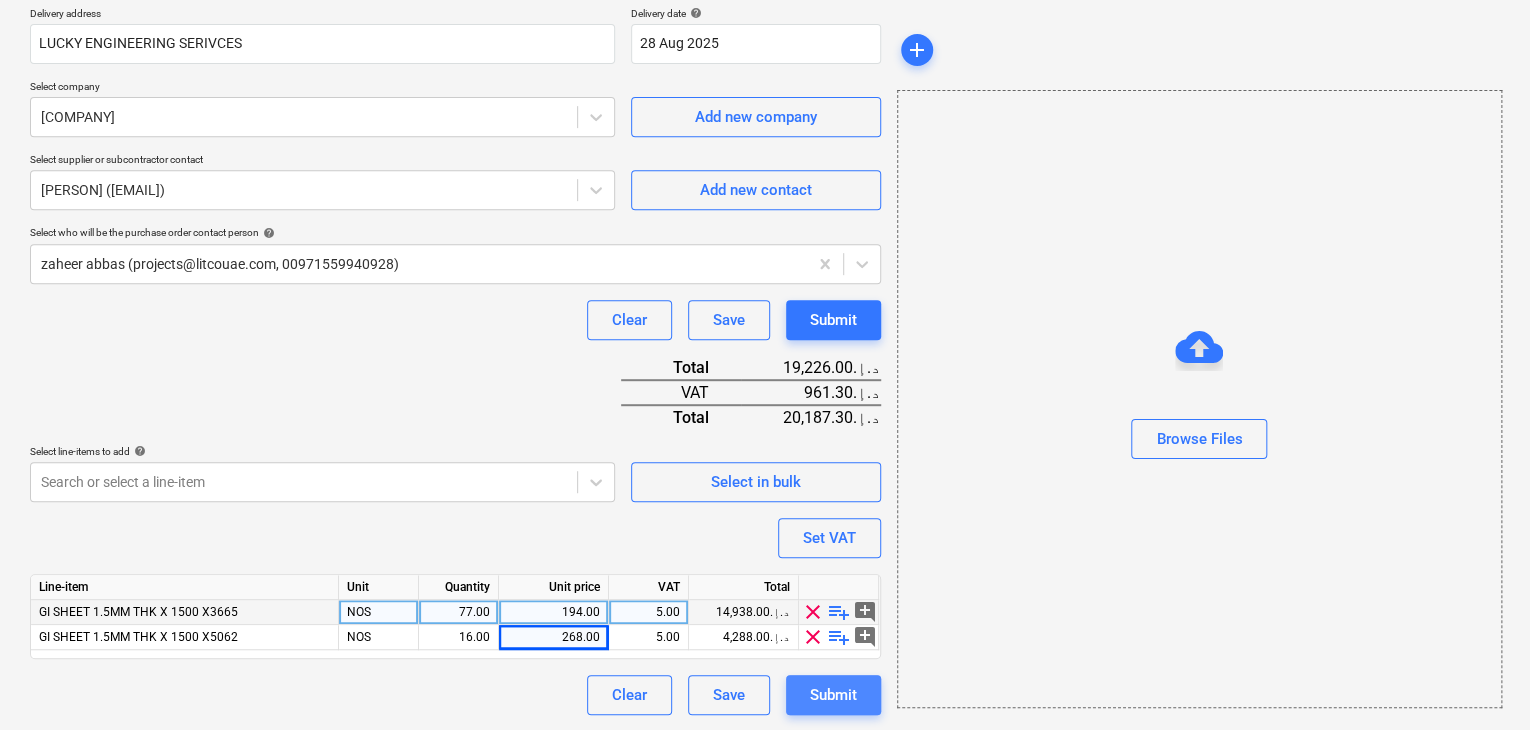 click on "Submit" at bounding box center (833, 695) 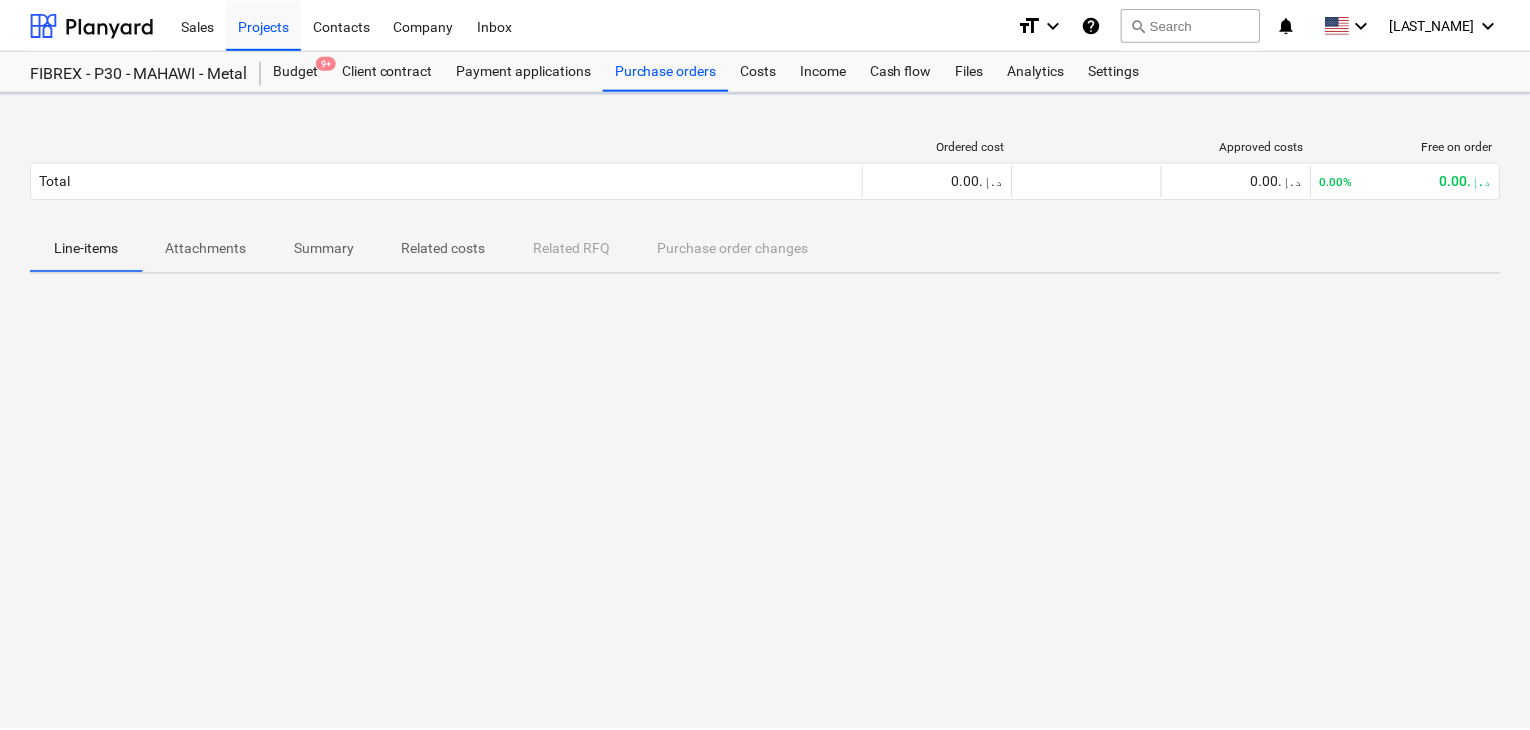 scroll, scrollTop: 0, scrollLeft: 0, axis: both 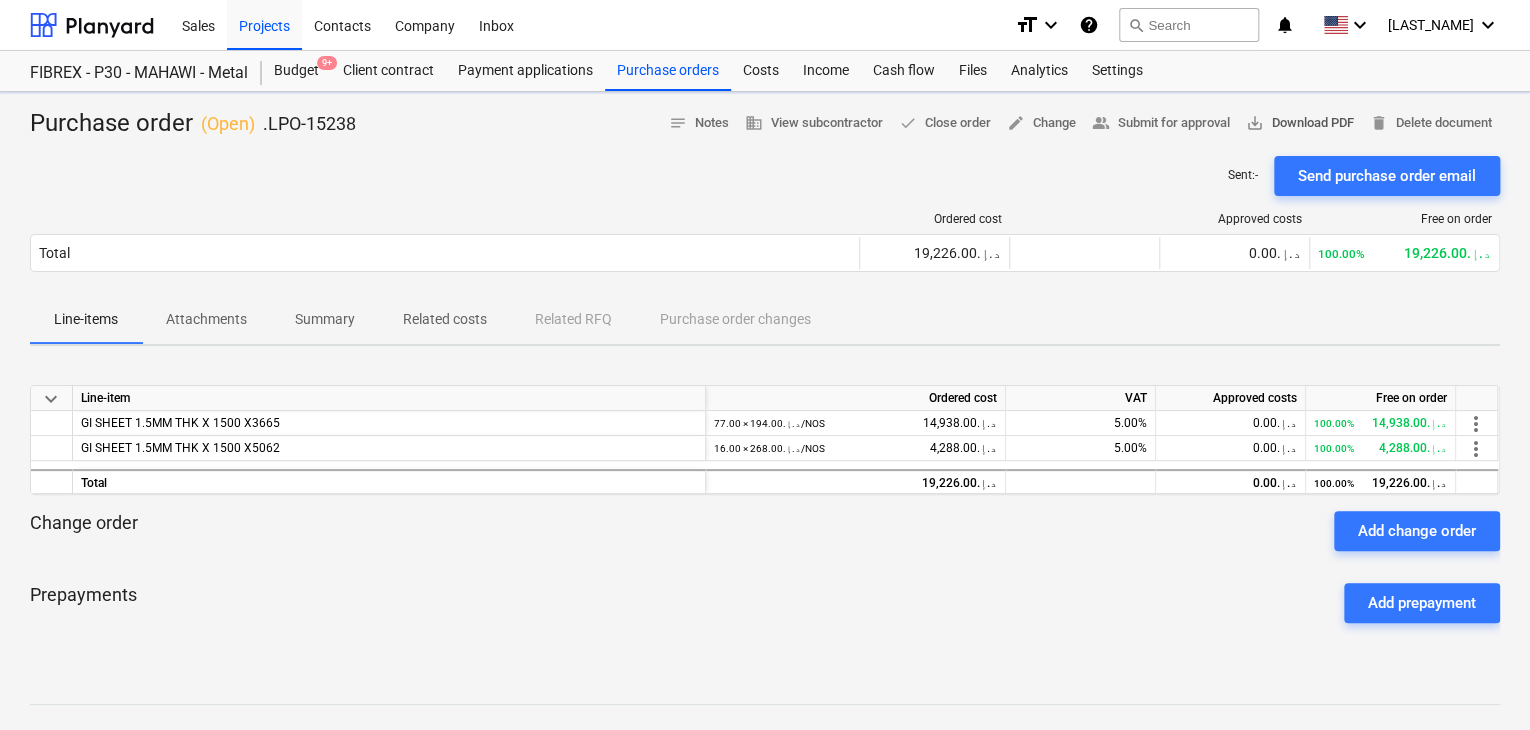 click on "save_alt Download PDF" at bounding box center [1300, 123] 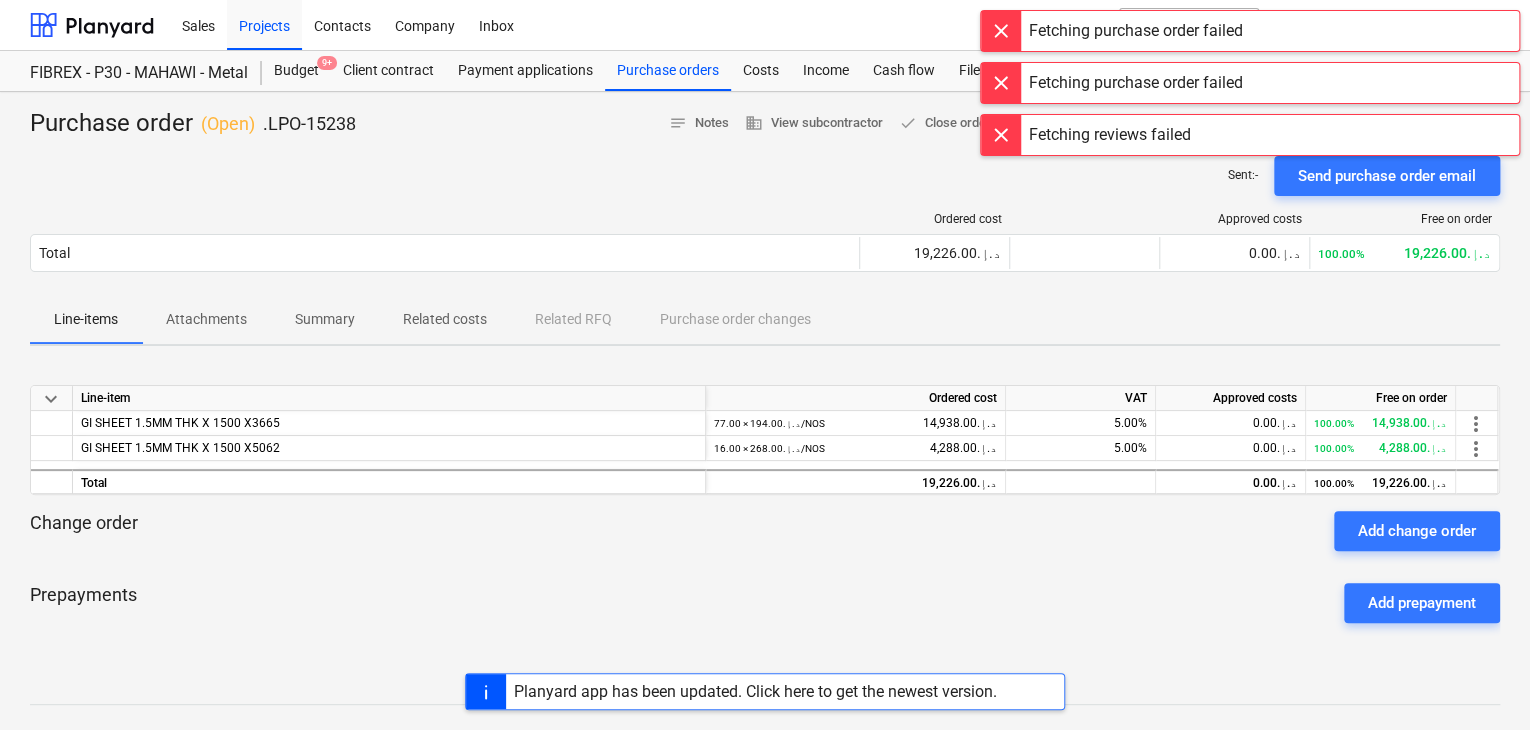 click on "Purchase order ( Open ) .LPO-15238 notes Notes business View subcontractor done Close order edit Change people_alt Submit for approval save_alt Download PDF delete Delete document Sent :   - Send purchase order email Ordered cost Approved costs Free on order Total 19,226.00د.إ.‏ 0.00د.إ.‏ 100.00% 19,226.00د.إ.‏ Please wait Line-items Attachments Summary Related costs Related RFQ Purchase order changes keyboard_arrow_down Line-item Ordered cost VAT Approved costs Free on order  GI SHEET 1.5MM THK X 1500 X3665 77.00   ×   194.00د.إ.‏ / NOS 14,938.00د.إ.‏ 5.00% 0.00د.إ.‏ 100.00% 14,938.00د.إ.‏ more_vert  GI SHEET 1.5MM THK X 1500 X5062 16.00   ×   268.00د.إ.‏ / NOS 4,288.00د.إ.‏ 5.00% 0.00د.إ.‏ 100.00% 4,288.00د.إ.‏ more_vert Total 19,226.00د.إ.‏ 0.00د.إ.‏ 100.00% 19,226.00د.إ.‏ Change order Add change order Prepayments Add prepayment Notes Write a note or @mention to notify a teammate ﻿ Save" at bounding box center [765, 525] 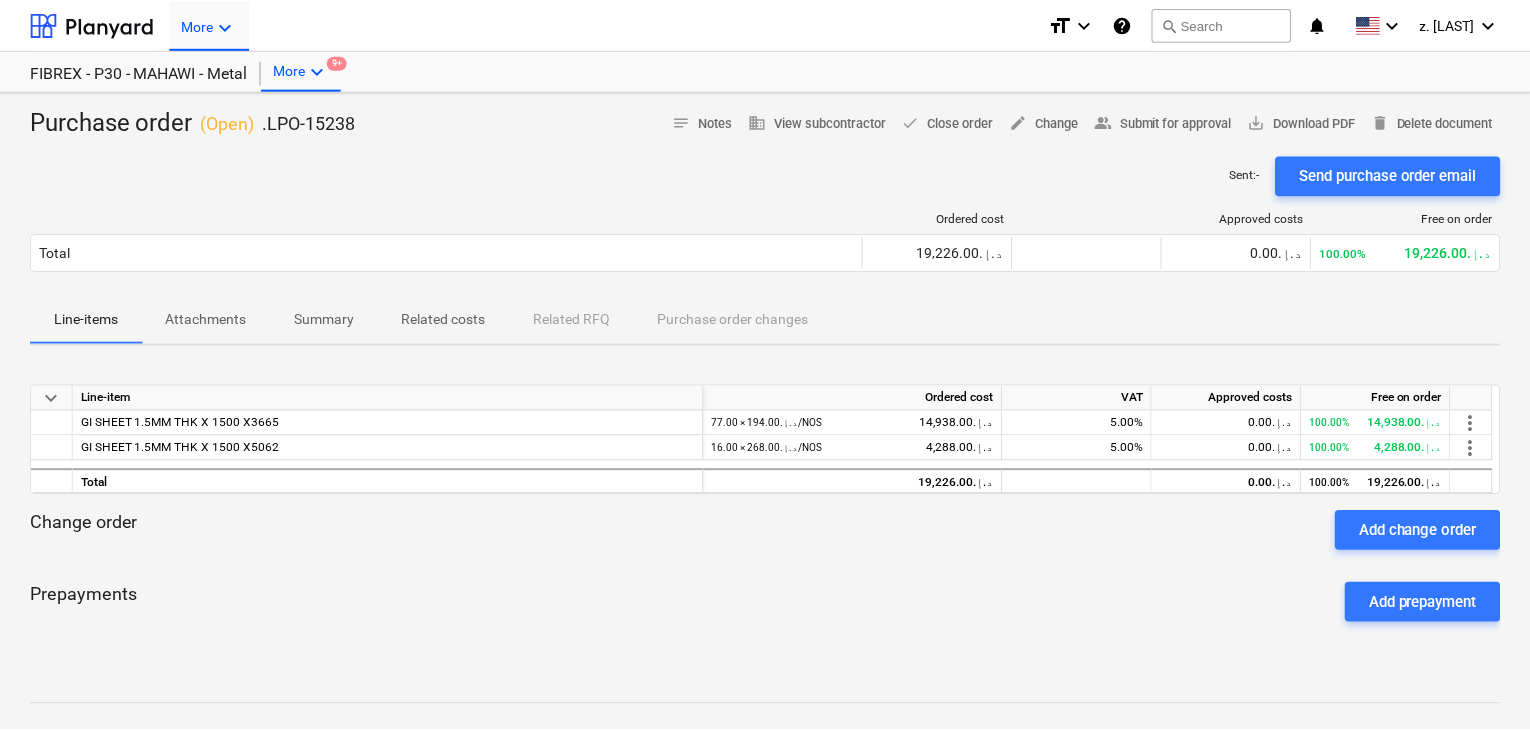 scroll, scrollTop: 0, scrollLeft: 0, axis: both 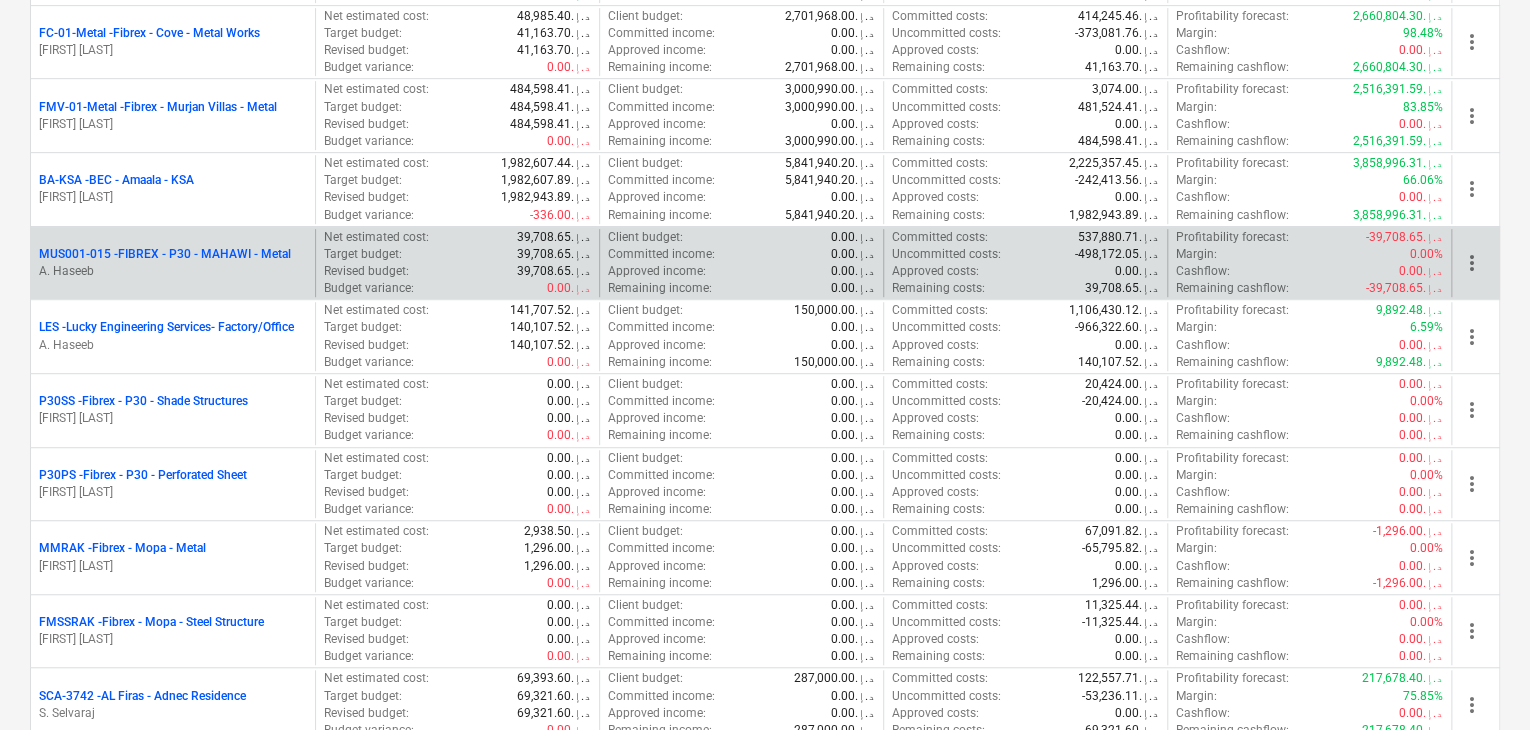 click on "A. Haseeb" at bounding box center (173, 271) 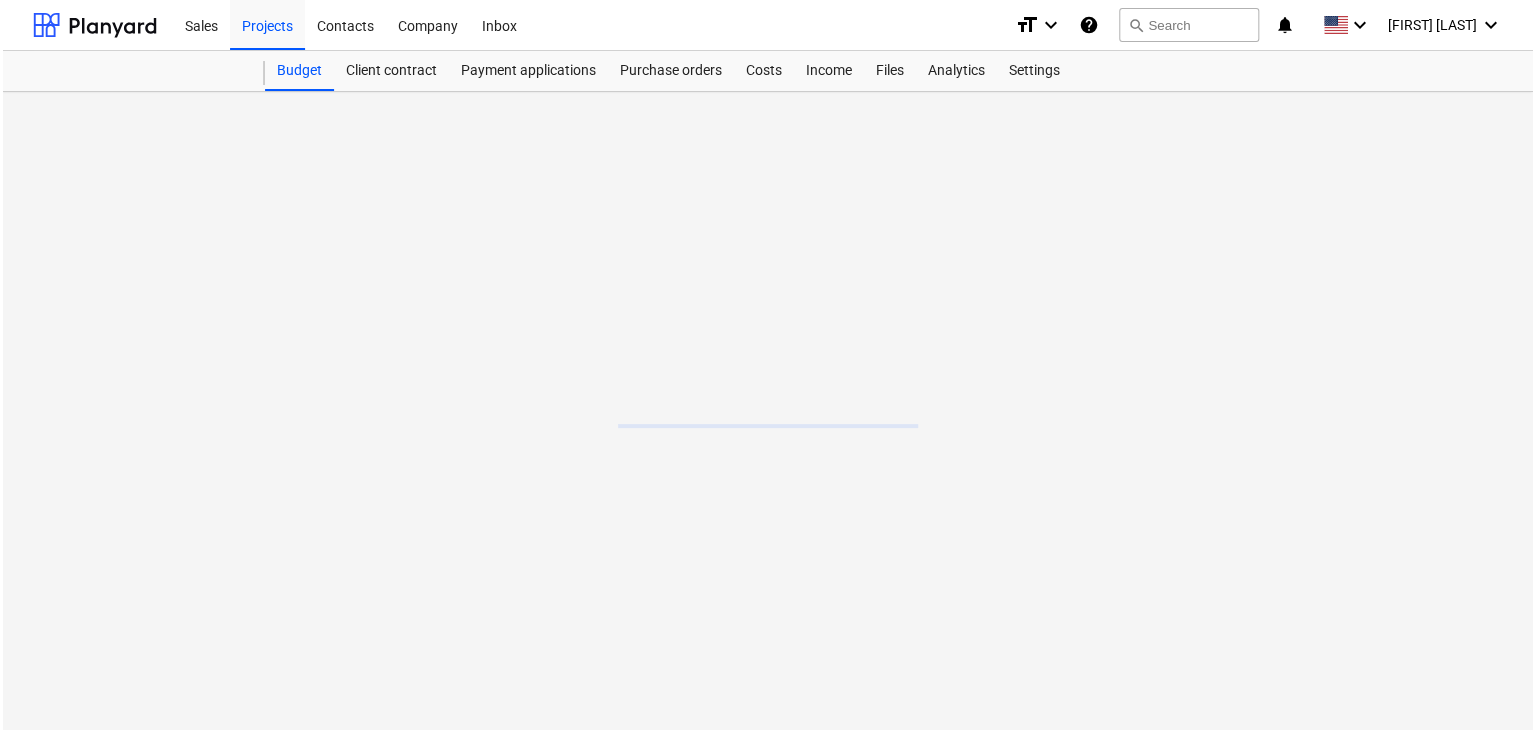 scroll, scrollTop: 0, scrollLeft: 0, axis: both 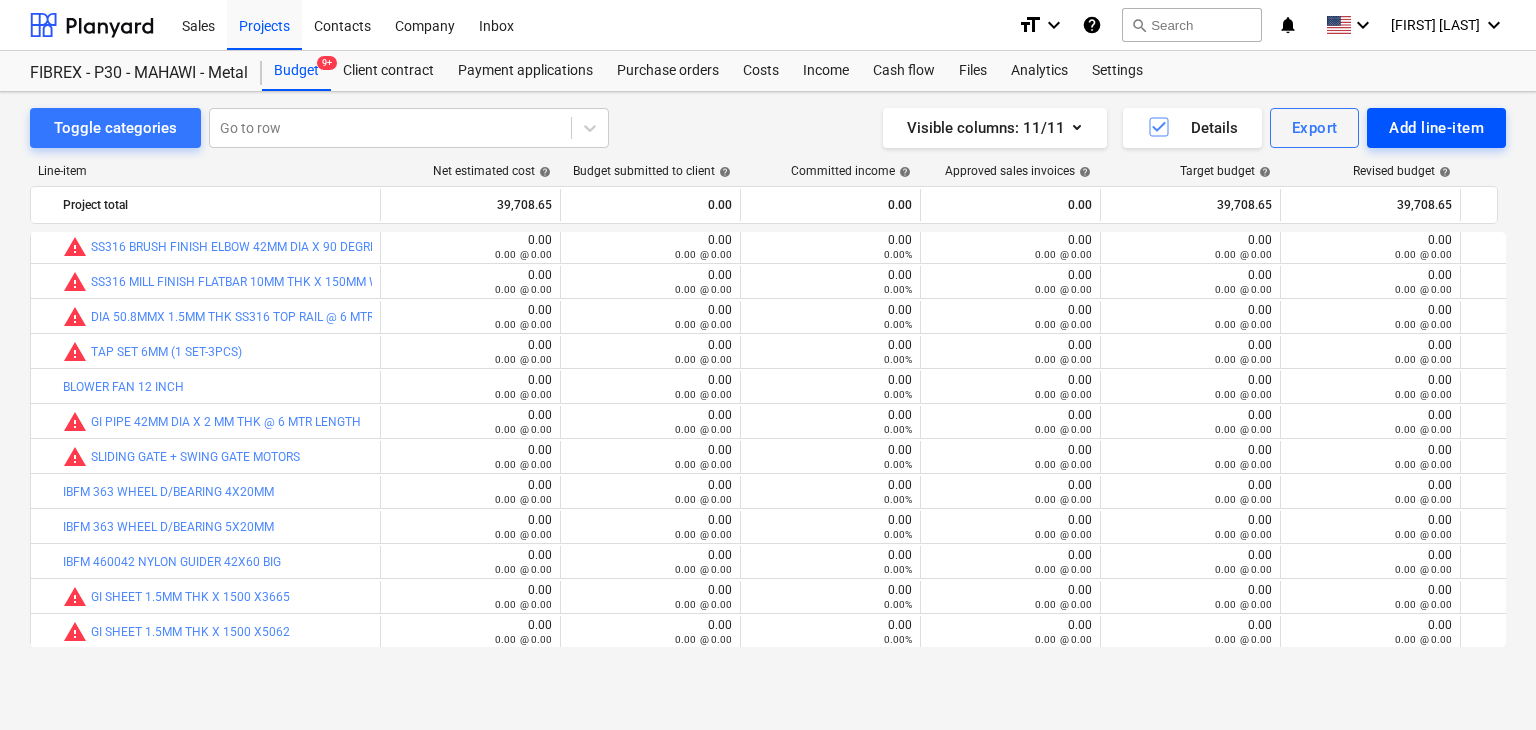 click on "Add line-item" at bounding box center (1436, 128) 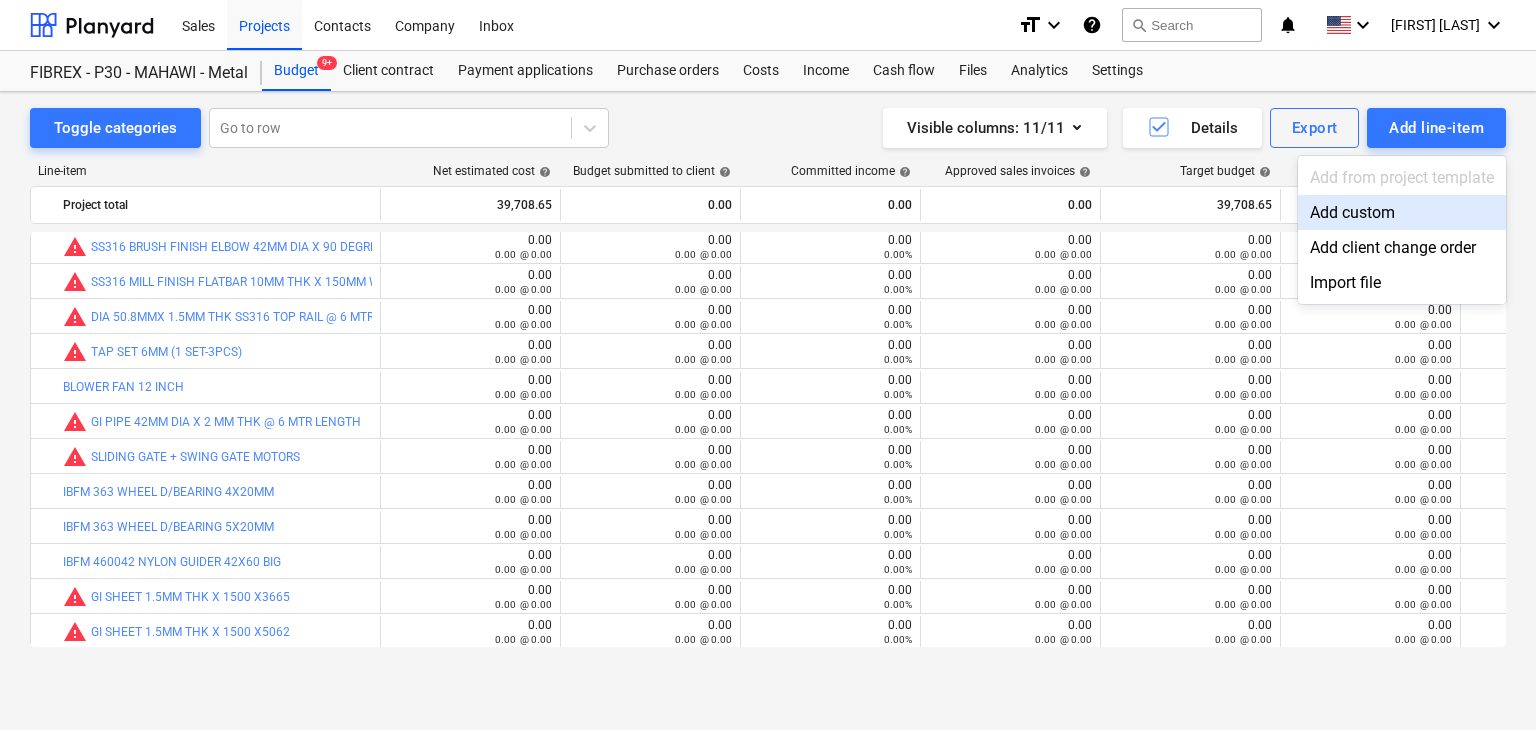 click on "Add custom" at bounding box center (1402, 212) 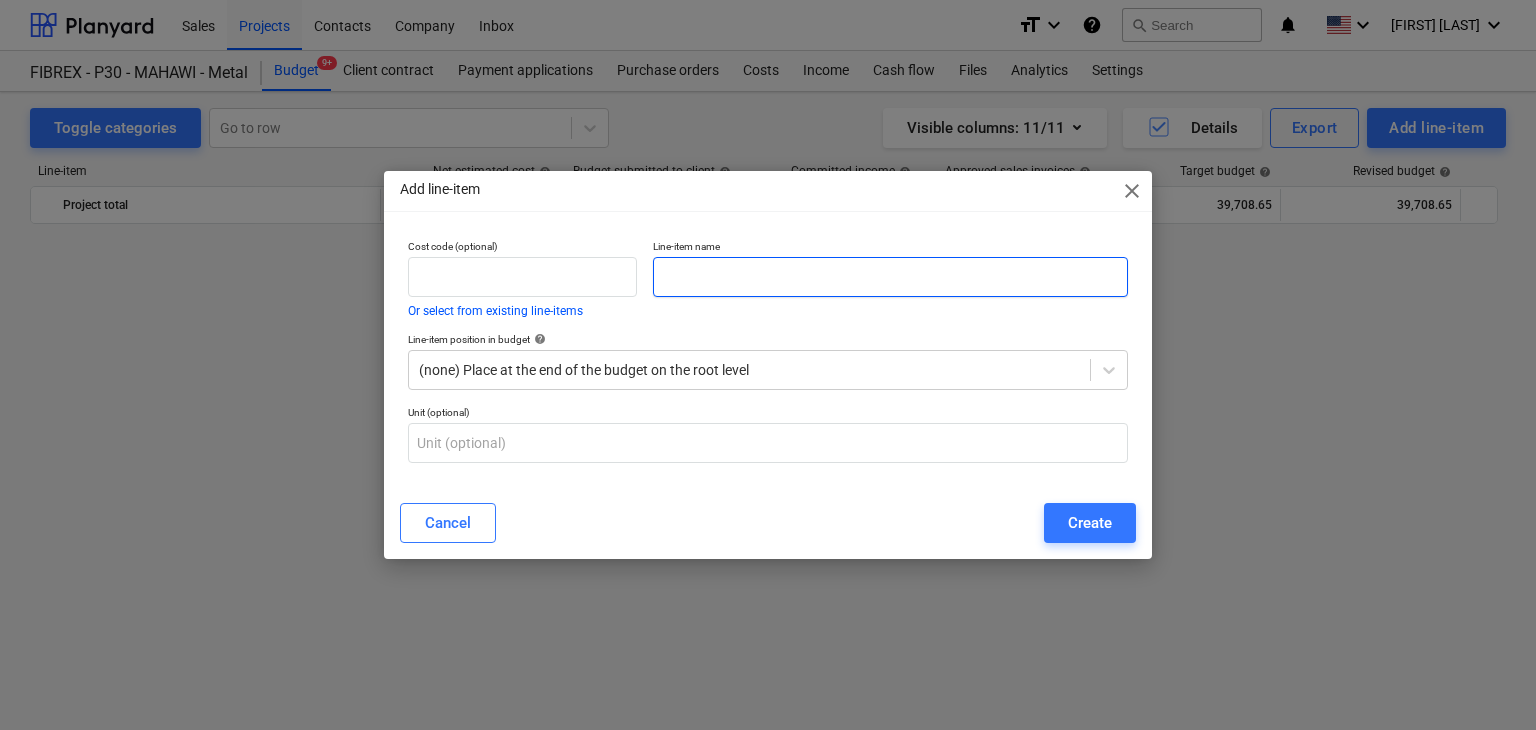 click at bounding box center [890, 277] 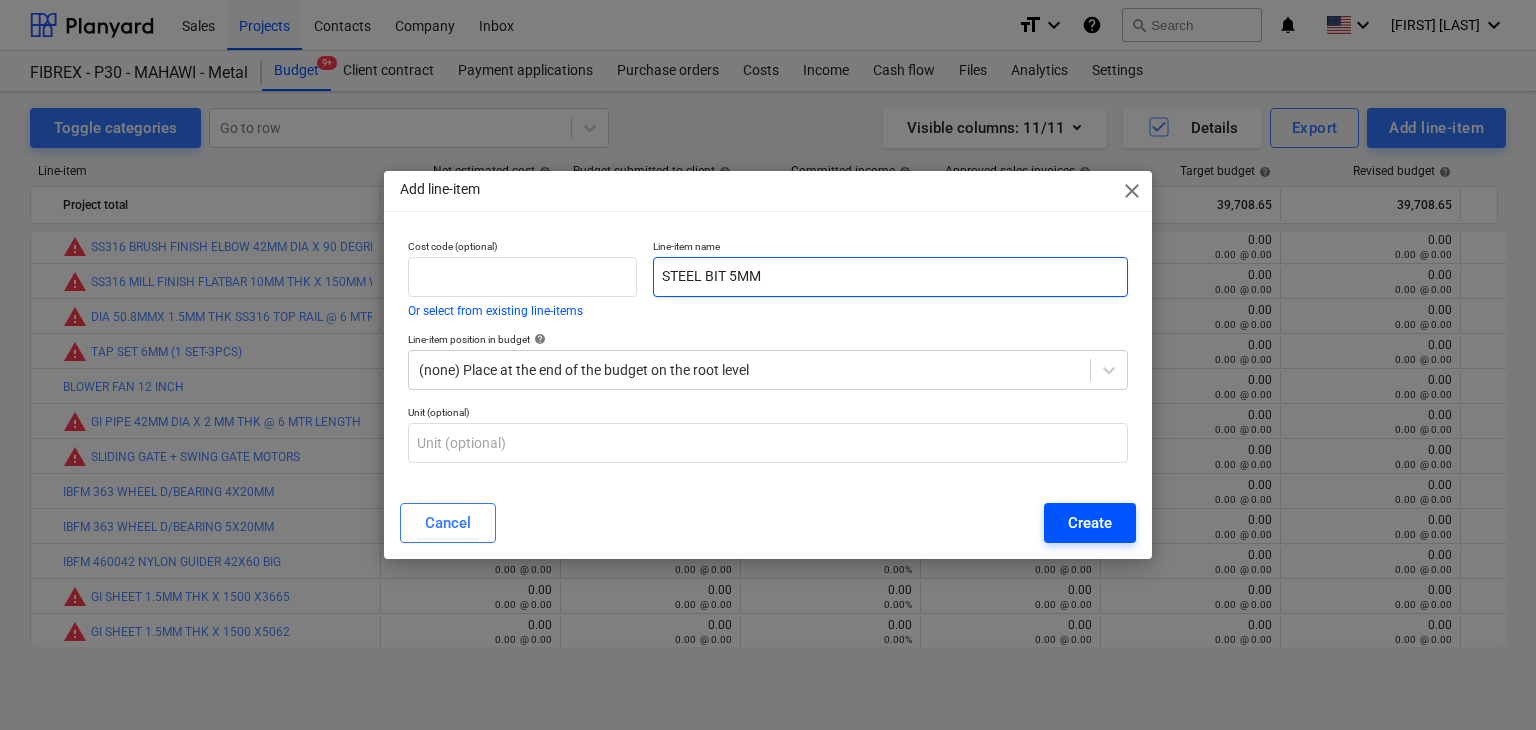 type on "STEEL BIT 5MM" 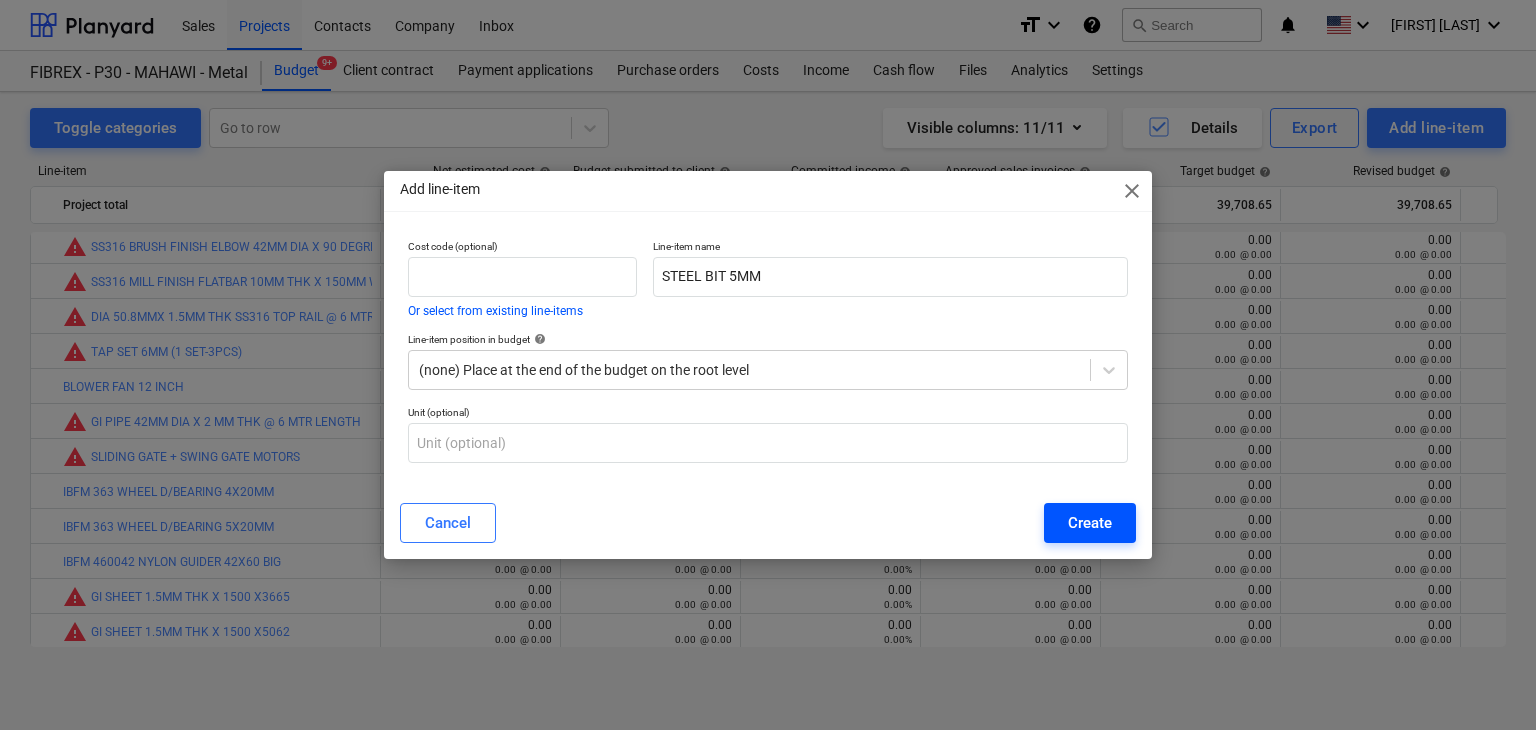 click on "Create" at bounding box center [1090, 523] 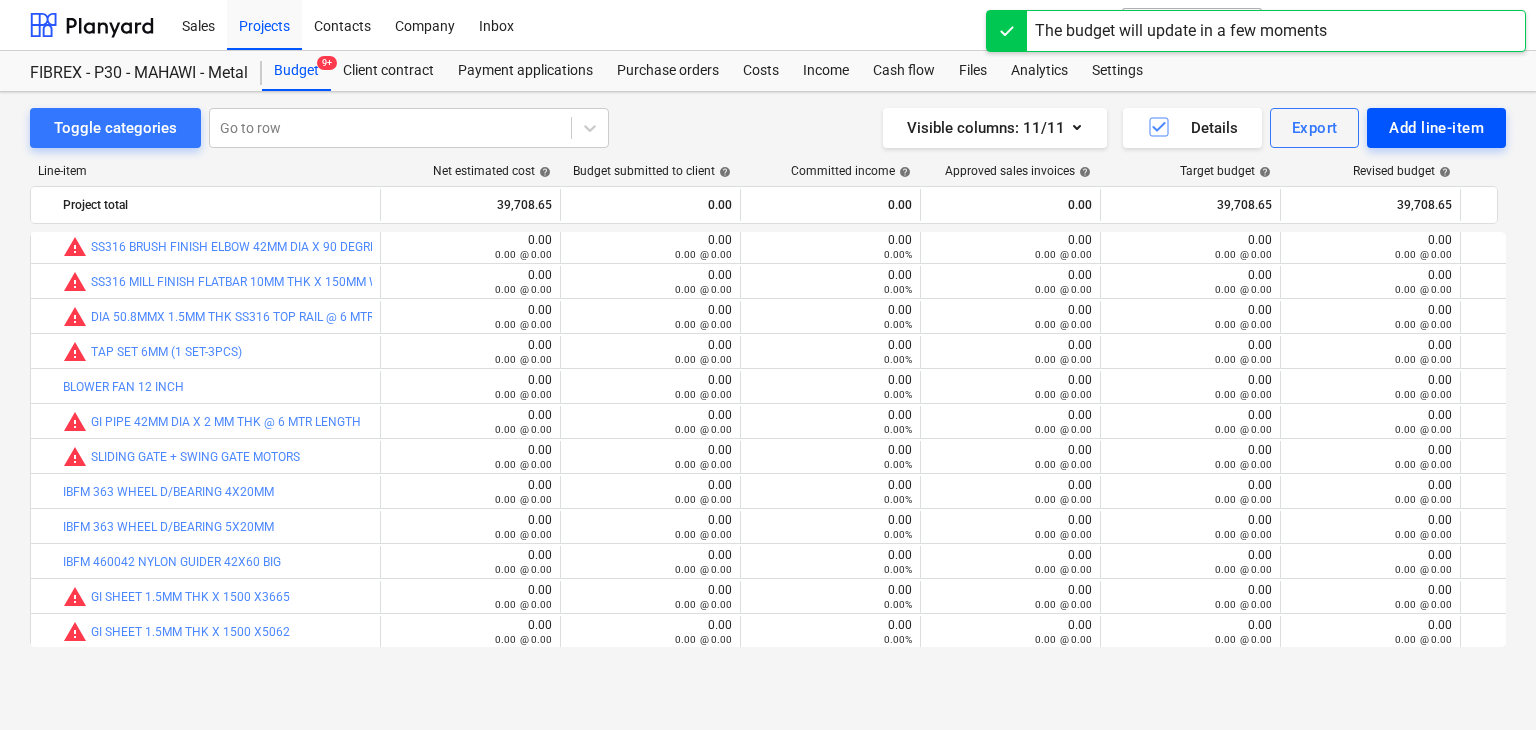 click on "Add line-item" at bounding box center [1436, 128] 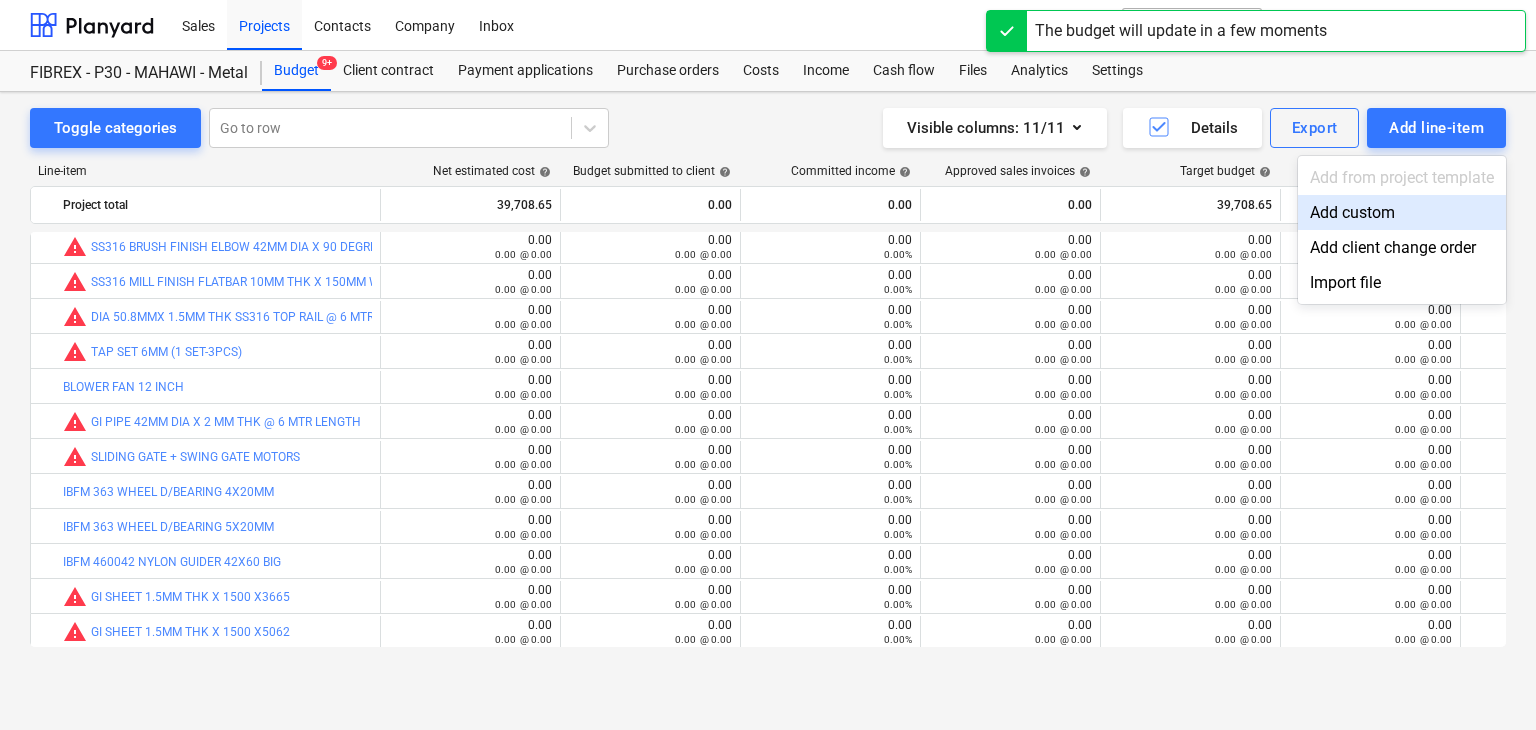 click on "Add custom" at bounding box center [1402, 212] 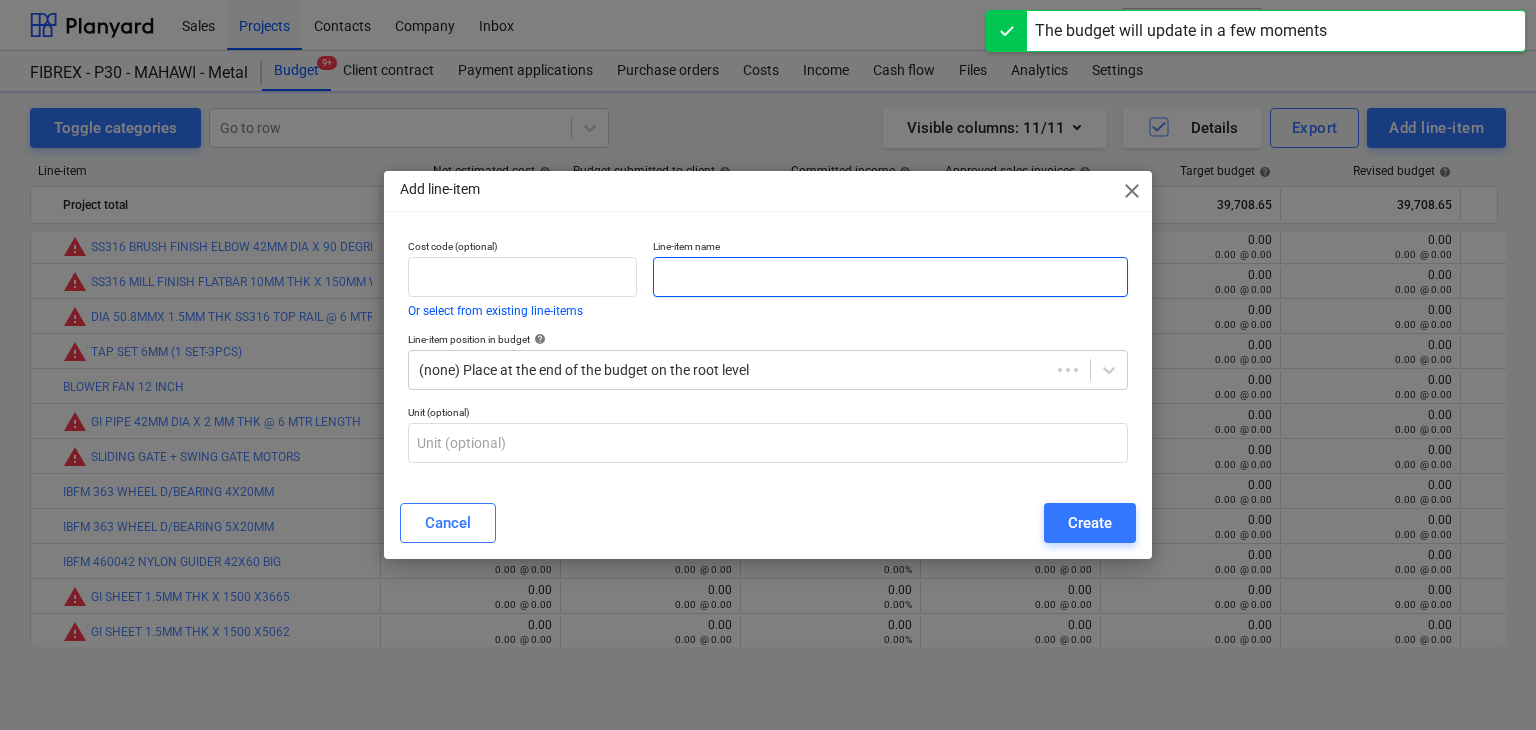 click at bounding box center (890, 277) 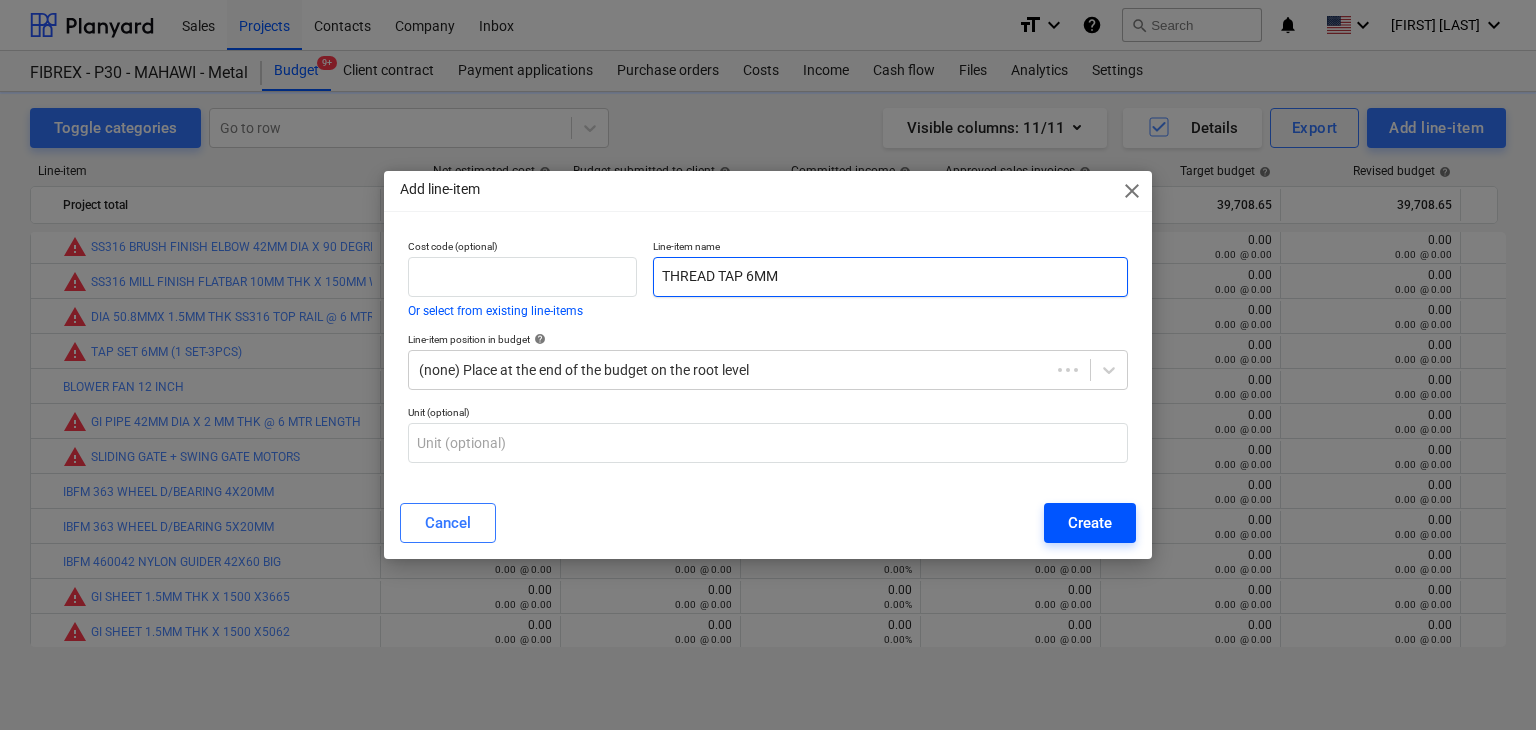 type on "THREAD TAP 6MM" 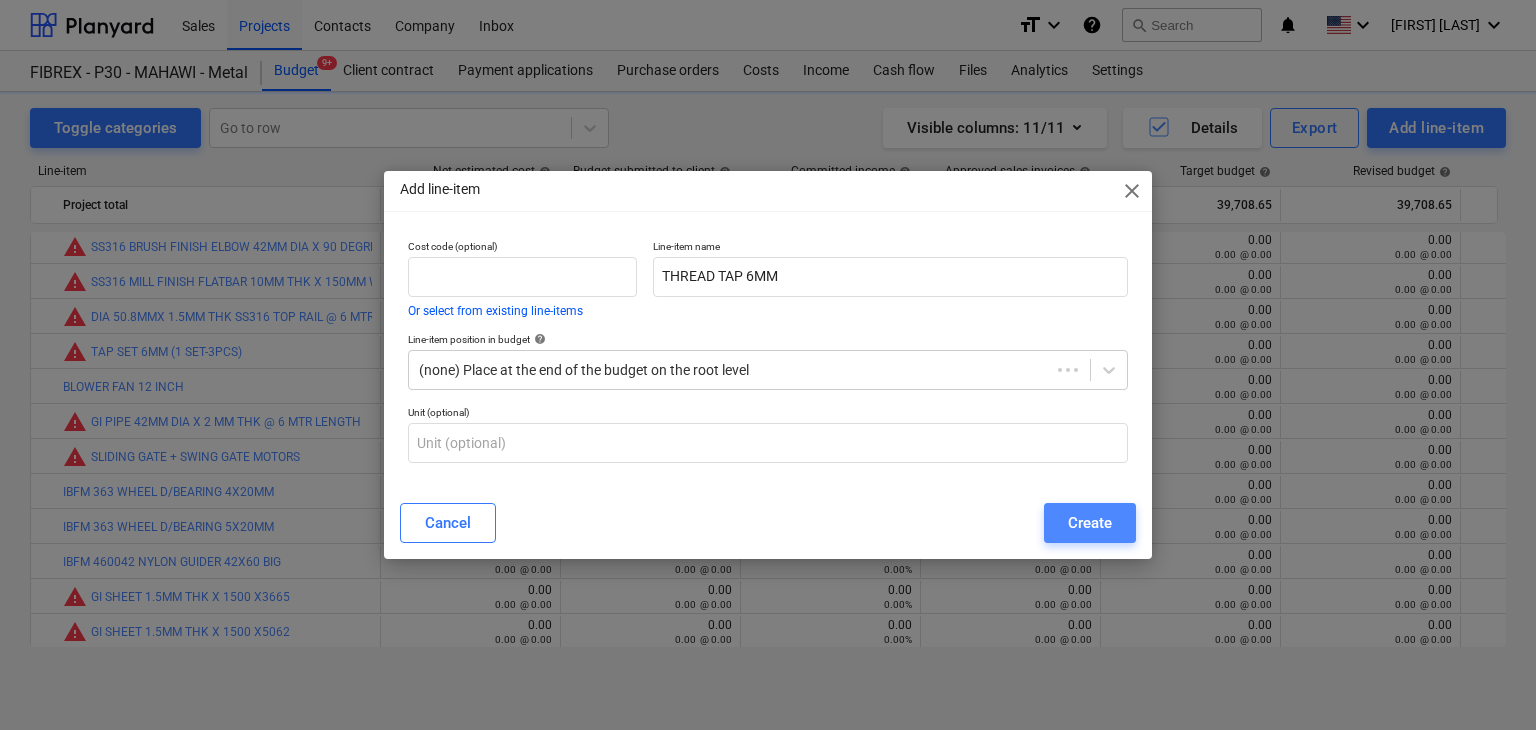 click on "Create" at bounding box center [1090, 523] 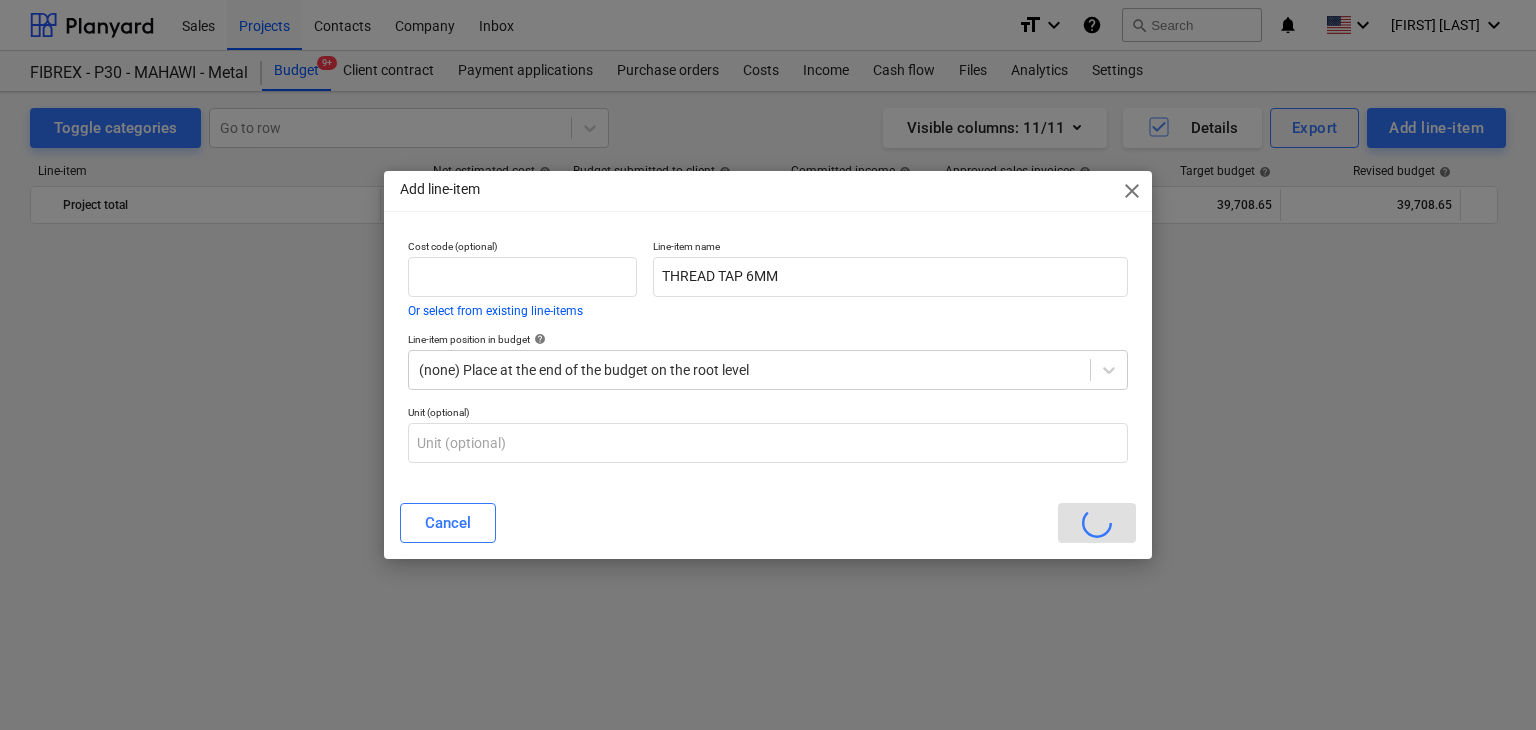 scroll, scrollTop: 11064, scrollLeft: 0, axis: vertical 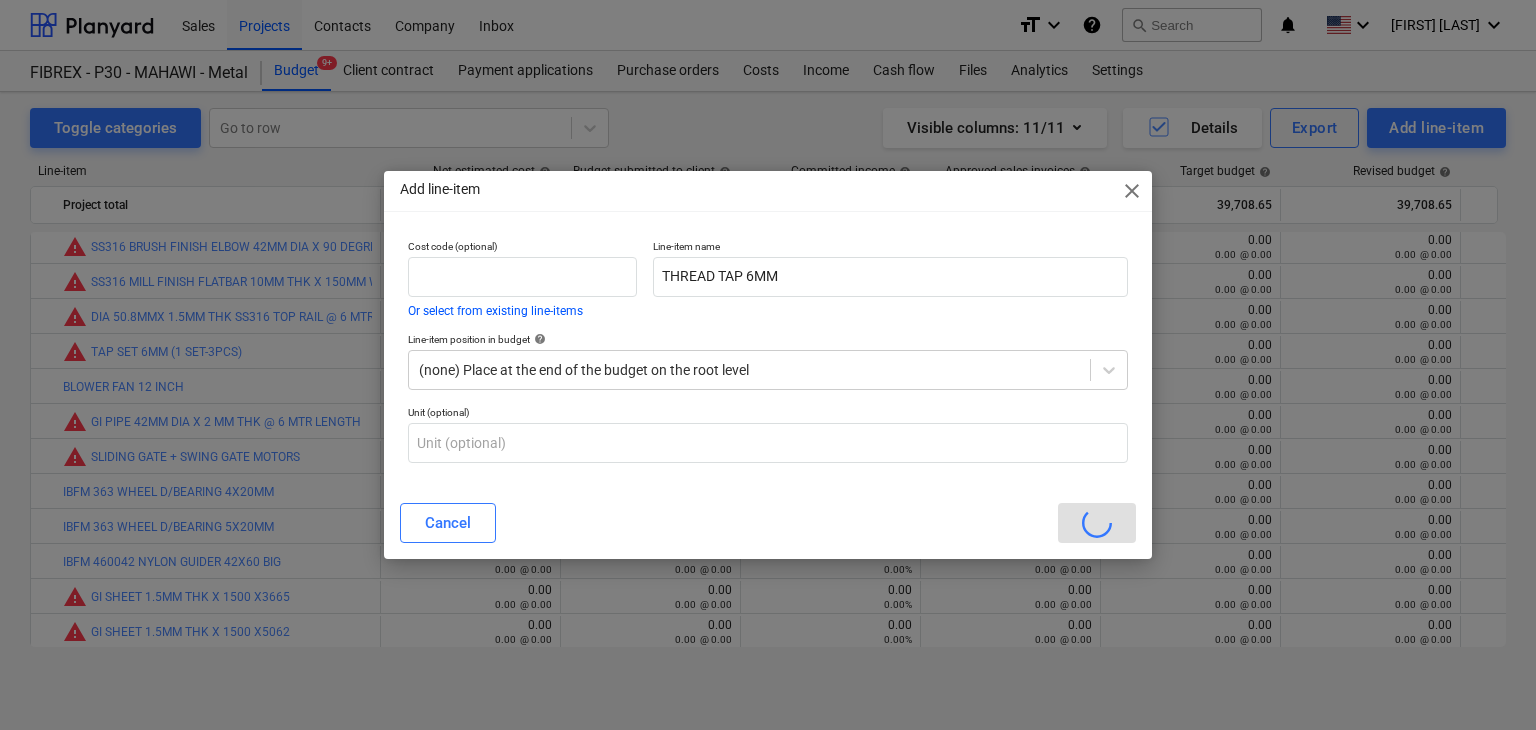 drag, startPoint x: 1100, startPoint y: 506, endPoint x: 1535, endPoint y: 429, distance: 441.7624 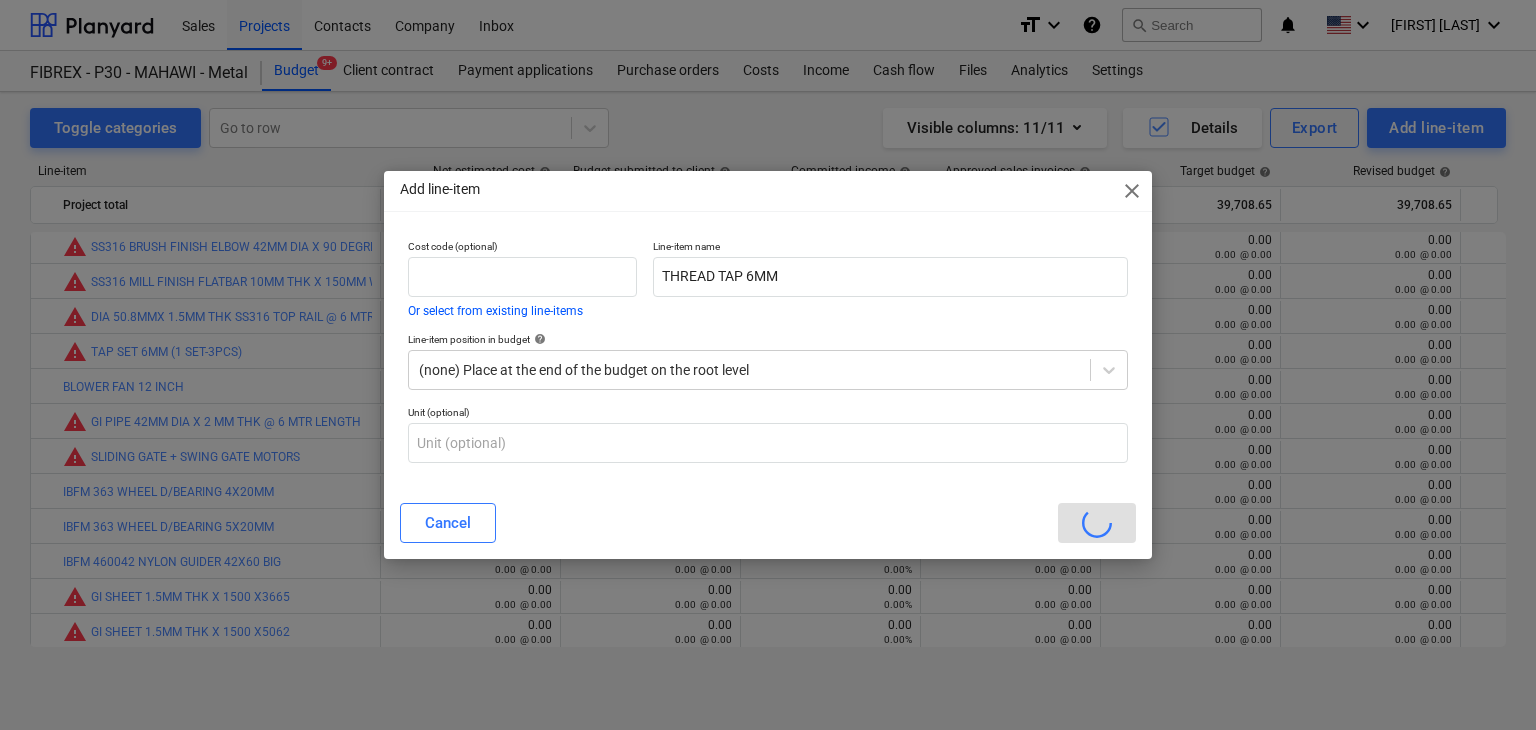 click on "Add line-item close Cost code (optional) Or select from existing line-items Line-item name THREAD TAP 6MM Line-item position in budget help   (none) Place at the end of the budget on the root level Unit (optional) Cancel" at bounding box center (768, 365) 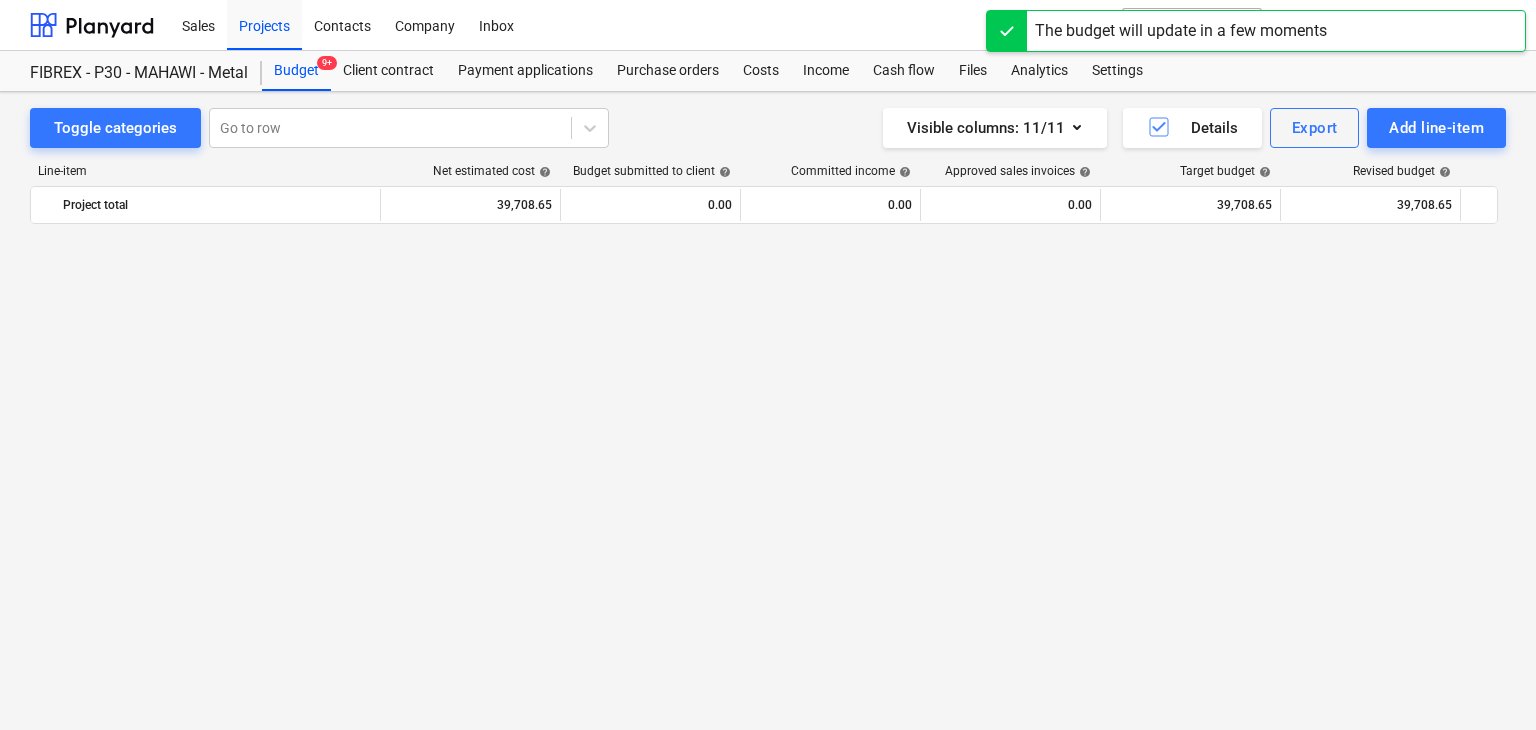 scroll, scrollTop: 11064, scrollLeft: 0, axis: vertical 